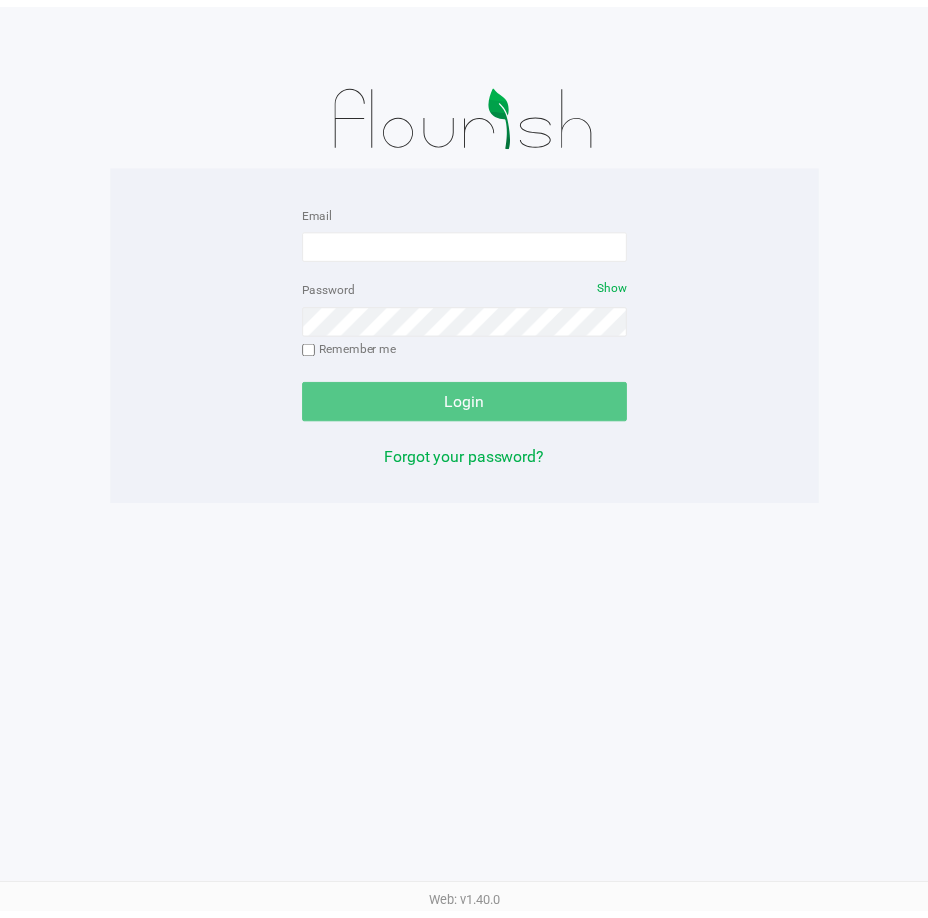 scroll, scrollTop: 0, scrollLeft: 0, axis: both 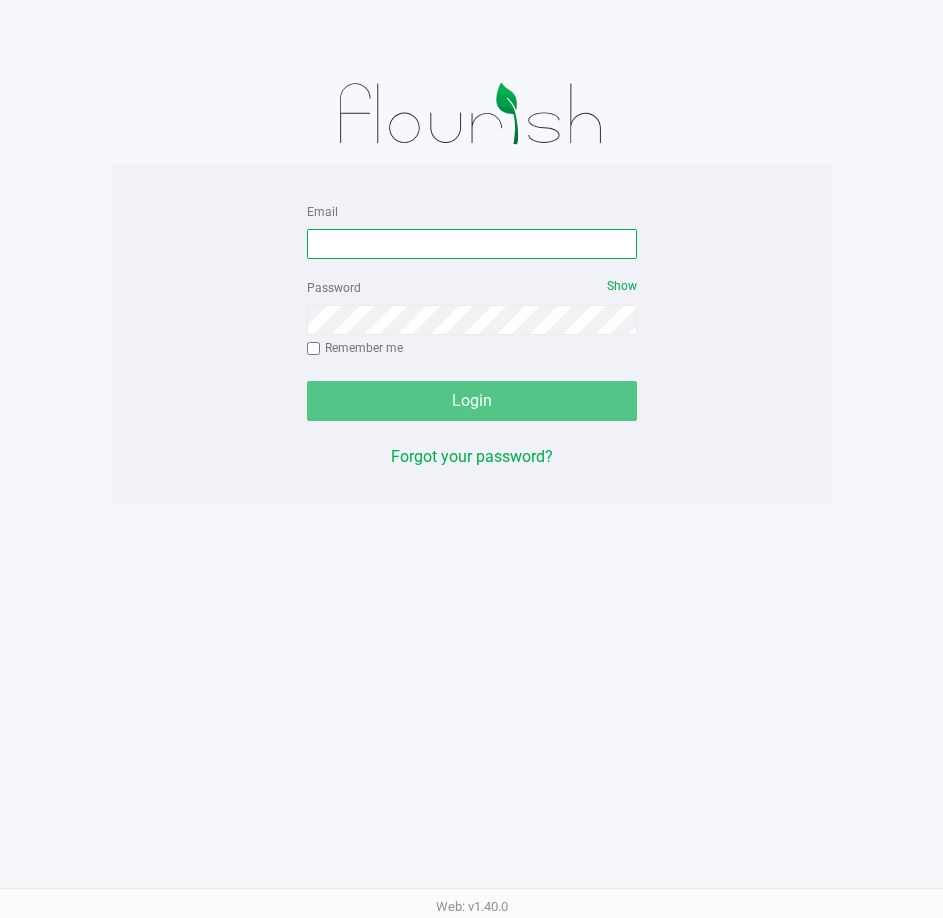 click on "Email" at bounding box center [472, 244] 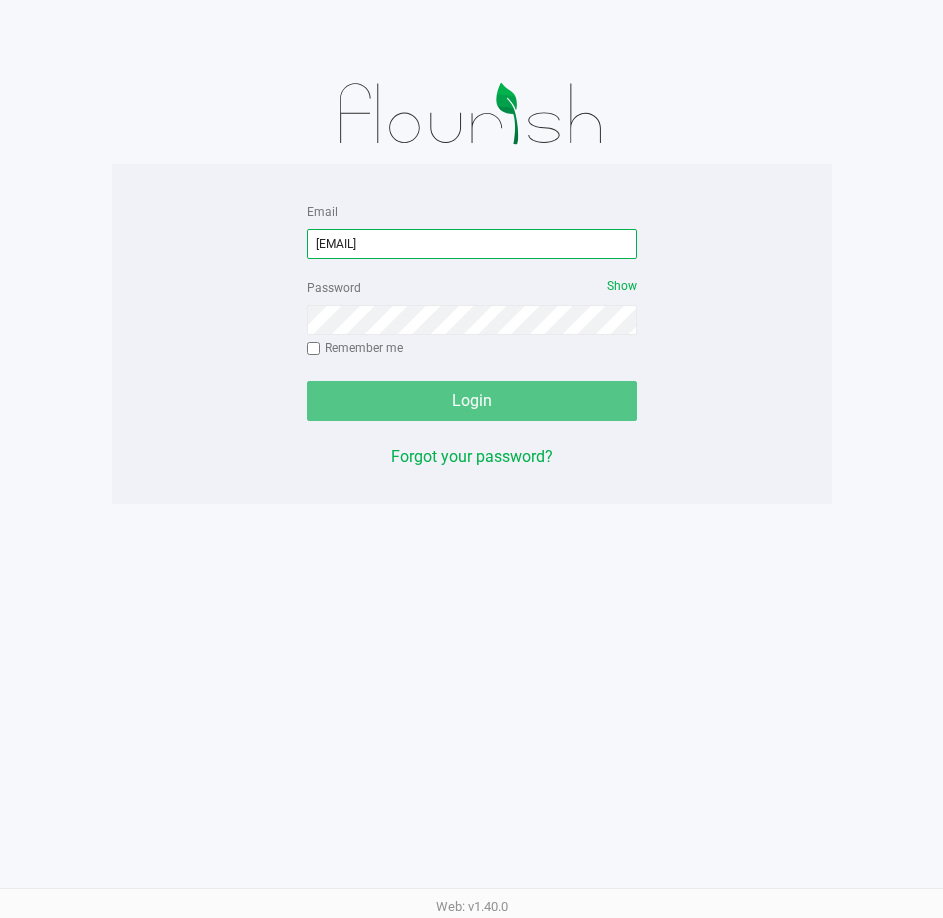 type on "[EMAIL]" 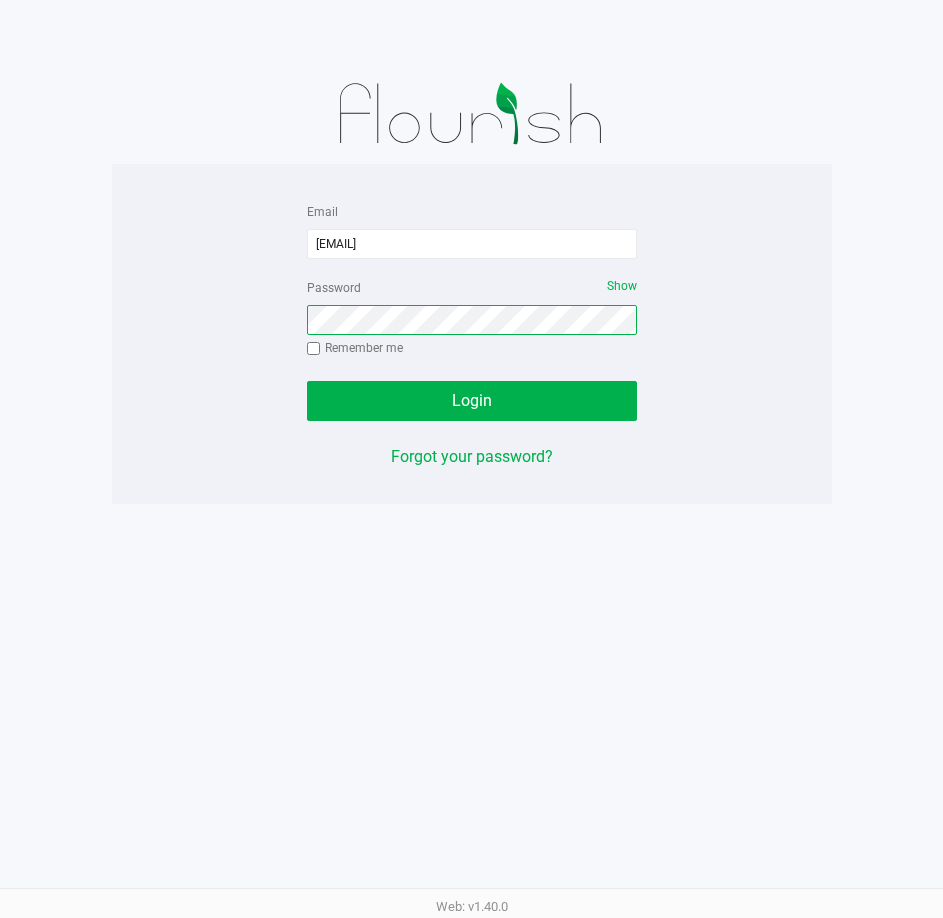 click on "Login" 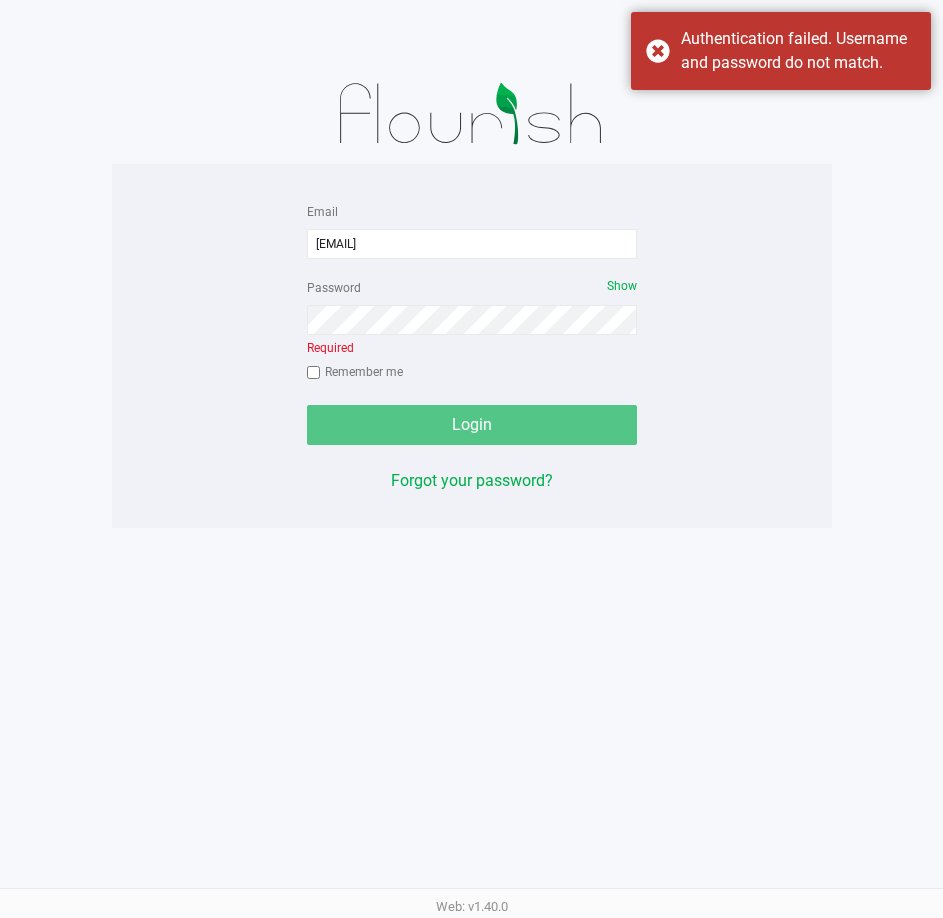 click on "Password   Show   Required  Remember me" 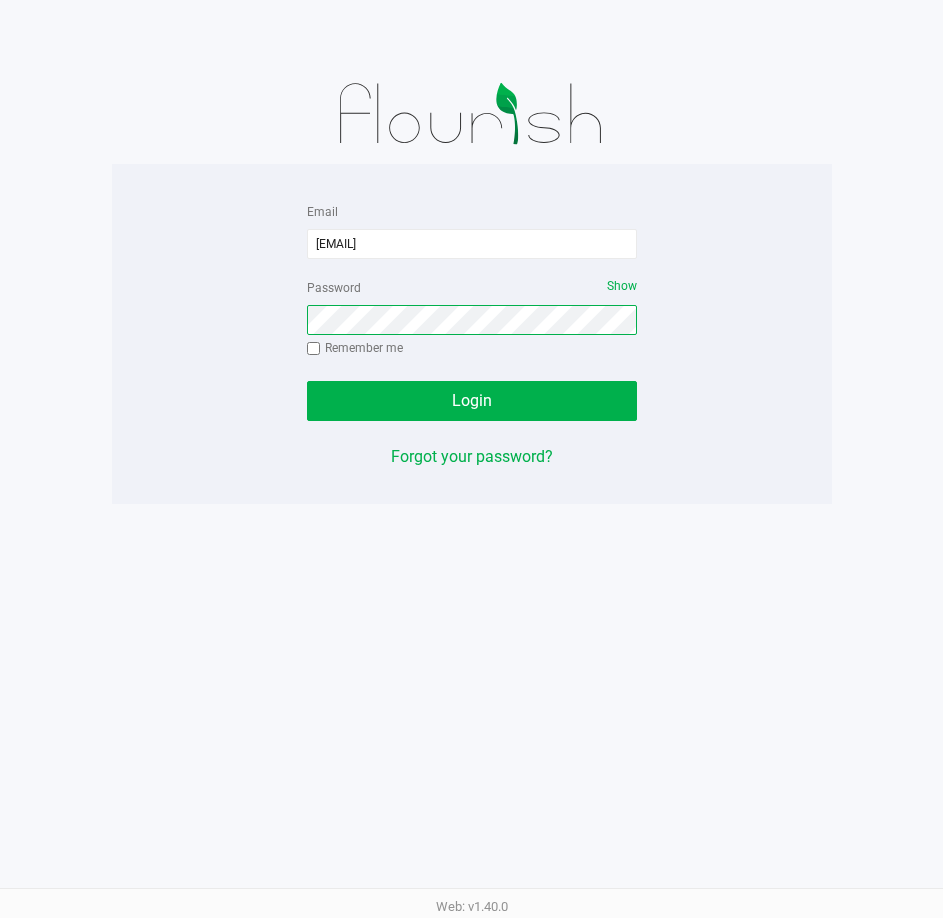 click on "Login" 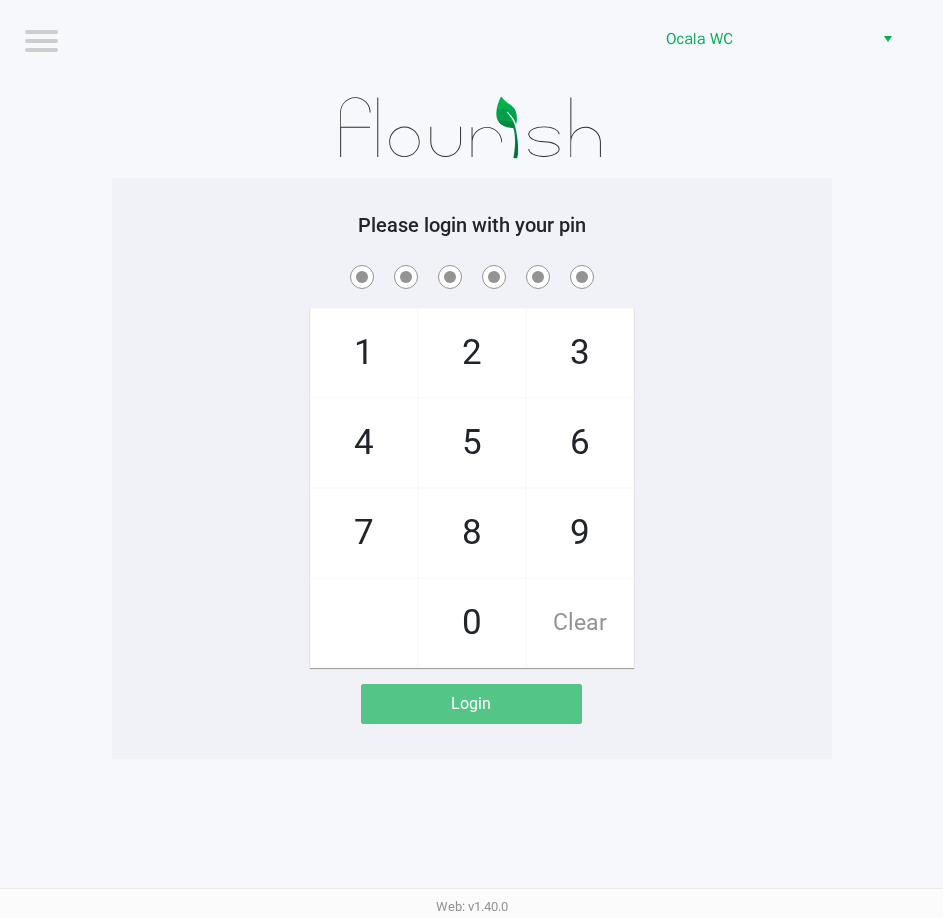 click on "1   4   7       2   5   8   0   3   6   9   Clear" 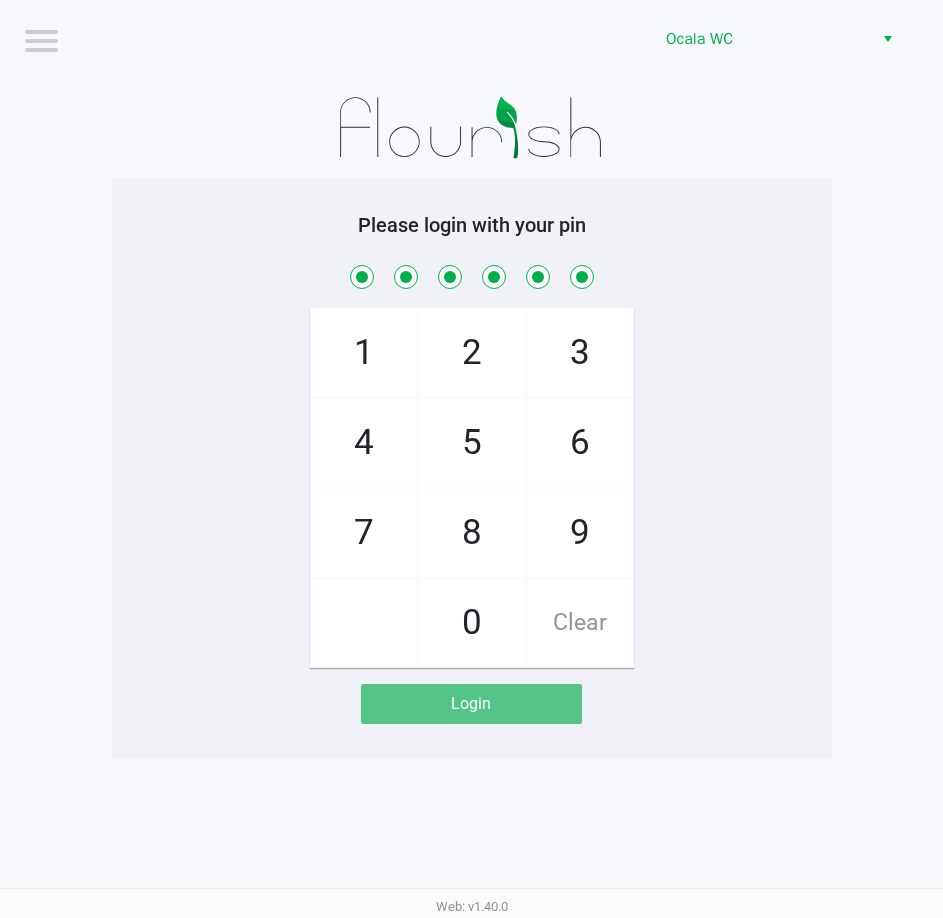 checkbox on "true" 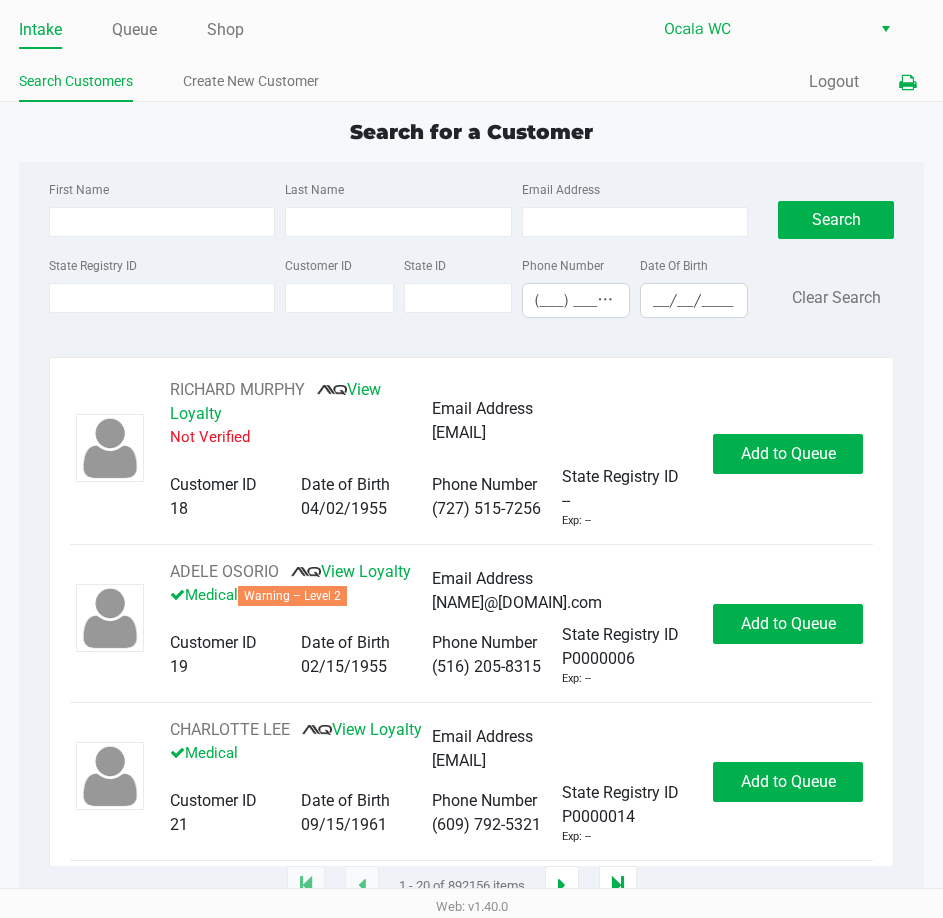 click 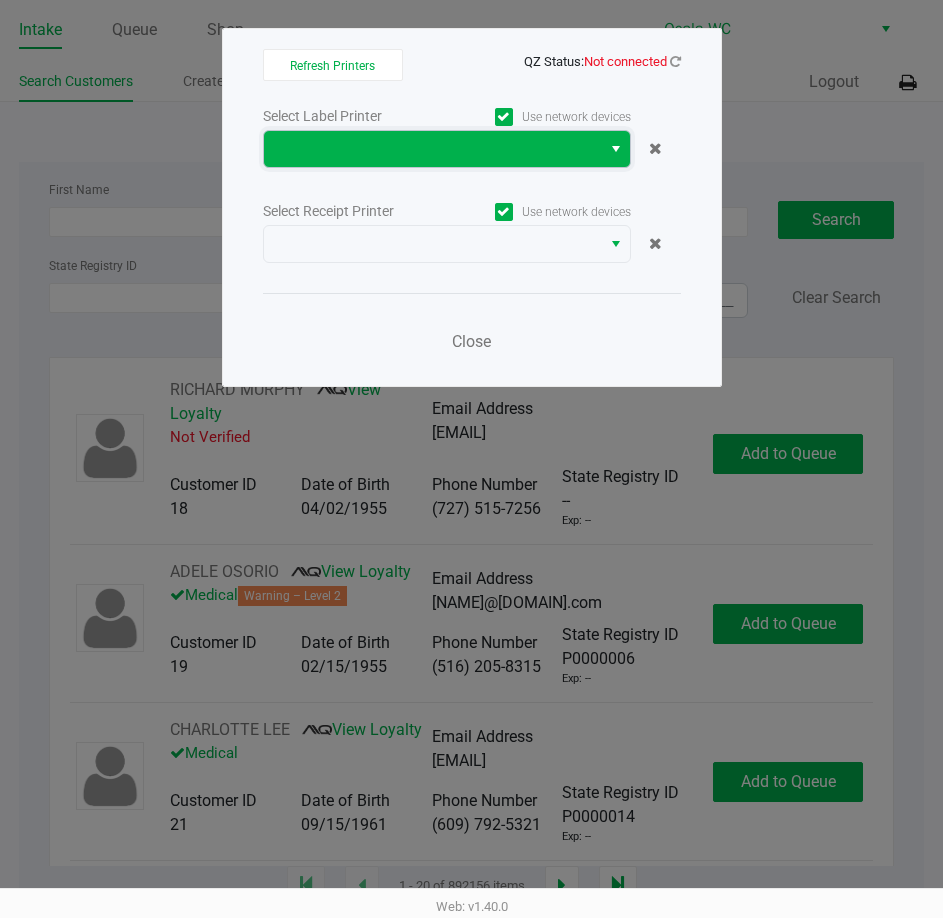 click at bounding box center (432, 149) 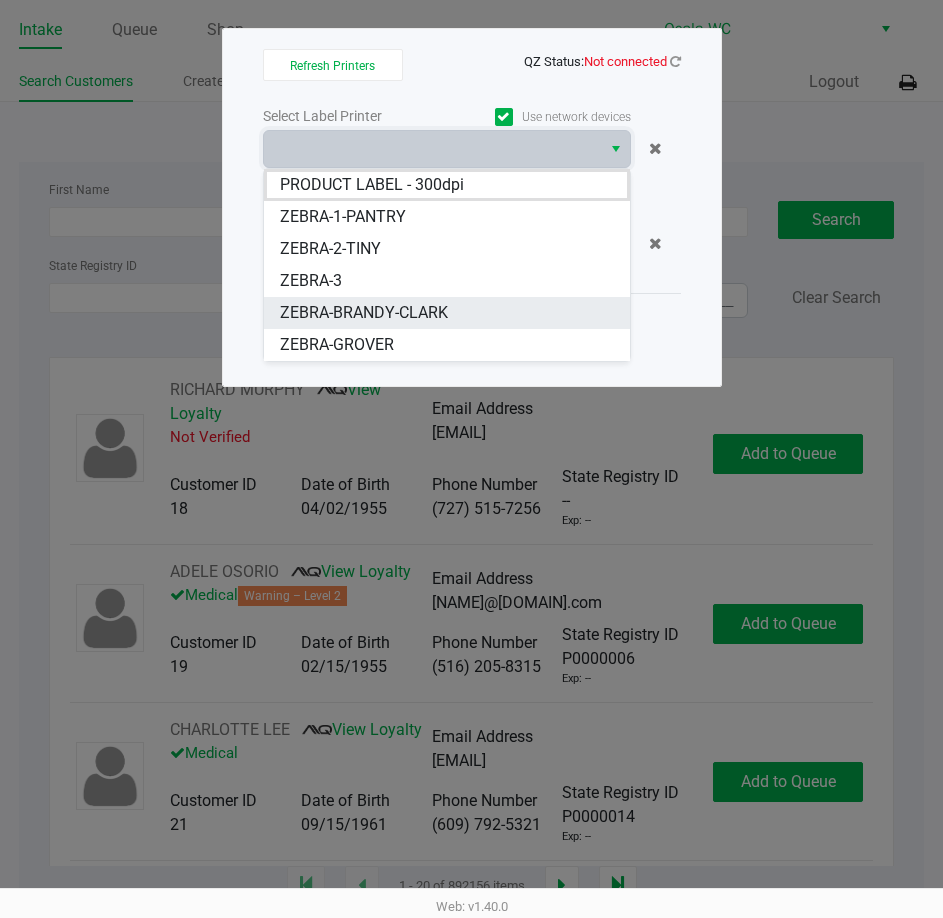 click on "ZEBRA-BRANDY-CLARK" at bounding box center [447, 313] 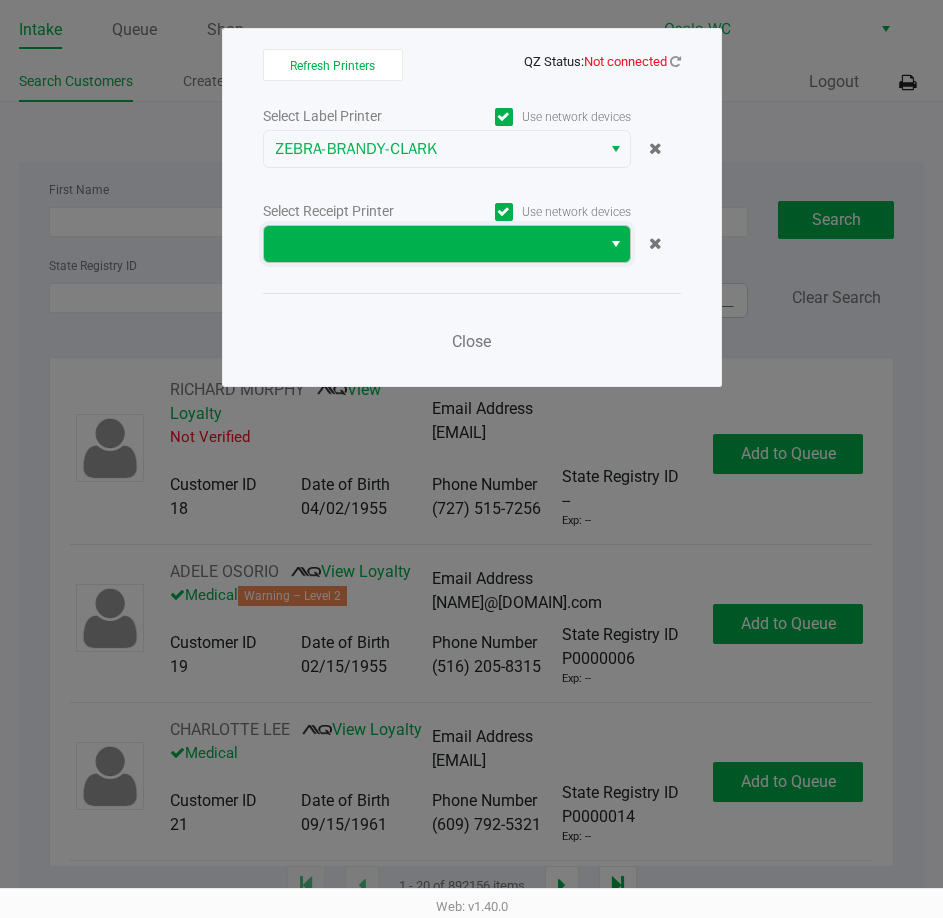 click at bounding box center (432, 244) 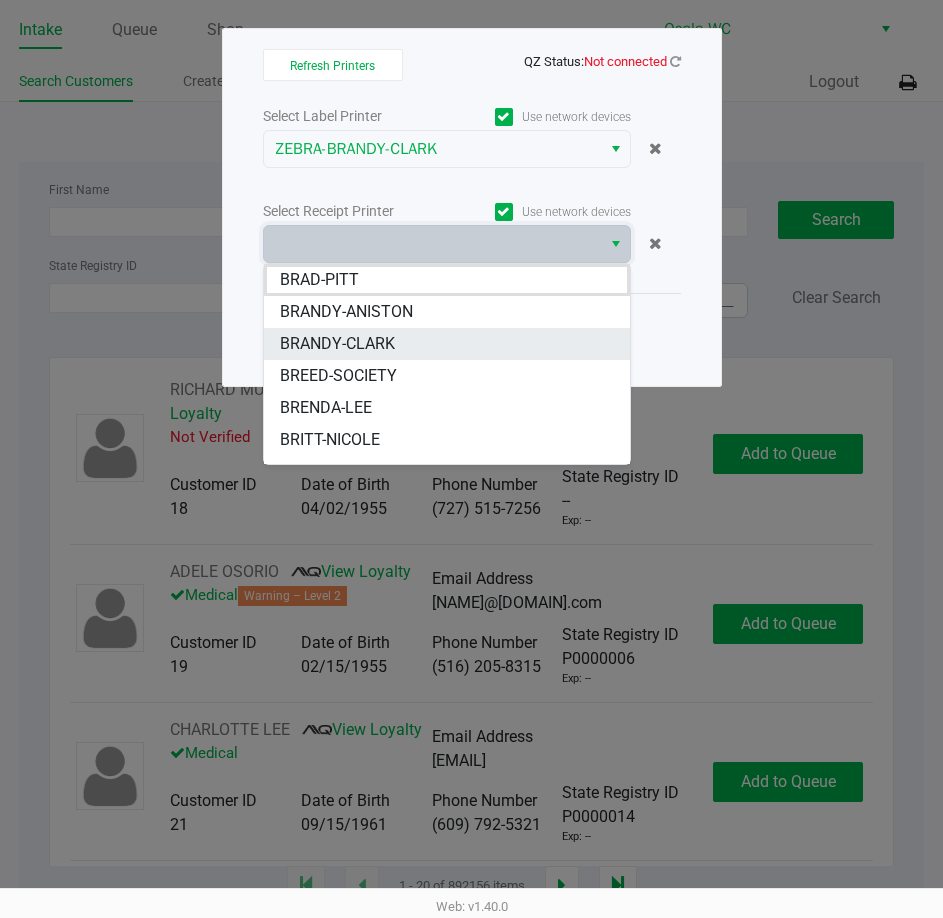 click on "BRANDY-CLARK" at bounding box center [447, 344] 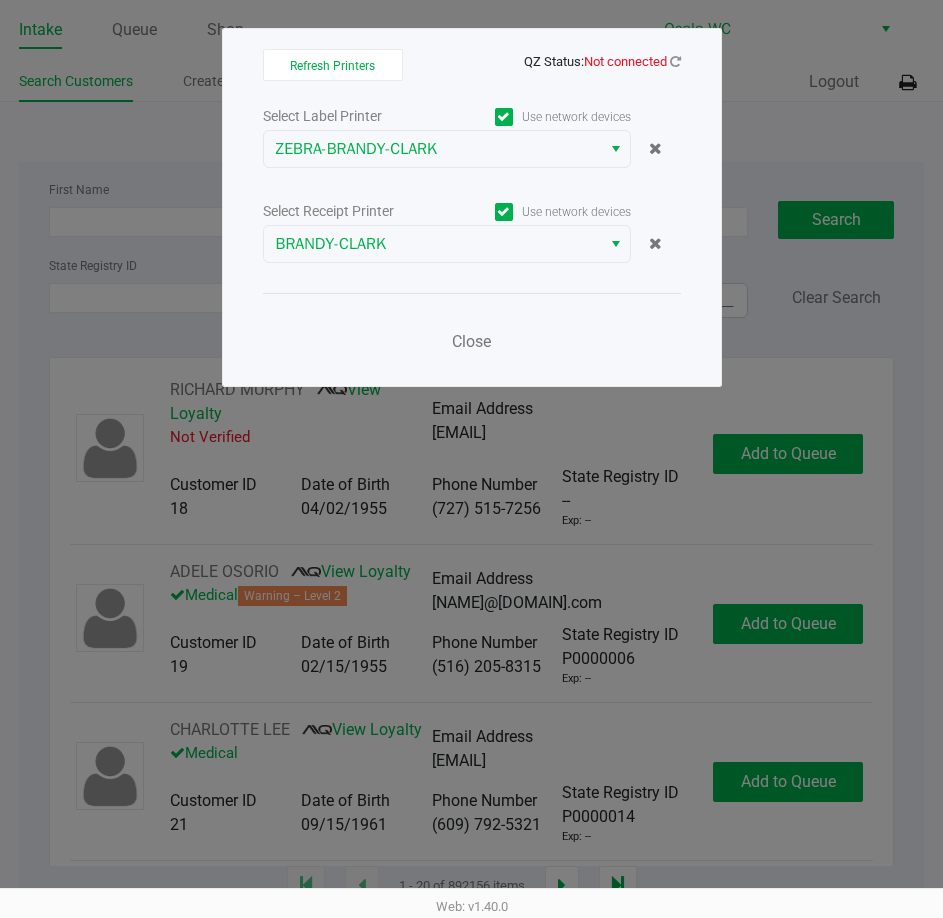 drag, startPoint x: 614, startPoint y: 331, endPoint x: 618, endPoint y: 316, distance: 15.524175 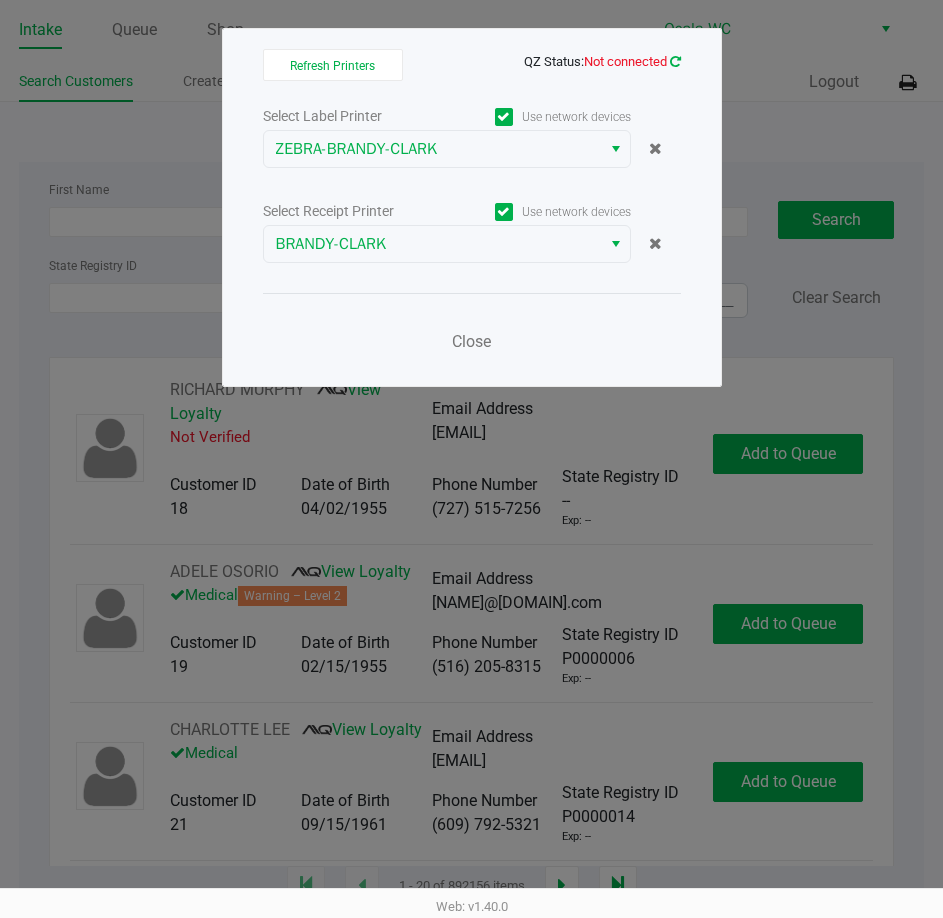 click 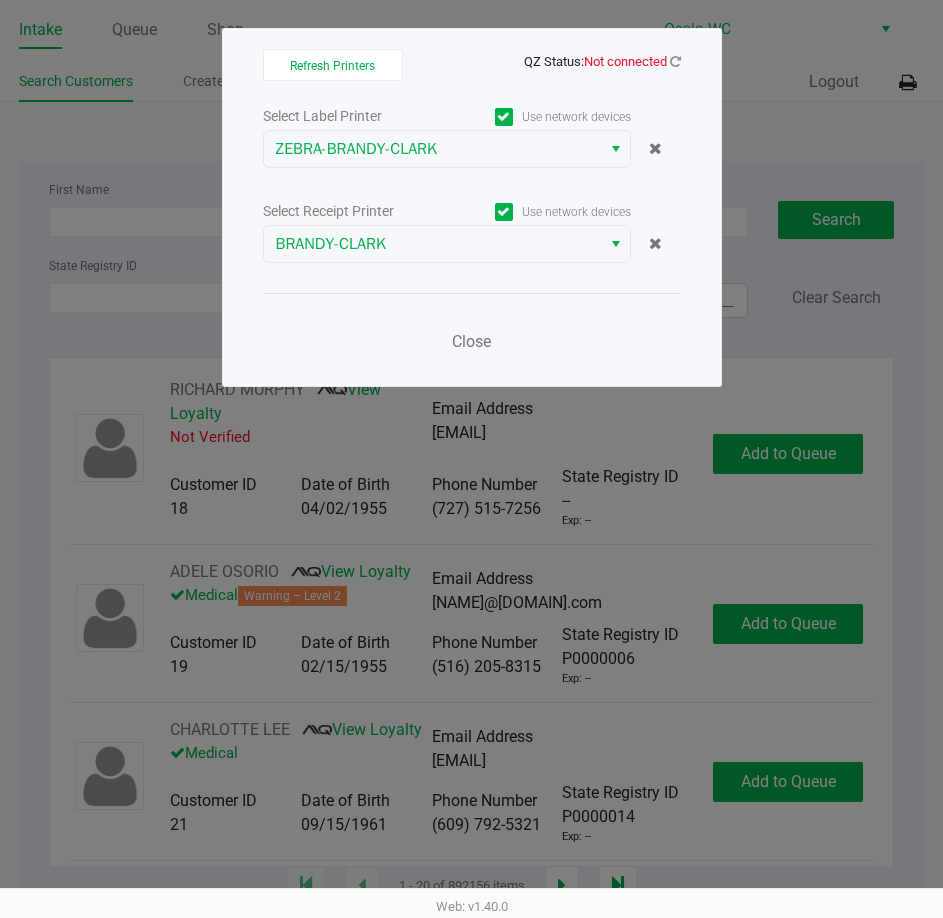 click on "QZ Status:   Not connected" 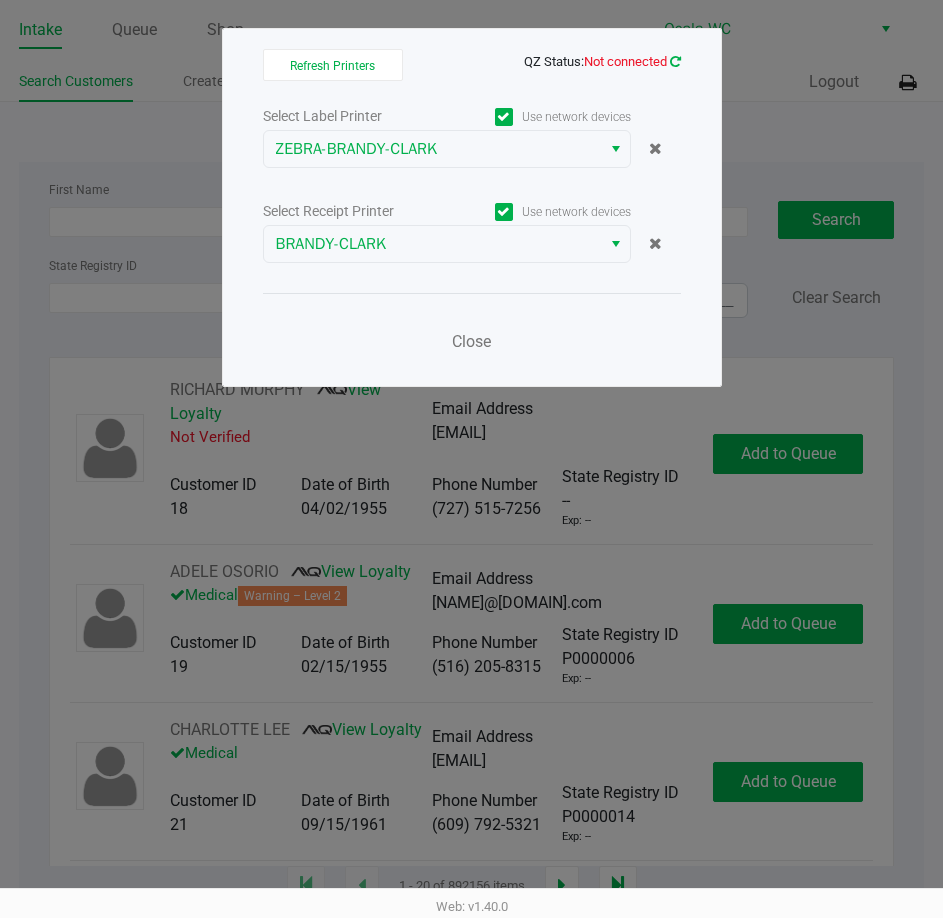 click 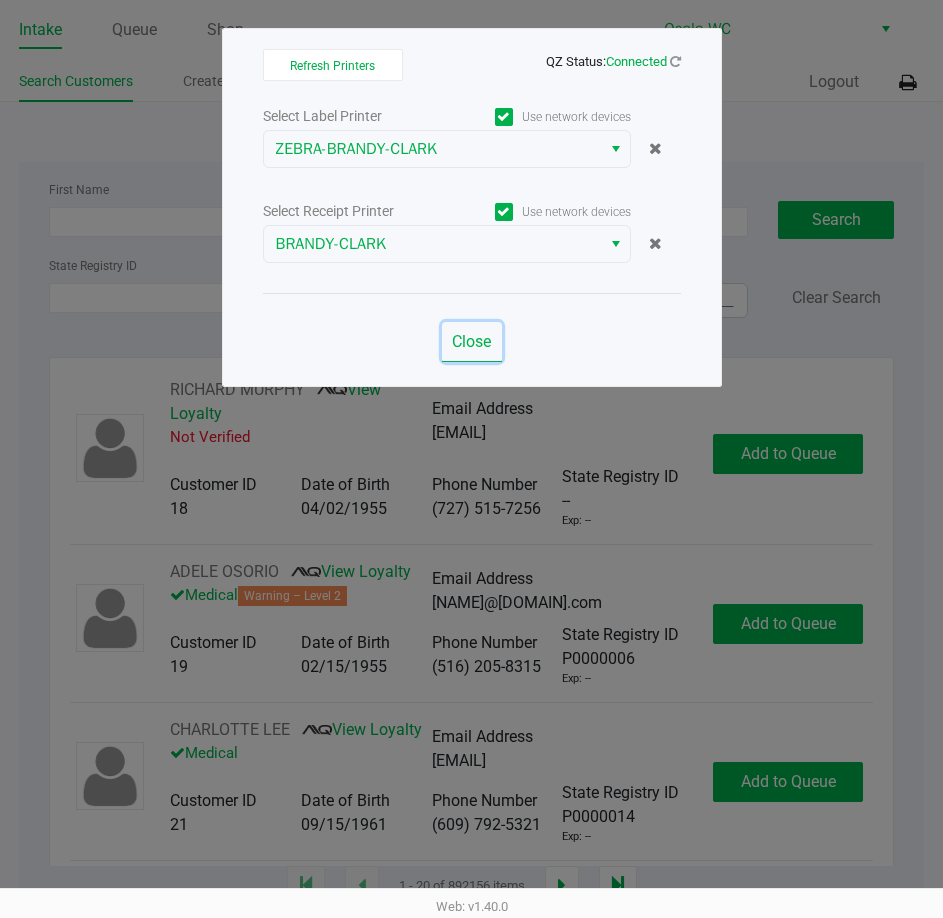 click on "Close" 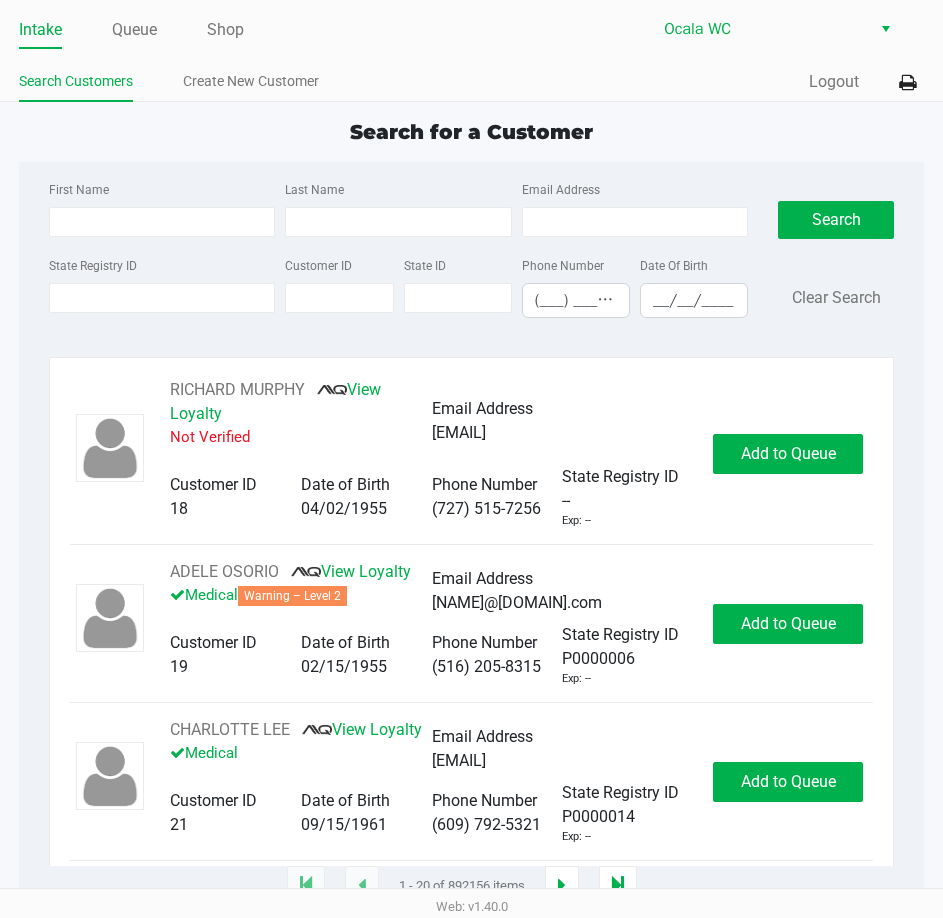 click on "Search for a Customer First Name Last Name Email Address State Registry ID Customer ID State ID Phone Number (___) ___-____ Date Of Birth __/__/____  Search   Clear Search   RICHARD MURPHY       View Loyalty   Not Verified   Email Address   ms1111111111@hotmail.com   Customer ID   18   Date of Birth   04/02/1955   Phone Number   (727) 515-7256   State Registry ID   --   Exp: --   Add to Queue   ADELE OSORIO       View Loyalty   Medical   Warning – Level 2   Email Address   floatingonmycloud@gmail.com   Customer ID   19   Date of Birth   02/15/1955   Phone Number   (516) 205-8315   State Registry ID   P0000006   Exp: --   Add to Queue   CHARLOTTE LEE       View Loyalty   Medical   Email Address   cblee0915@gmail.com   Customer ID   21   Date of Birth   09/15/1961   Phone Number   (609) 792-5321   State Registry ID   P0000014   Exp: --   Add to Queue   CRAWFORD KER       Loyalty Signup   Medical   Email Address   --   Customer ID   23   Date of Birth   07/27/2006   Phone Number   (727) 409-2778" 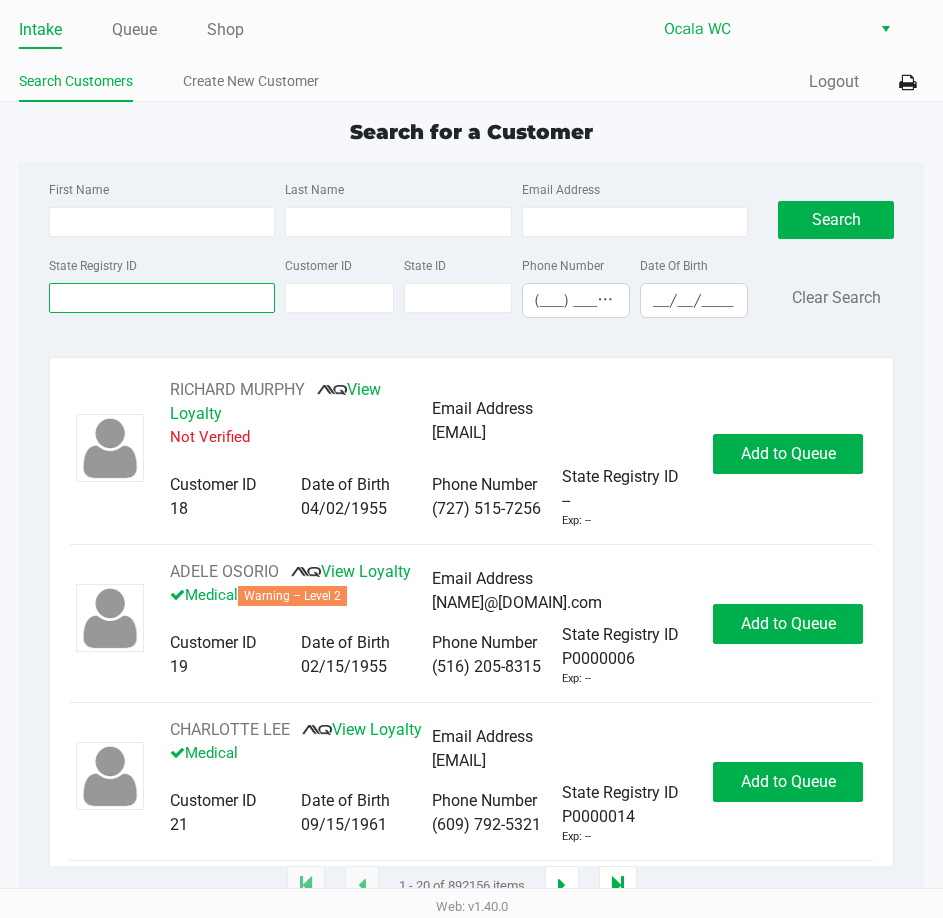 click on "State Registry ID" at bounding box center (162, 298) 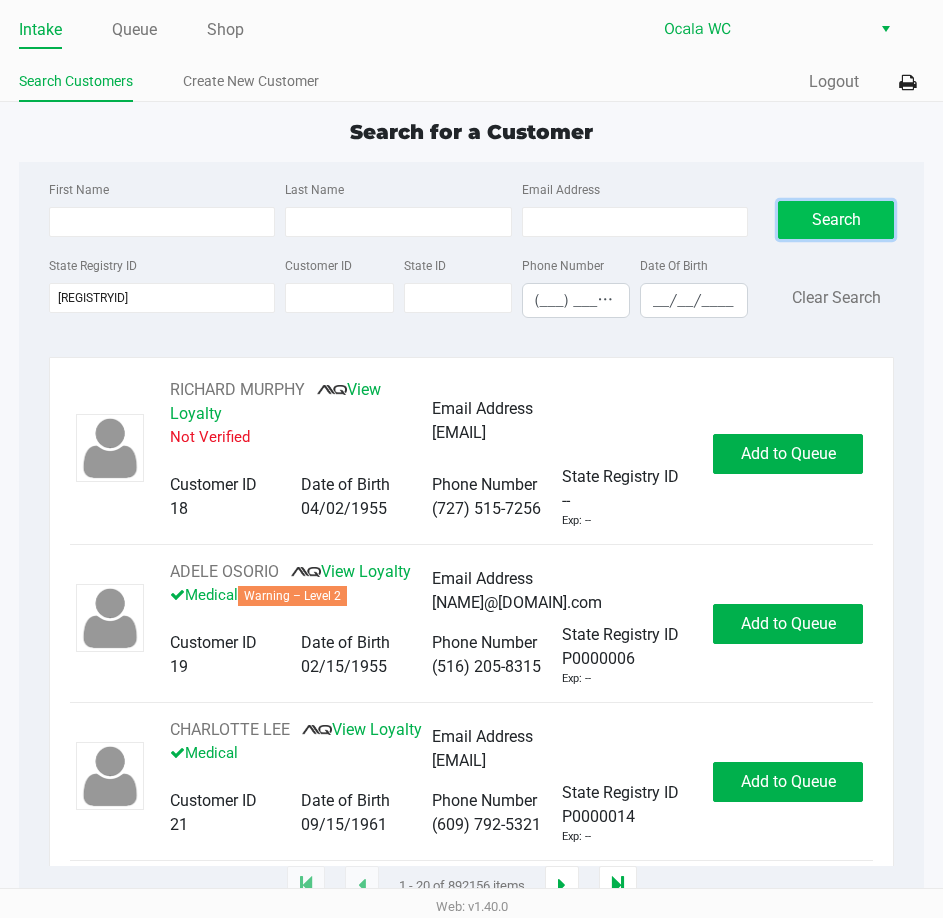 click on "Search" 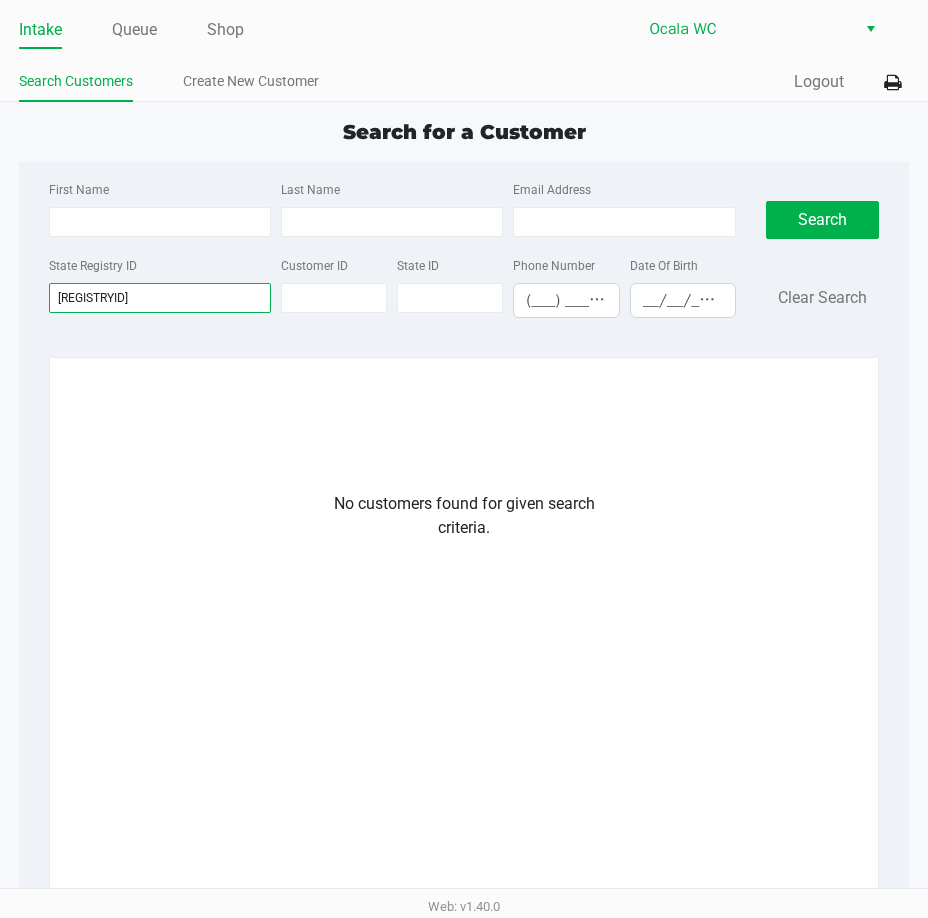 drag, startPoint x: 185, startPoint y: 286, endPoint x: -24, endPoint y: 176, distance: 236.18002 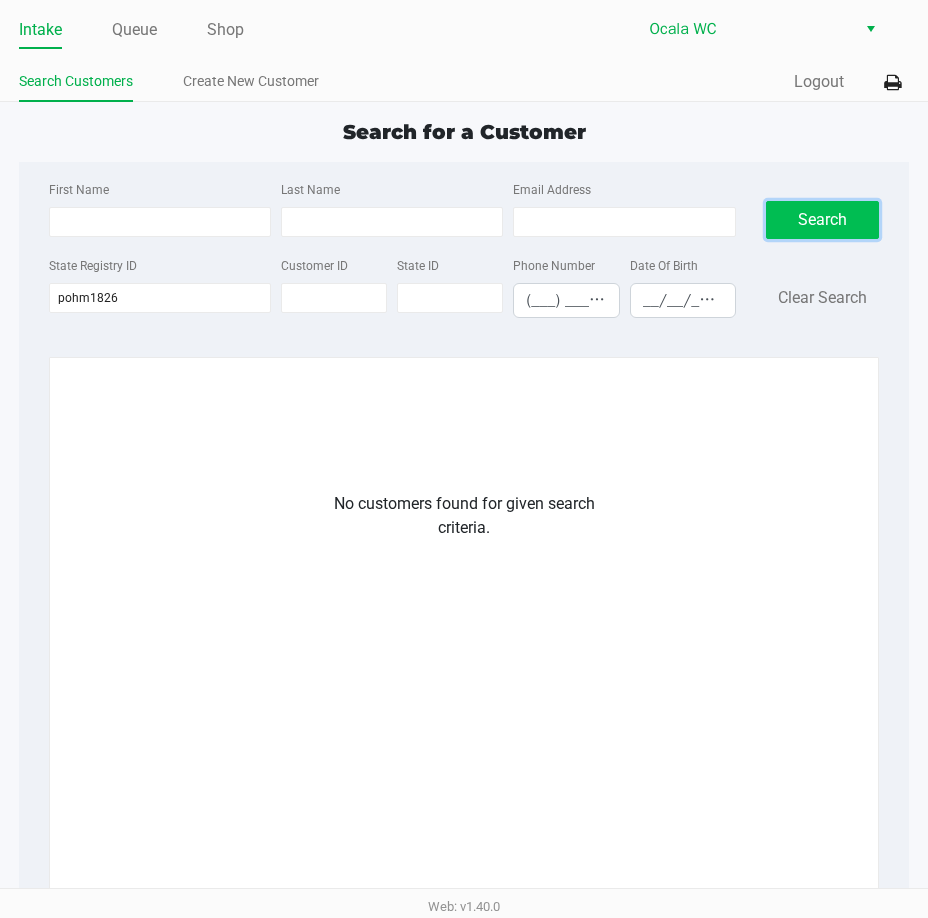 click on "Search" 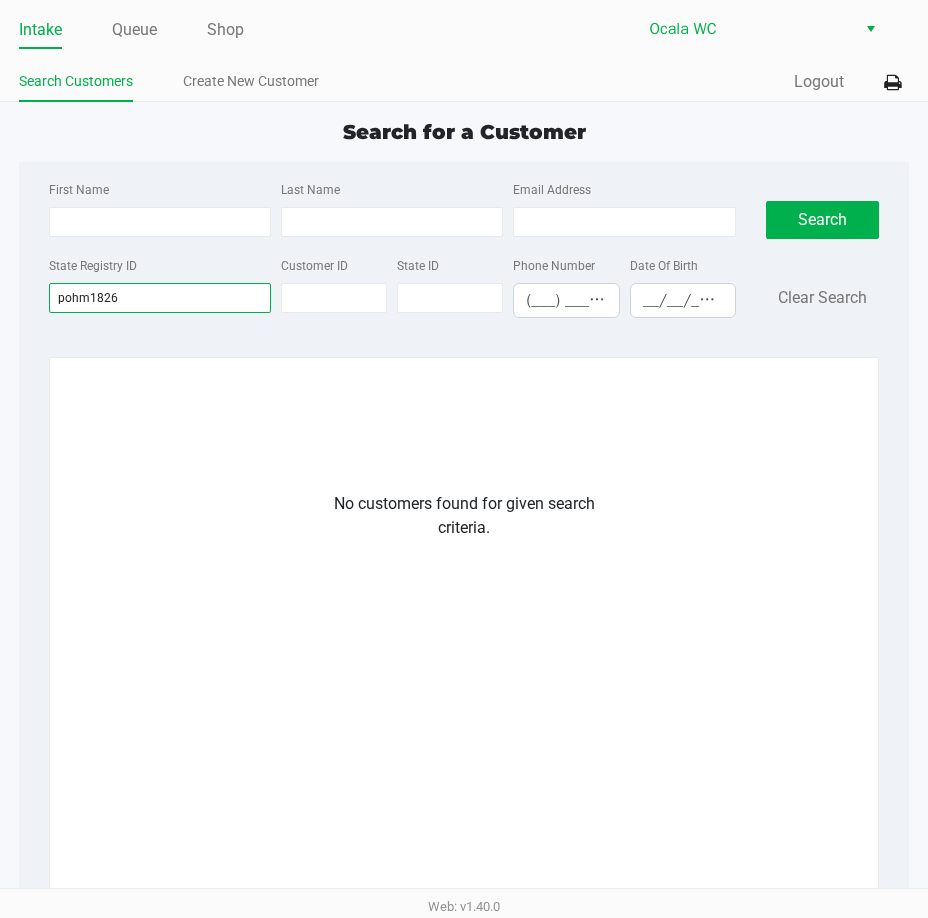 drag, startPoint x: 75, startPoint y: 296, endPoint x: 132, endPoint y: 353, distance: 80.610176 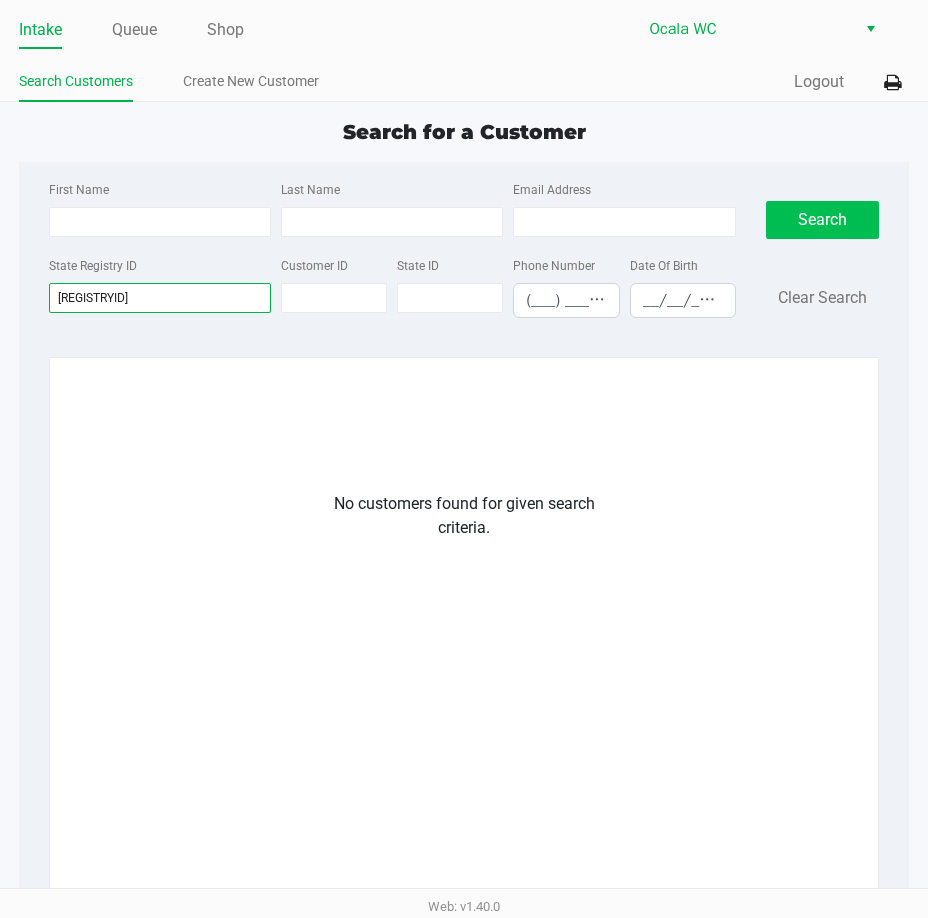 type on "[REGISTRYID]" 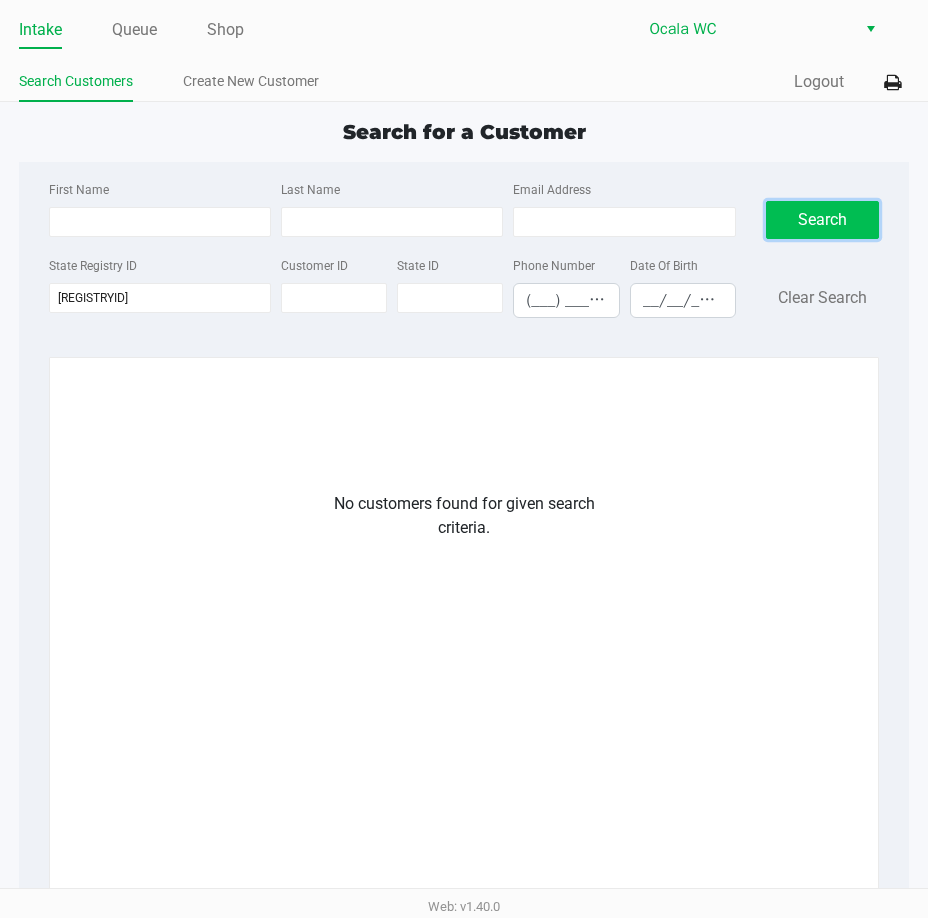 click on "Search" 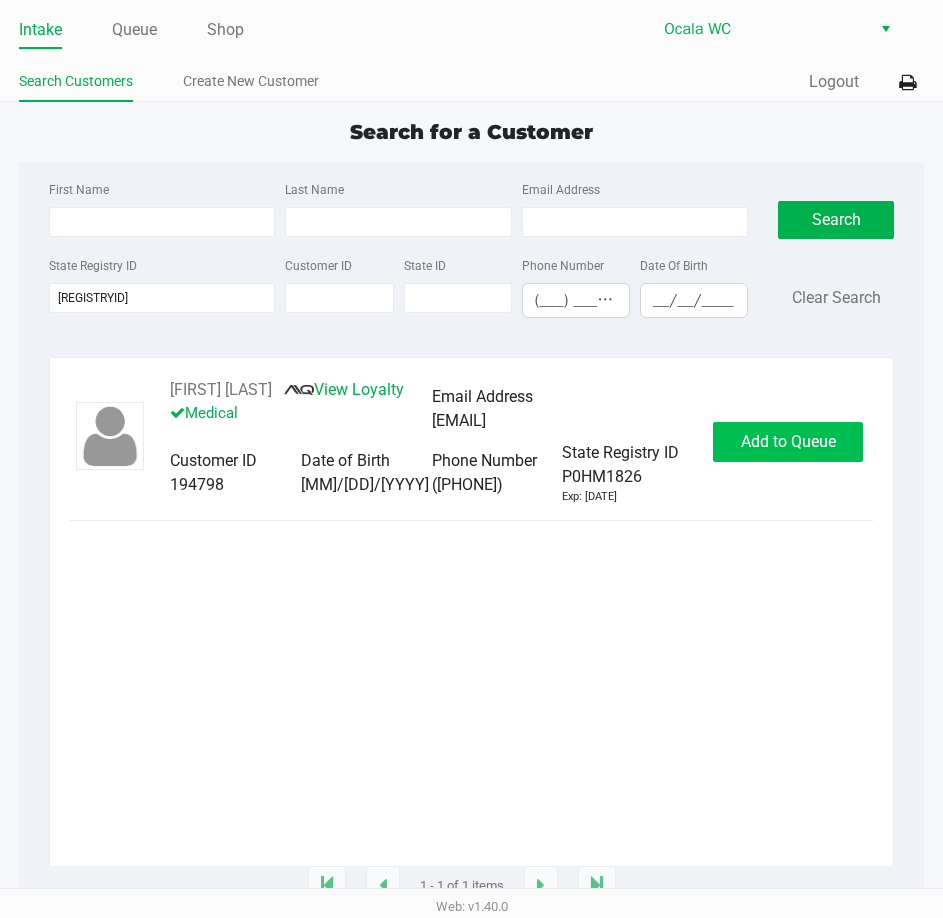 click on "[FIRST] [LAST]   Medical   Email Address   [EMAIL]   Customer ID   [CUSTOMERID]   Date of Birth   [DATE]   Phone Number   [PHONE]   State Registry ID   [REGISTRYID]   Exp: [DATE]   Add to Queue" 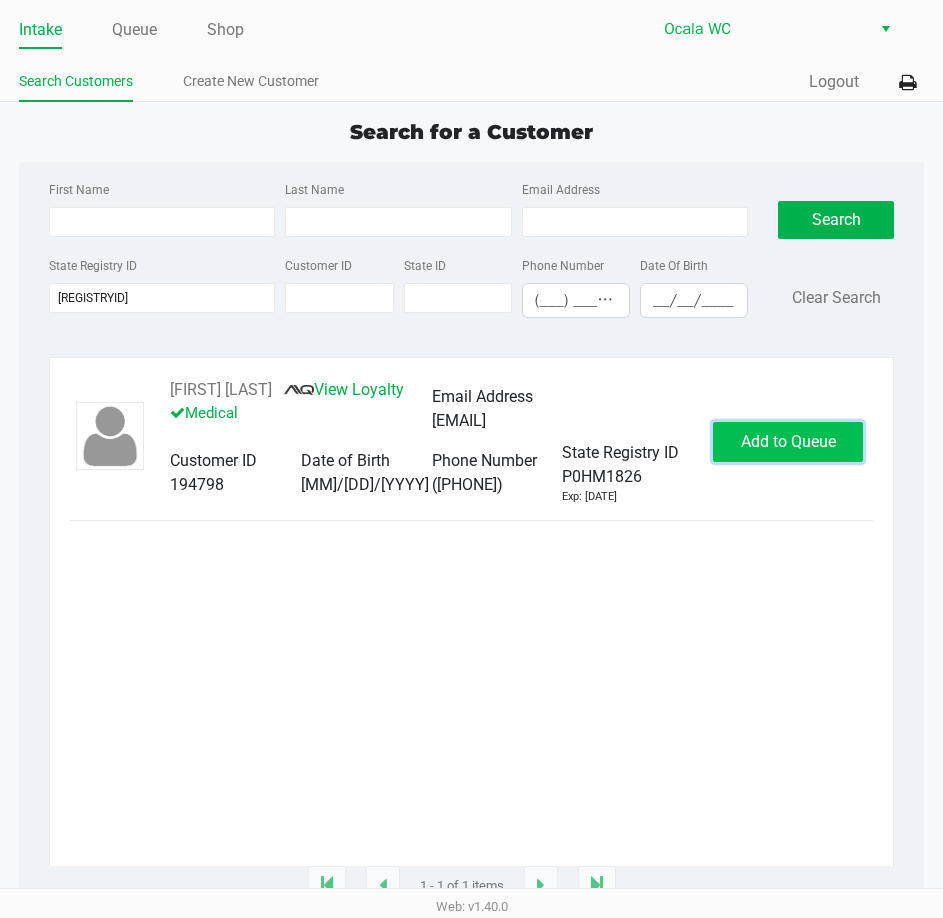 click on "Add to Queue" 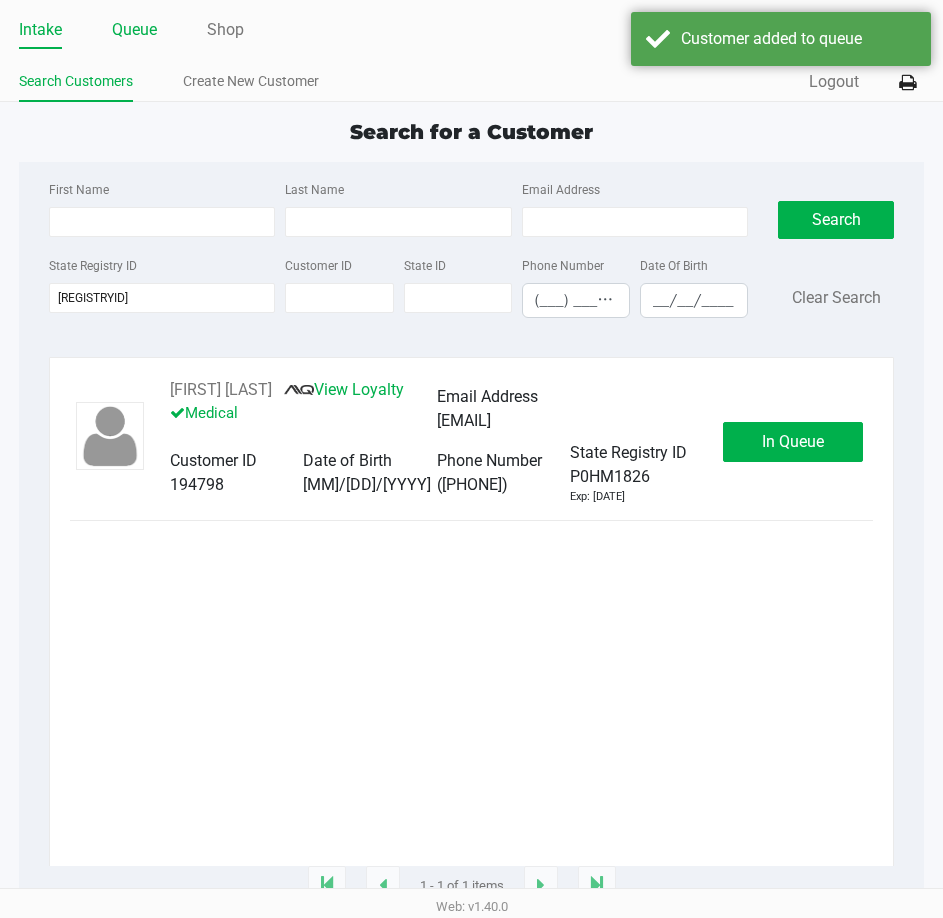 click on "Queue" 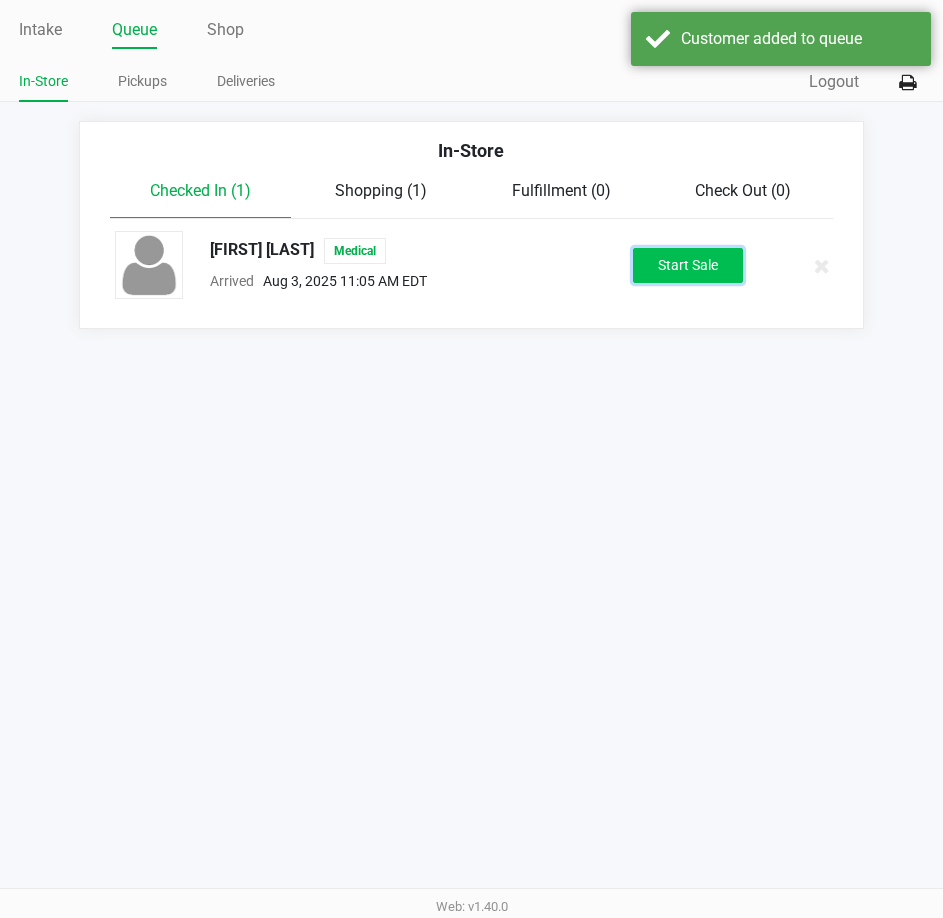 click on "Start Sale" 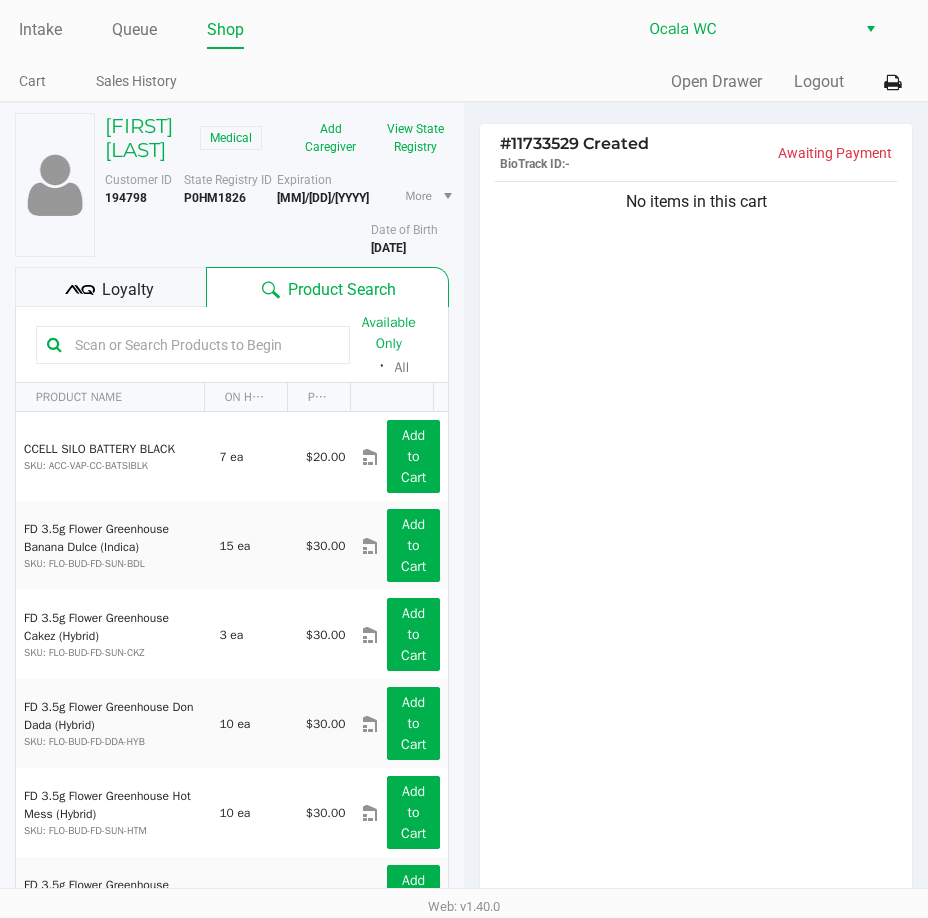 click 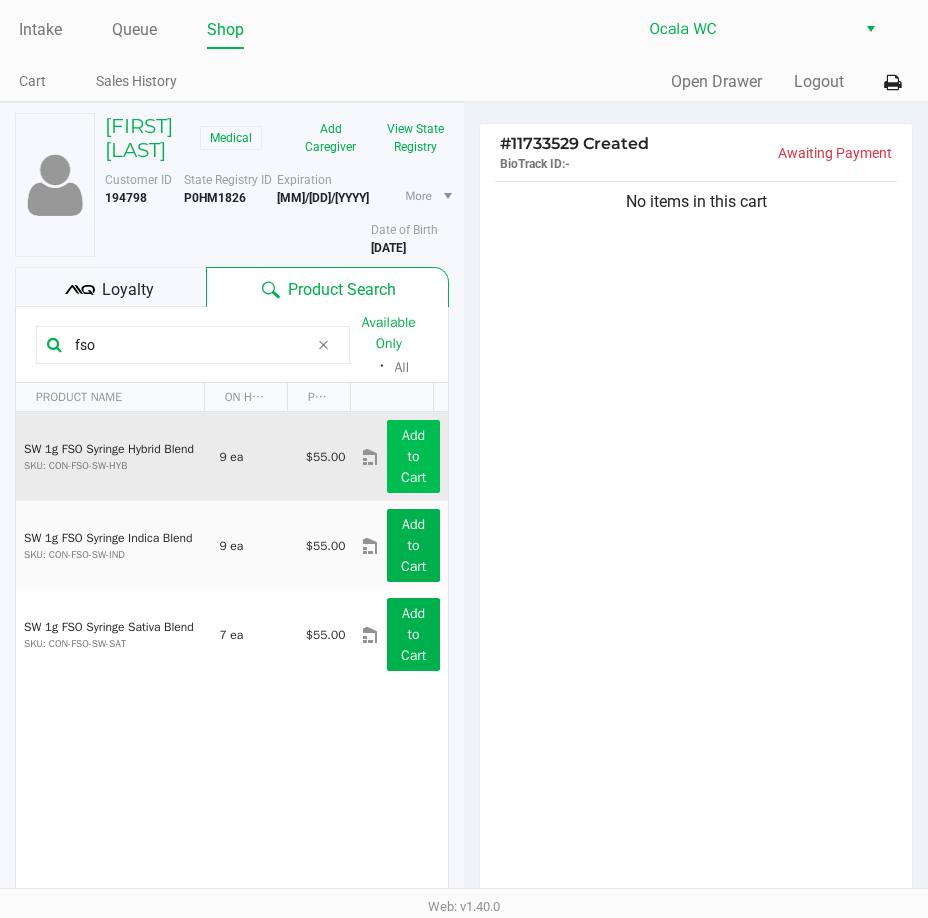 type on "fso" 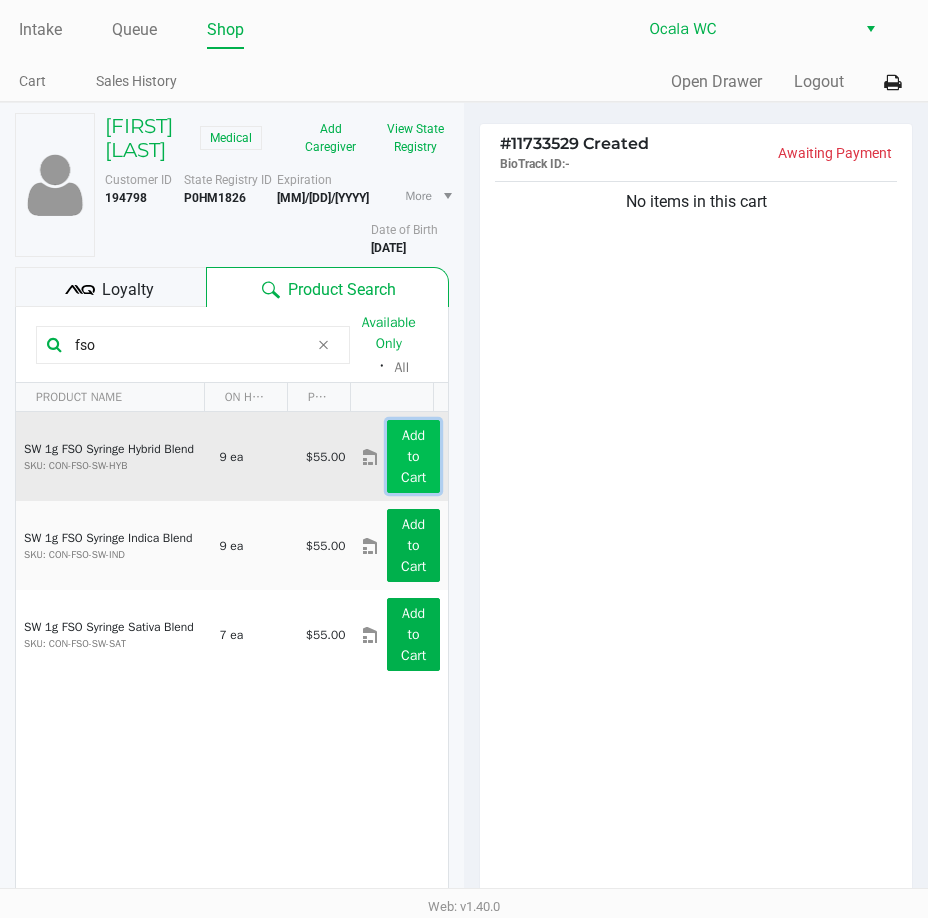 click on "Add to Cart" 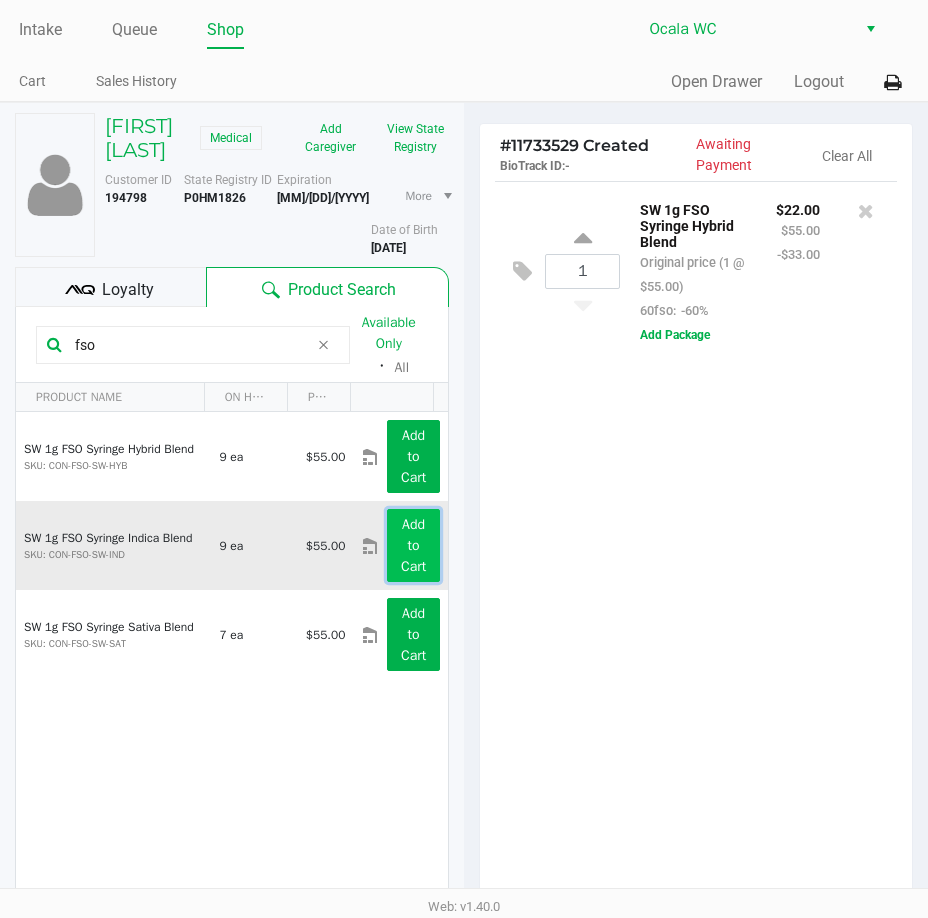 click on "Add to Cart" 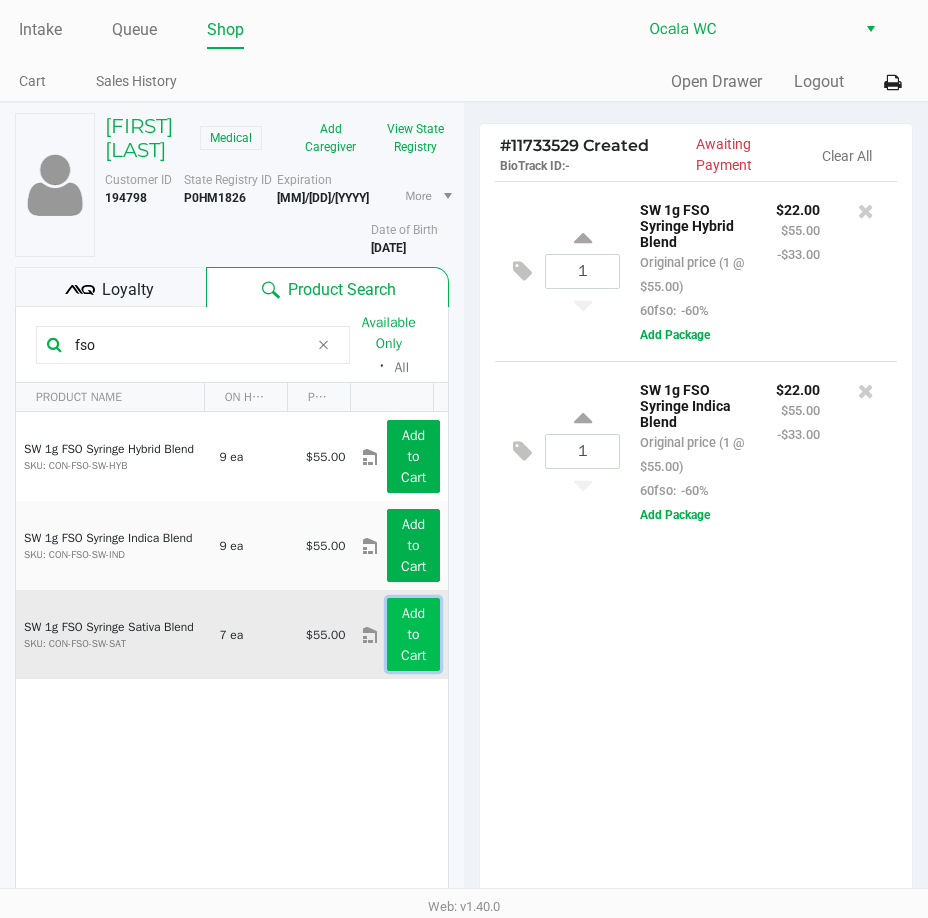 click on "Add to Cart" 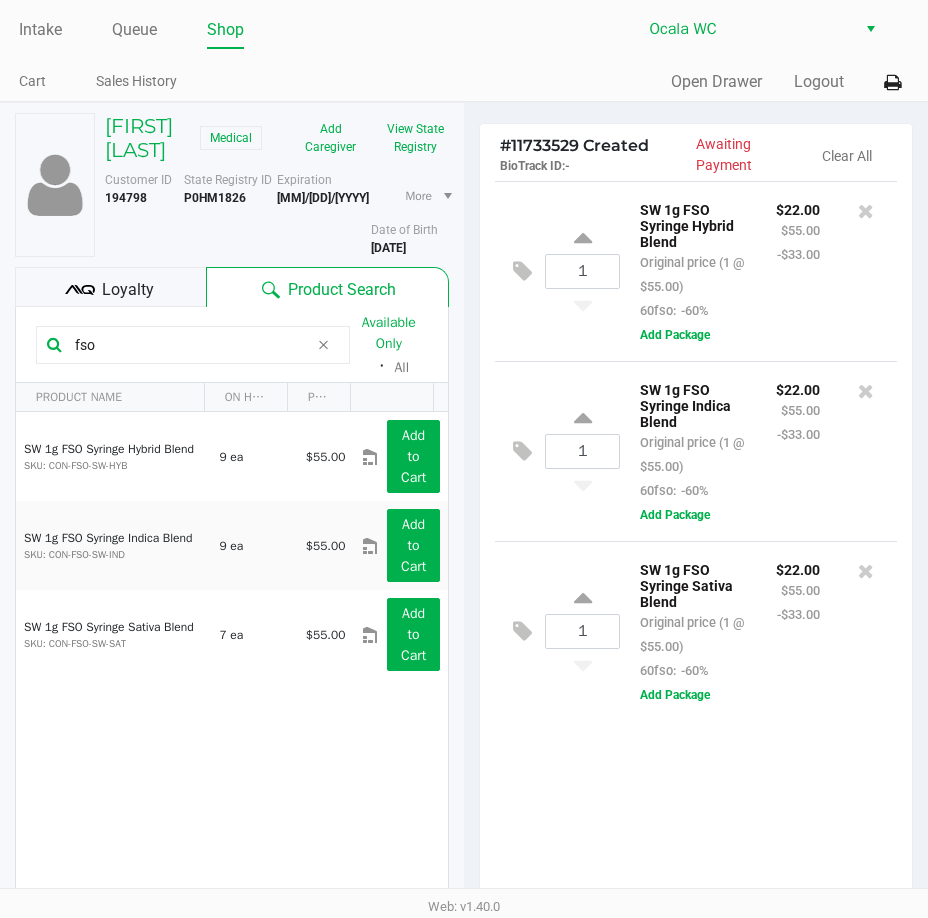 drag, startPoint x: 145, startPoint y: 373, endPoint x: -24, endPoint y: 280, distance: 192.89894 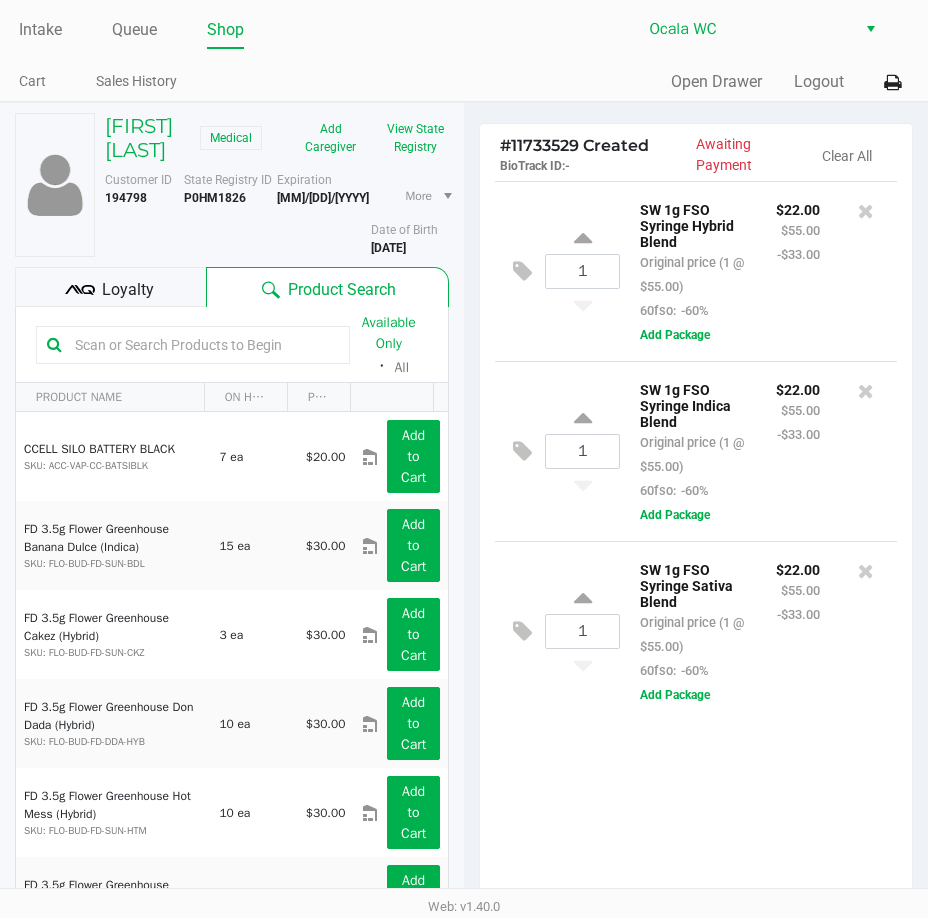 type 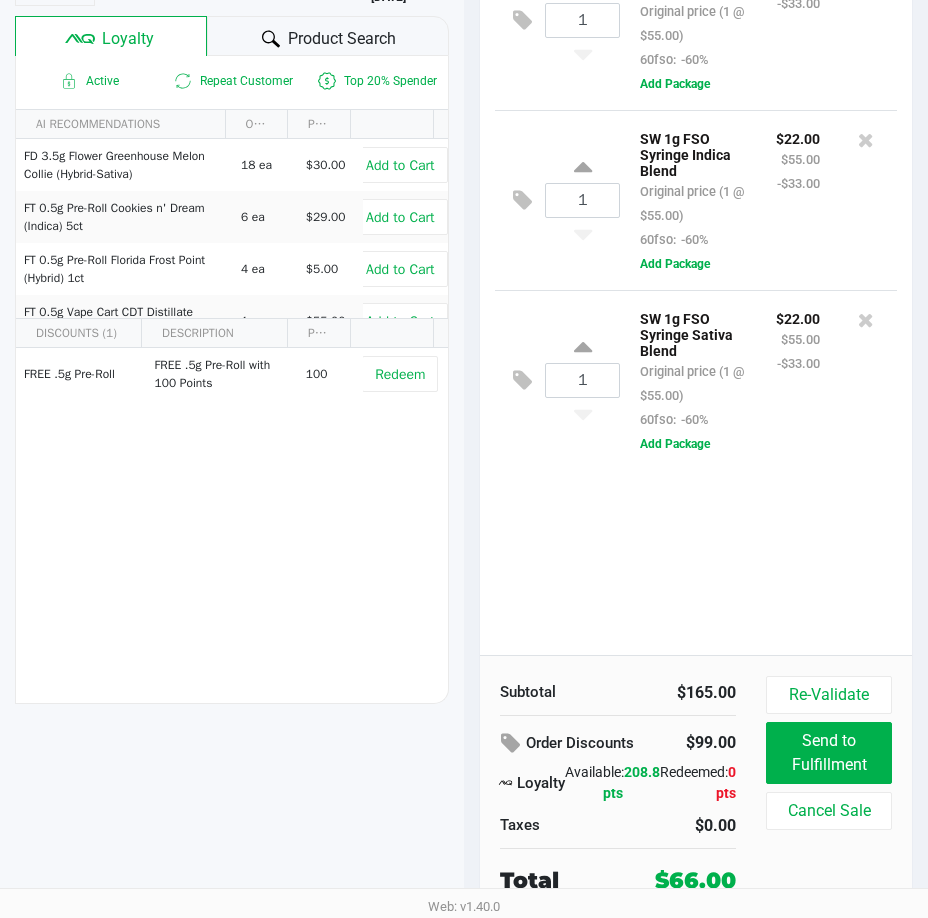 scroll, scrollTop: 0, scrollLeft: 0, axis: both 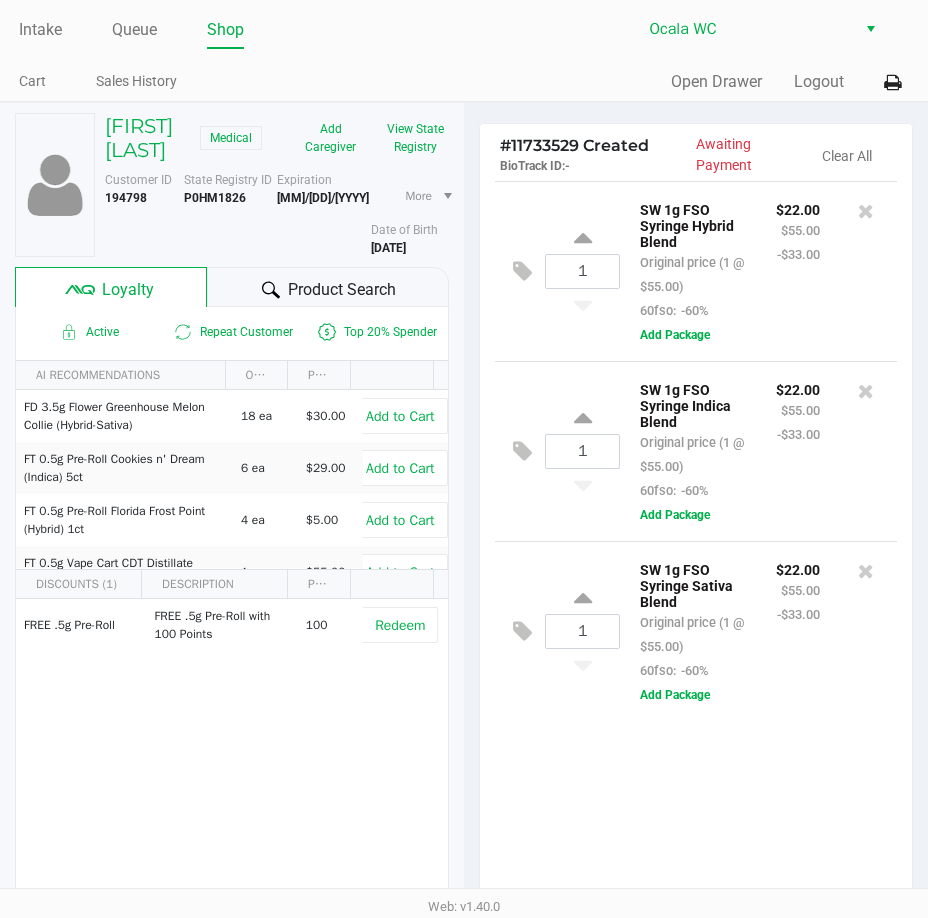 click on "Product Search" 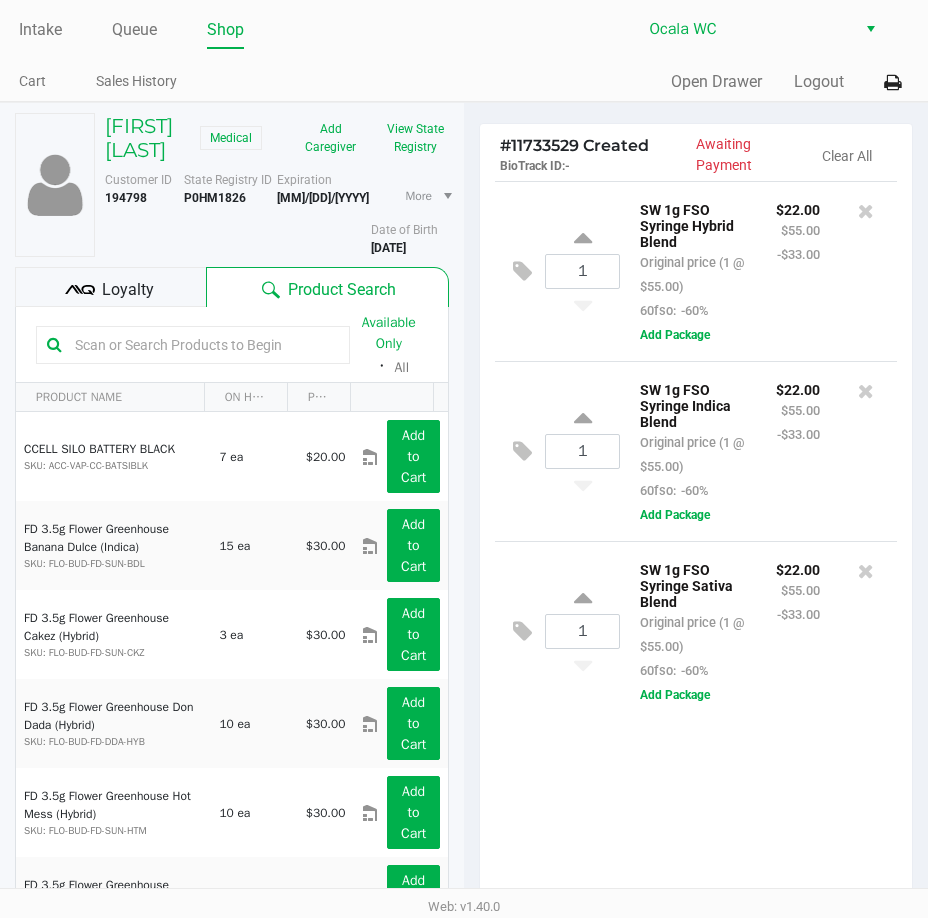 click 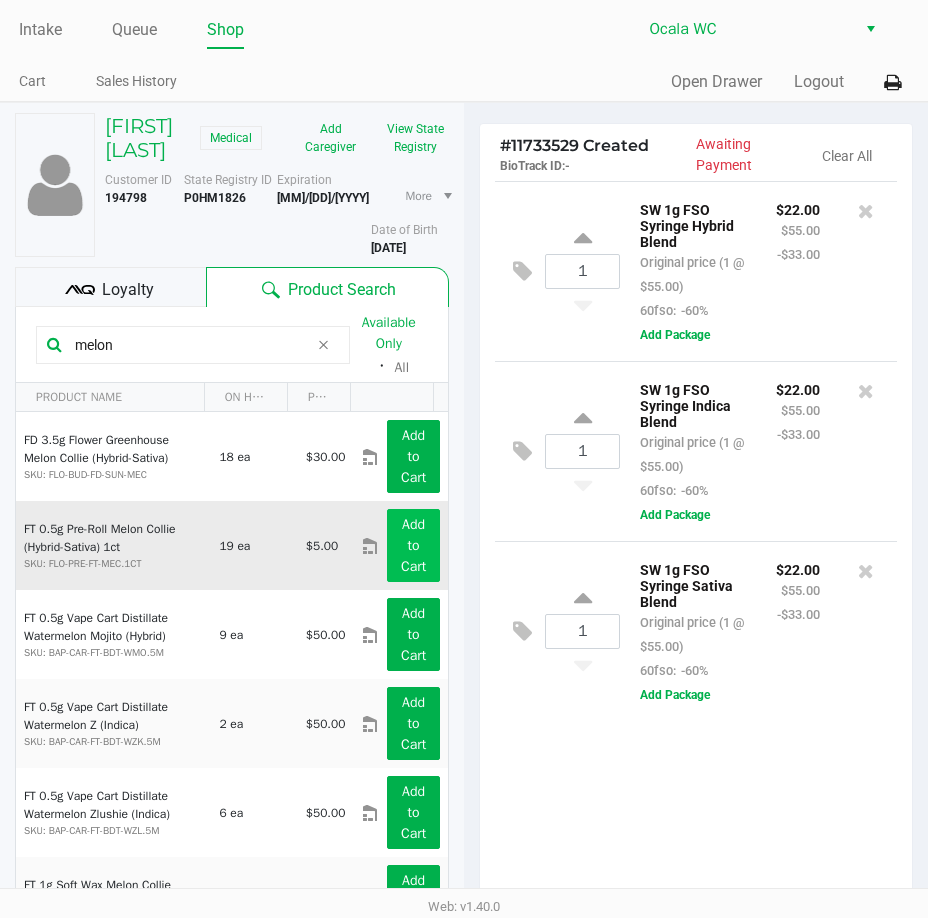 type on "melon" 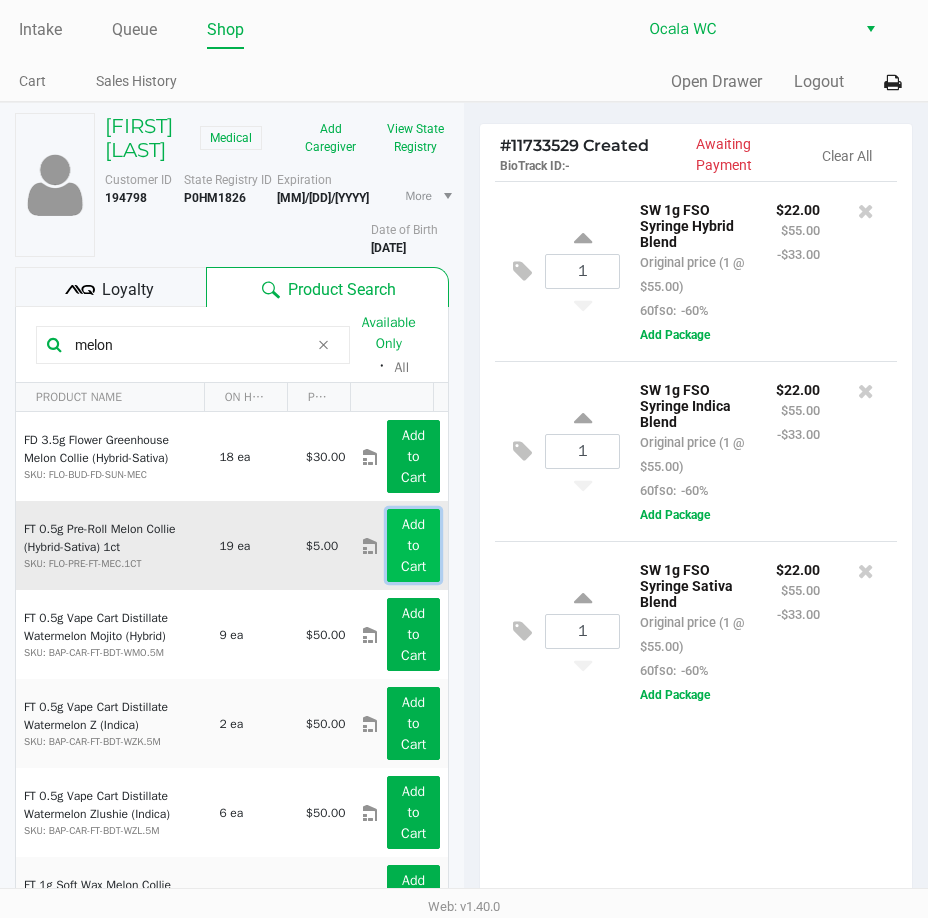 click on "Add to Cart" 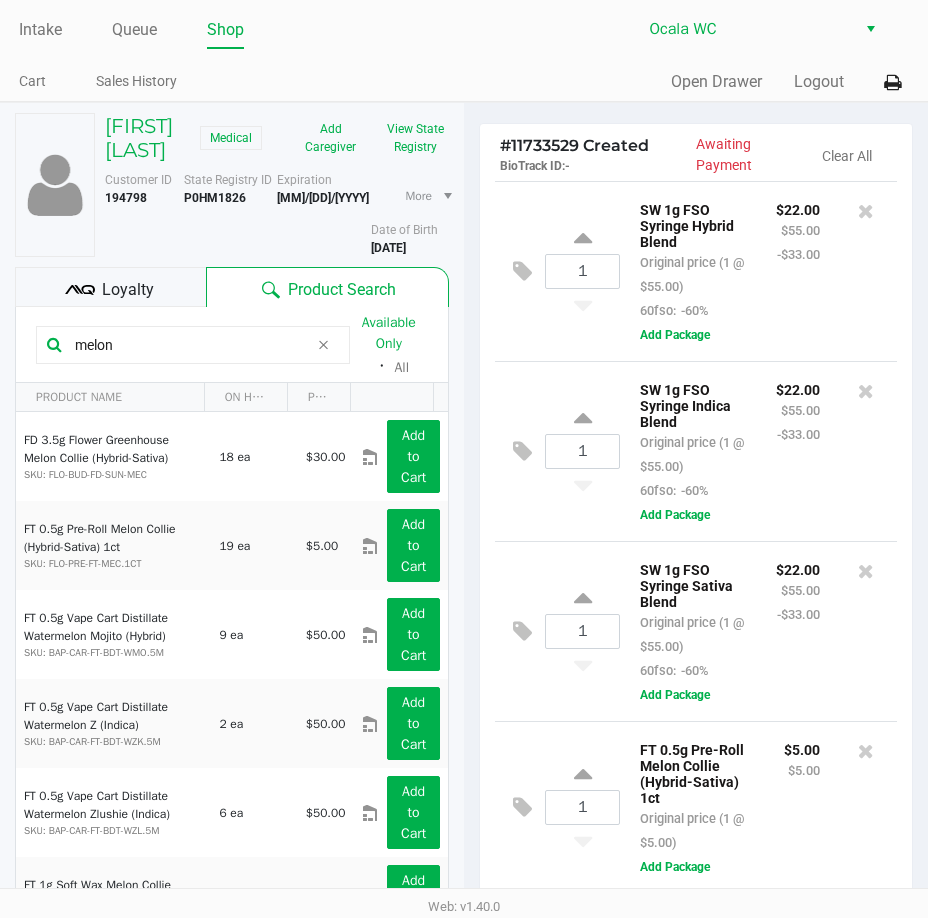 scroll, scrollTop: 0, scrollLeft: 0, axis: both 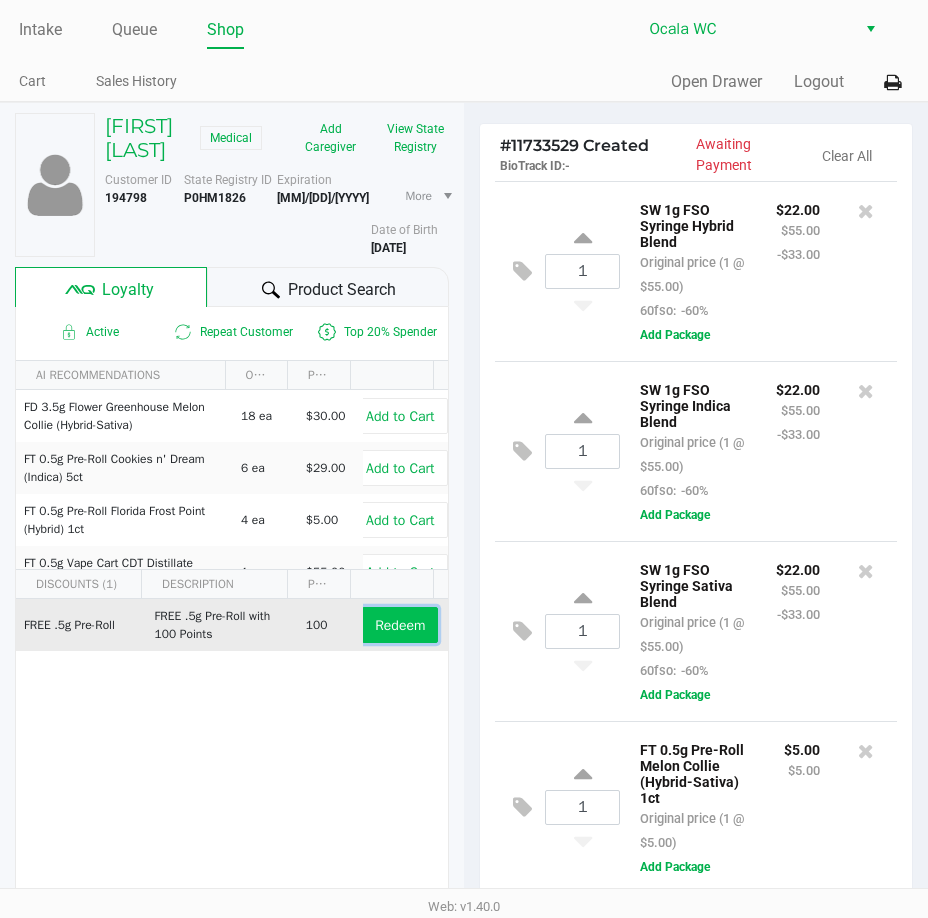 click on "Redeem" 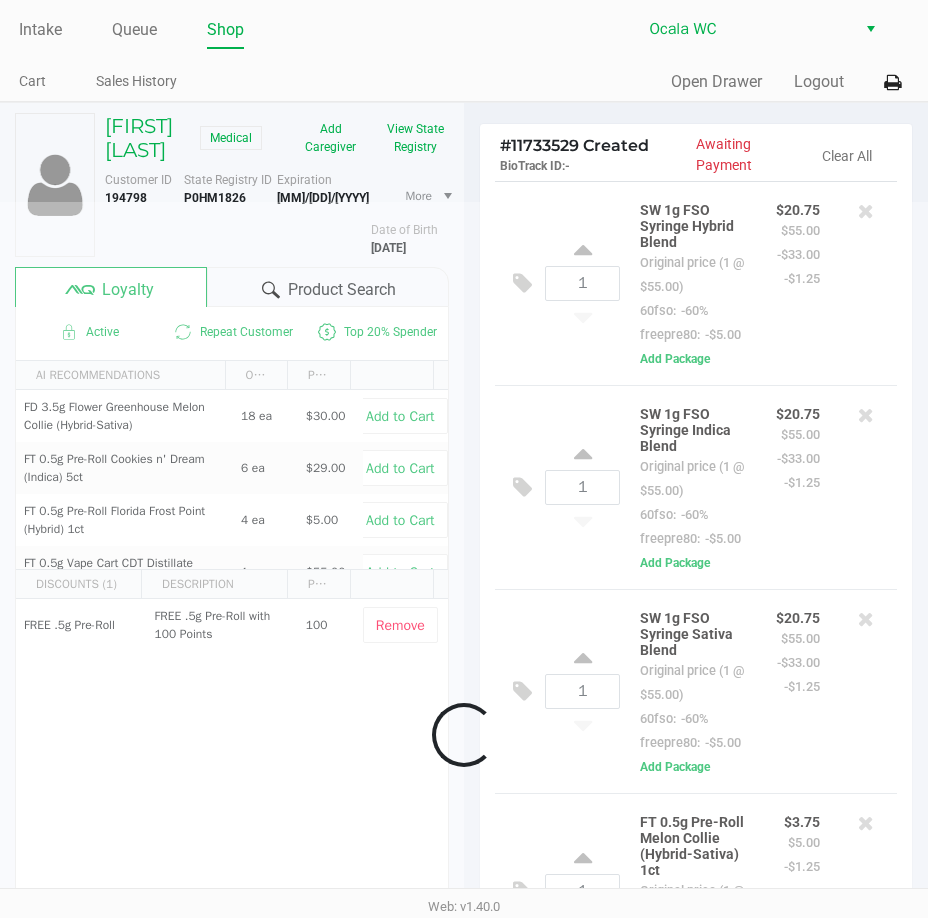 scroll, scrollTop: 192, scrollLeft: 0, axis: vertical 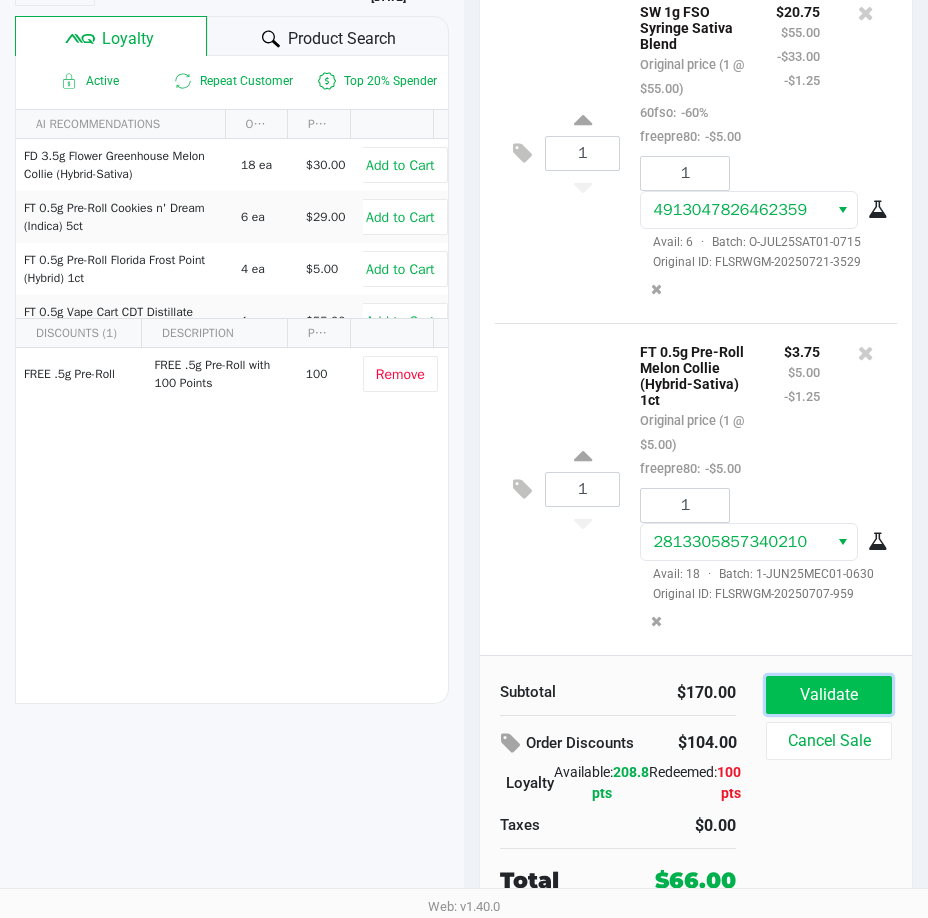 click on "Validate" 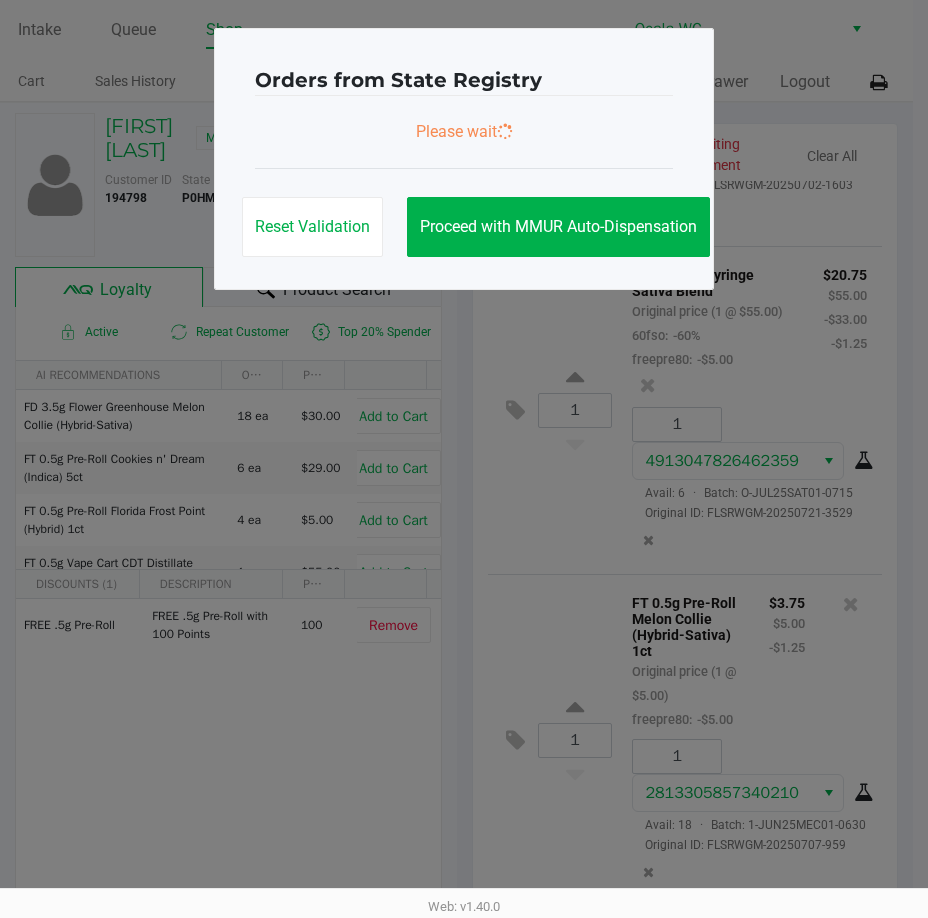 scroll, scrollTop: 0, scrollLeft: 0, axis: both 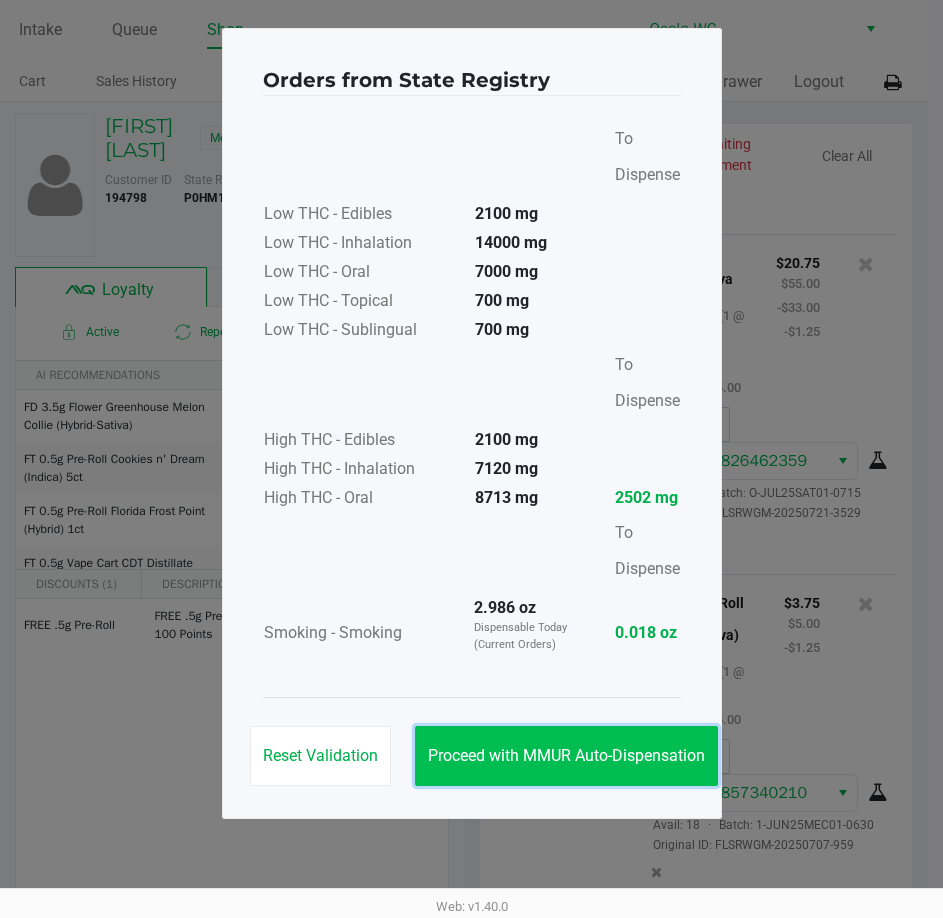 click on "Proceed with MMUR Auto-Dispensation" 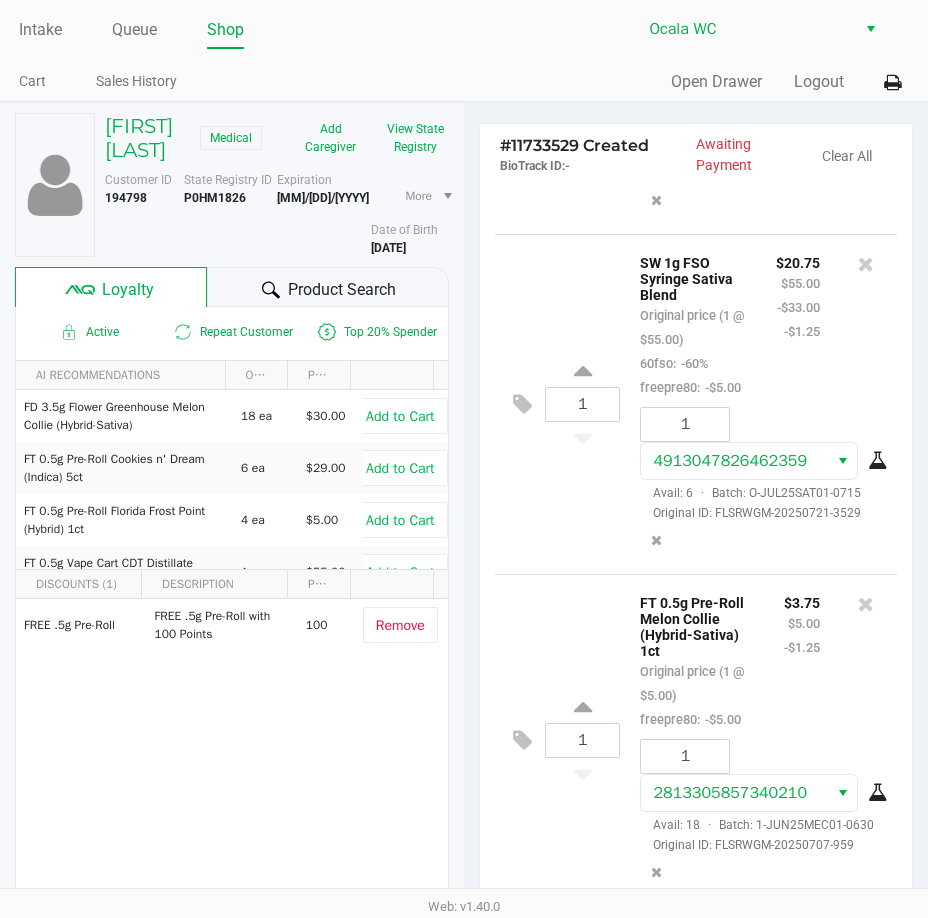 scroll, scrollTop: 254, scrollLeft: 0, axis: vertical 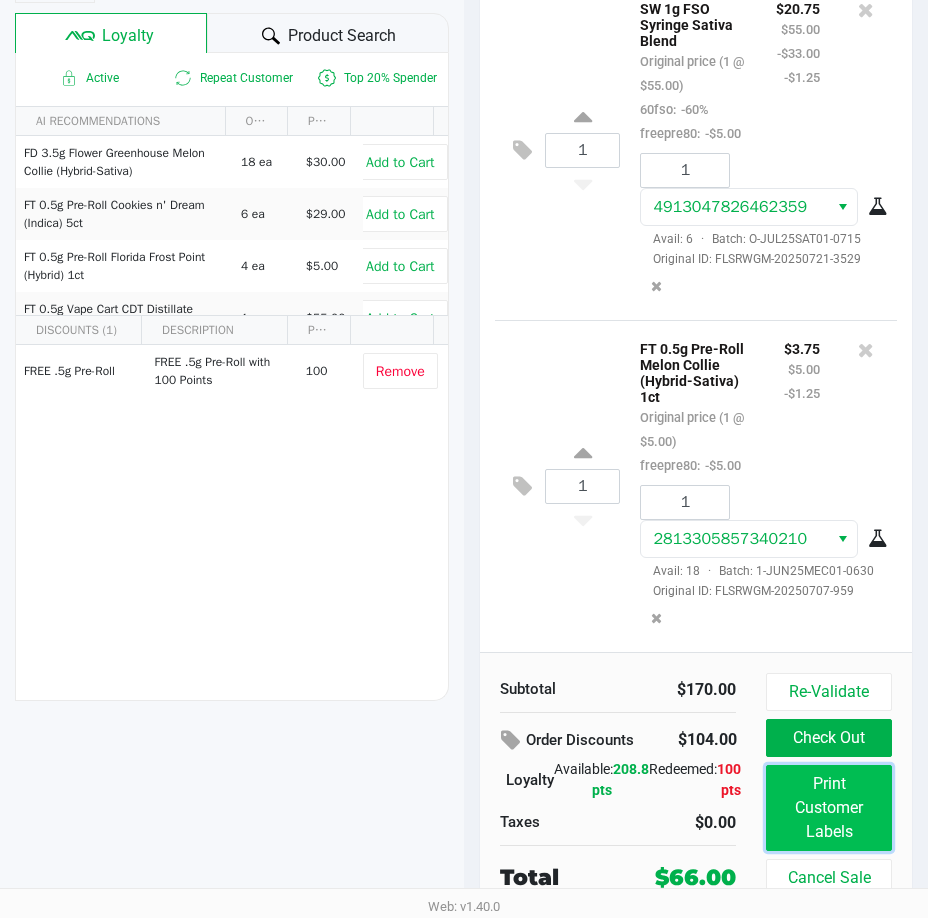 click on "Print Customer Labels" 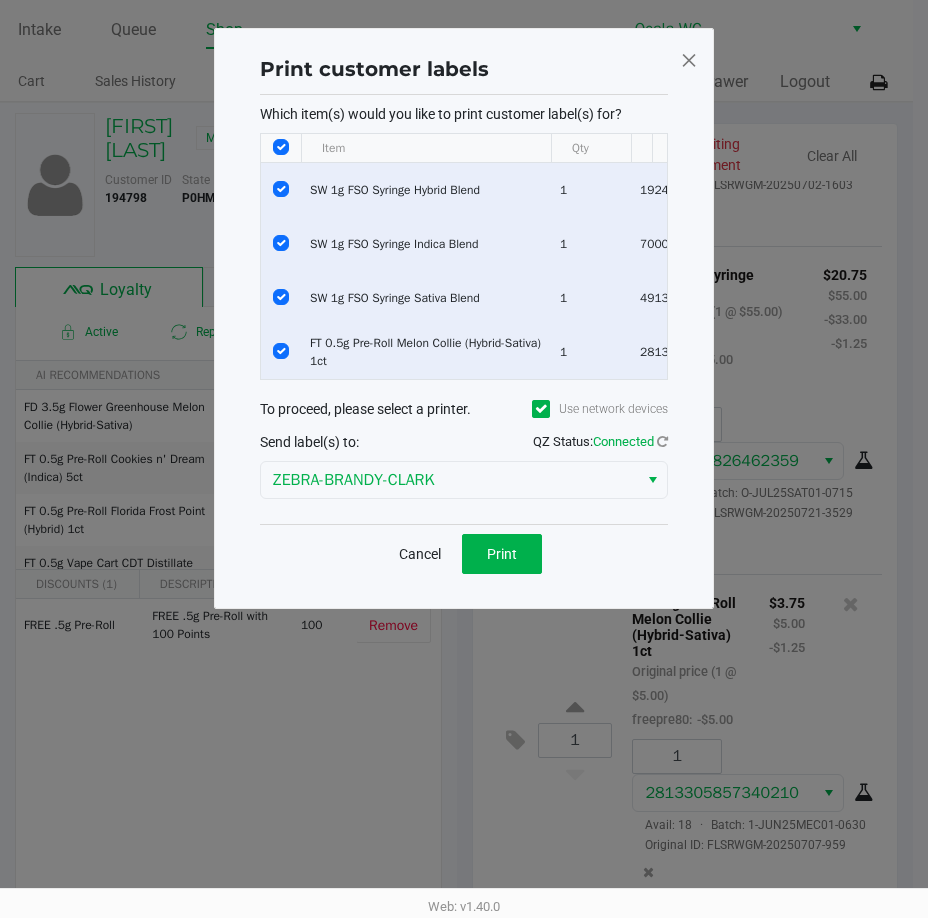 scroll, scrollTop: 0, scrollLeft: 0, axis: both 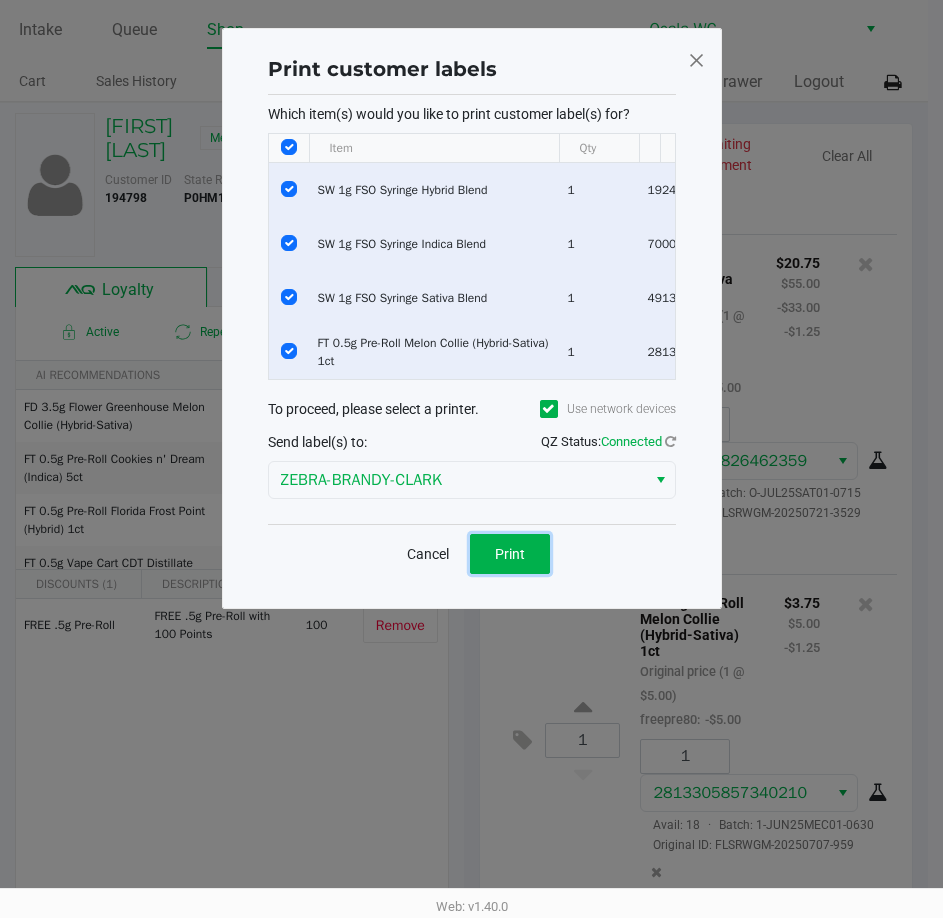 click on "Print" 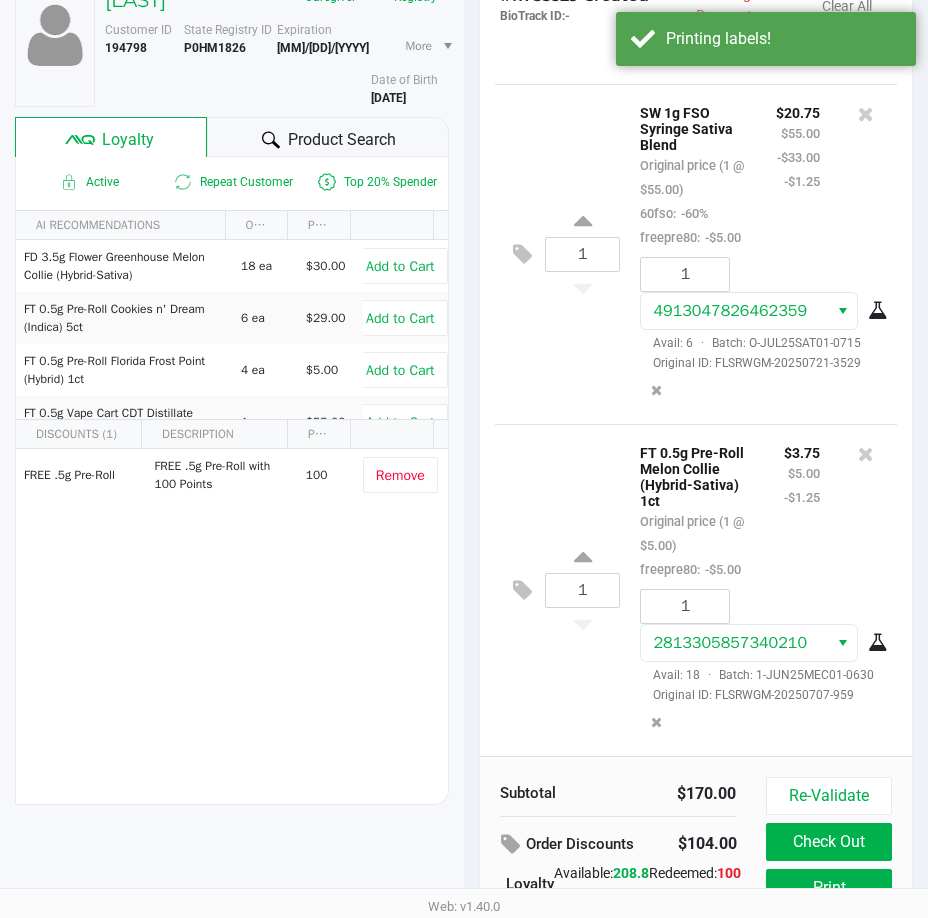 scroll, scrollTop: 254, scrollLeft: 0, axis: vertical 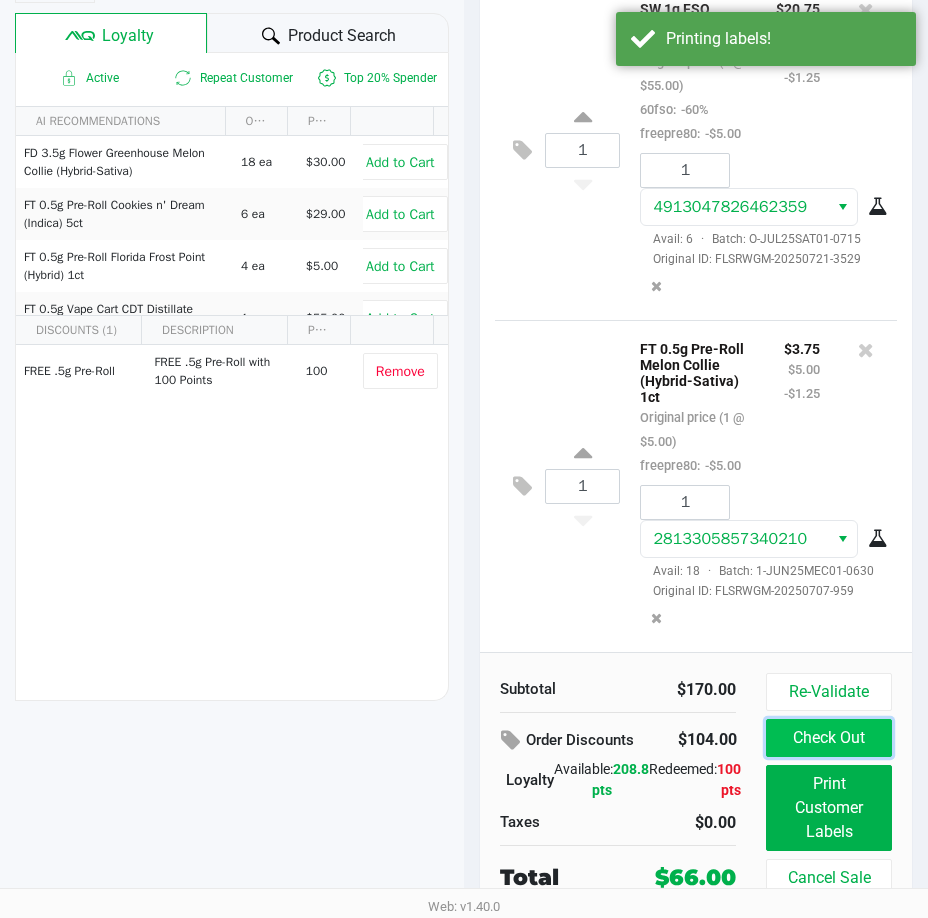 click on "Check Out" 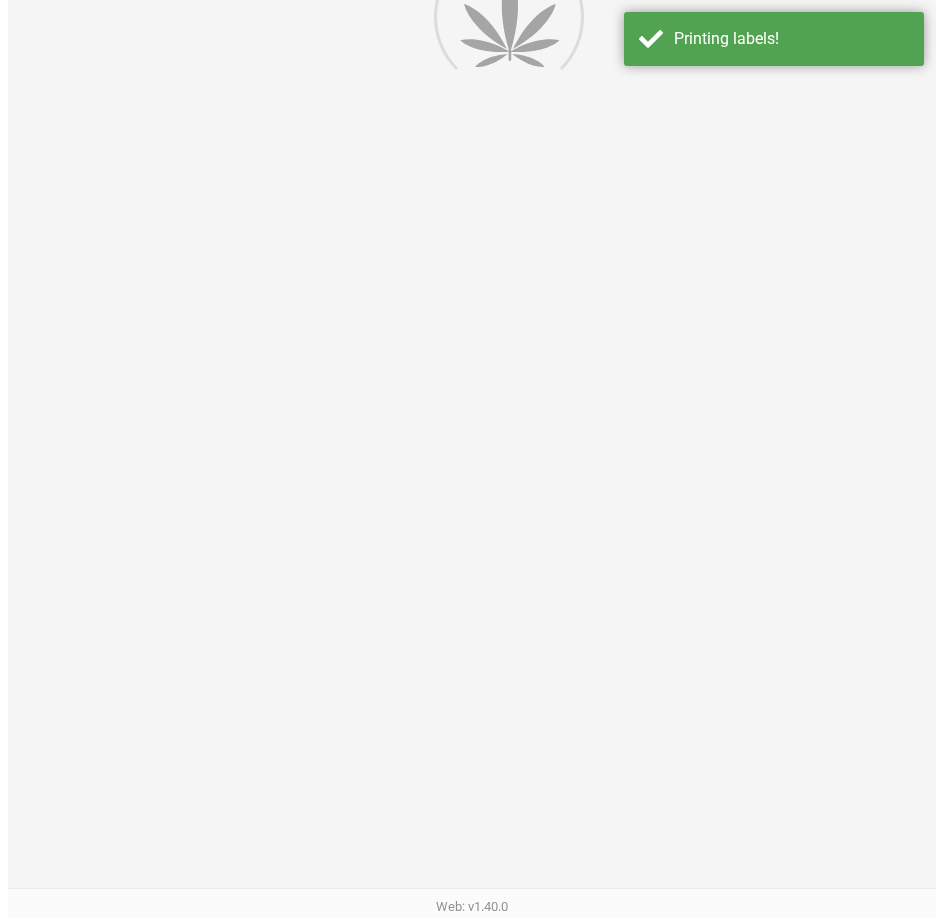 scroll, scrollTop: 0, scrollLeft: 0, axis: both 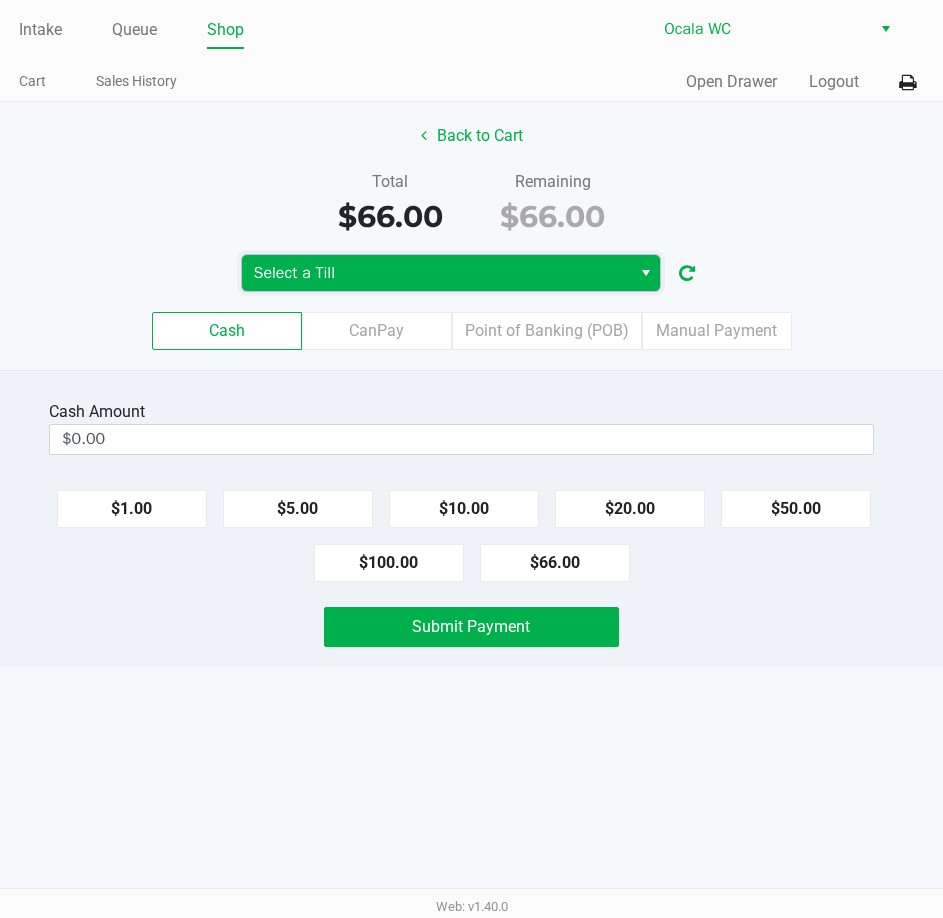 click on "Select a Till" at bounding box center [436, 273] 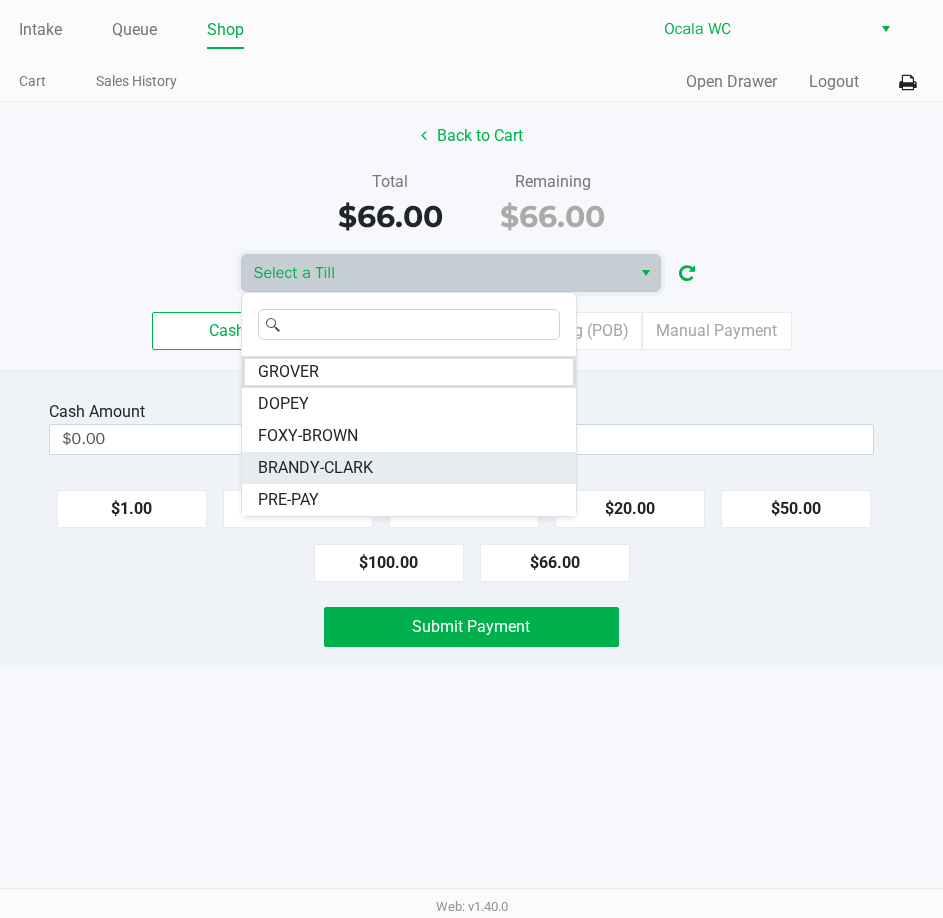 click on "BRANDY-CLARK" at bounding box center (409, 468) 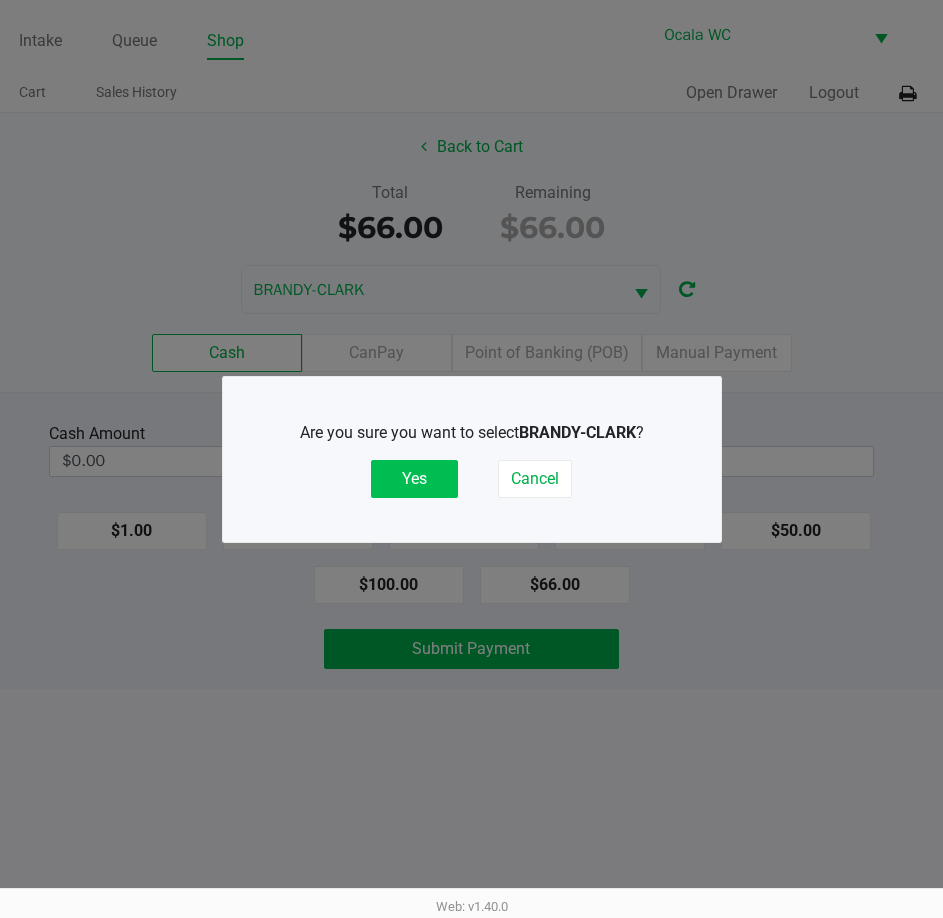 click on "Yes" 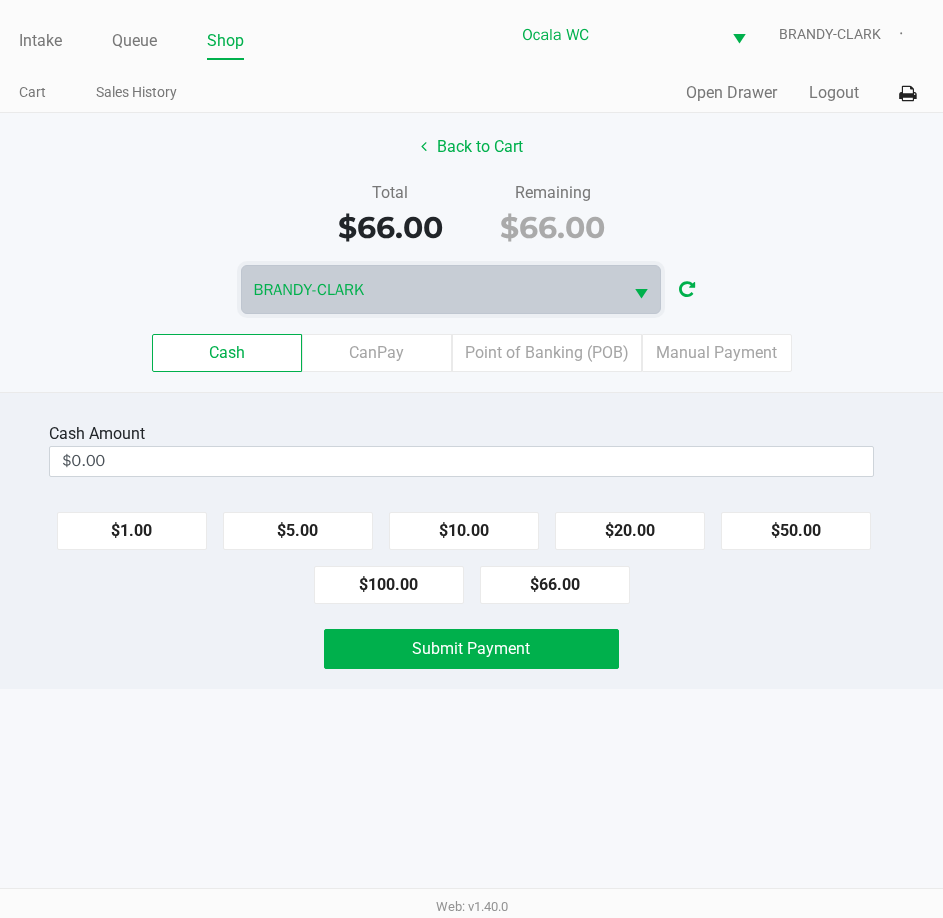 click on "Cash  Amount" 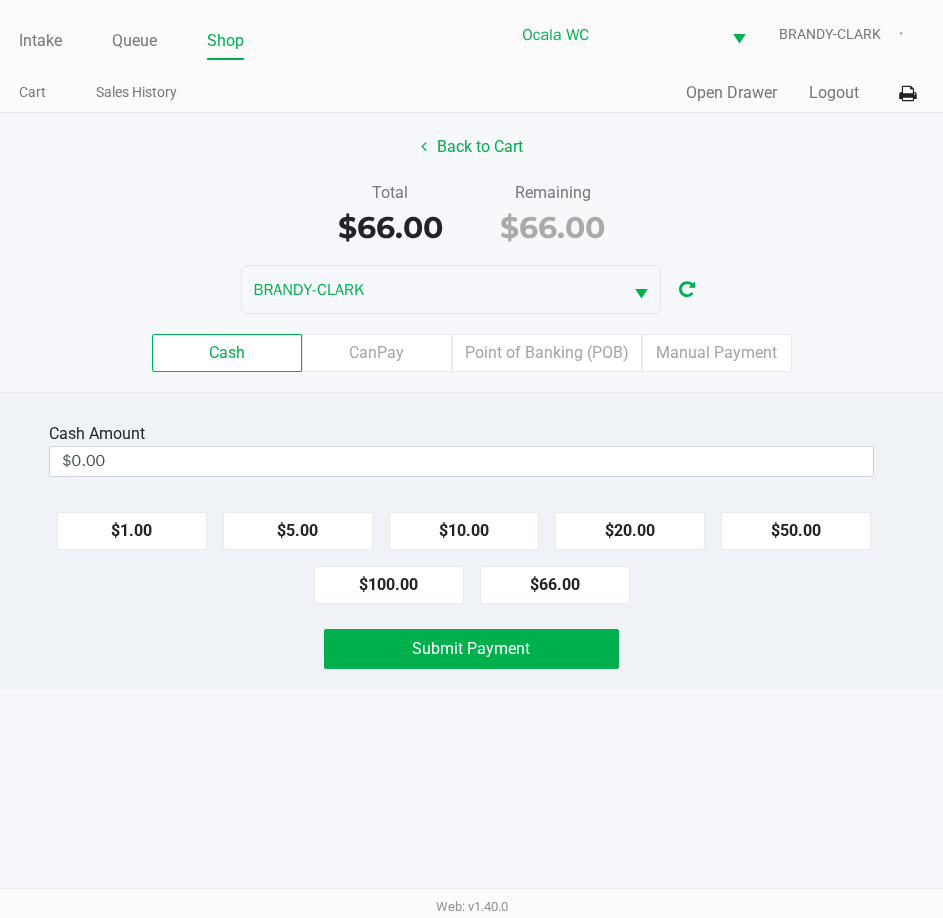 click on "$20.00" 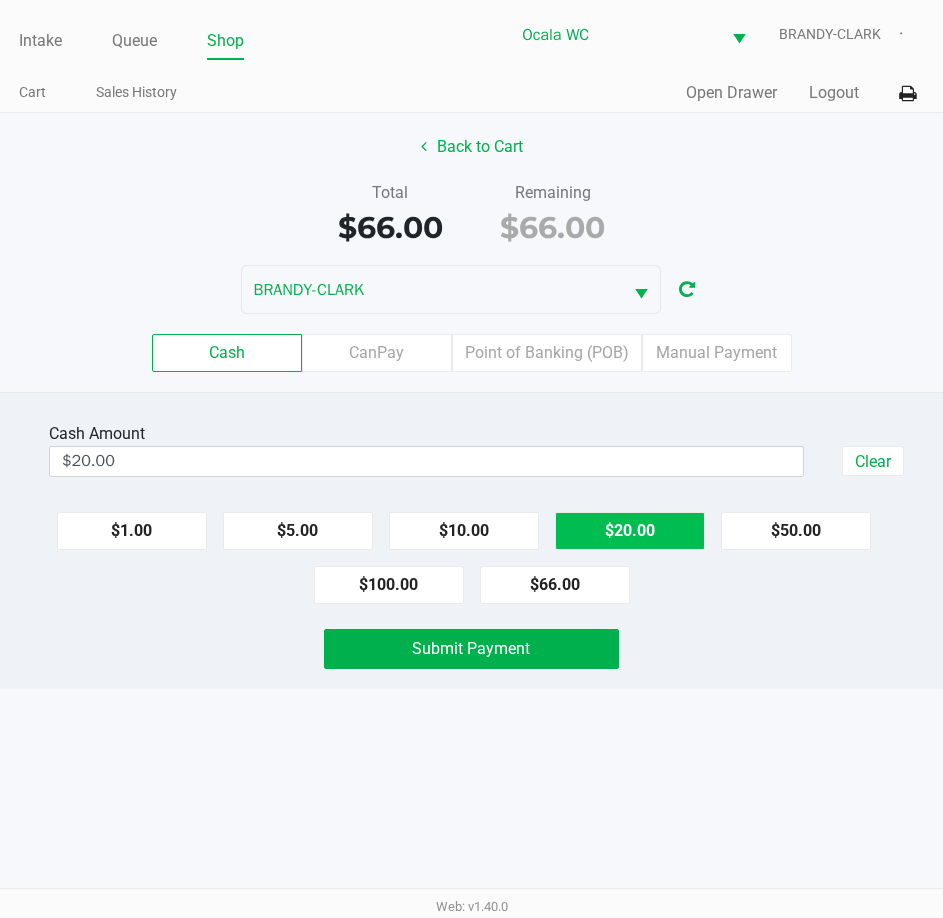 click on "$20.00" 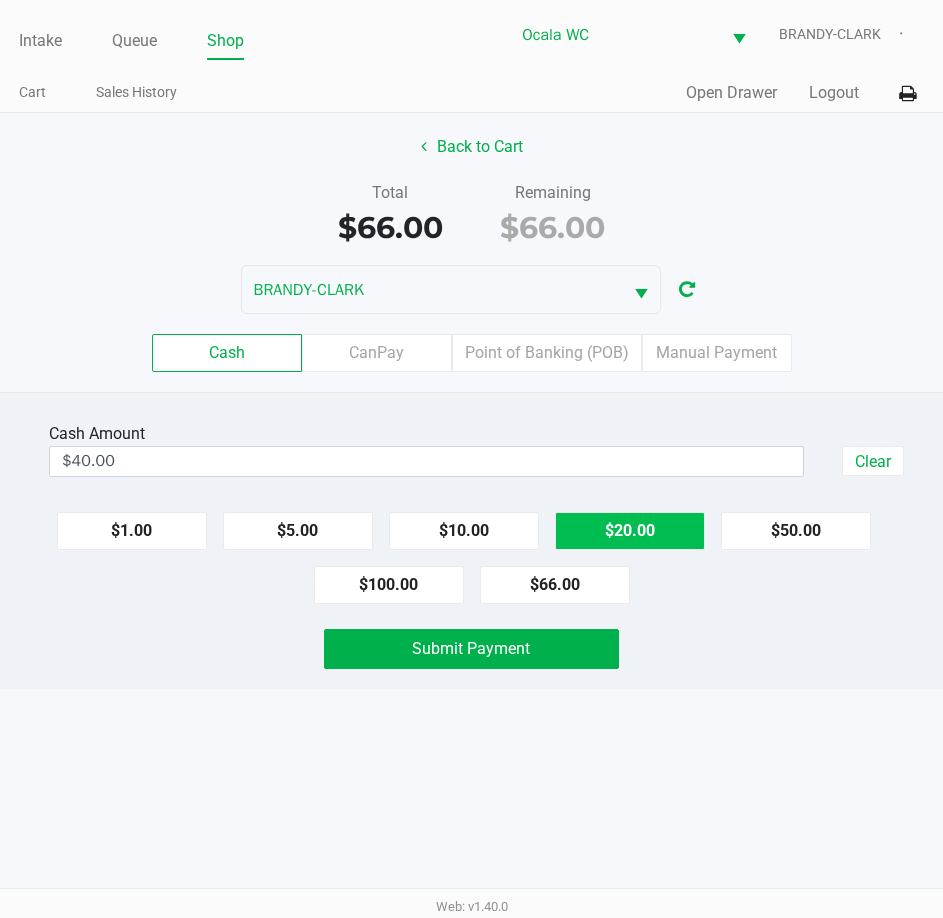 click on "$20.00" 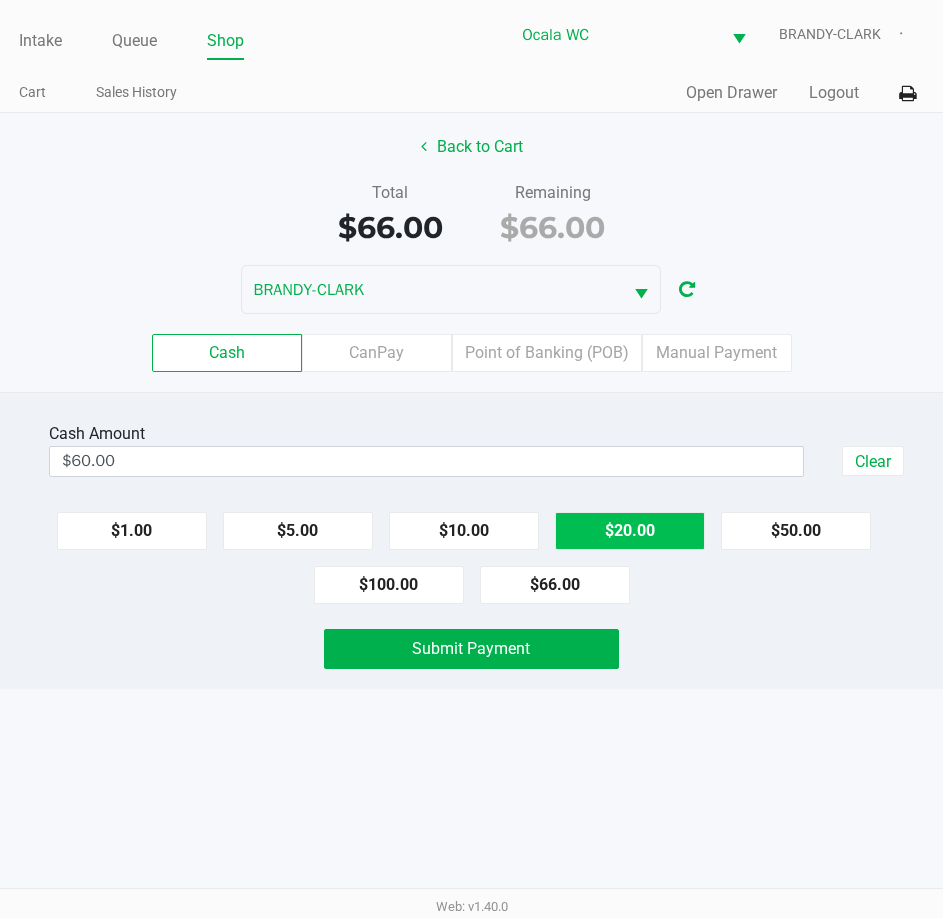 click on "$20.00" 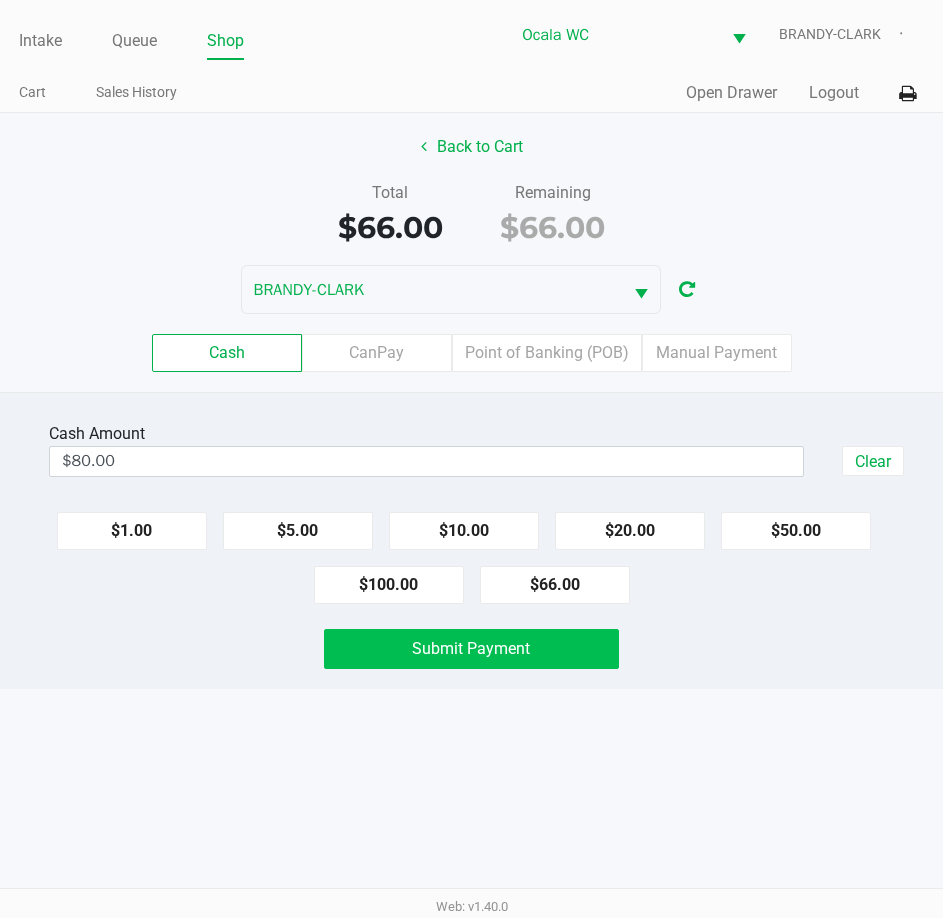 click on "Submit Payment" 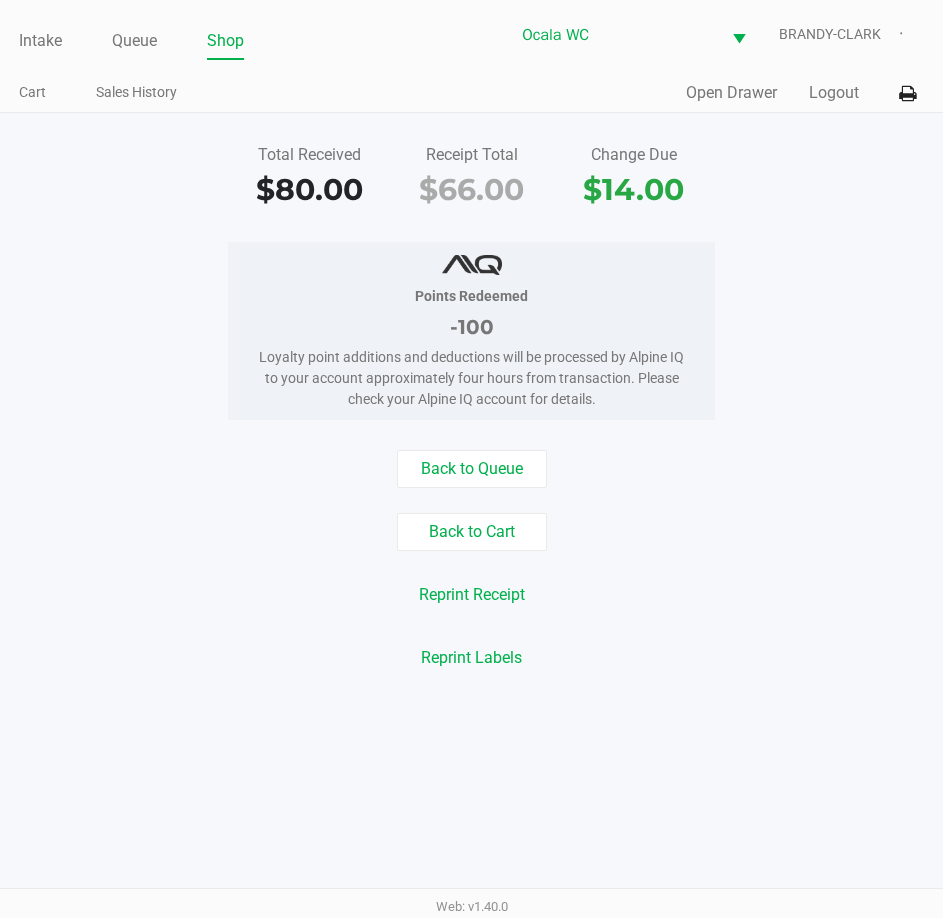 click on "Intake" 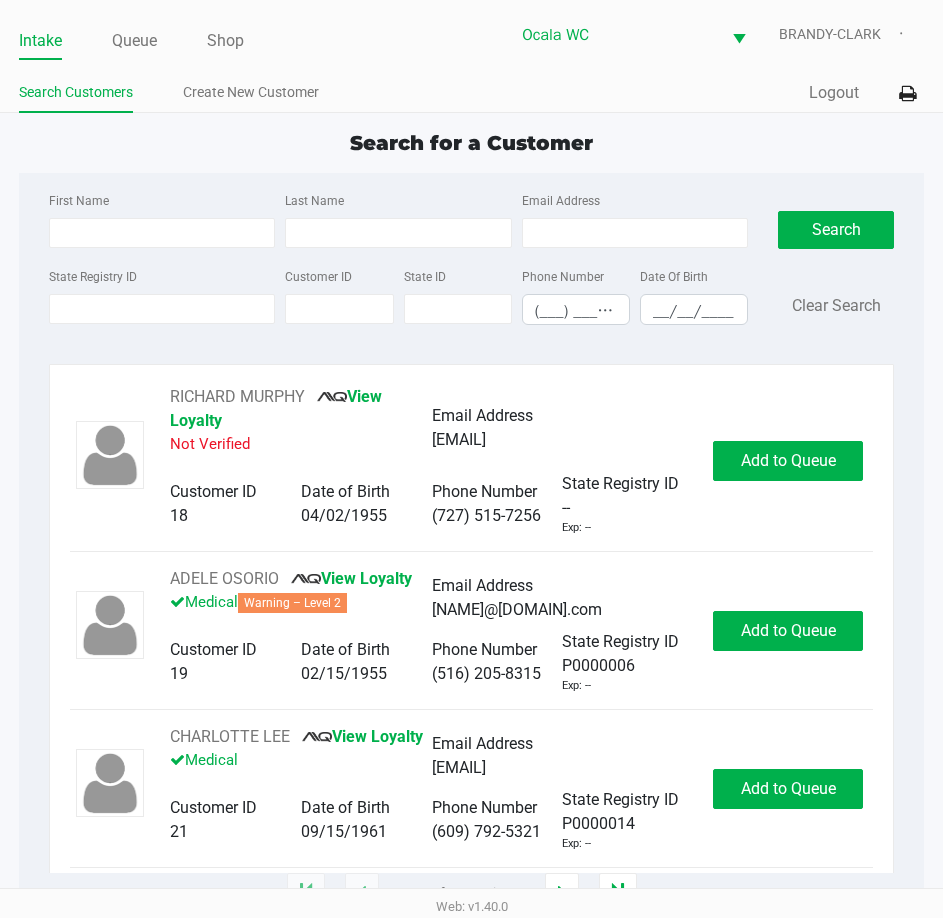 click on "Intake" 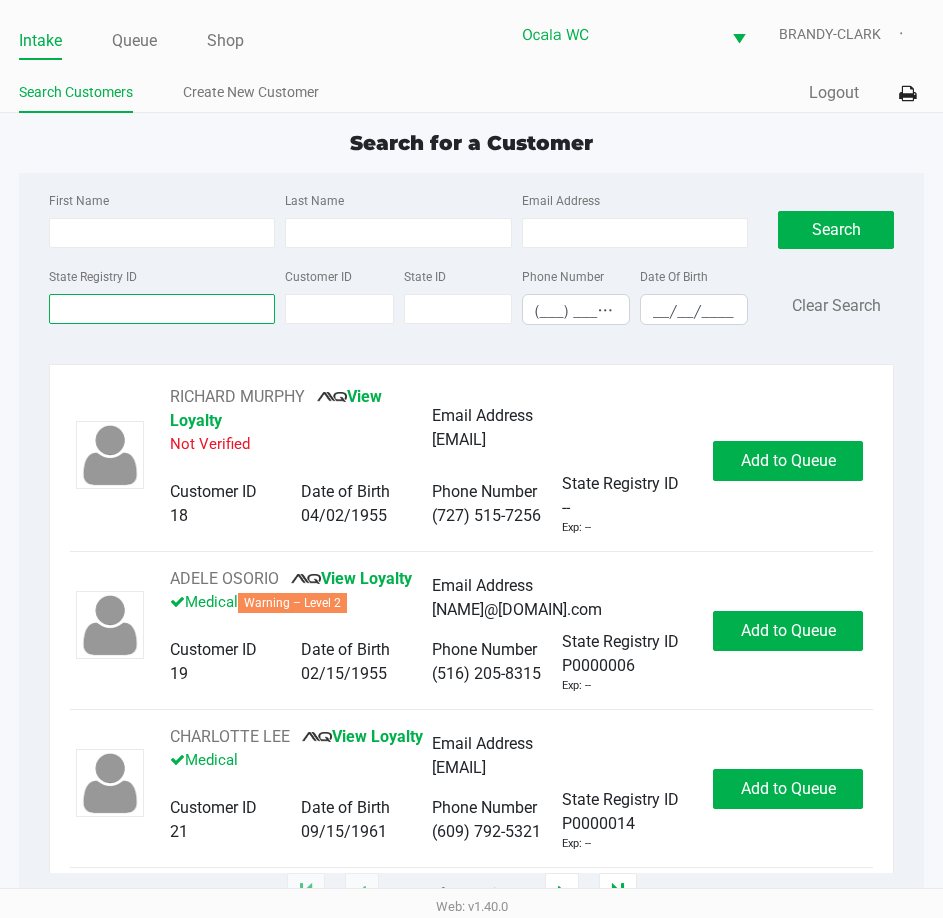 click on "State Registry ID" at bounding box center [162, 309] 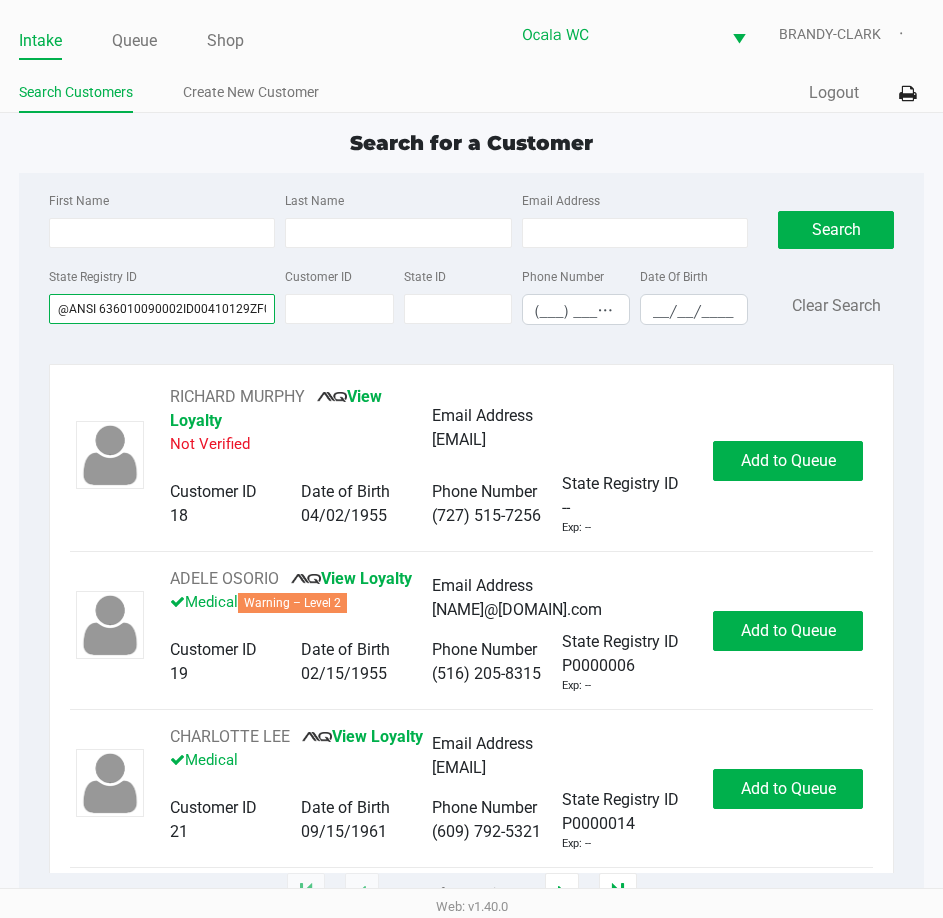 type on "@ANSI [NUMBER]ID[NUMBER]ZF[NUMBER]IDDAQNONEDCSLOONEY SRDDENDACDEANDDFNDADCDDGNDBB[DATE]DBA[DATE][NUMBER]DAG[NUMBER] SW [NUMBER]TH PLDAIDUNNELLONDAJFLDAK[ZIP]000  ZFZFAX[CODE] LOONEY JR, DEANZFCZFDZFEZFFZFGZFH" 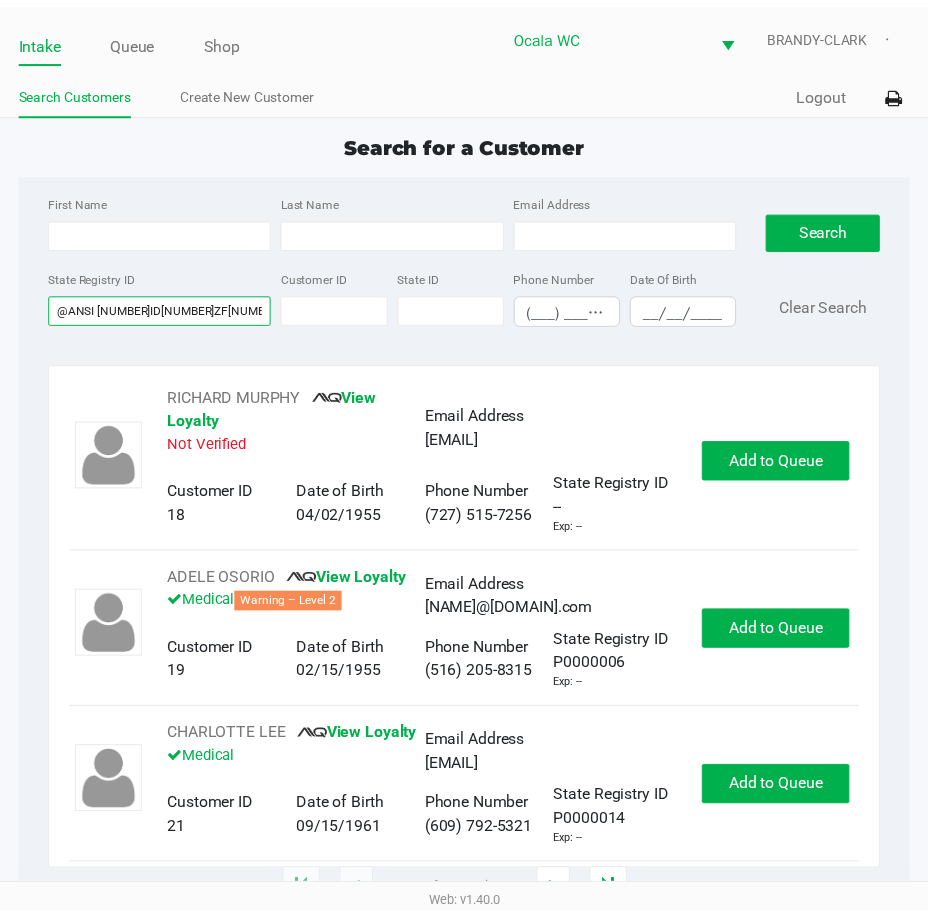 scroll, scrollTop: 0, scrollLeft: 1301, axis: horizontal 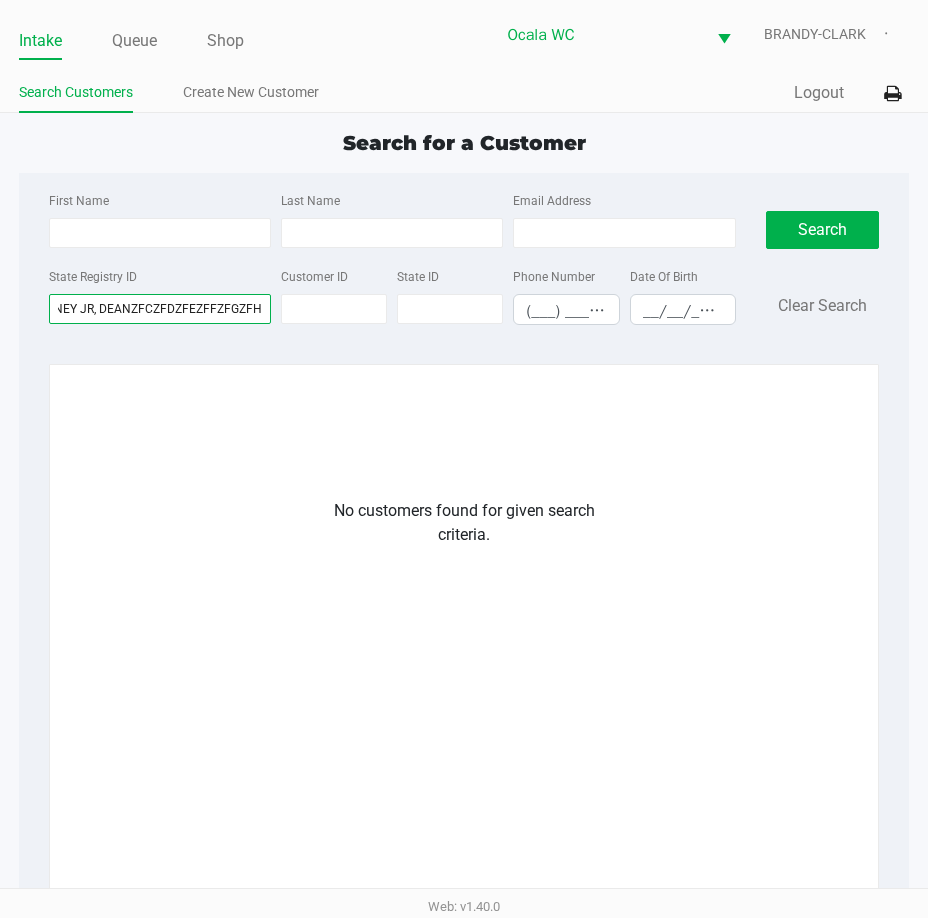 click on "@ANSI [NUMBER]ID[NUMBER]ZF[NUMBER]IDDAQNONEDCSLOONEY SRDDENDACDEANDDFNDADCDDGNDBB[DATE]DBA[DATE][NUMBER]DAG[NUMBER] SW [NUMBER]TH PLDAIDUNNELLONDAJFLDAK[ZIP]000  ZFZFAX[CODE] LOONEY JR, DEANZFCZFDZFEZFFZFGZFH" at bounding box center (160, 309) 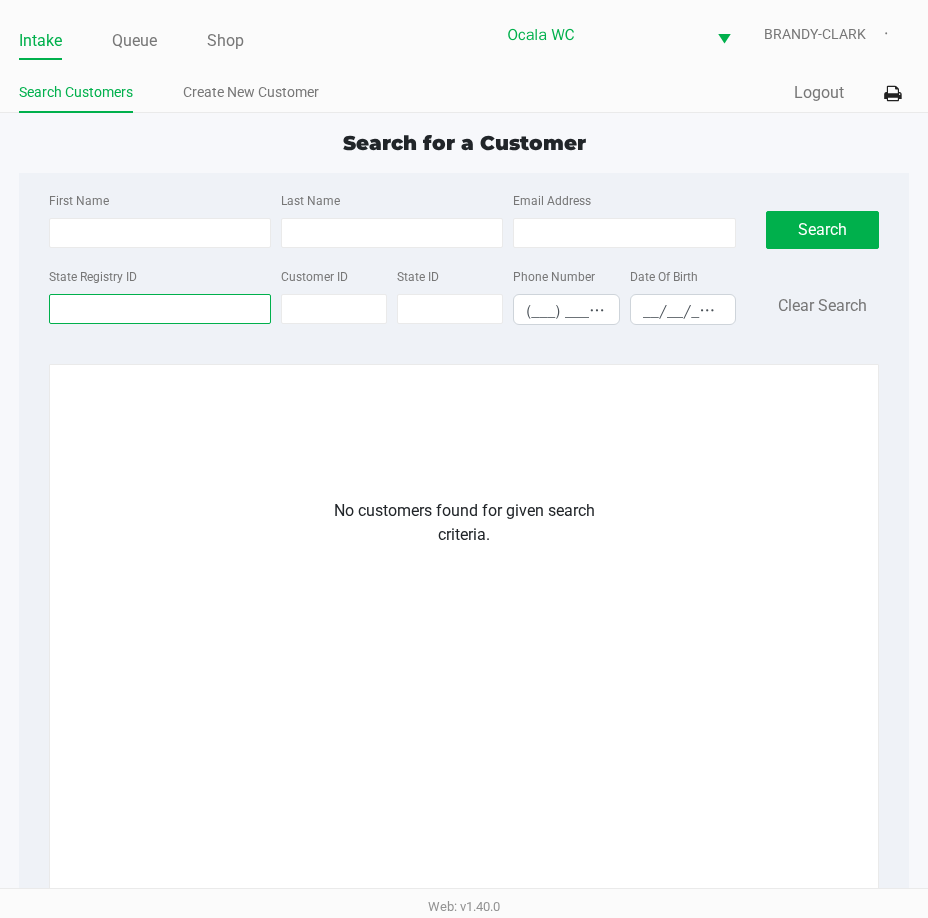 scroll, scrollTop: 0, scrollLeft: 0, axis: both 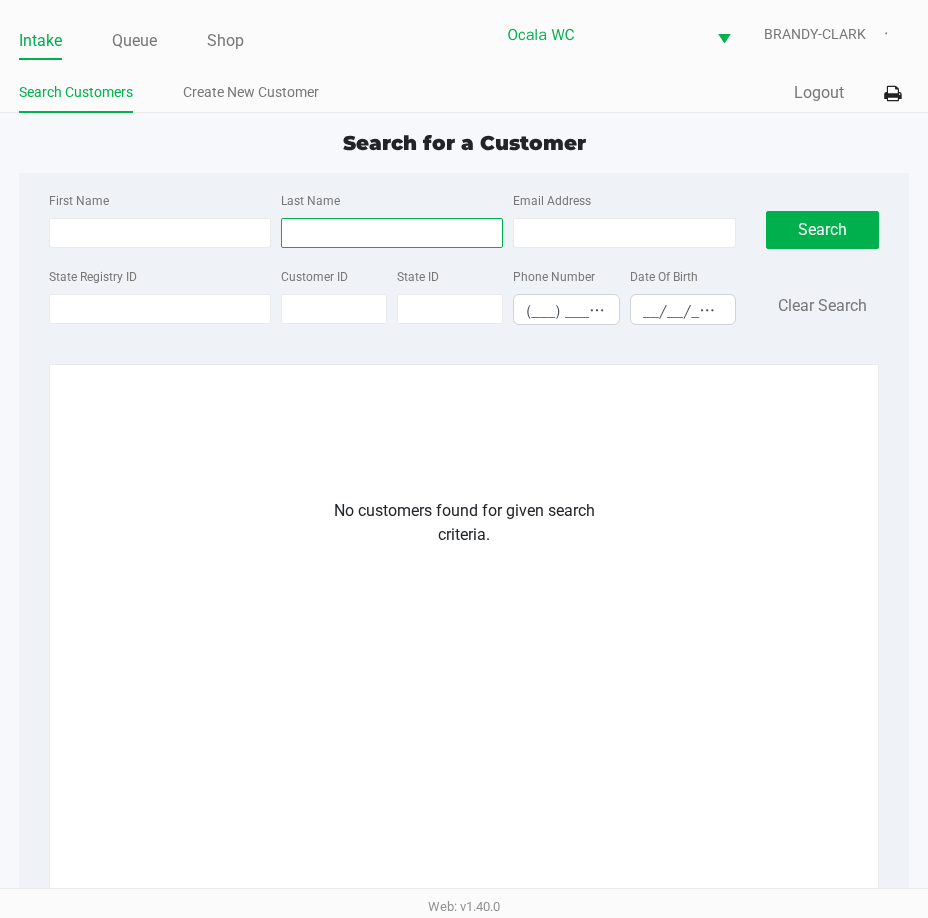 click on "Last Name" at bounding box center (392, 233) 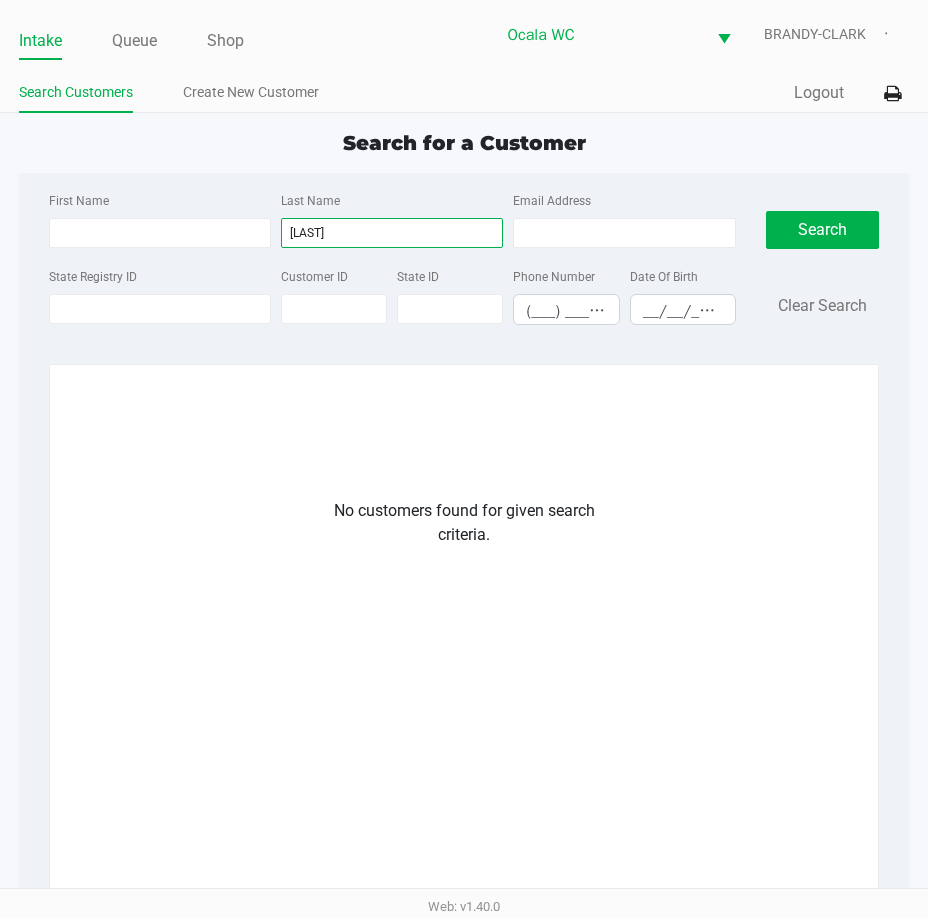 type on "[LAST]" 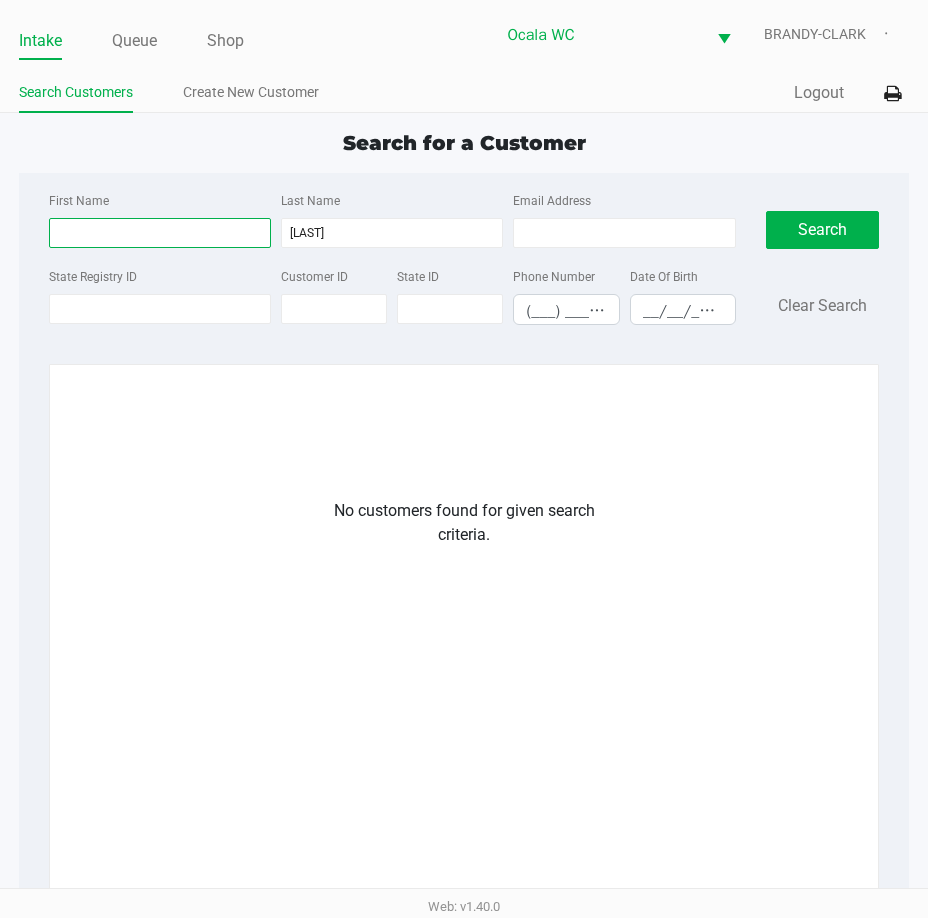 click on "First Name" at bounding box center (160, 233) 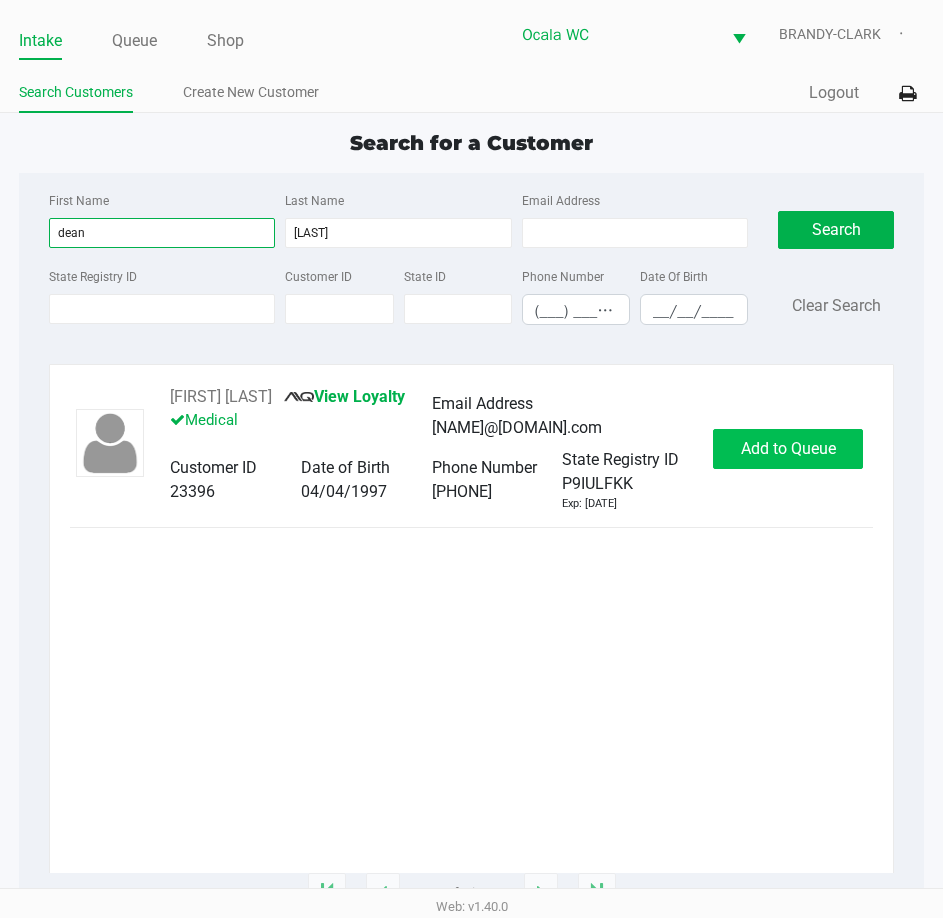 type on "dean" 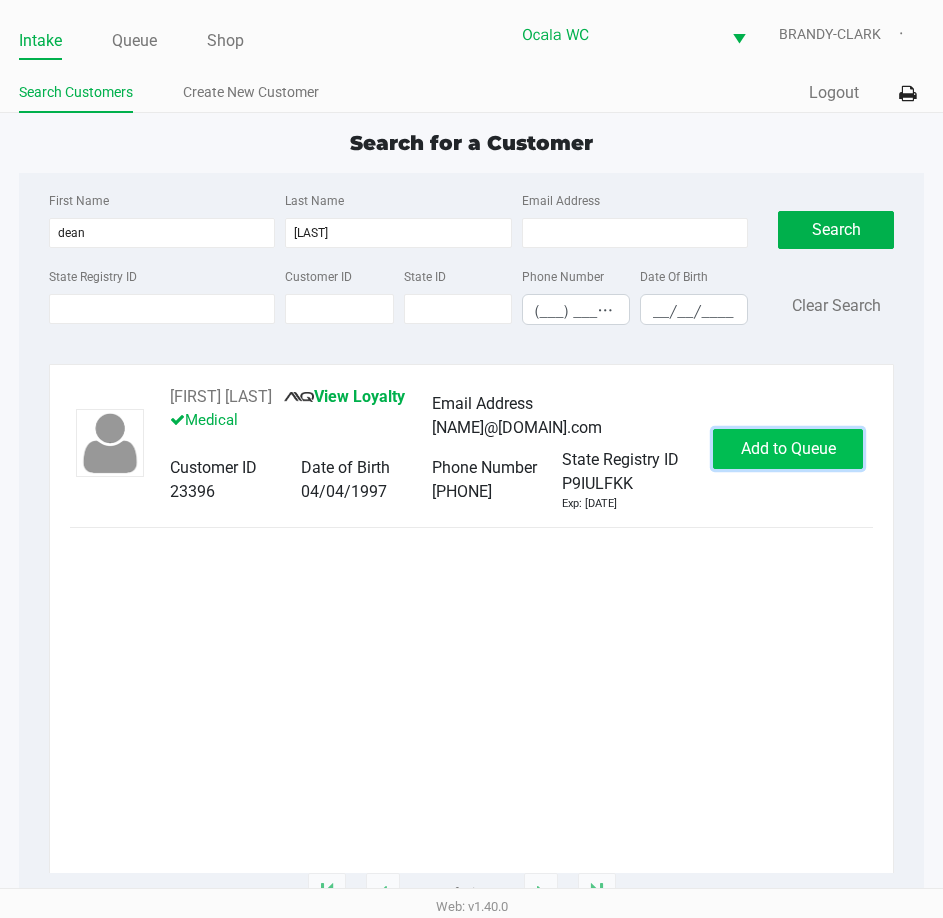 click on "Add to Queue" 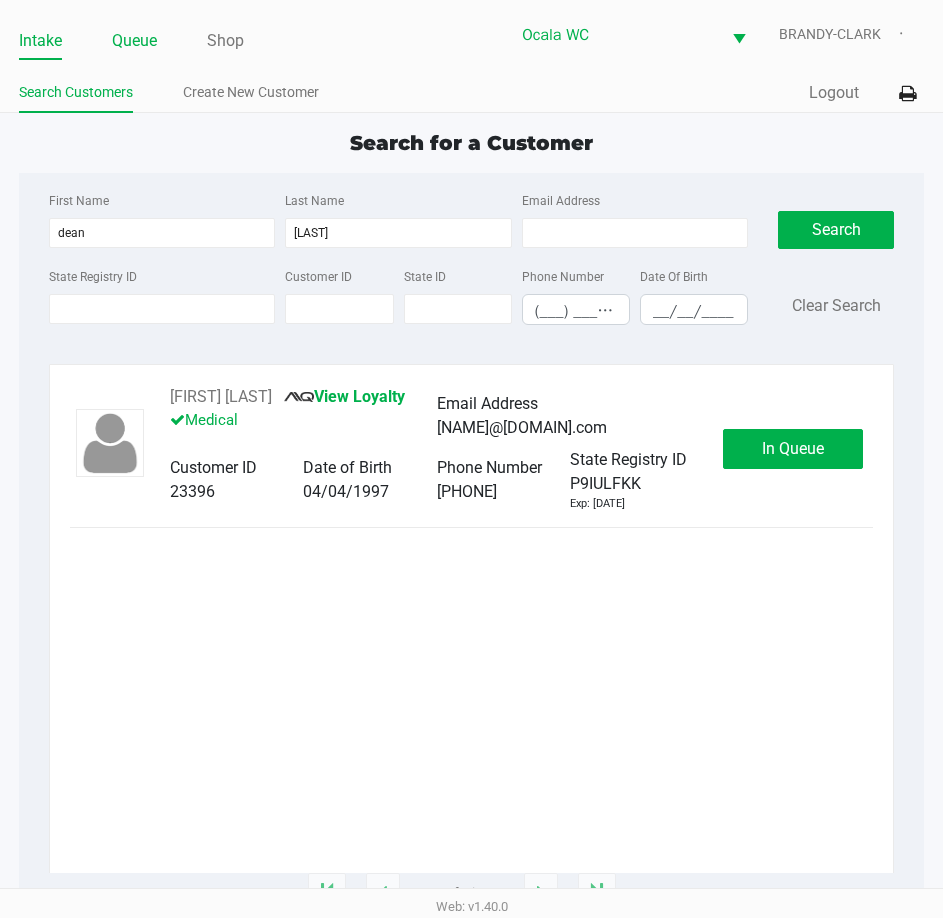 click on "Queue" 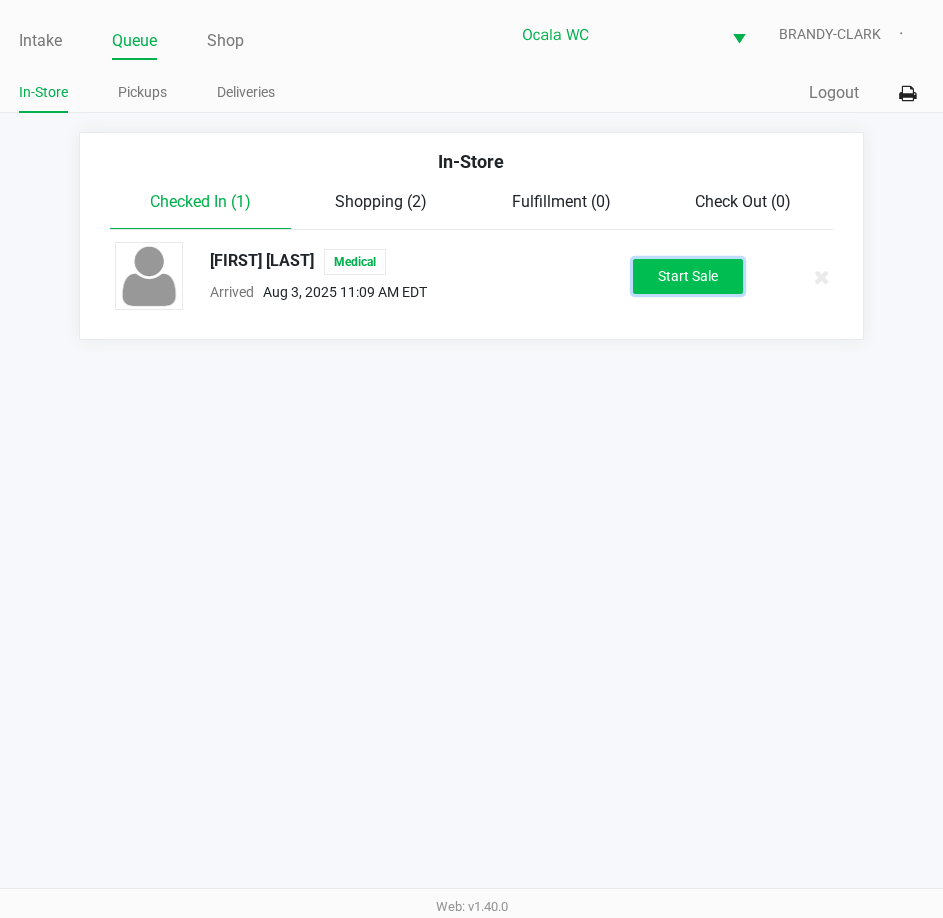 click on "Start Sale" 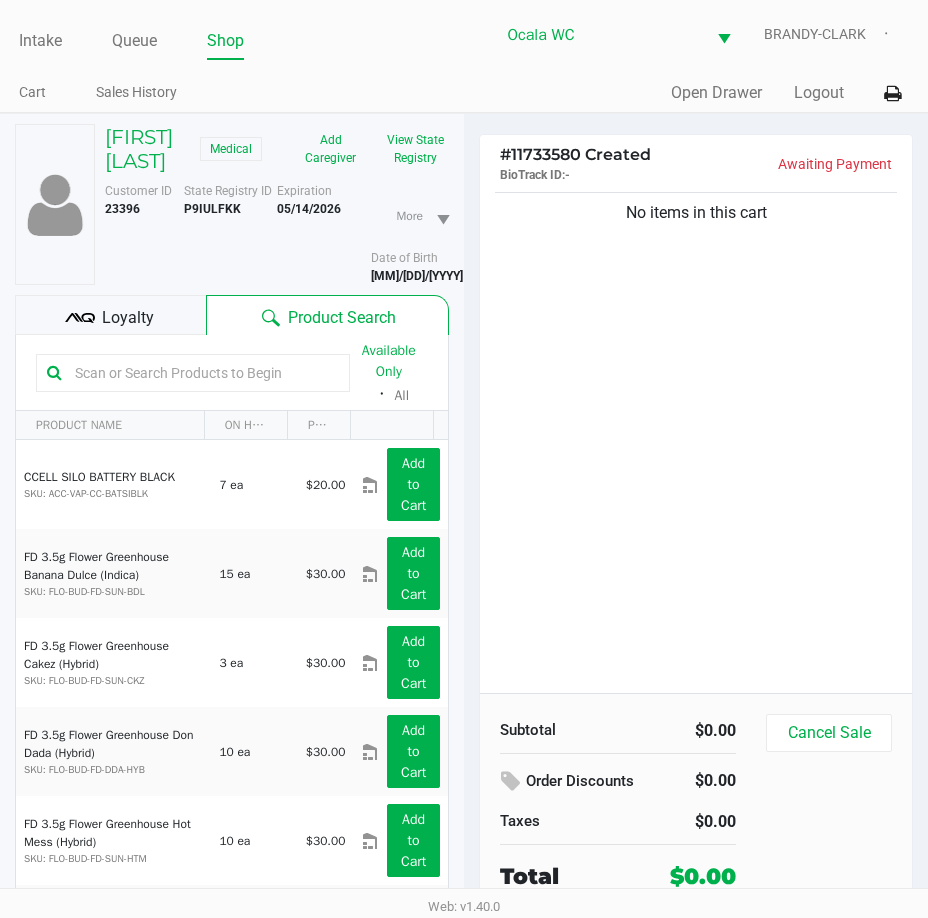 click 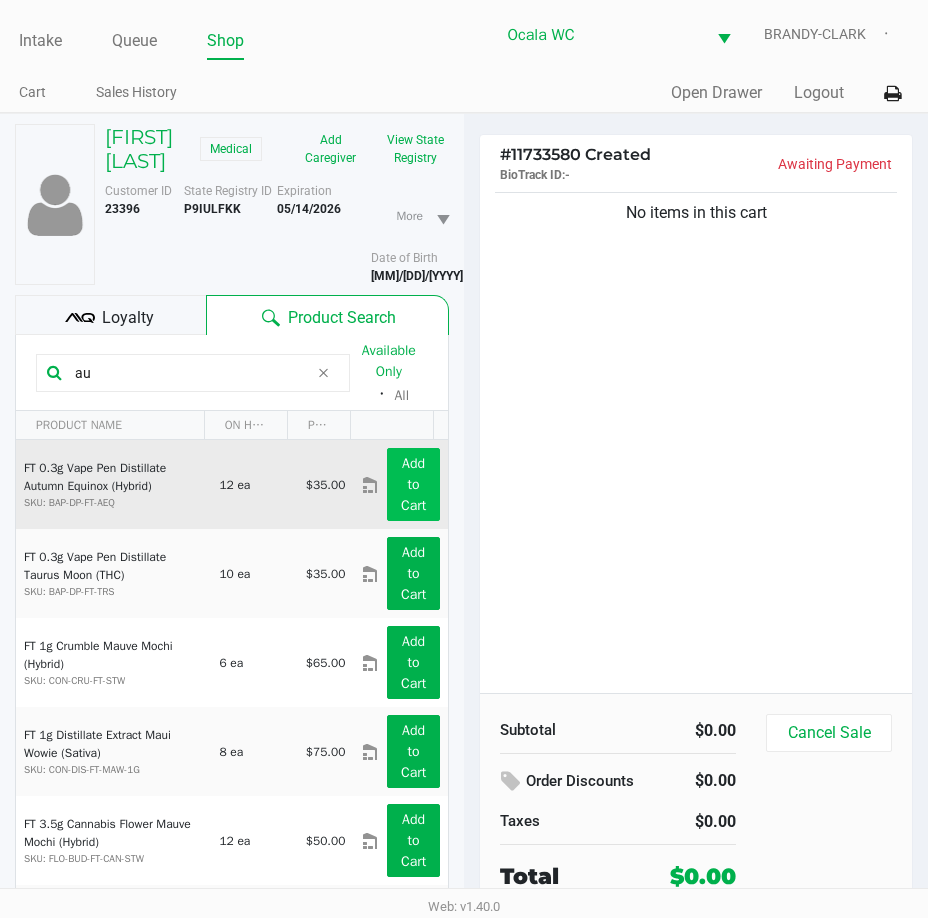 type on "au" 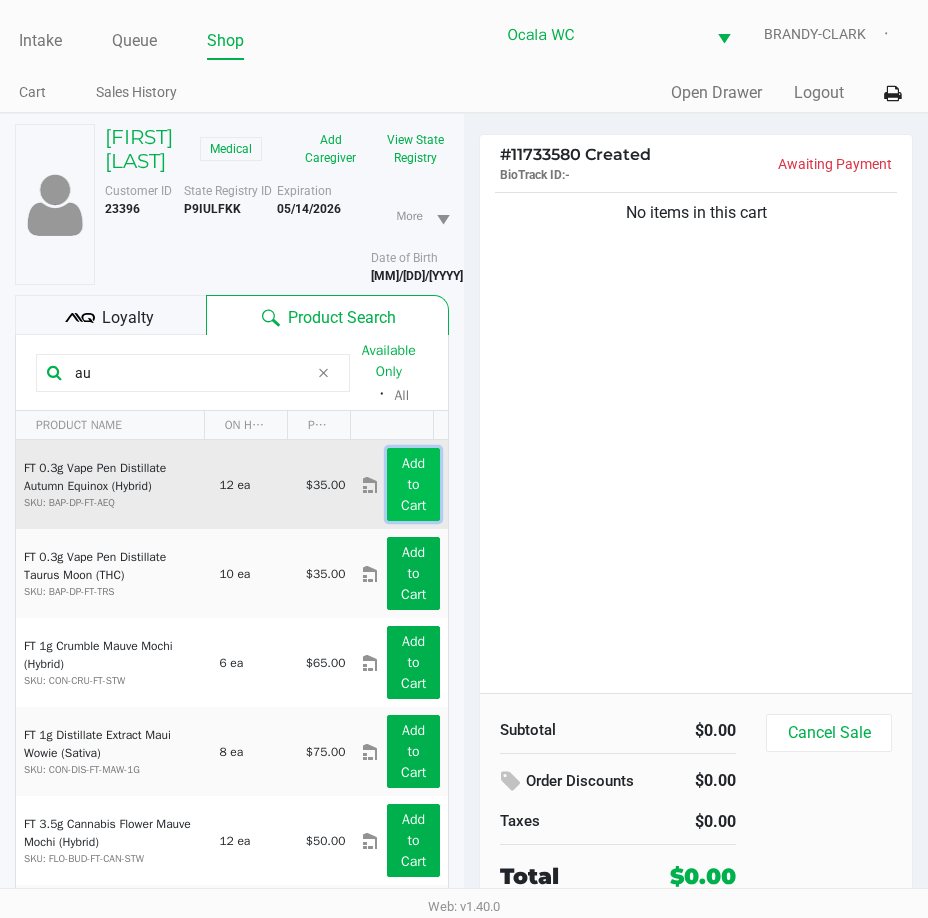 click on "Add to Cart" 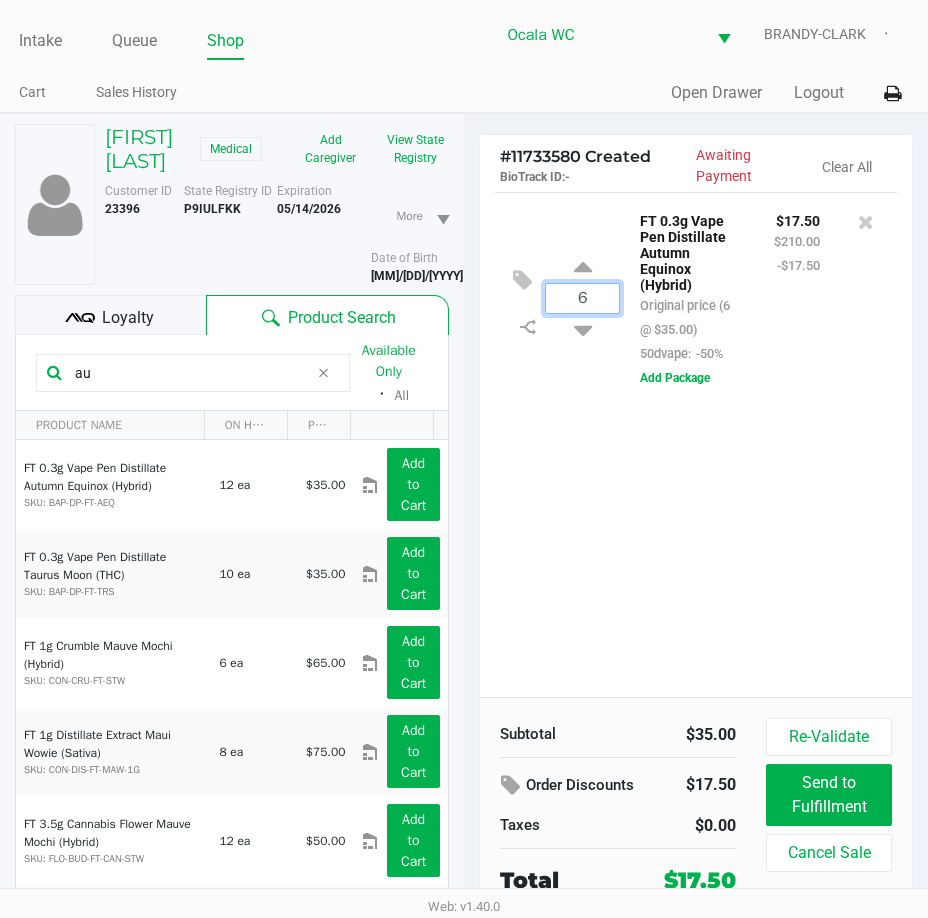 type on "6" 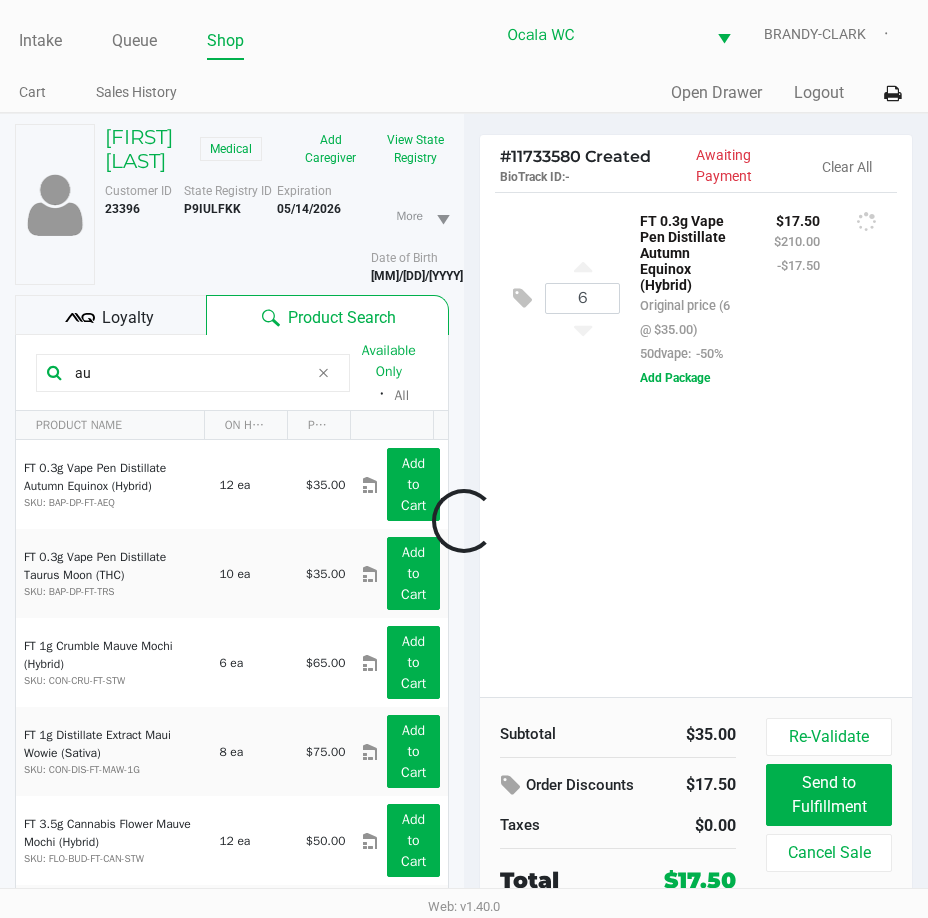 drag, startPoint x: 627, startPoint y: 502, endPoint x: 613, endPoint y: 505, distance: 14.3178215 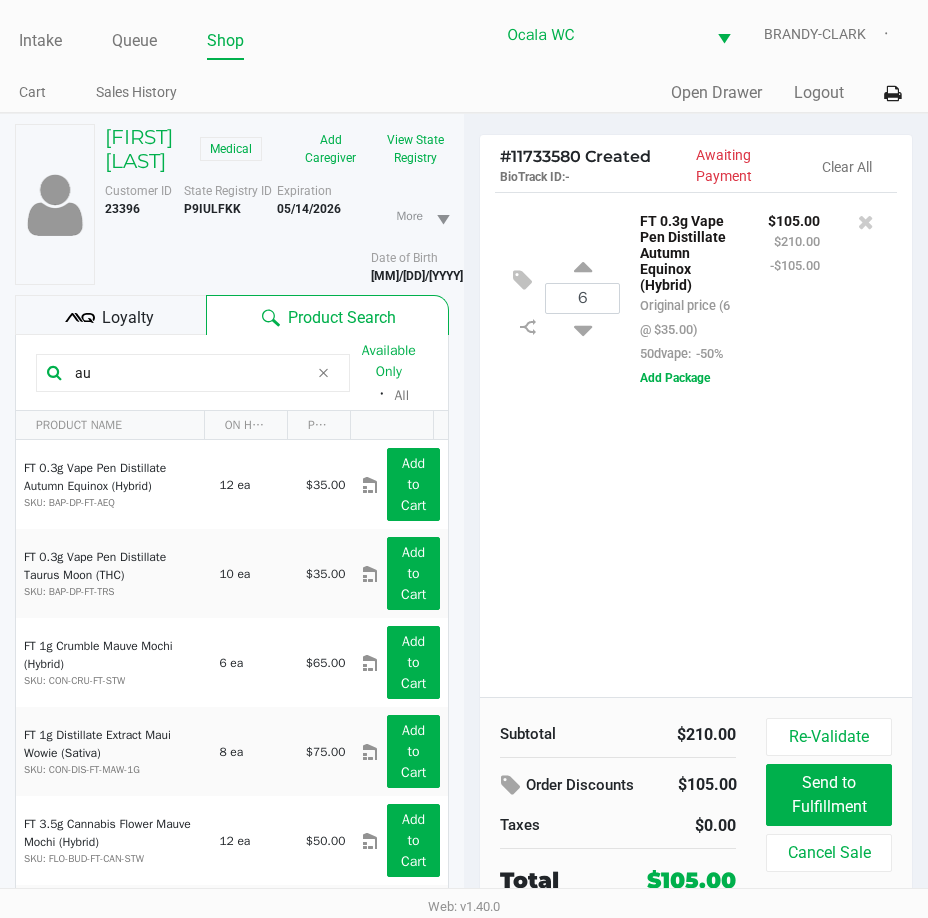click on "Loyalty" 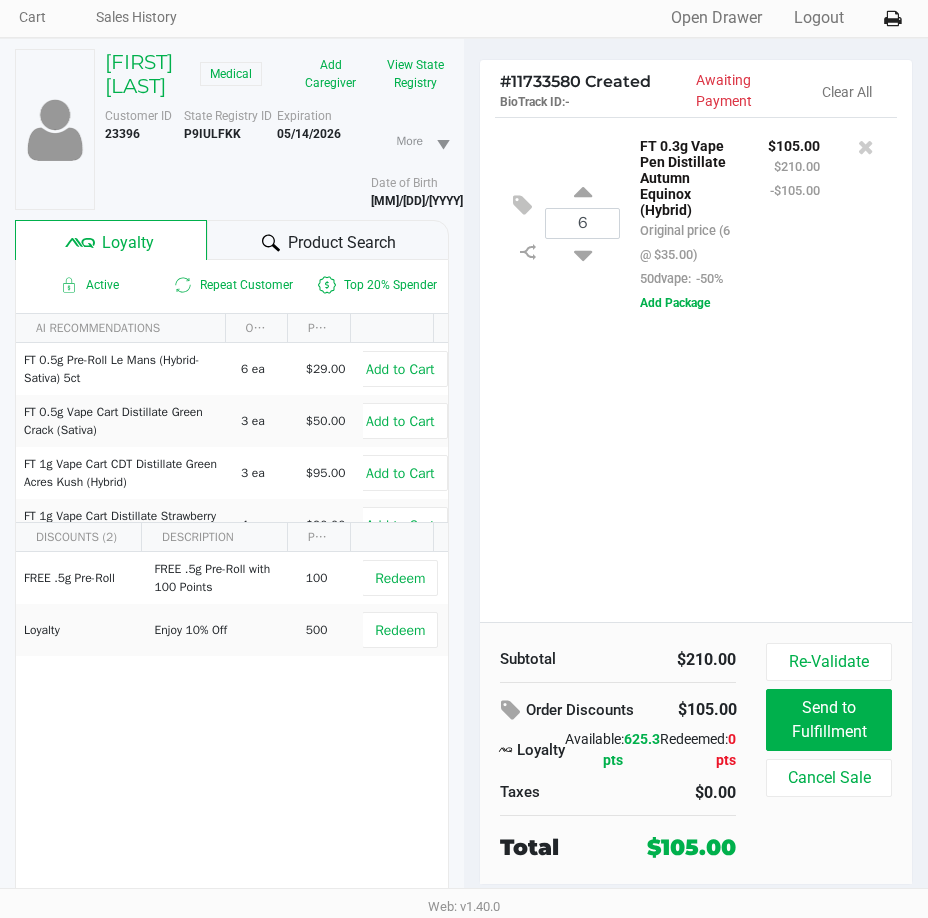 scroll, scrollTop: 0, scrollLeft: 0, axis: both 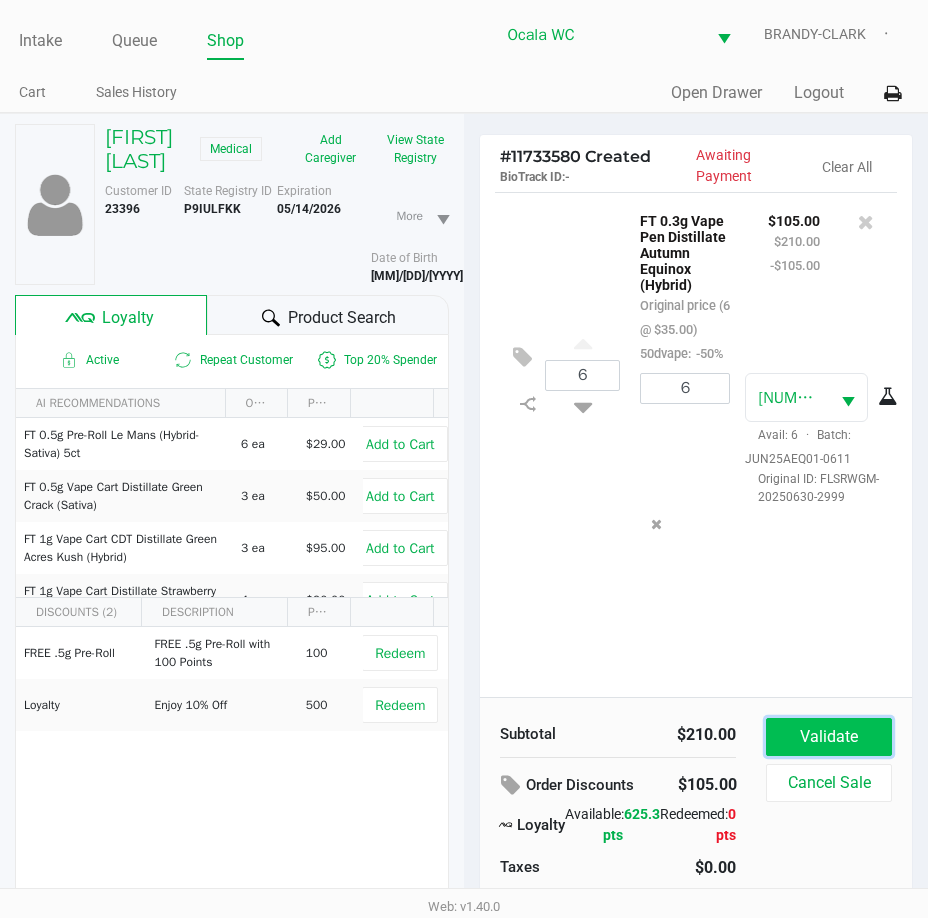 click on "Validate" 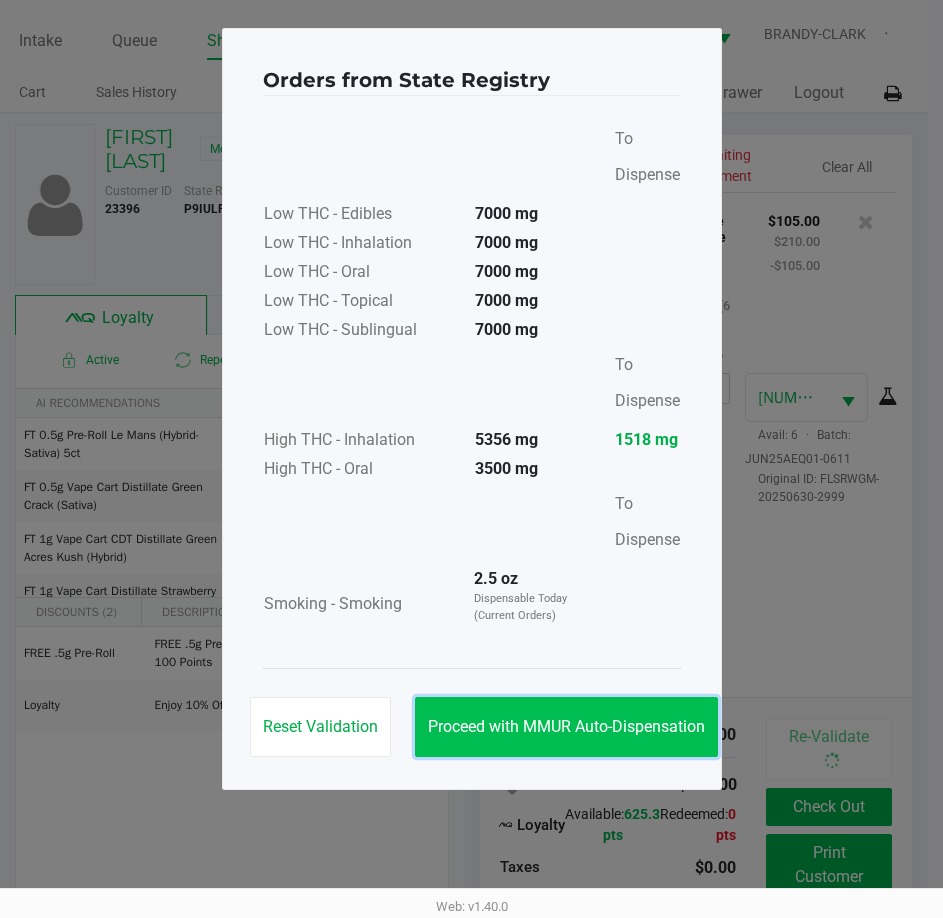 click on "Proceed with MMUR Auto-Dispensation" 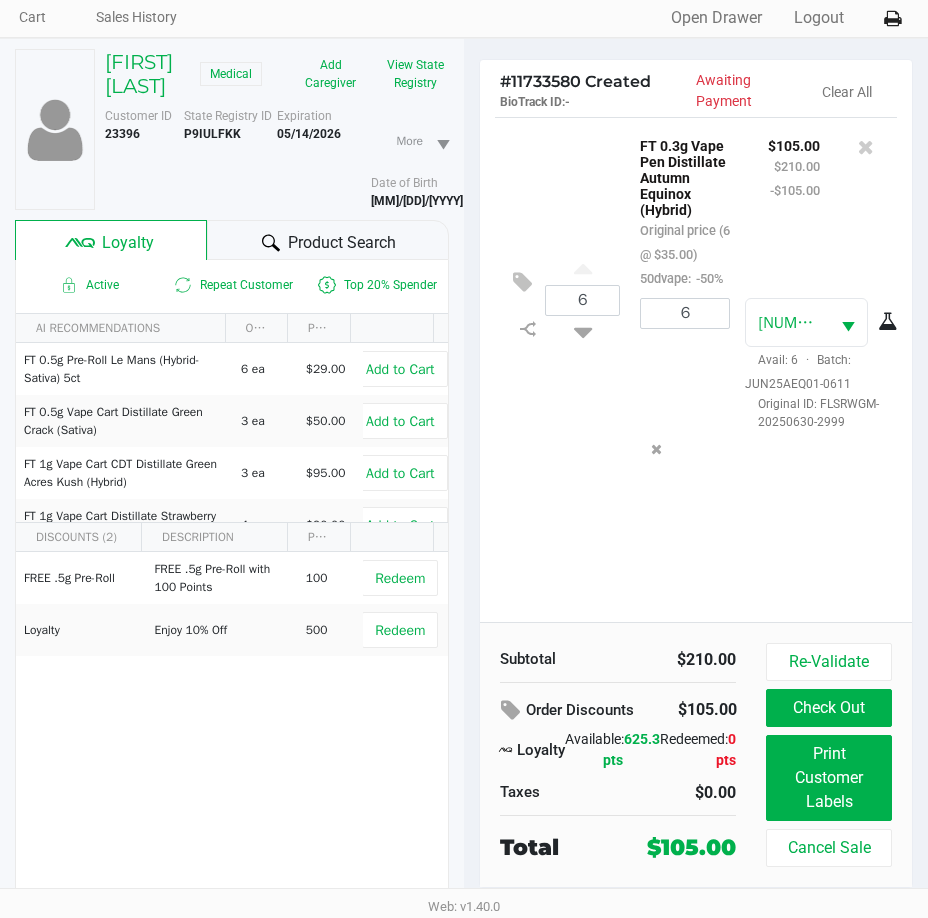 scroll, scrollTop: 99, scrollLeft: 0, axis: vertical 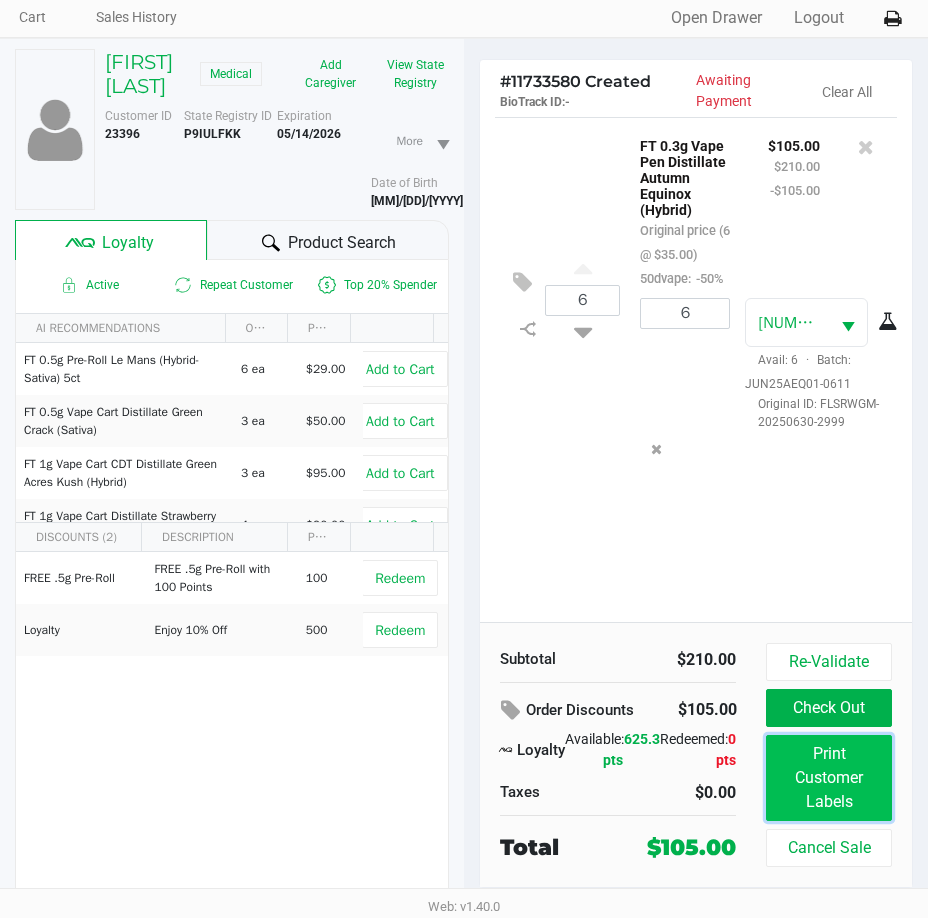 click on "Print Customer Labels" 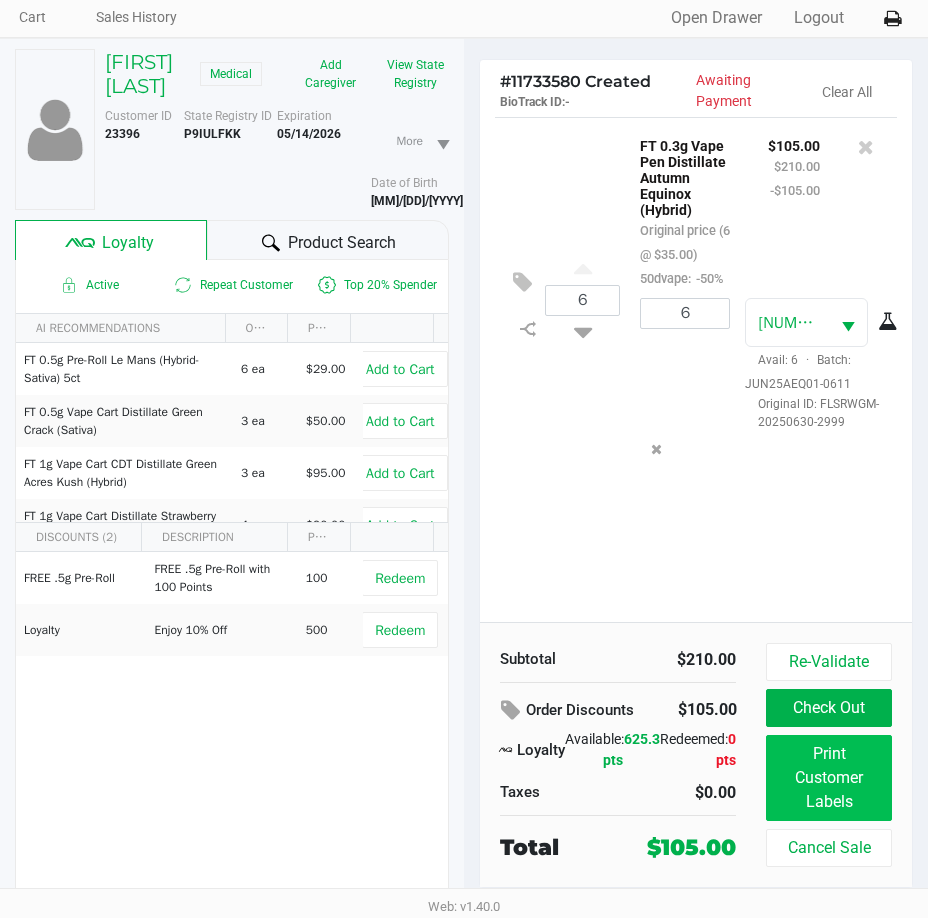 scroll, scrollTop: 0, scrollLeft: 0, axis: both 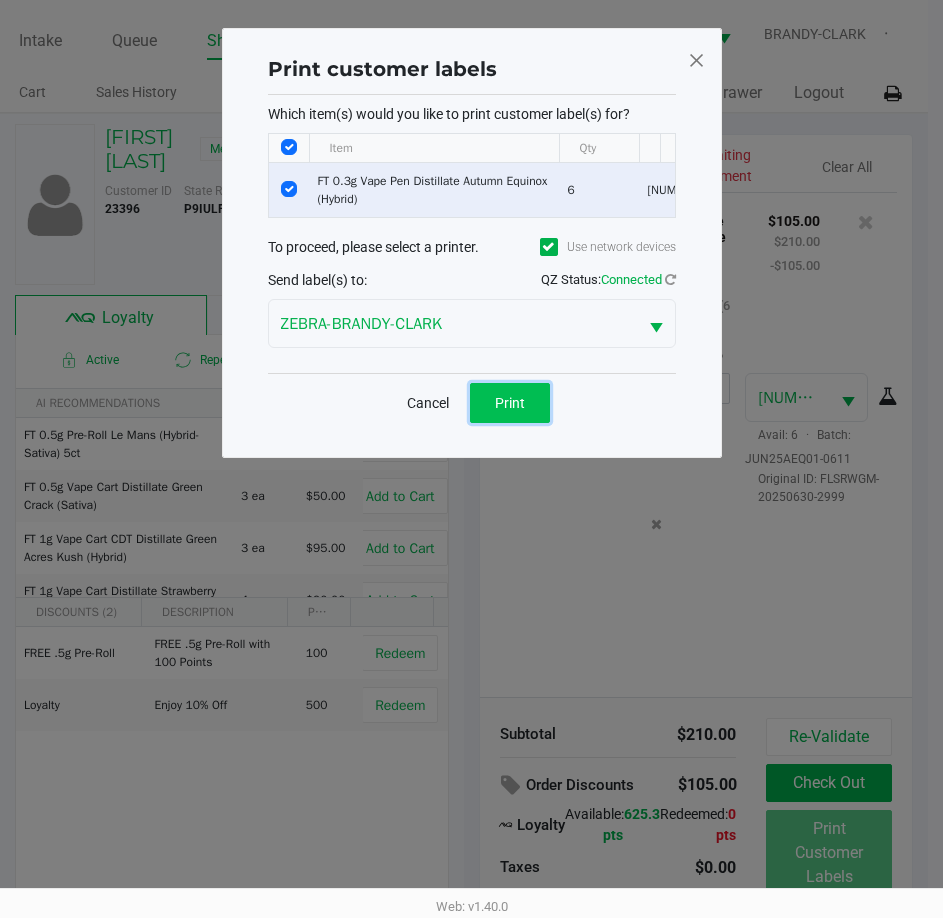 click on "Print" 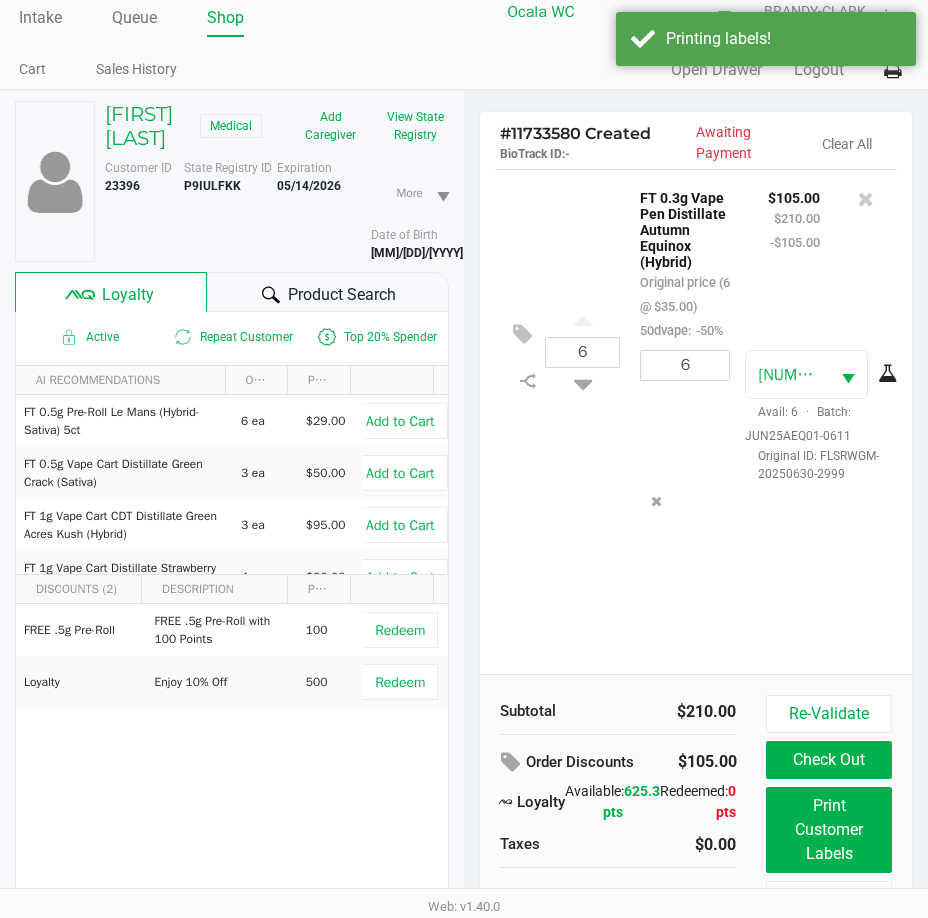 scroll, scrollTop: 99, scrollLeft: 0, axis: vertical 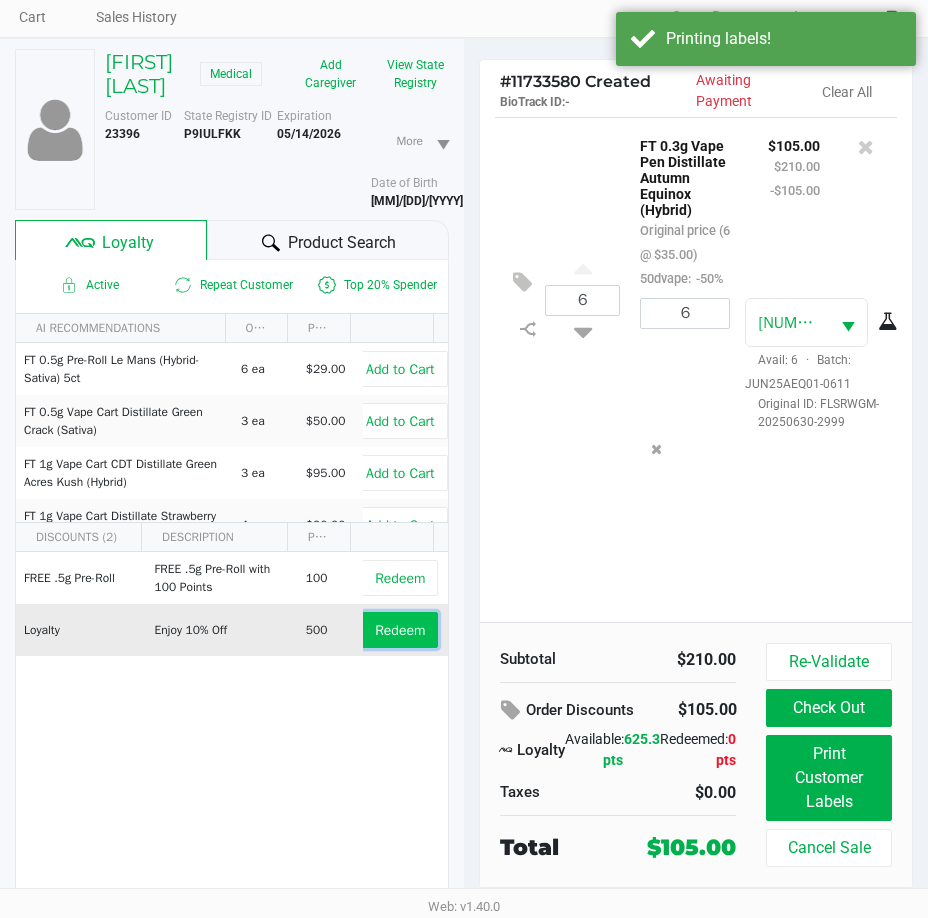 click on "Redeem" 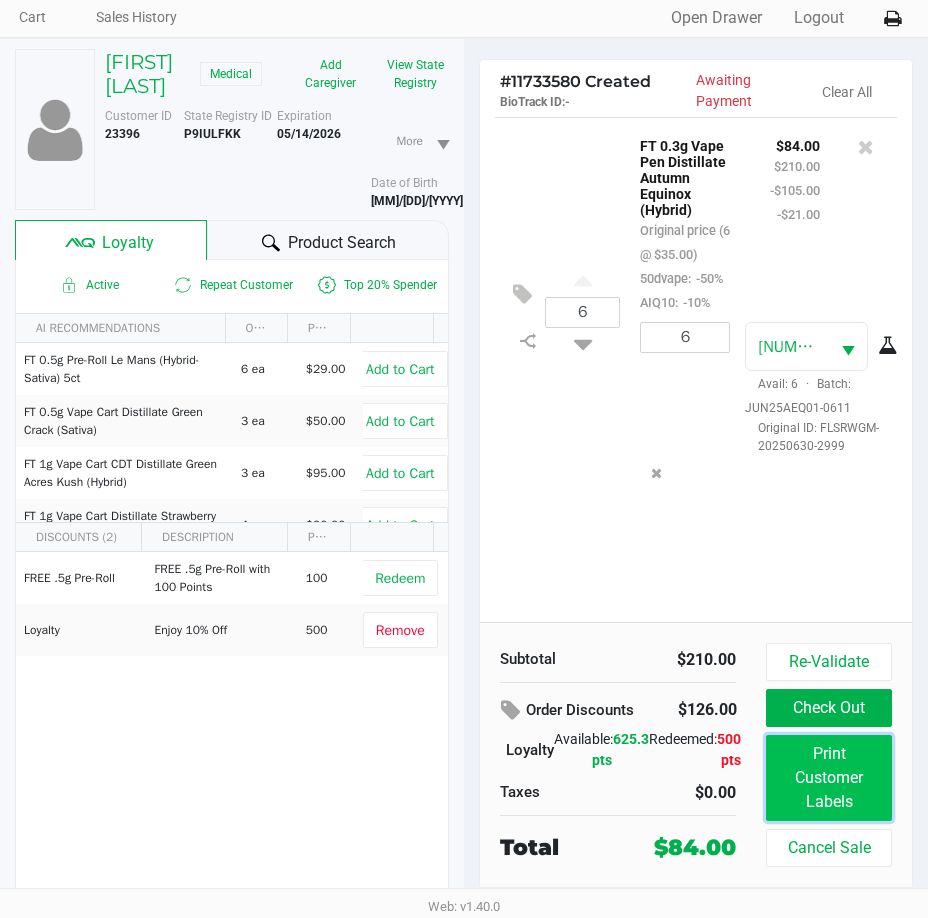click on "Print Customer Labels" 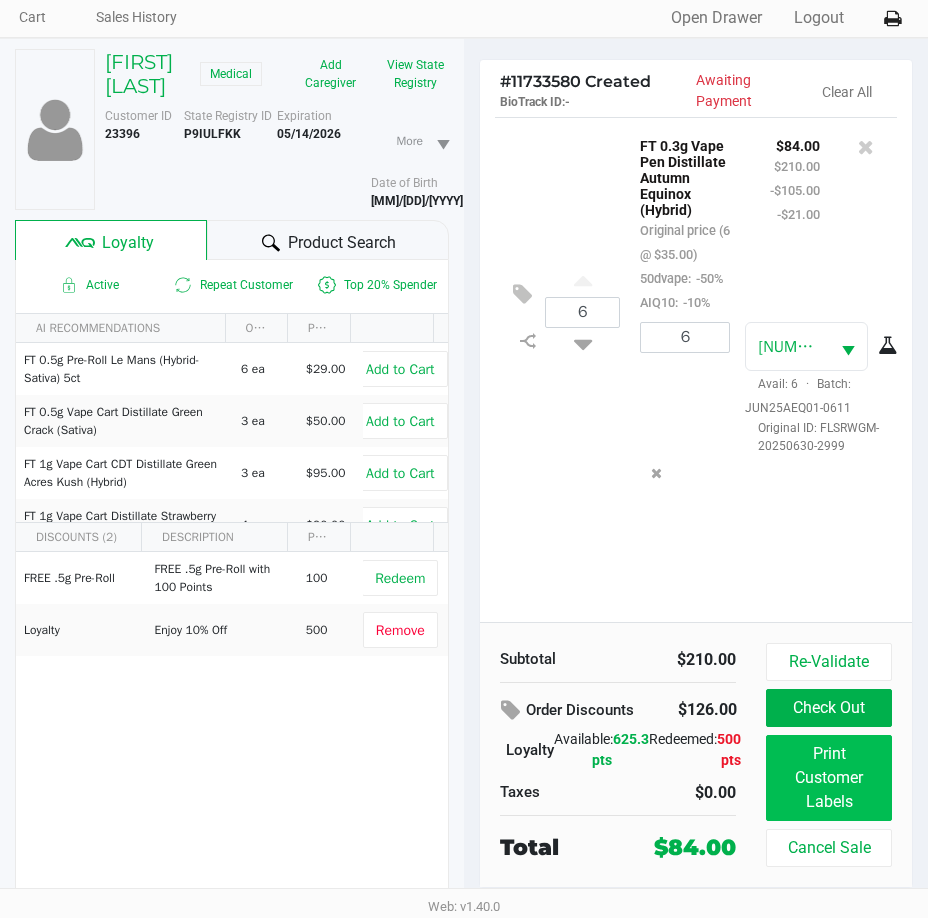 scroll, scrollTop: 0, scrollLeft: 0, axis: both 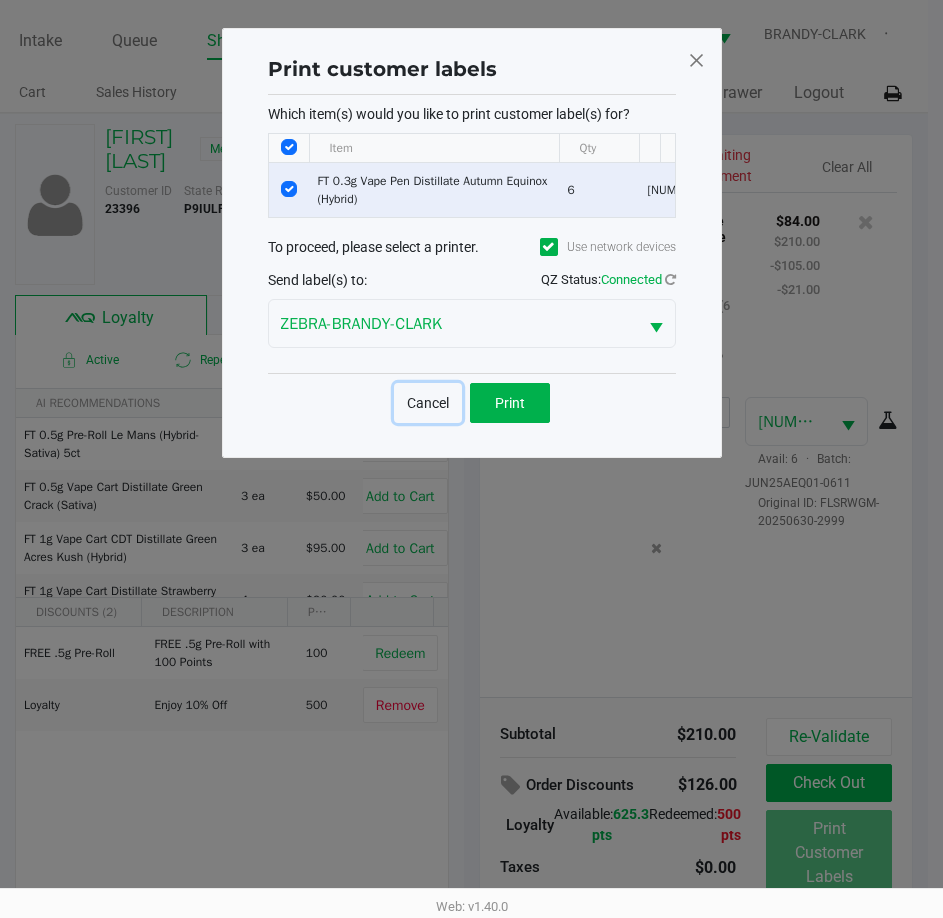click on "Cancel" 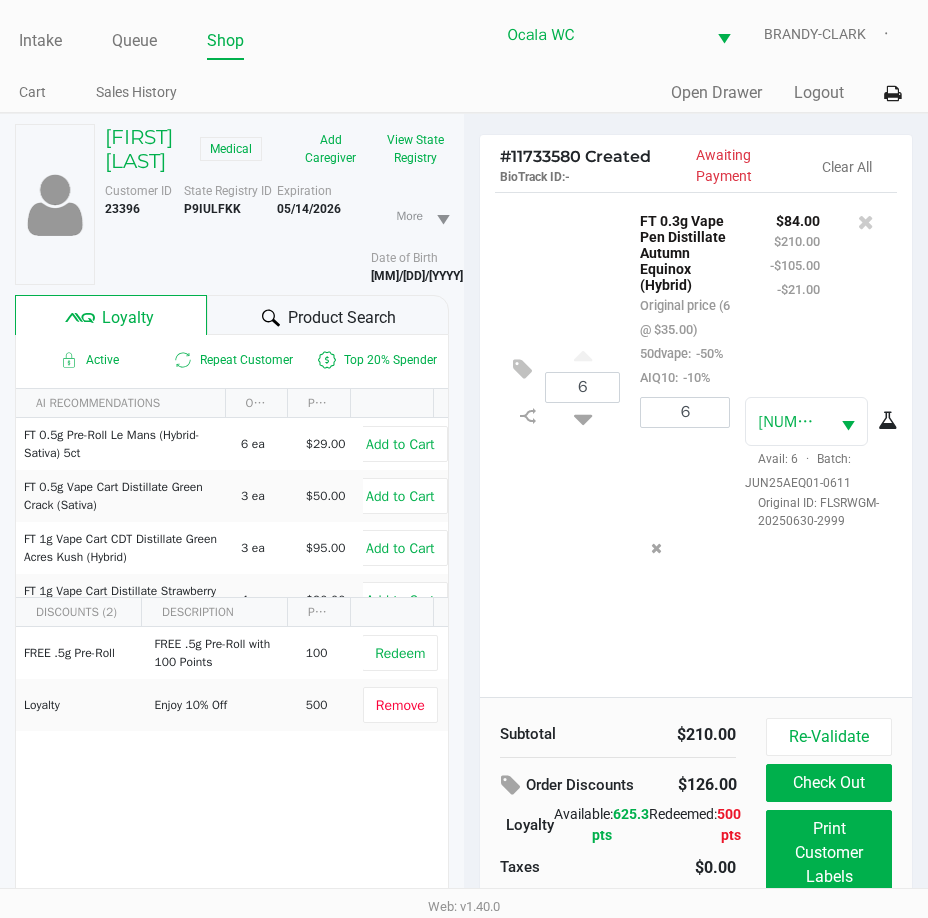click on "Check Out" 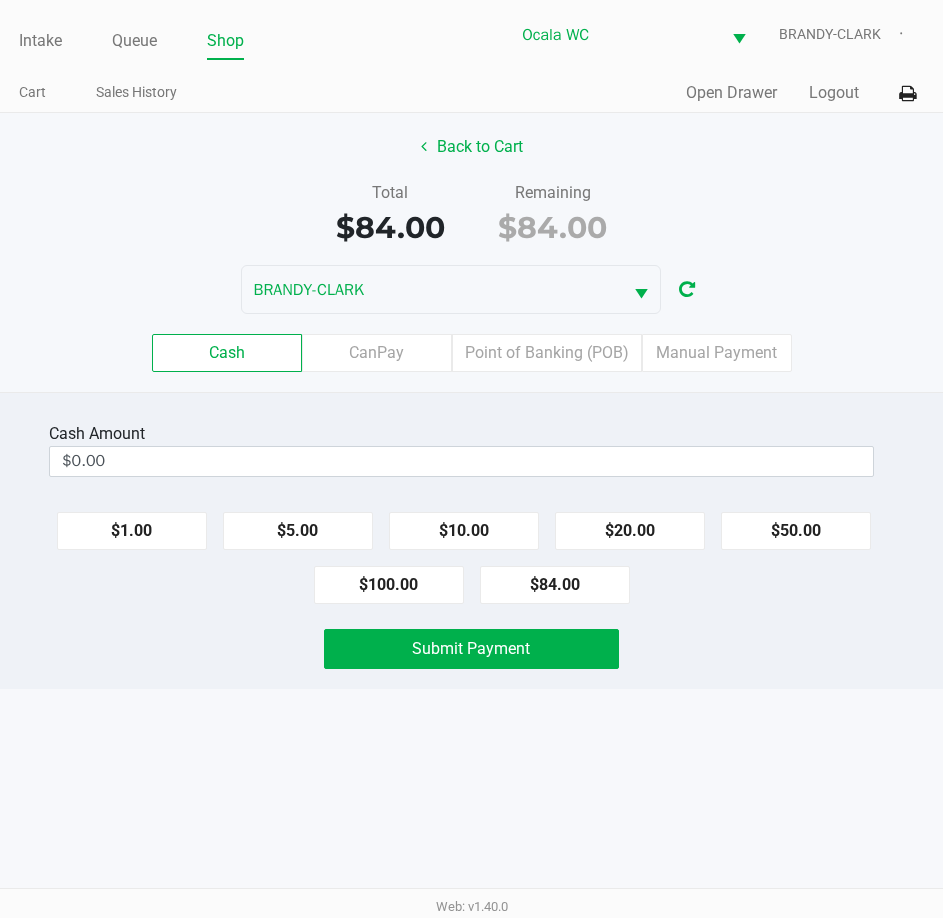 click on "$100.00" 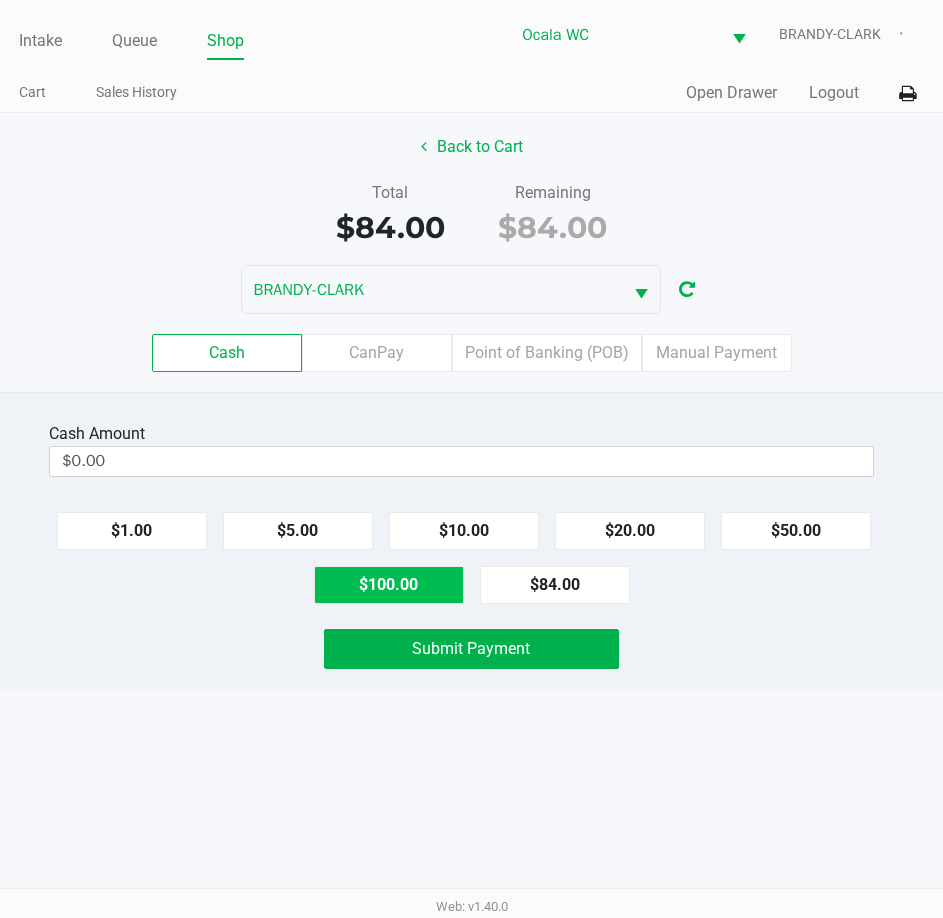 type on "$100.00" 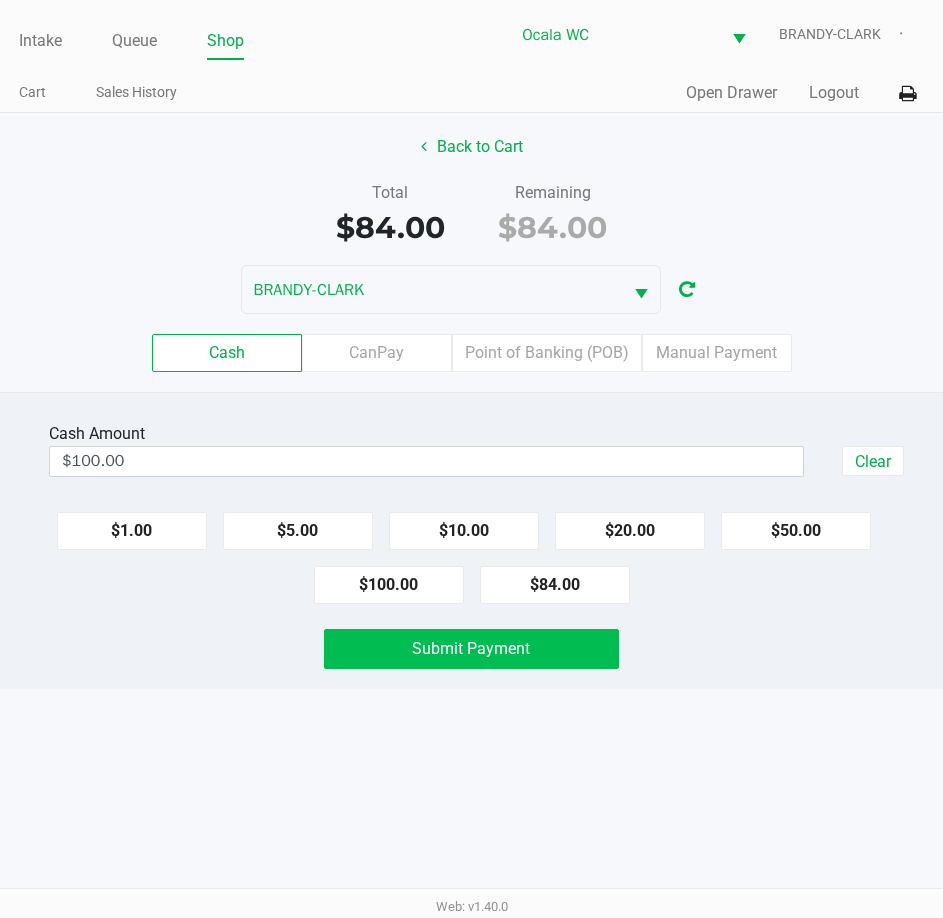 click on "Submit Payment" 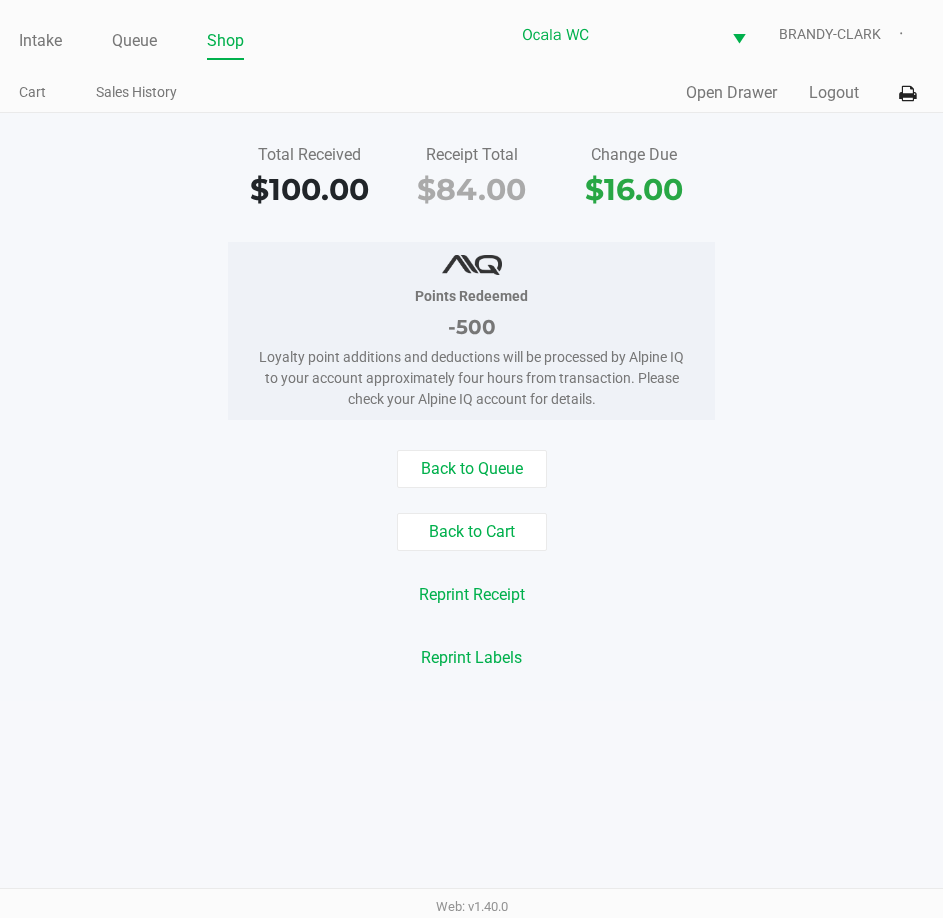 click on "Points Redeemed   -500   Loyalty point additions and deductions will be processed by Alpine IQ to your account approximately four hours from transaction. Please check your Alpine IQ account for details." 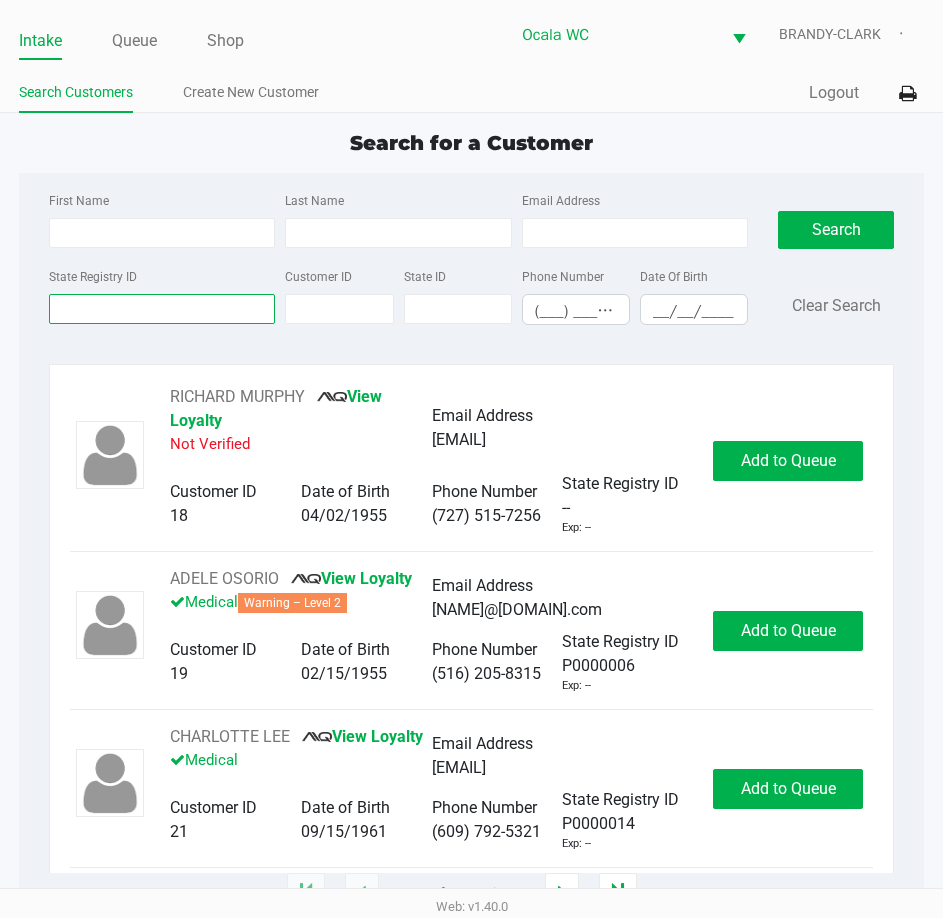 click on "State Registry ID" at bounding box center (162, 309) 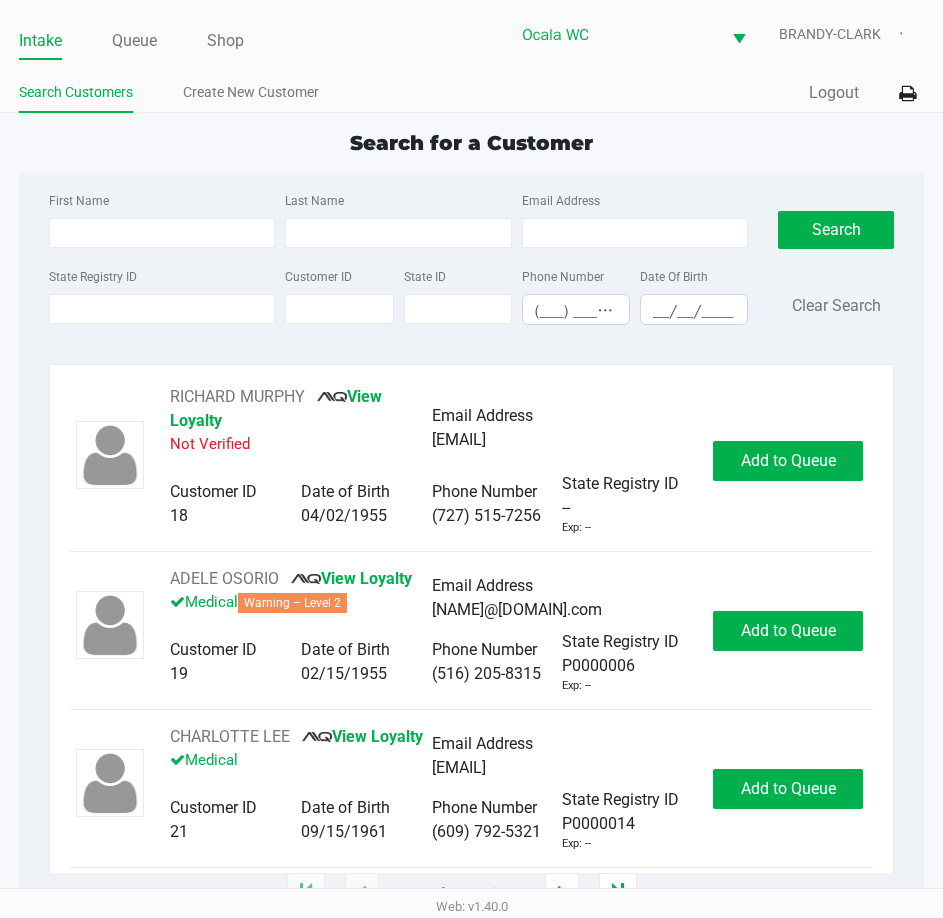 click on "Search for a Customer" 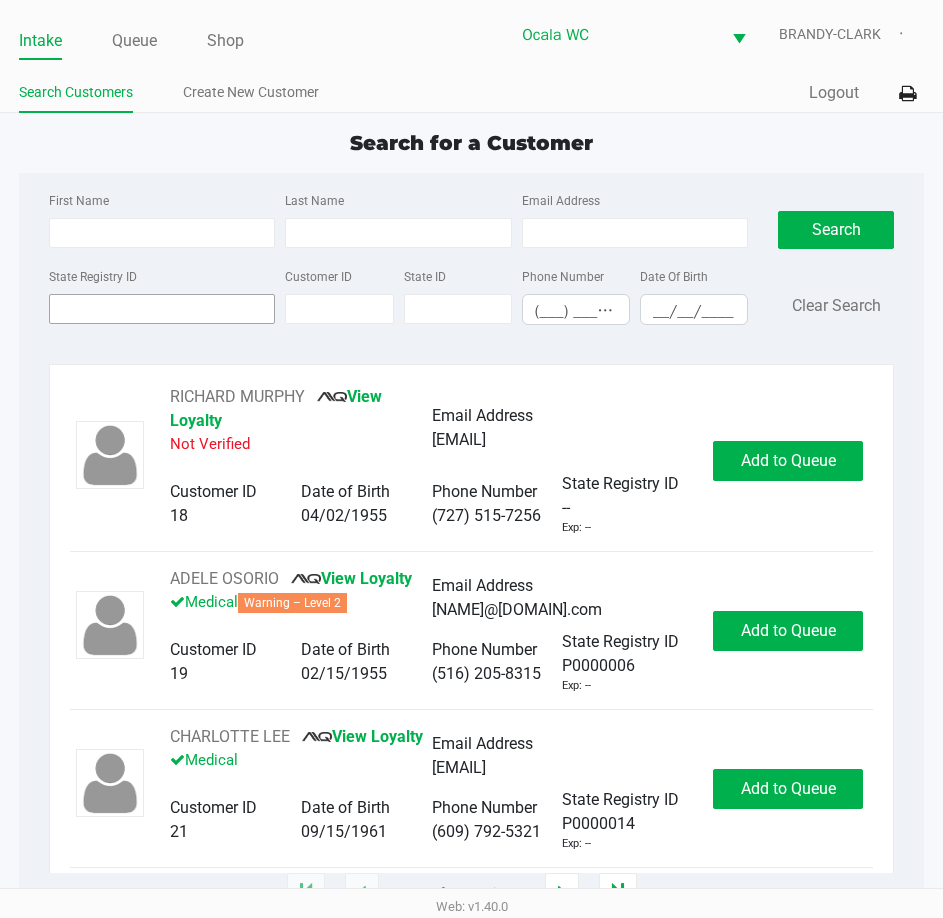 click on "State Registry ID" at bounding box center [162, 309] 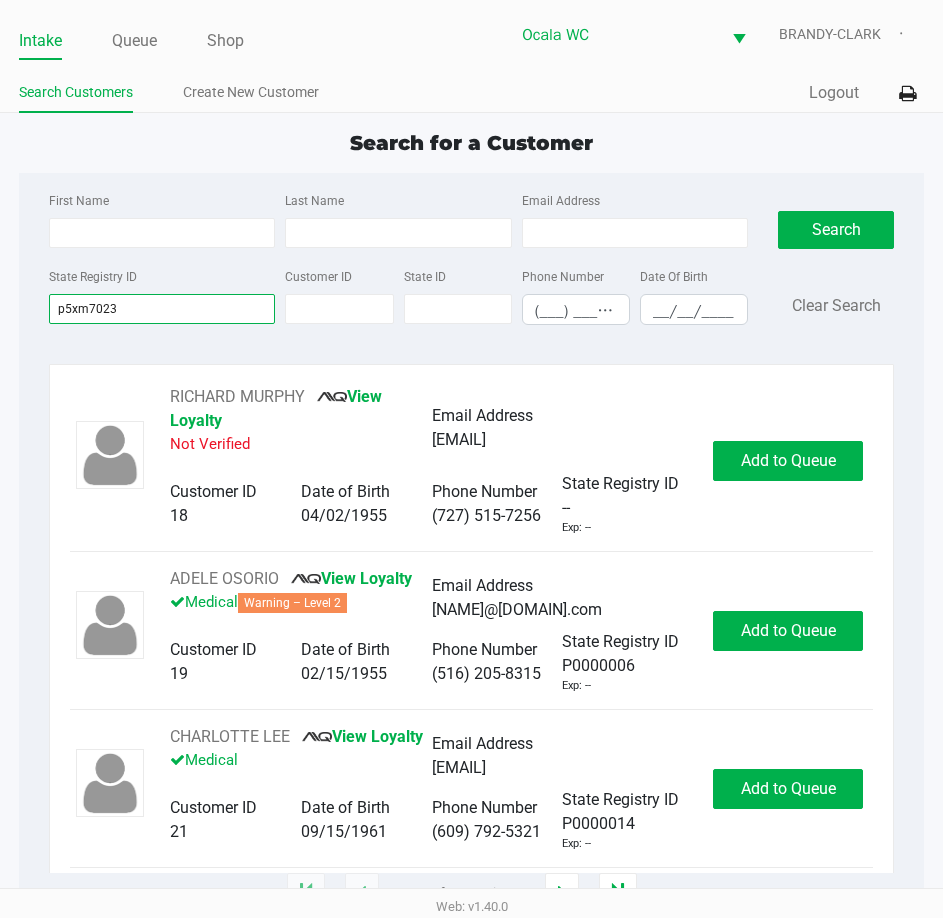 type on "p5xm7023" 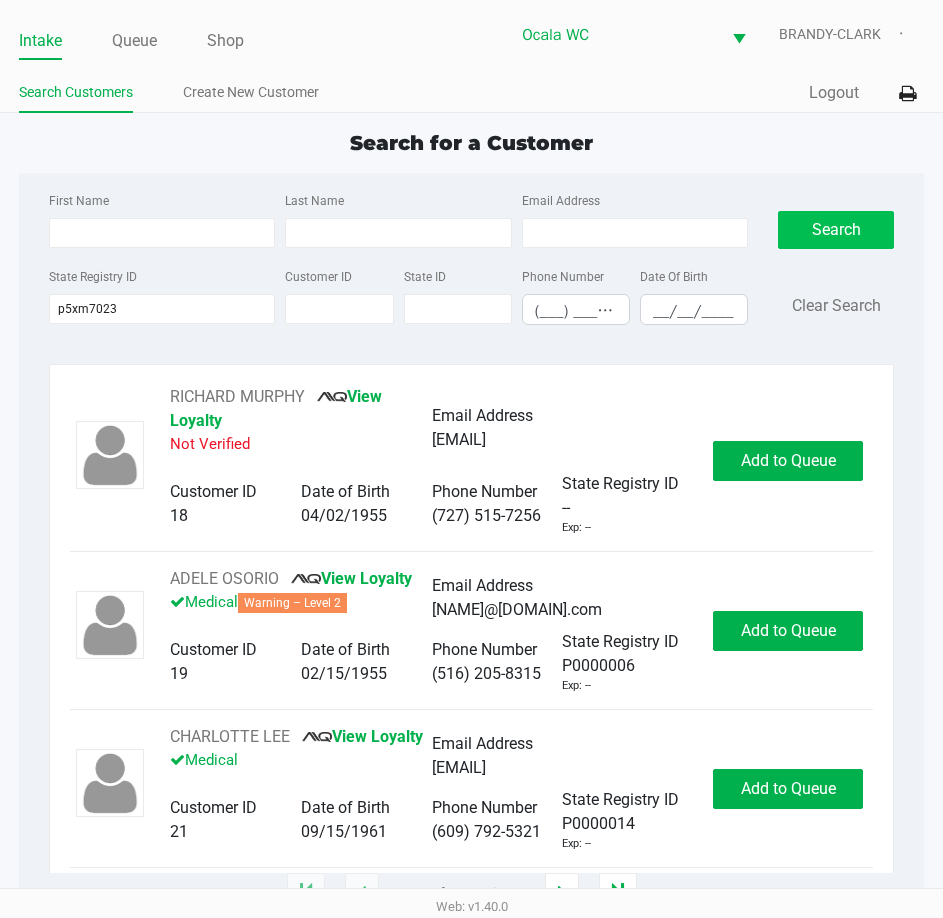 click on "Search" 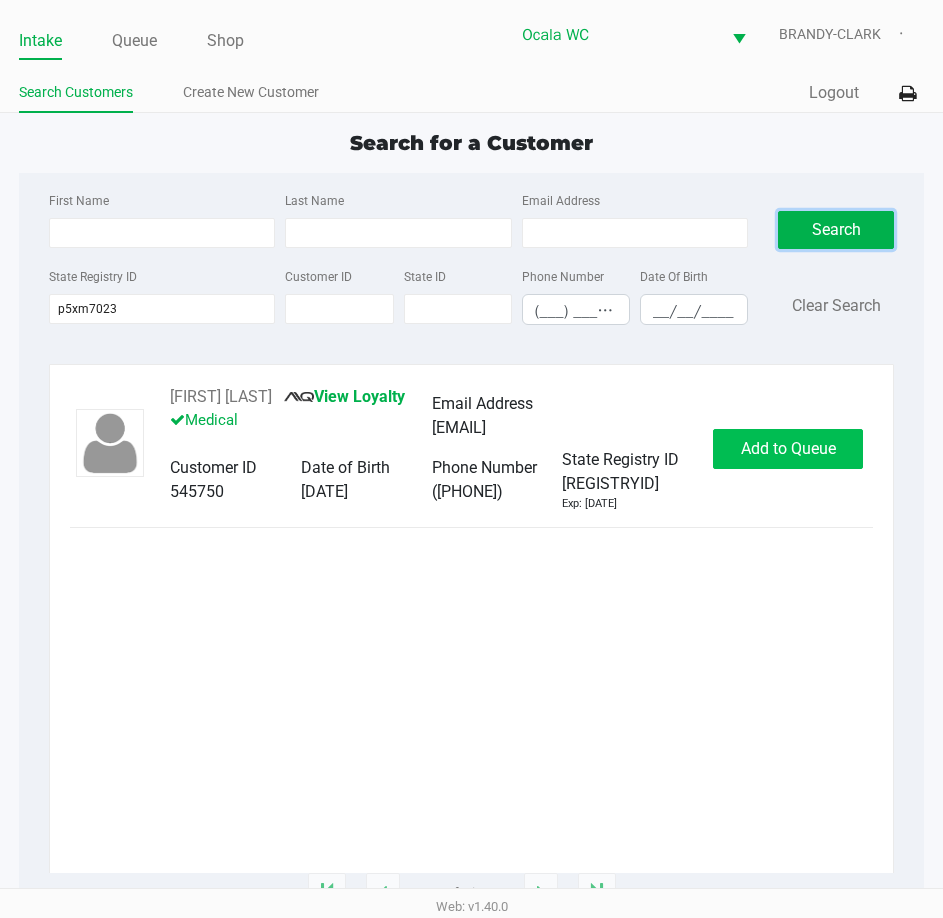 click on "Add to Queue" 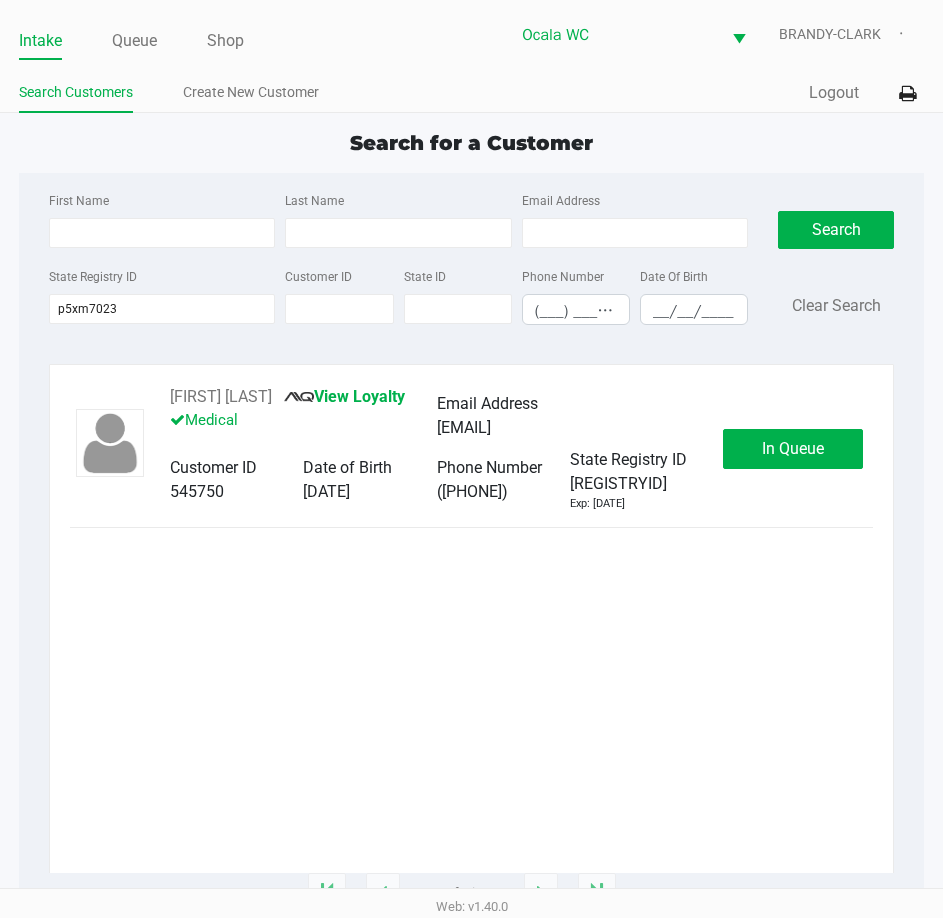 click on "Queue" 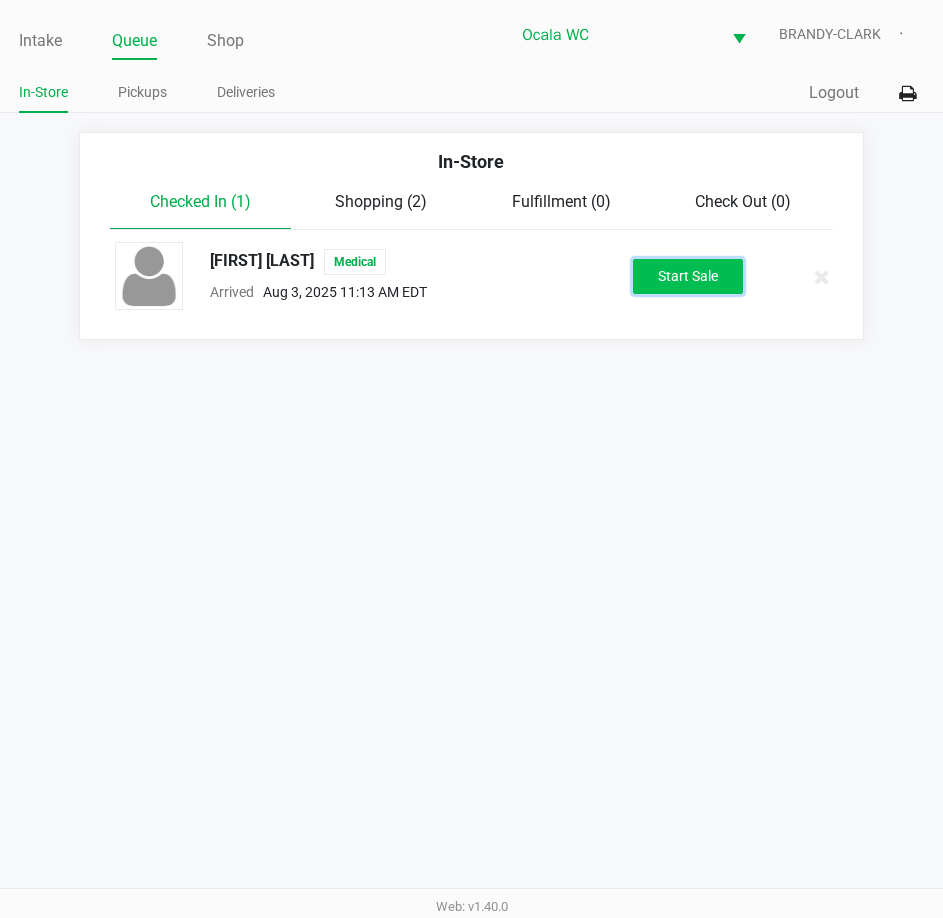 click on "Start Sale" 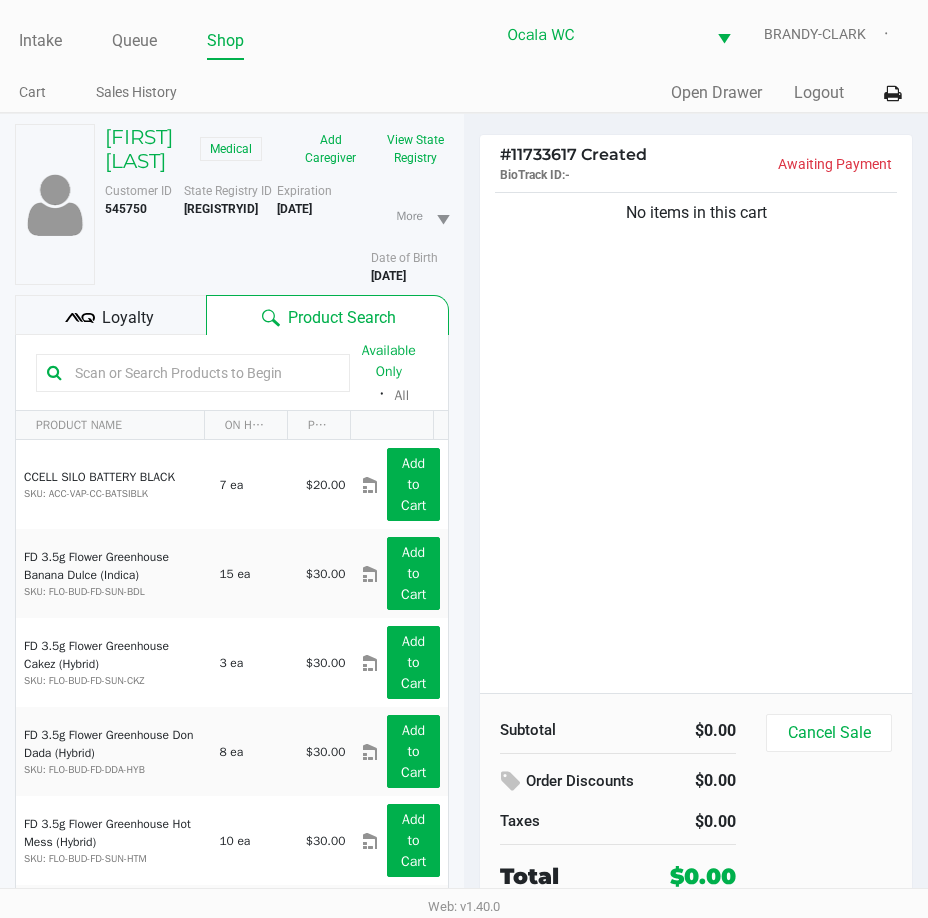 click on "Loyalty" 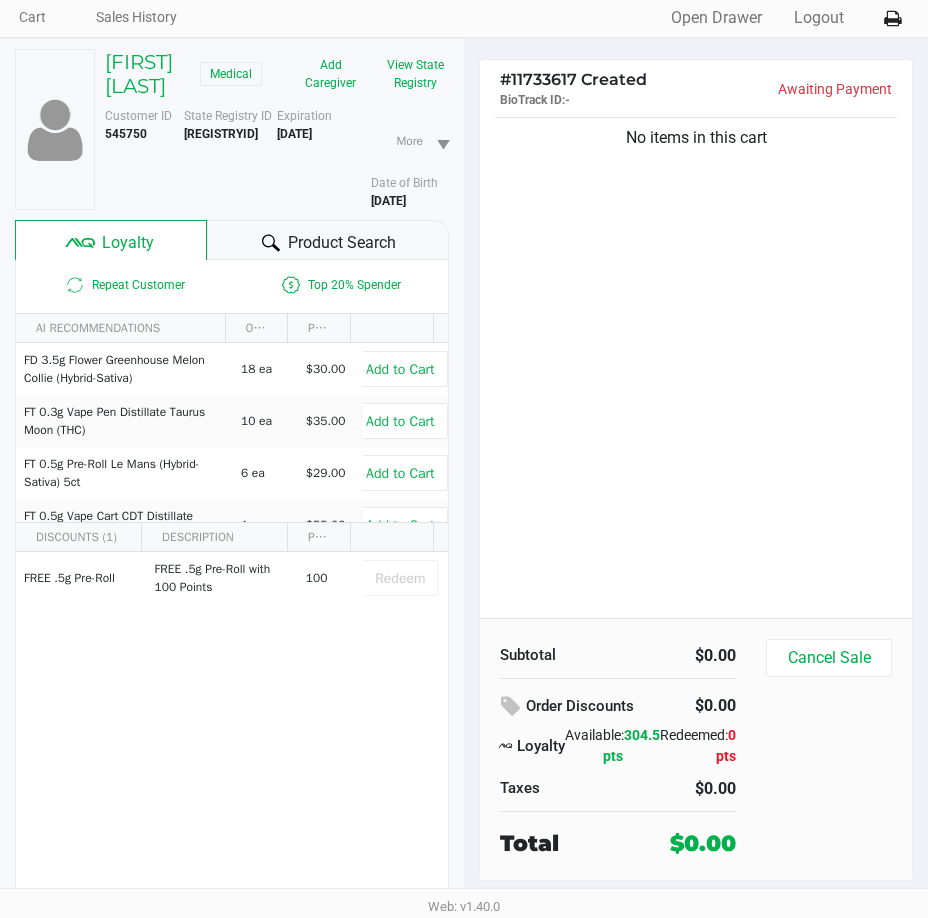 click on "Product Search" 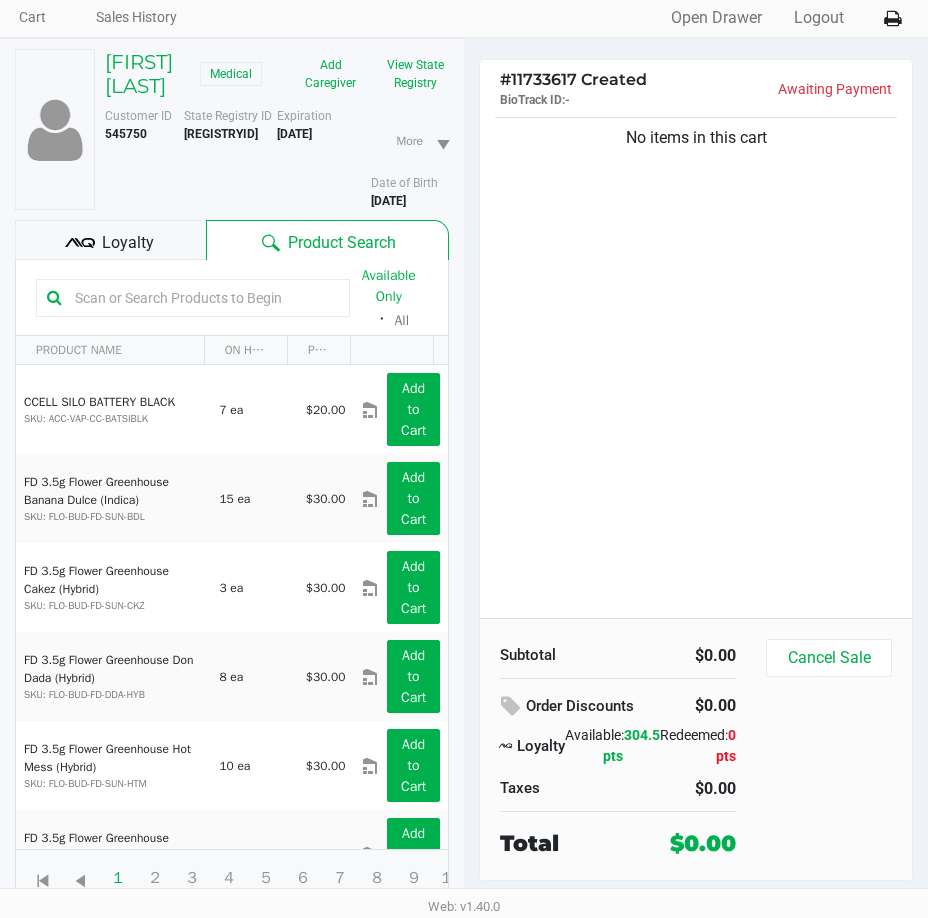 click 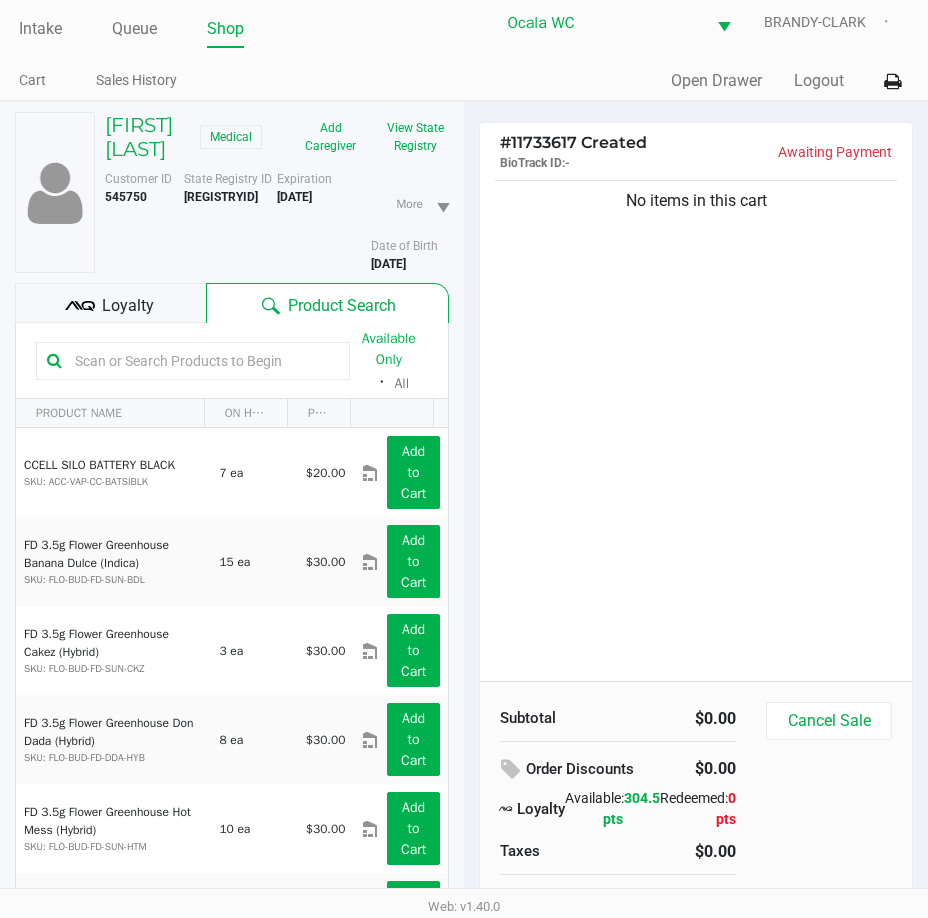 scroll, scrollTop: 0, scrollLeft: 0, axis: both 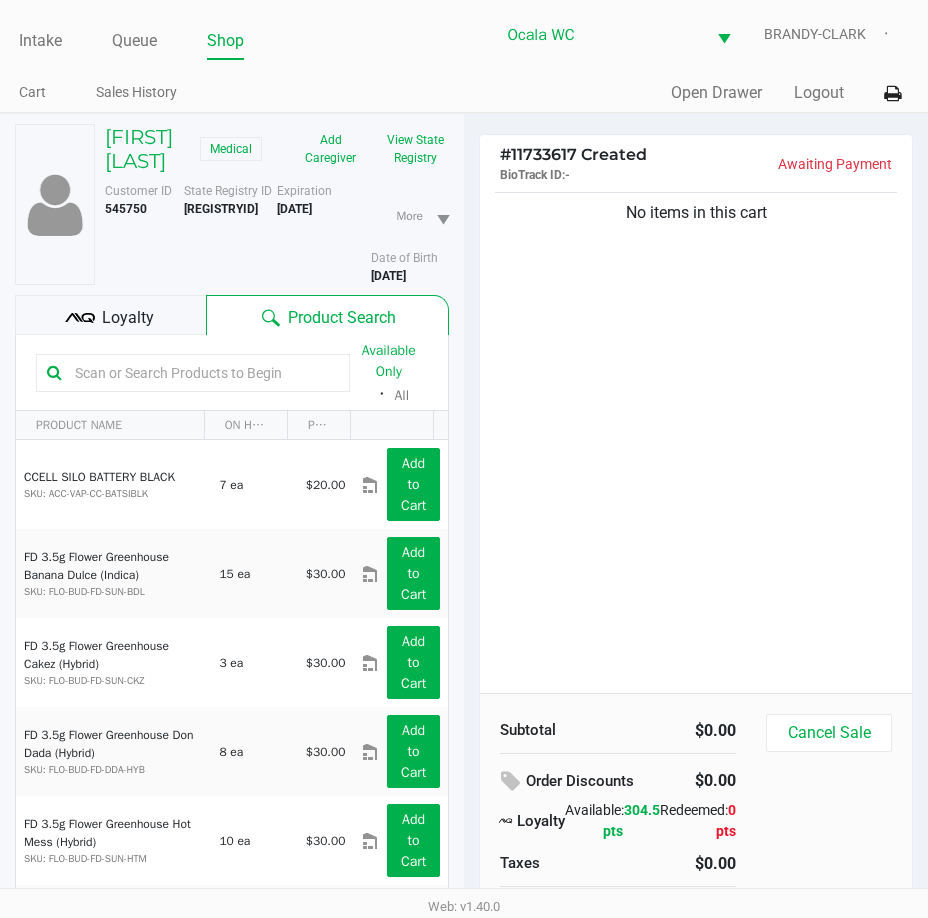 click 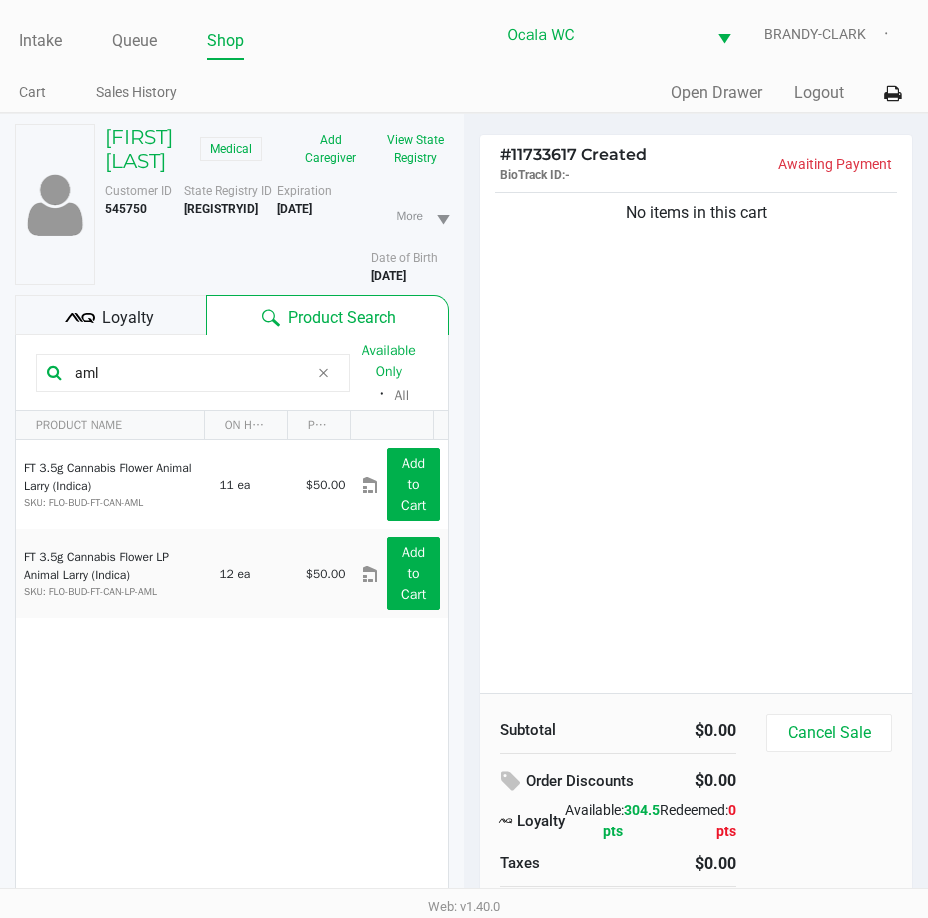 type on "aml" 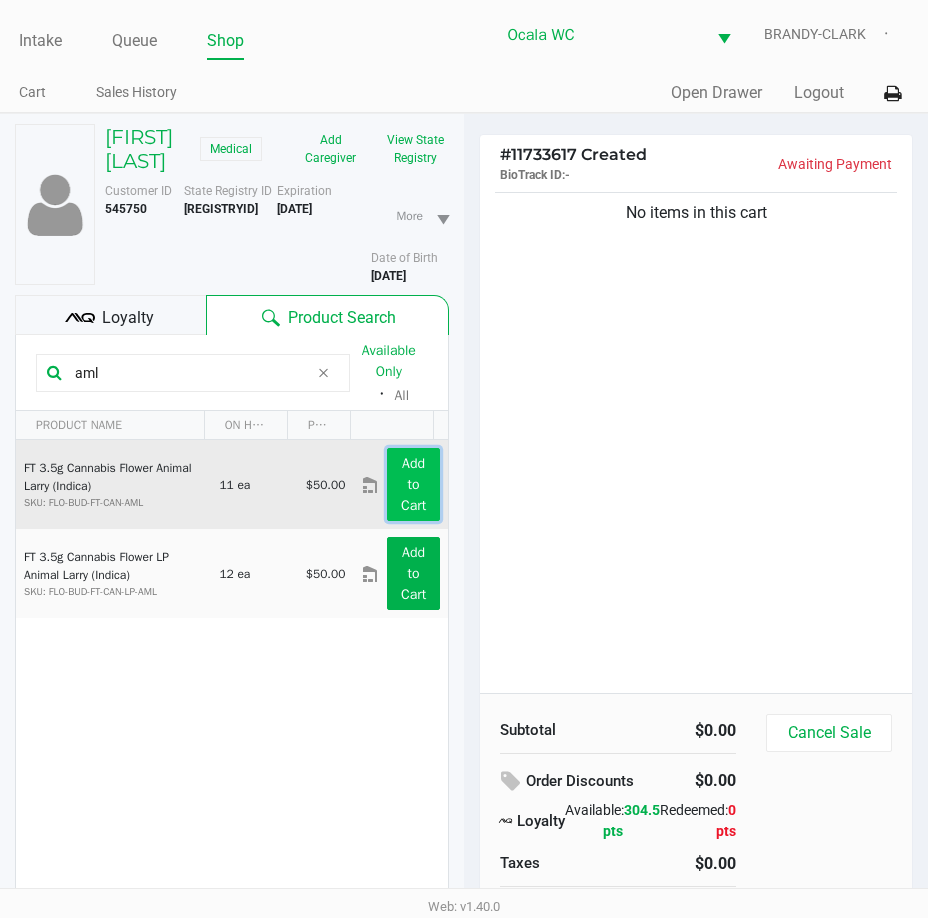 click on "Add to Cart" 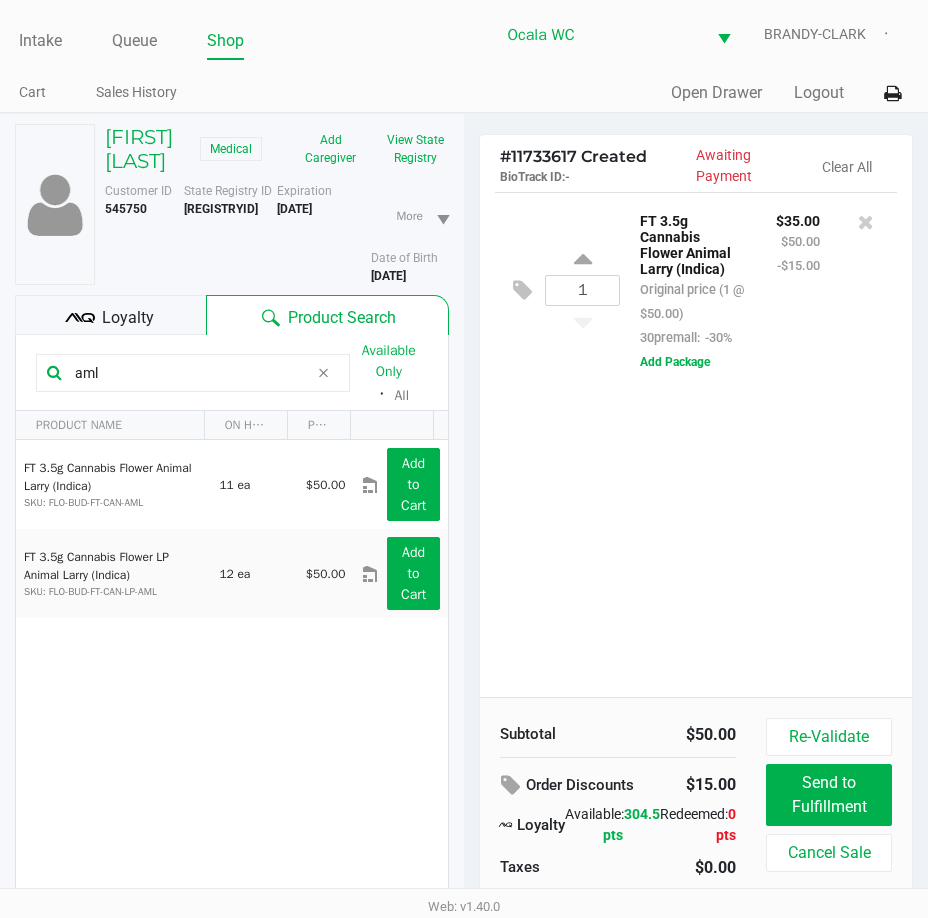 click on "Loyalty" 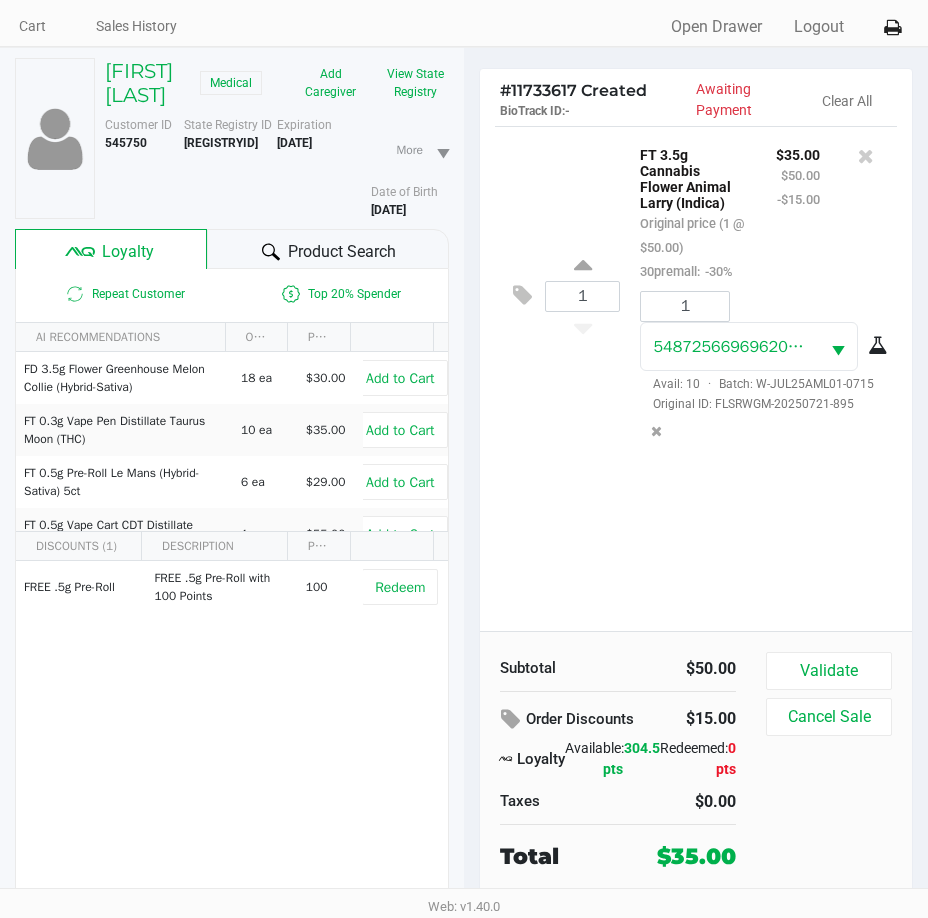 scroll, scrollTop: 99, scrollLeft: 0, axis: vertical 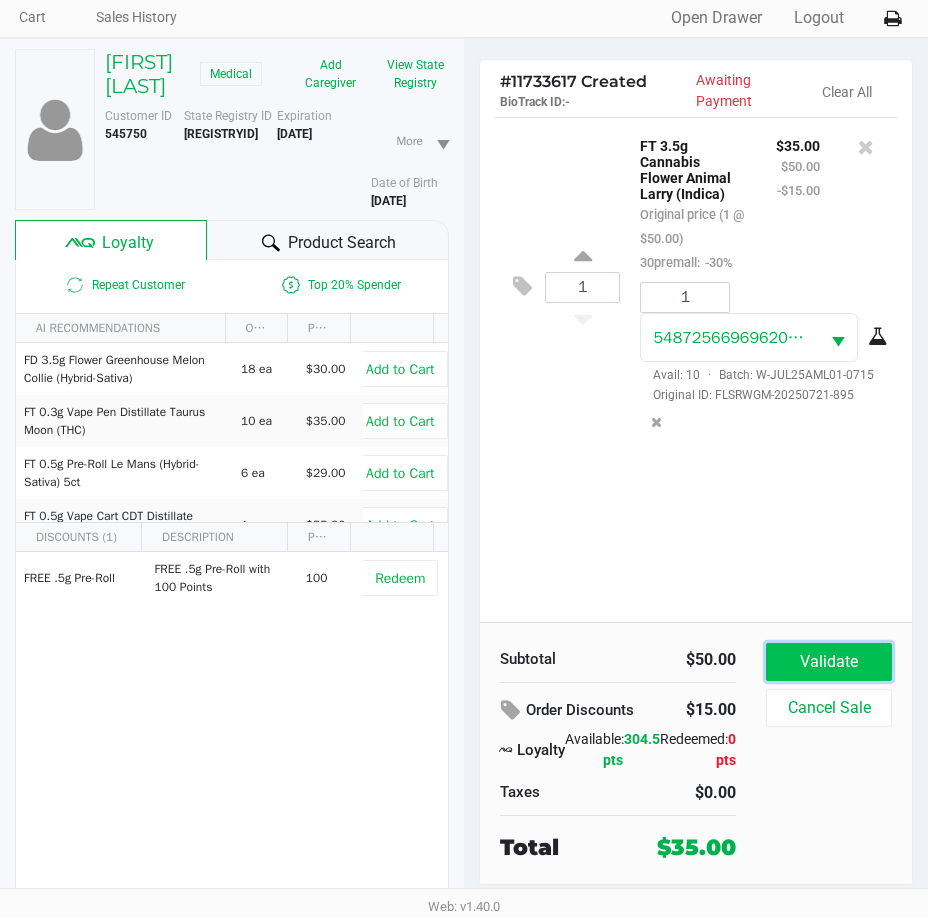 click on "Validate" 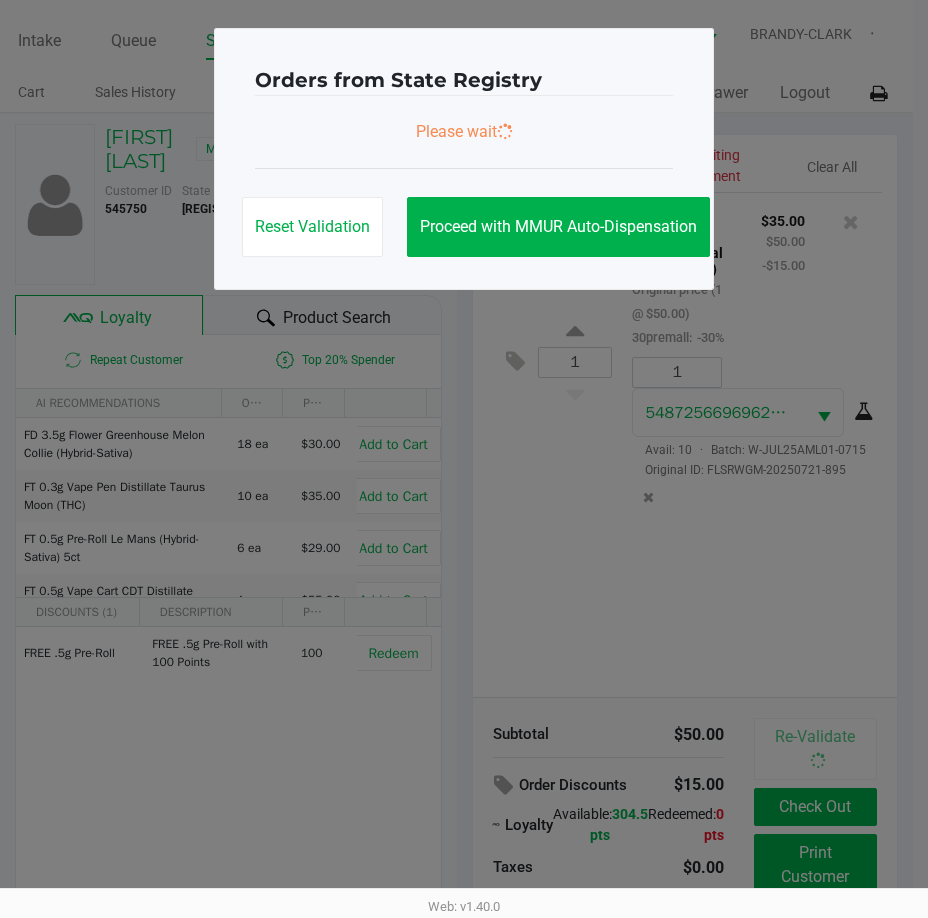 scroll, scrollTop: 0, scrollLeft: 0, axis: both 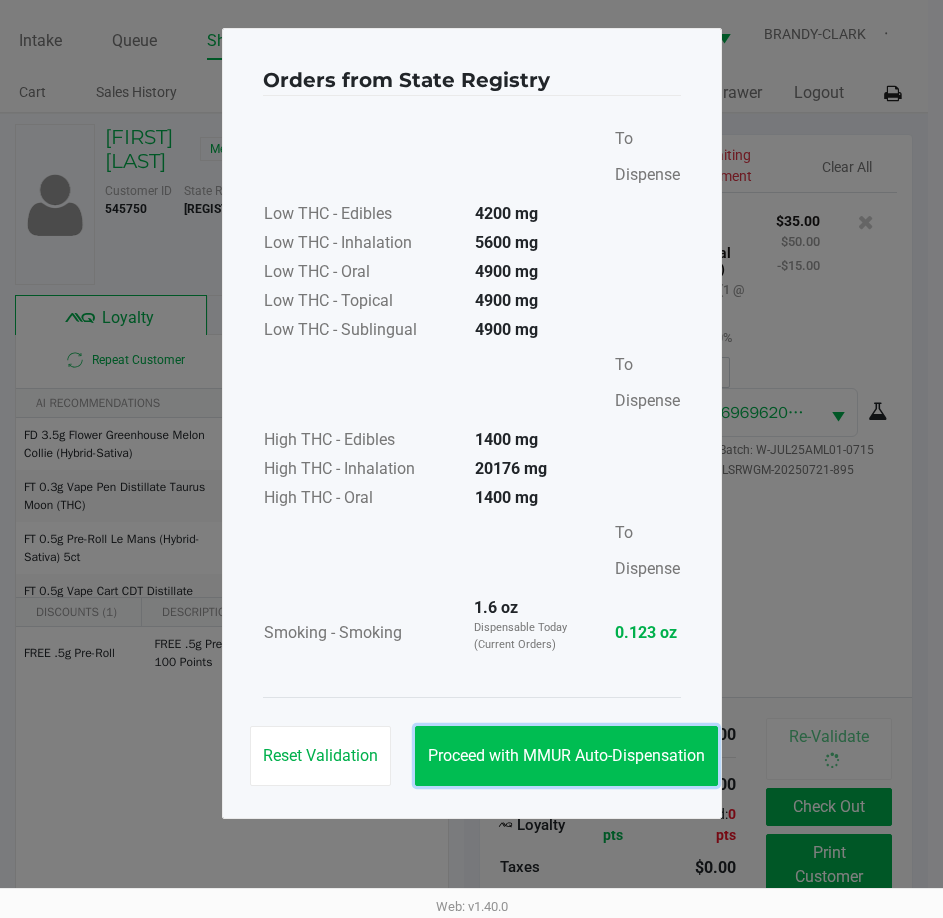 click on "Proceed with MMUR Auto-Dispensation" 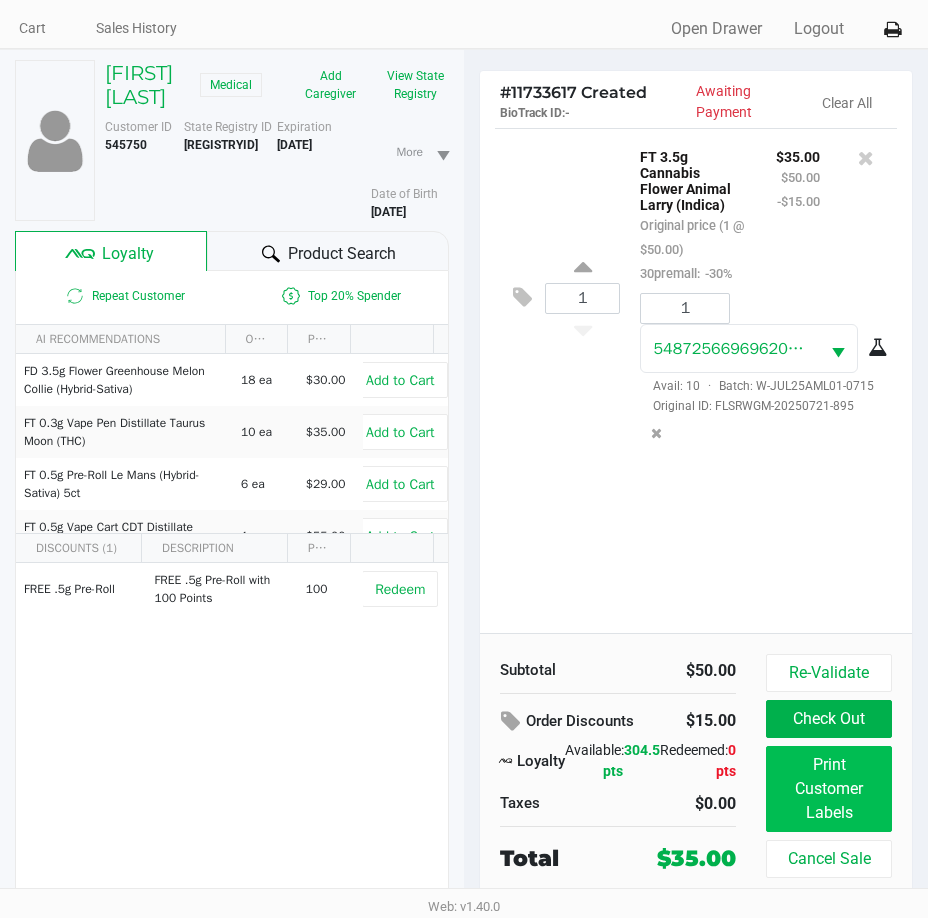 scroll, scrollTop: 99, scrollLeft: 0, axis: vertical 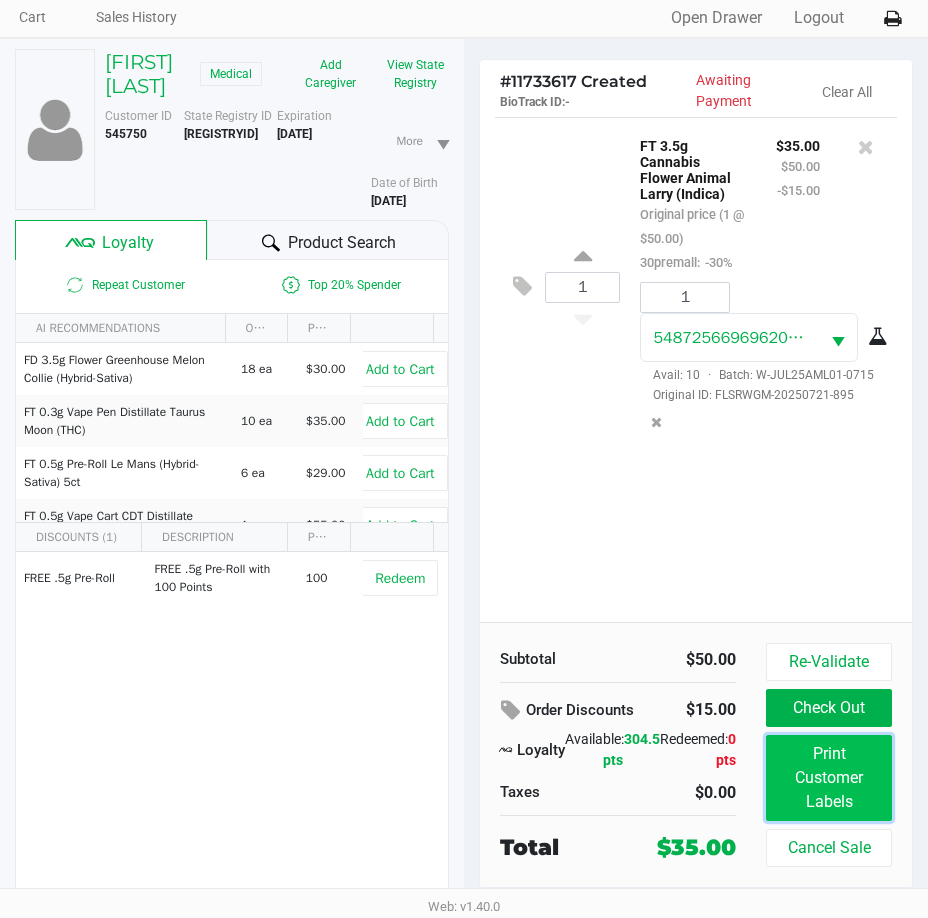 click on "Print Customer Labels" 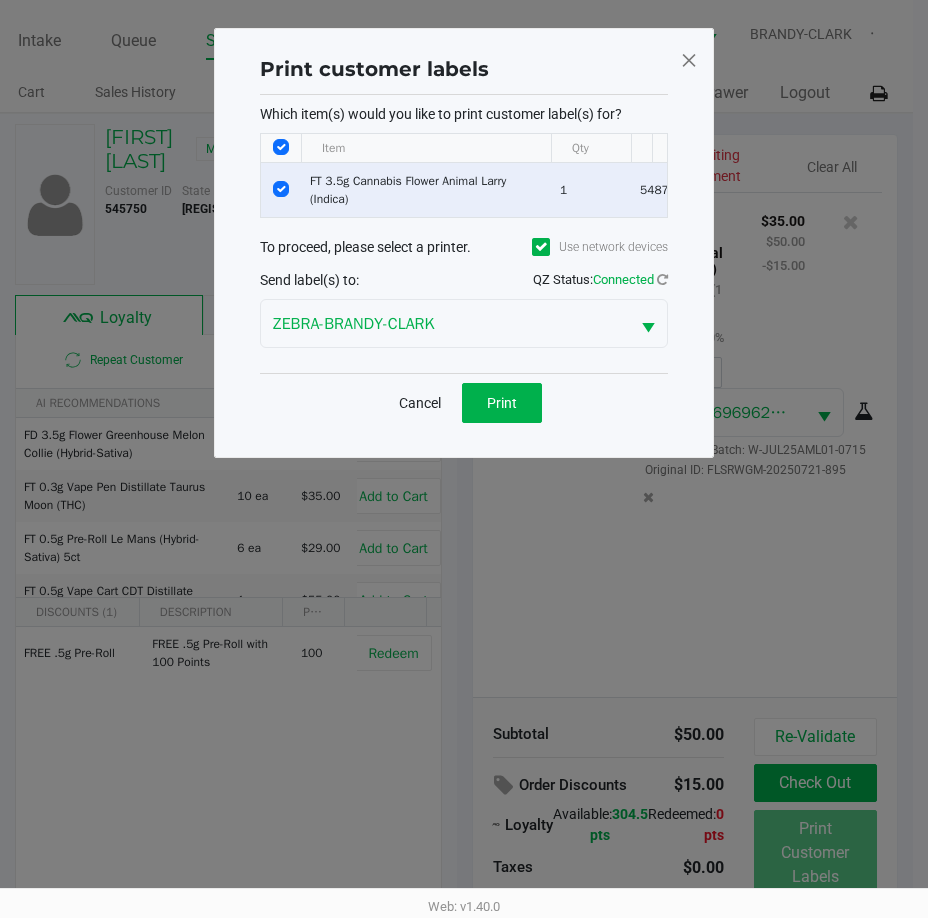 scroll, scrollTop: 0, scrollLeft: 0, axis: both 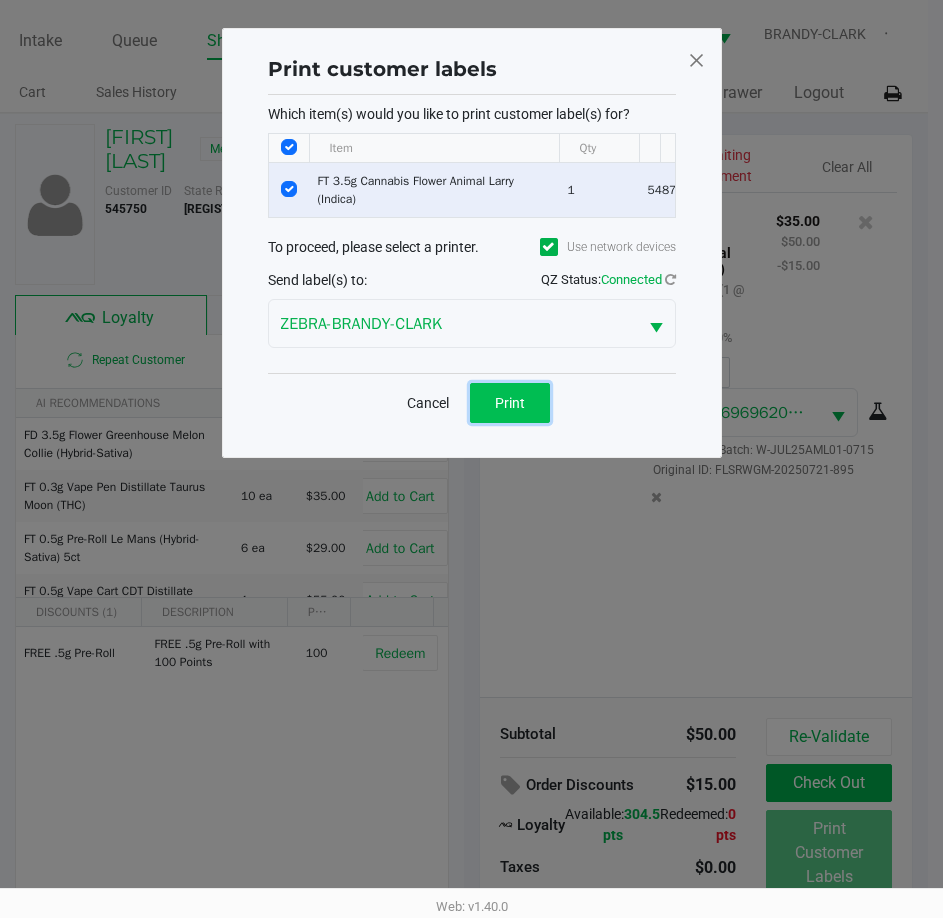 drag, startPoint x: 522, startPoint y: 419, endPoint x: 821, endPoint y: 417, distance: 299.00668 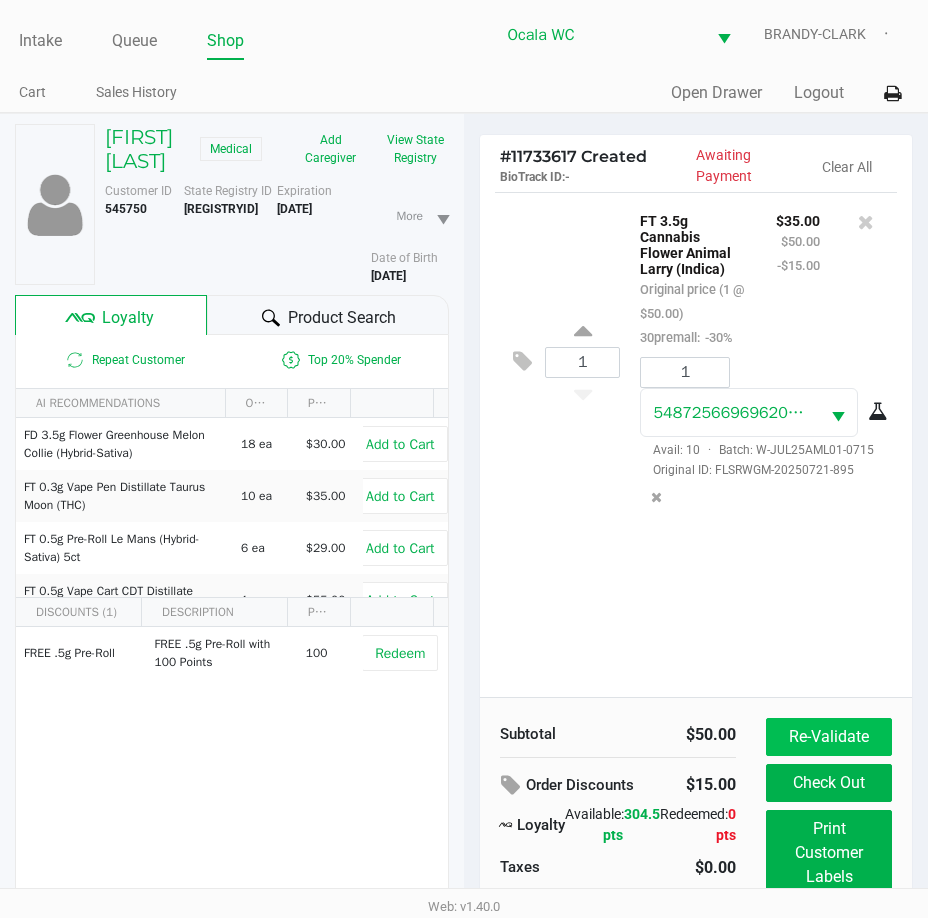 click on "Re-Validate" 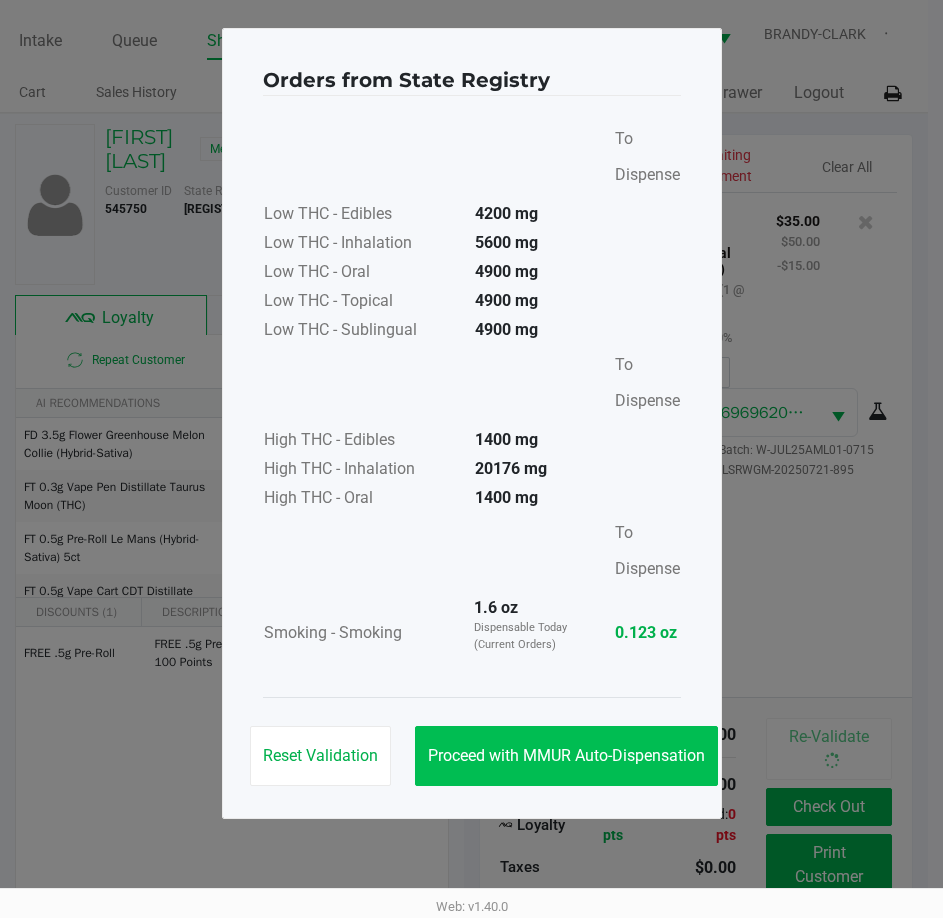 click on "Proceed with MMUR Auto-Dispensation" 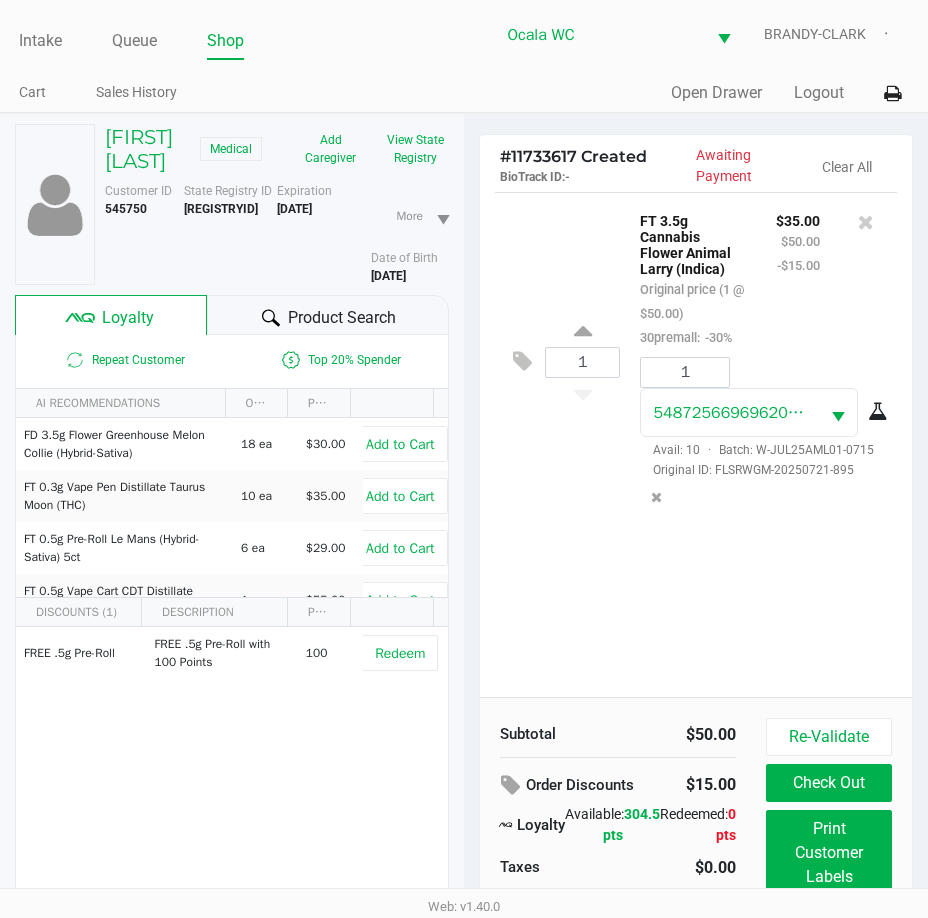 click on "Print Customer Labels" 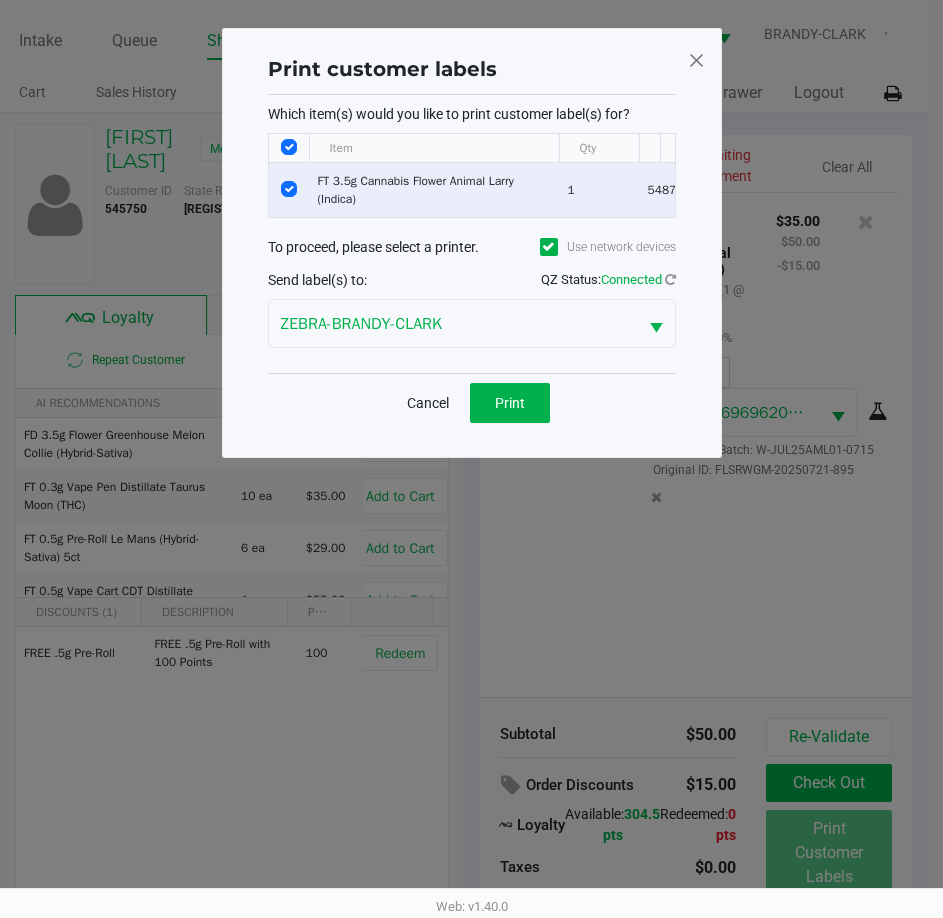 click on "Cancel" 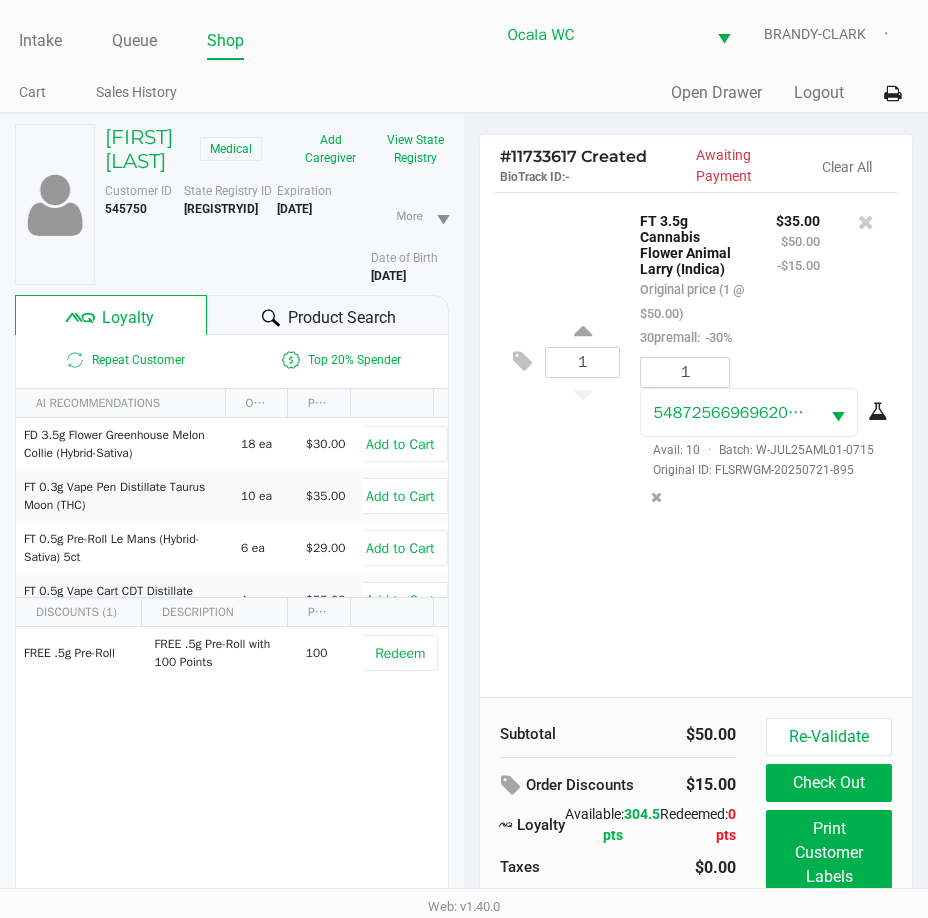 click on "Check Out" 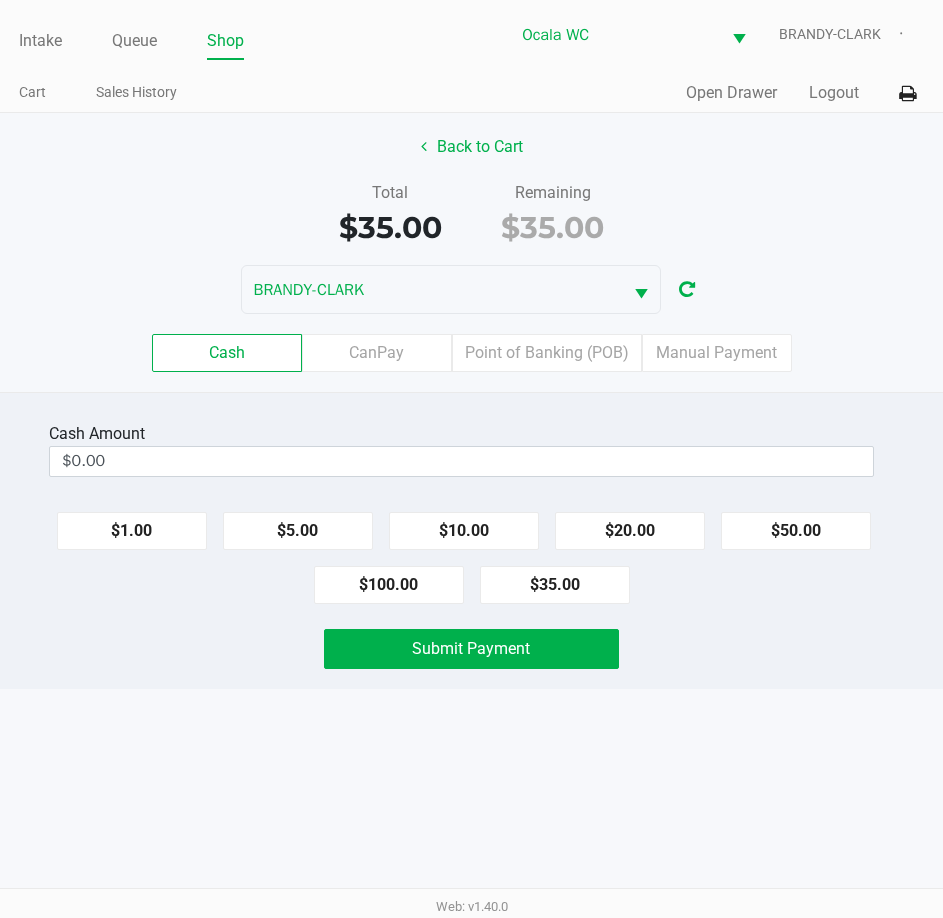 click on "$20.00" 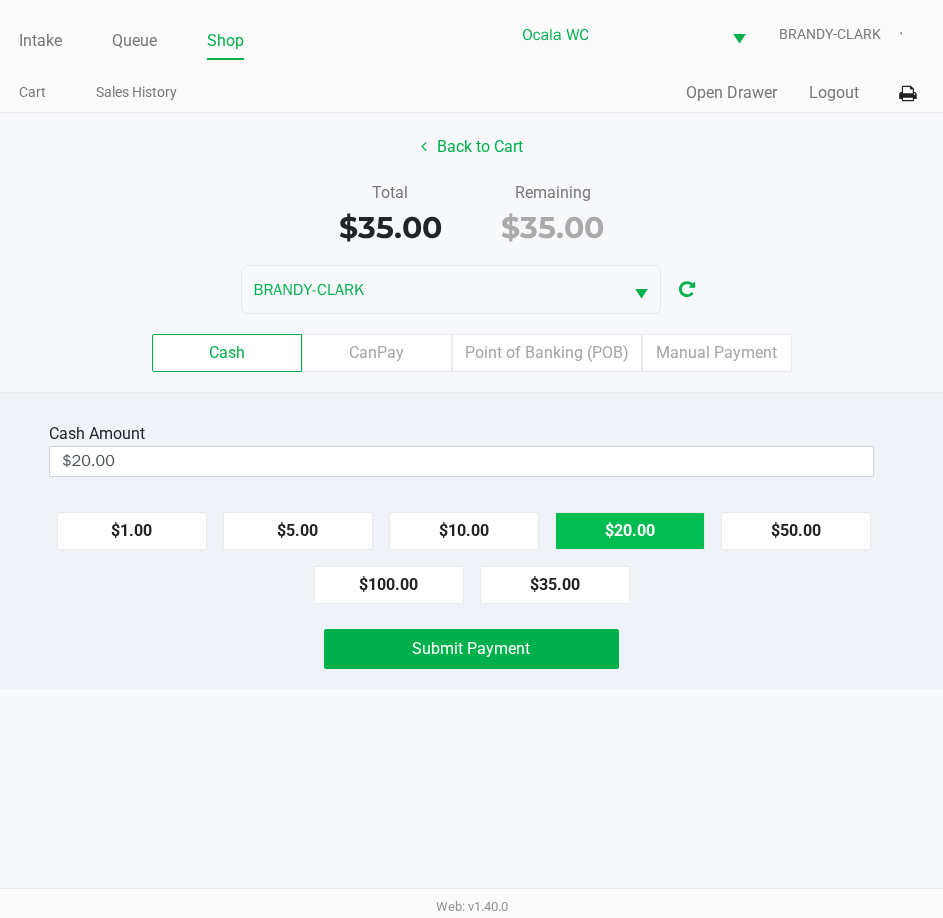 click on "$20.00" 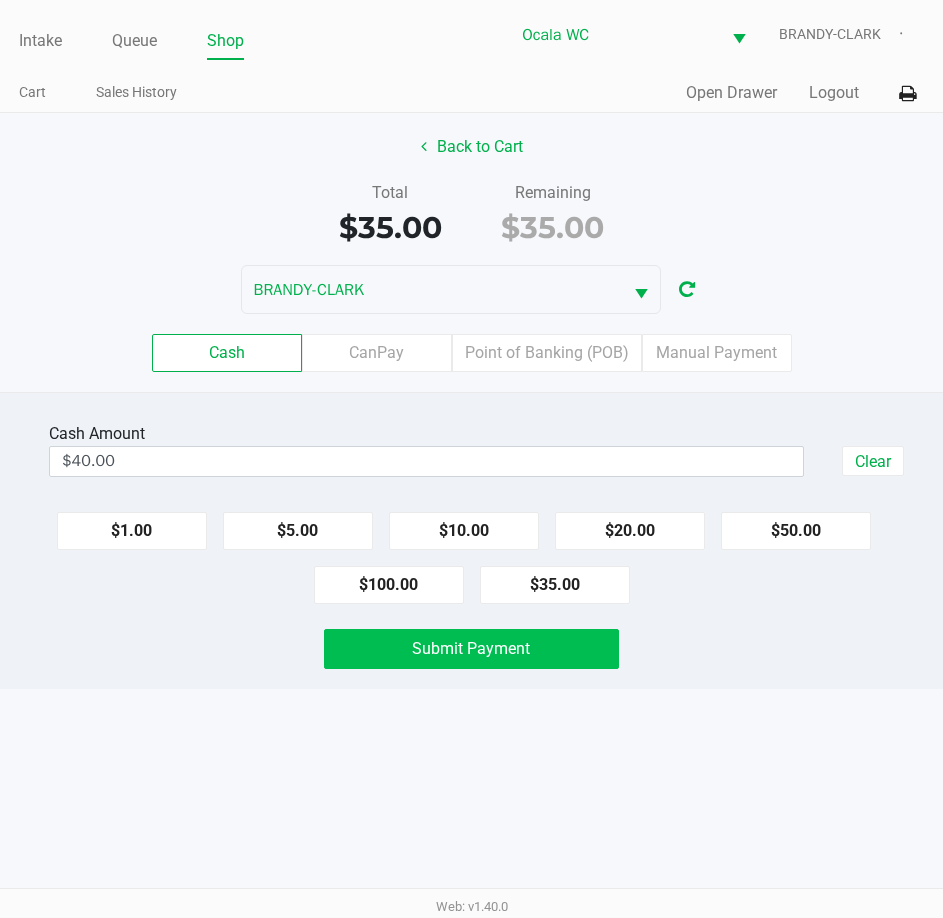 click on "Submit Payment" 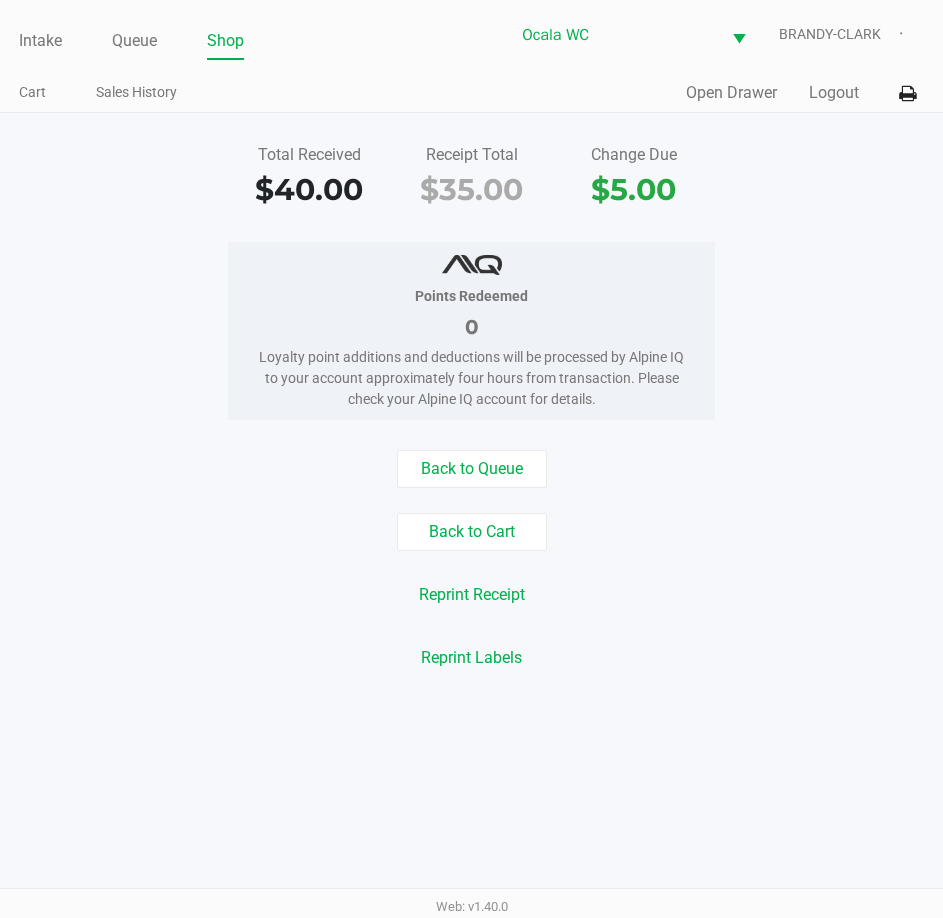 click on "Intake" 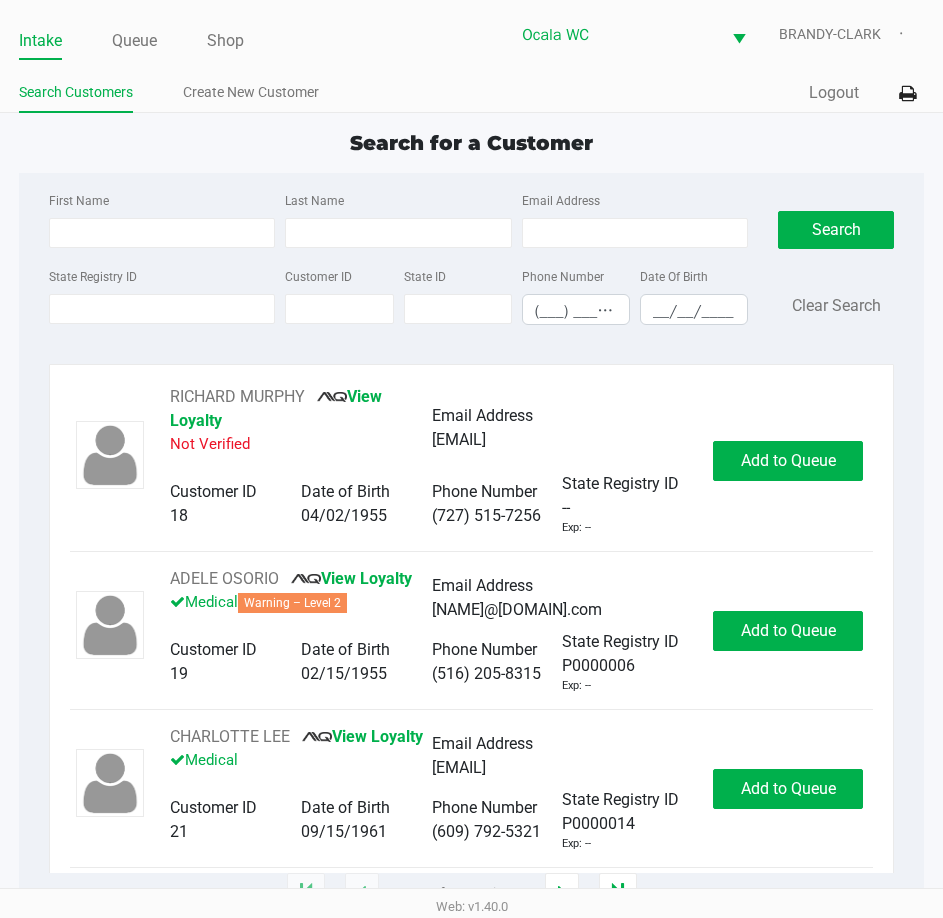 click on "Intake" 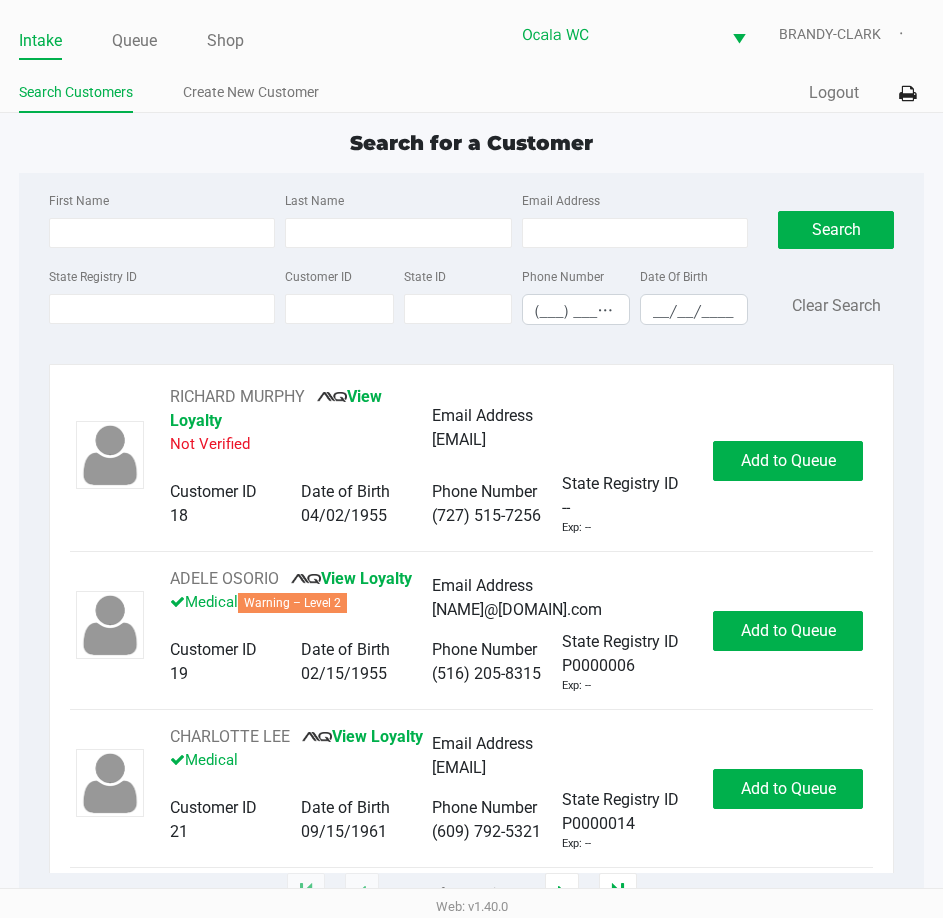 type on "[FIRST]" 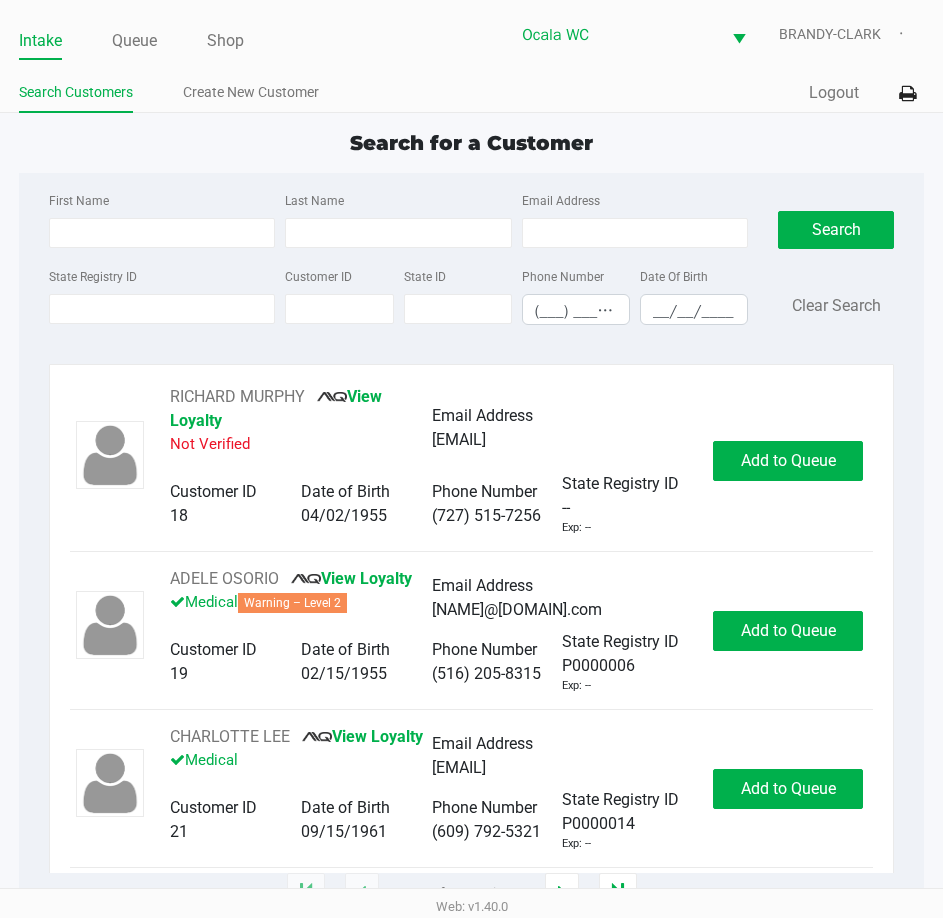 type on "LLEWELLYN" 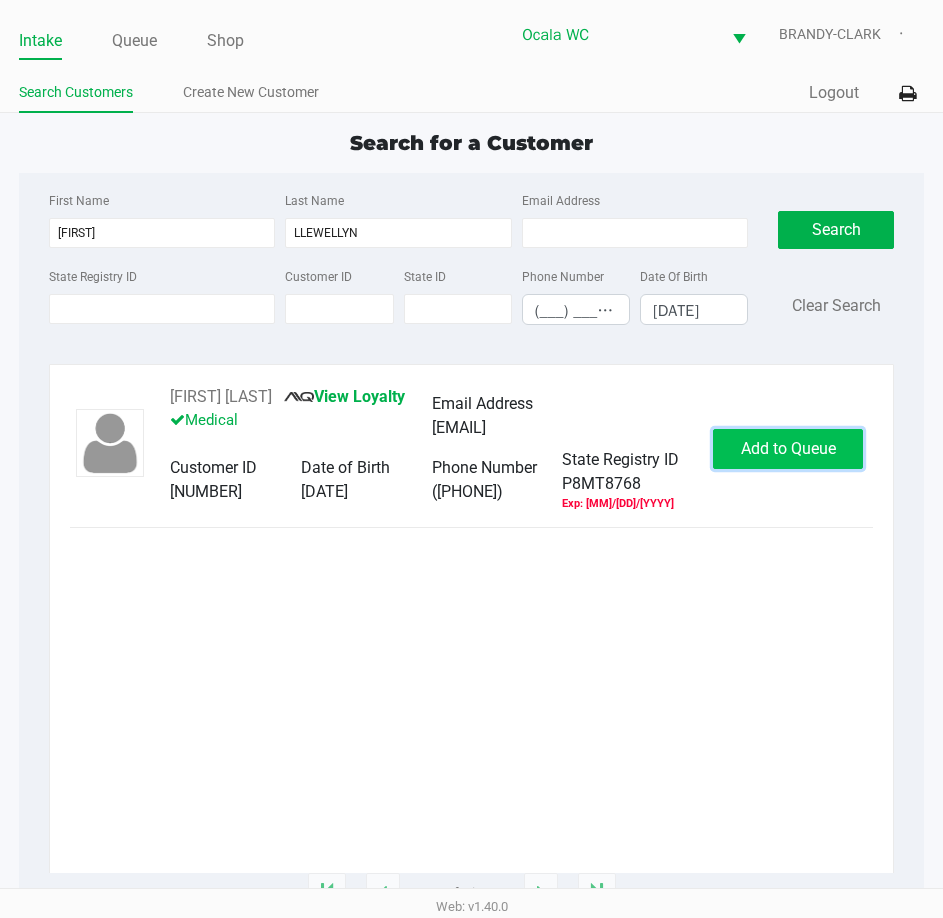 click on "Add to Queue" 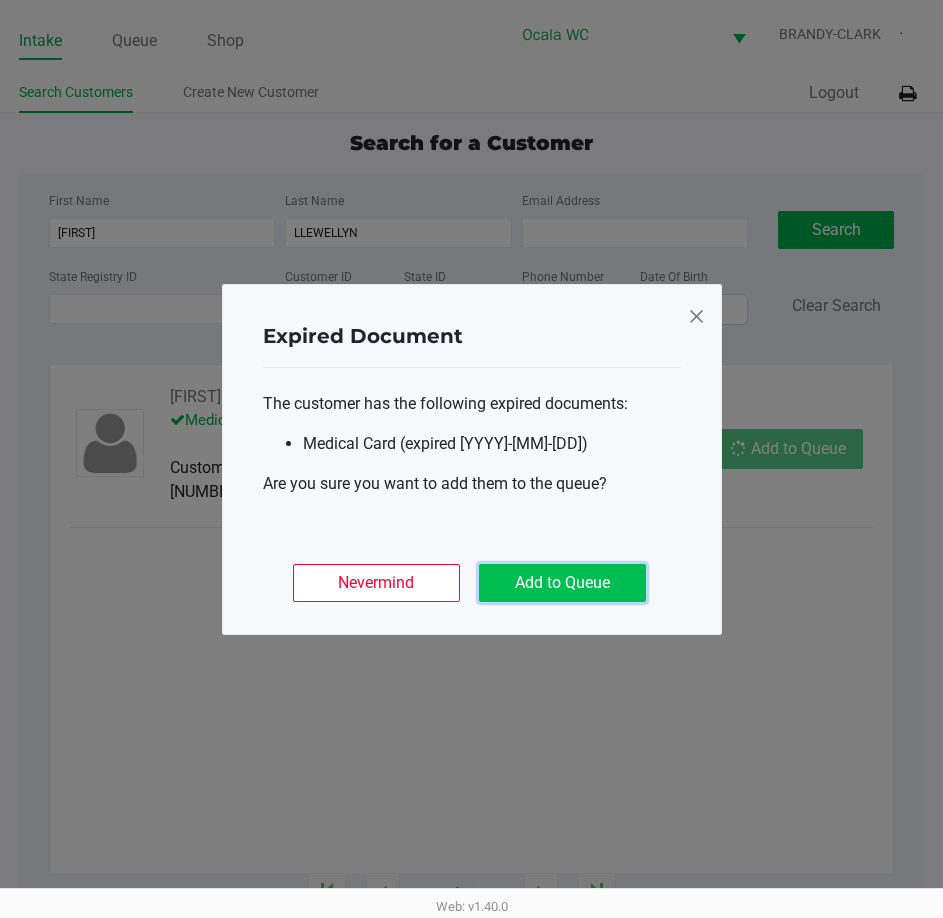 click on "Add to Queue" 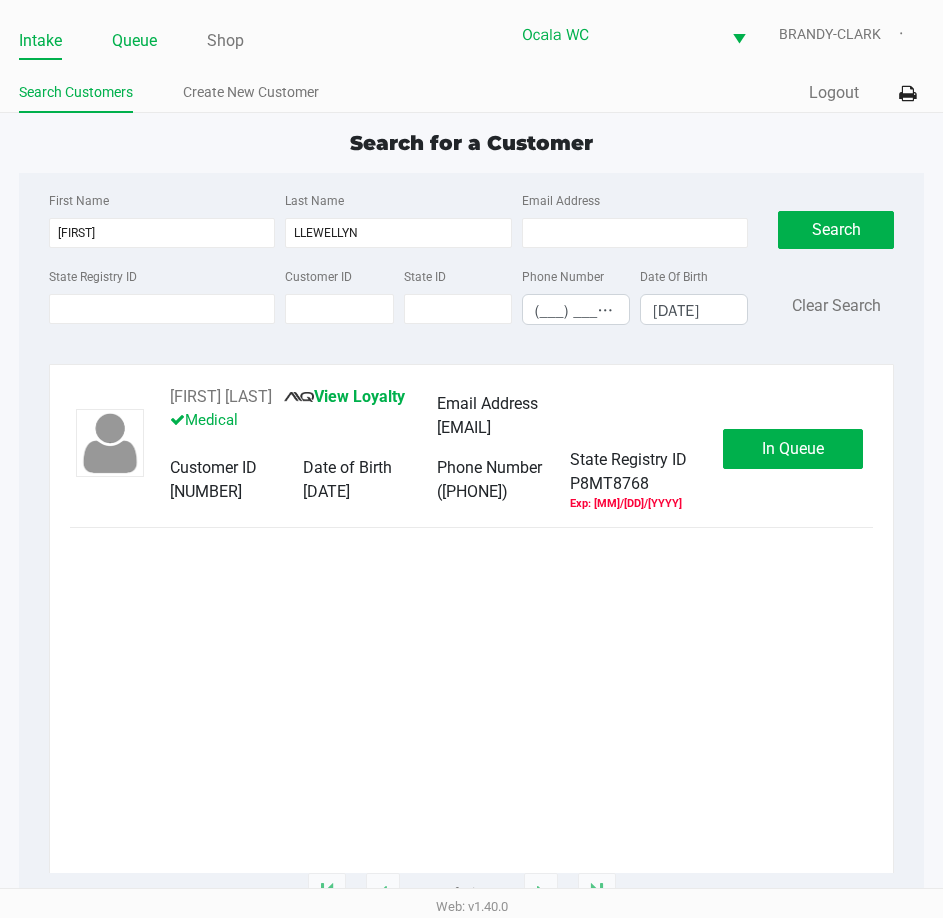 click on "Queue" 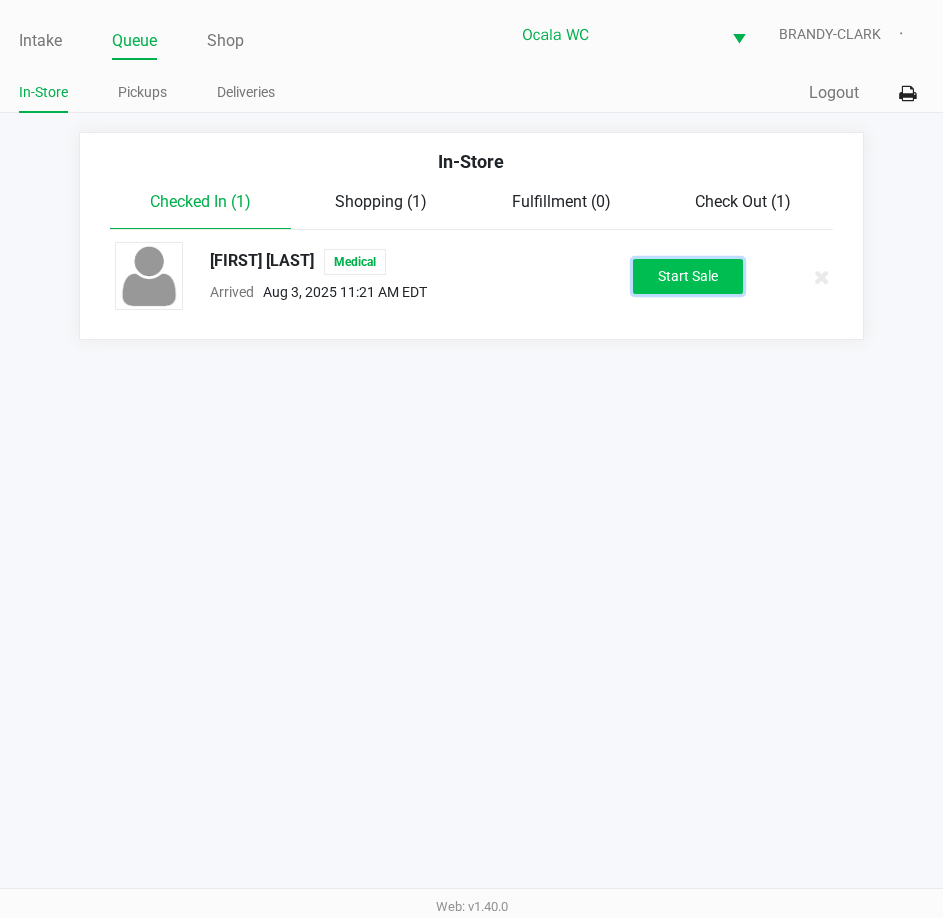 click on "Start Sale" 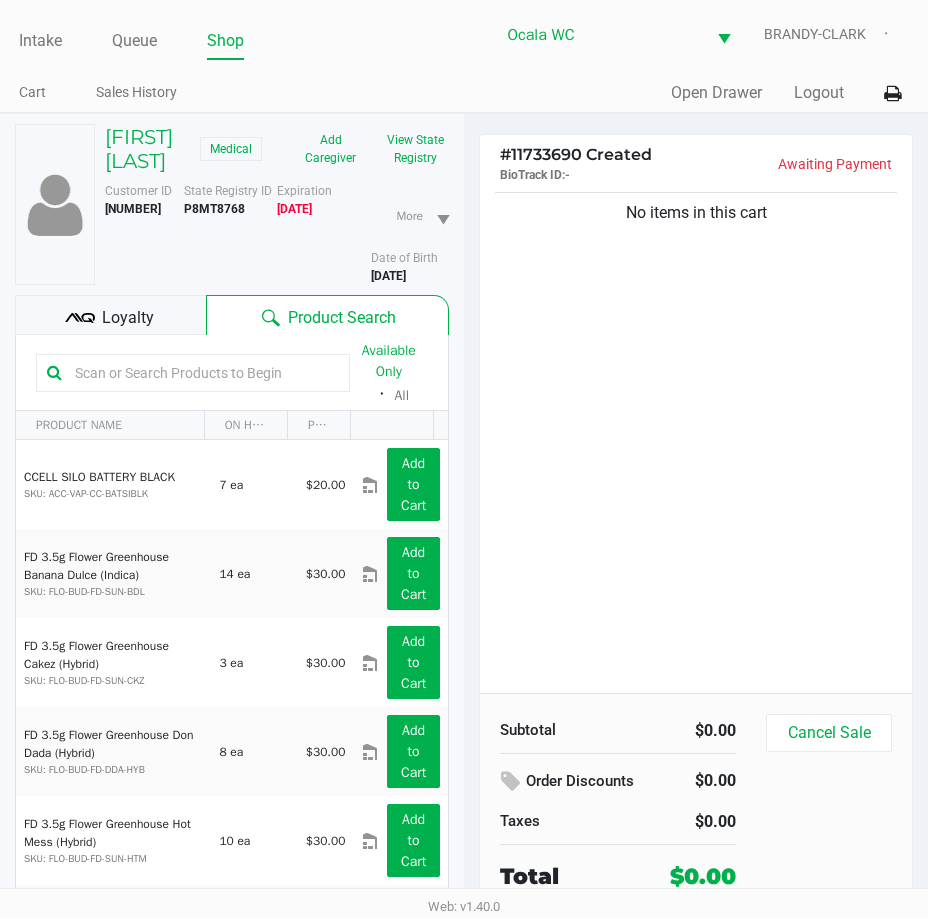 click on "Loyalty" 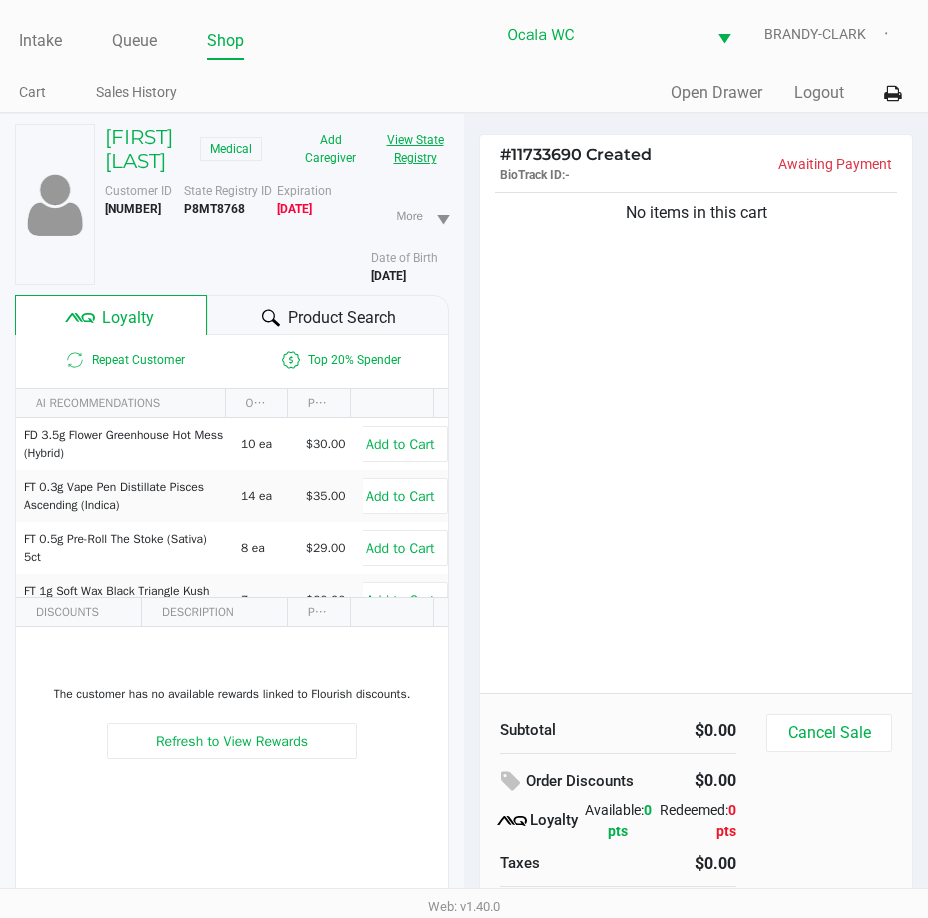 click on "View State Registry" 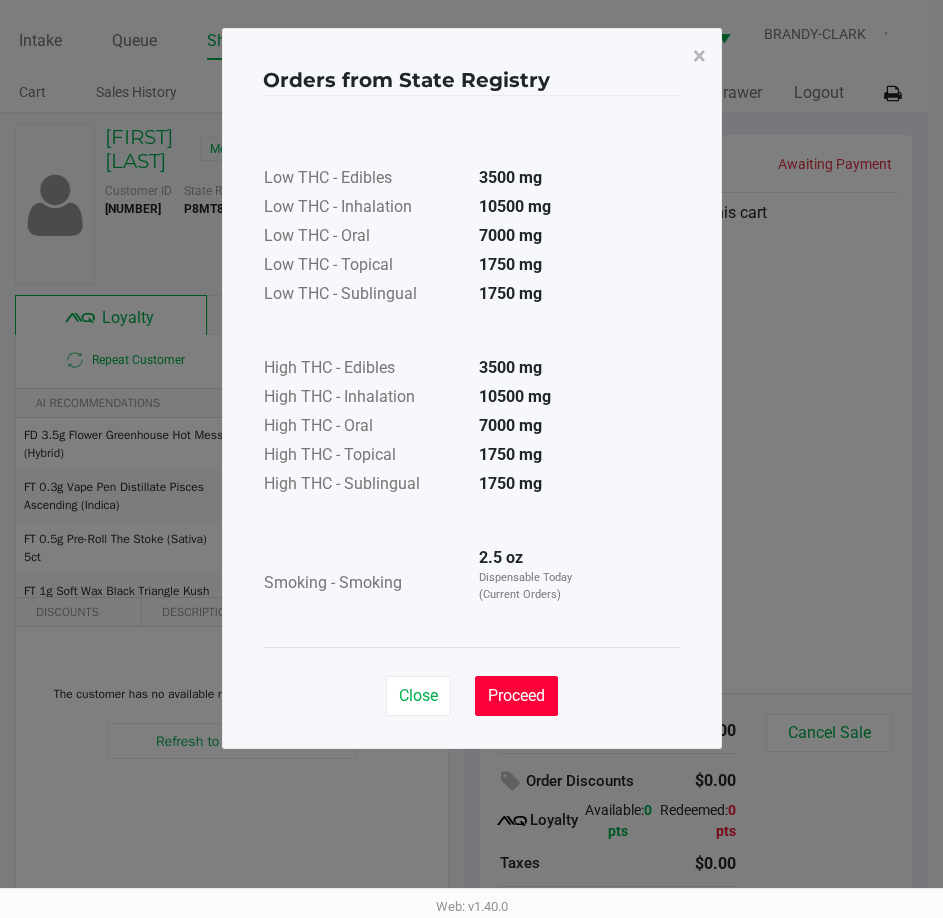 click on "Proceed" 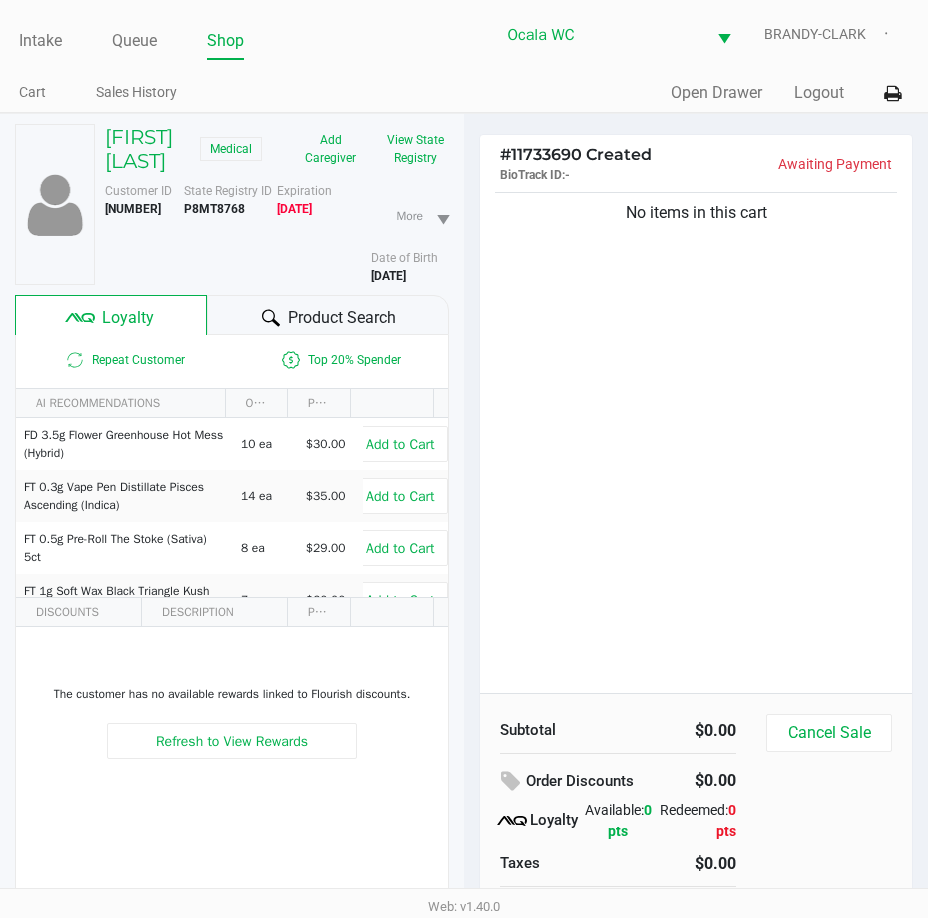 click on "Proceed" 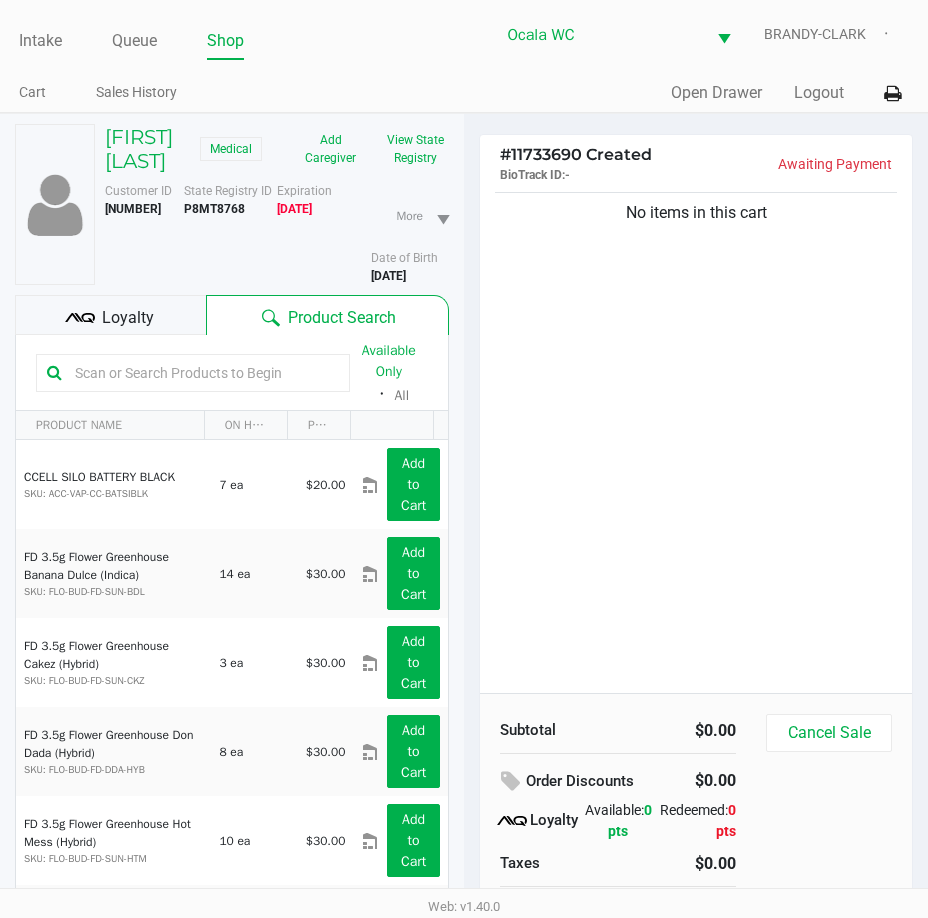 click 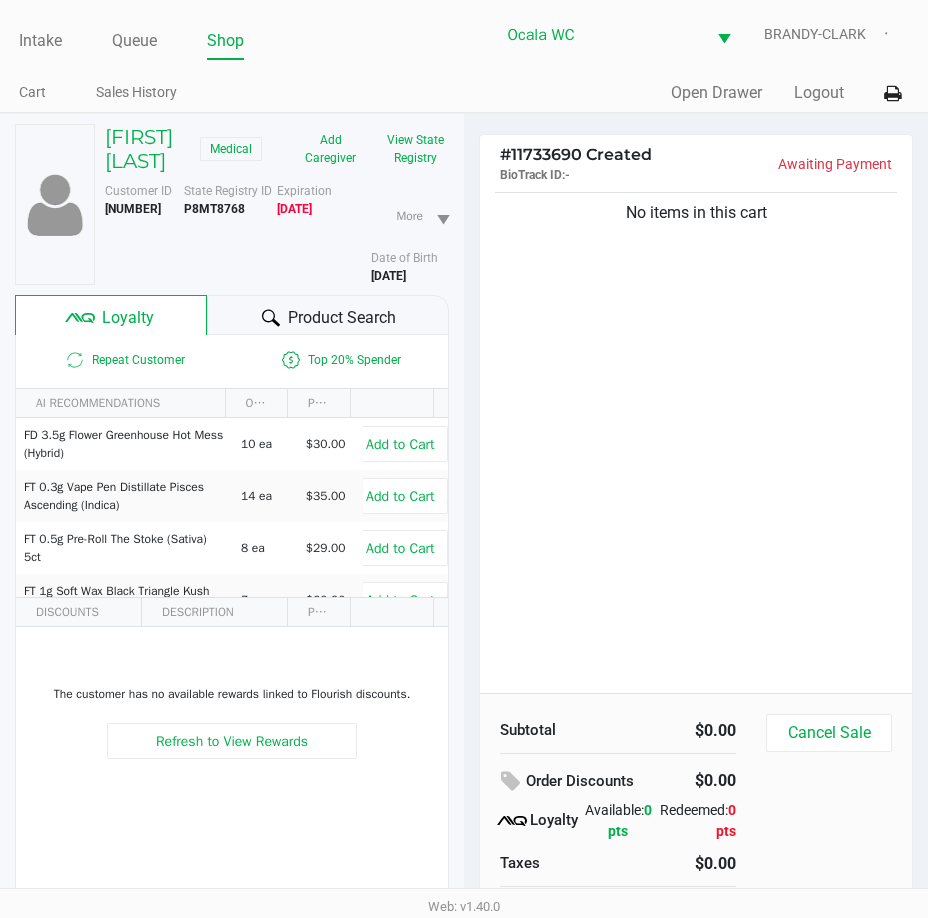 click on "Product Search" 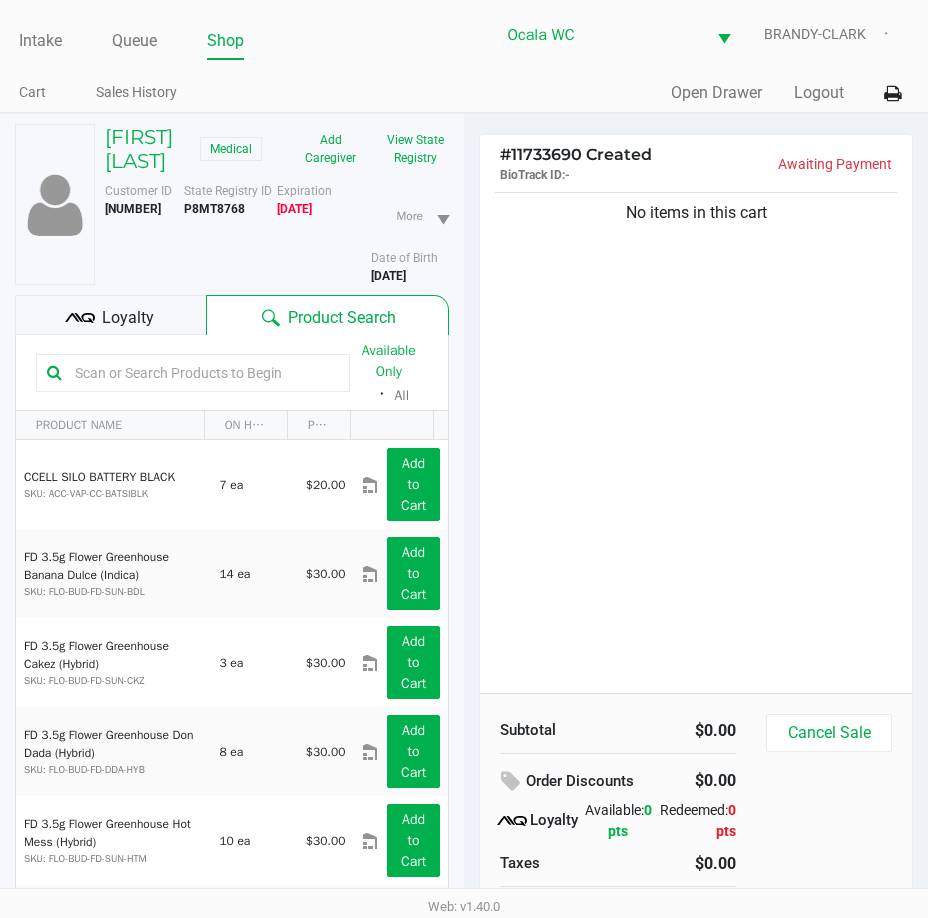 click 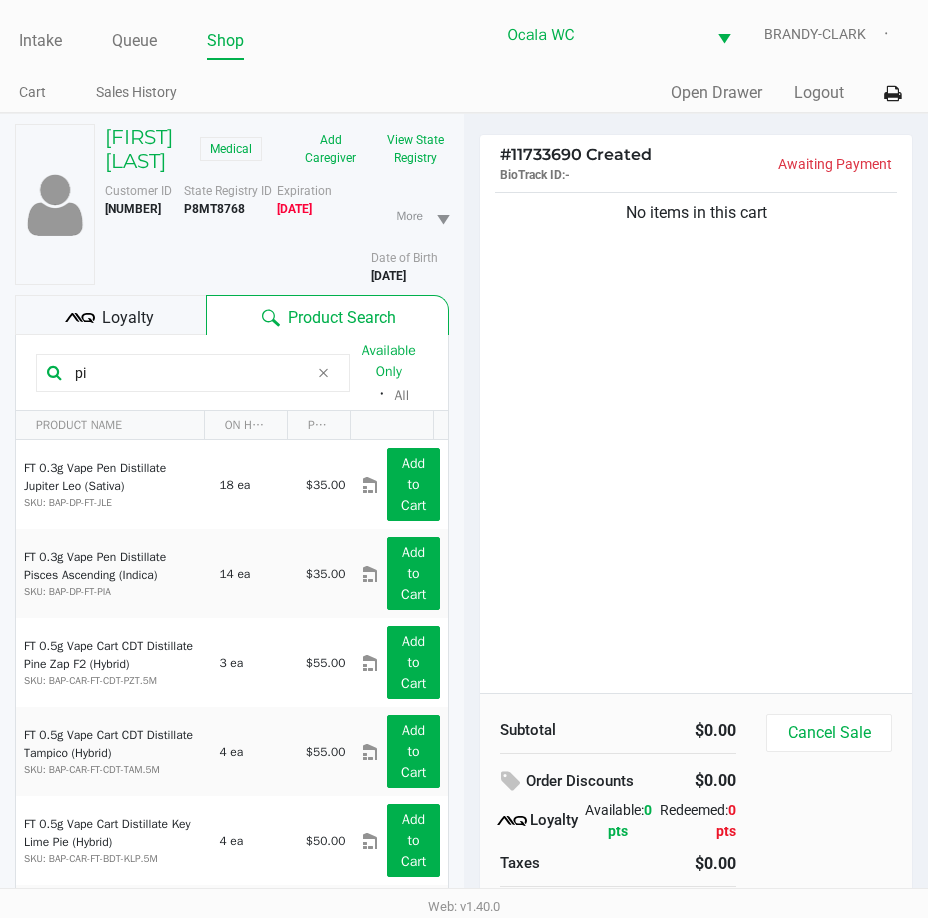 type on "pi" 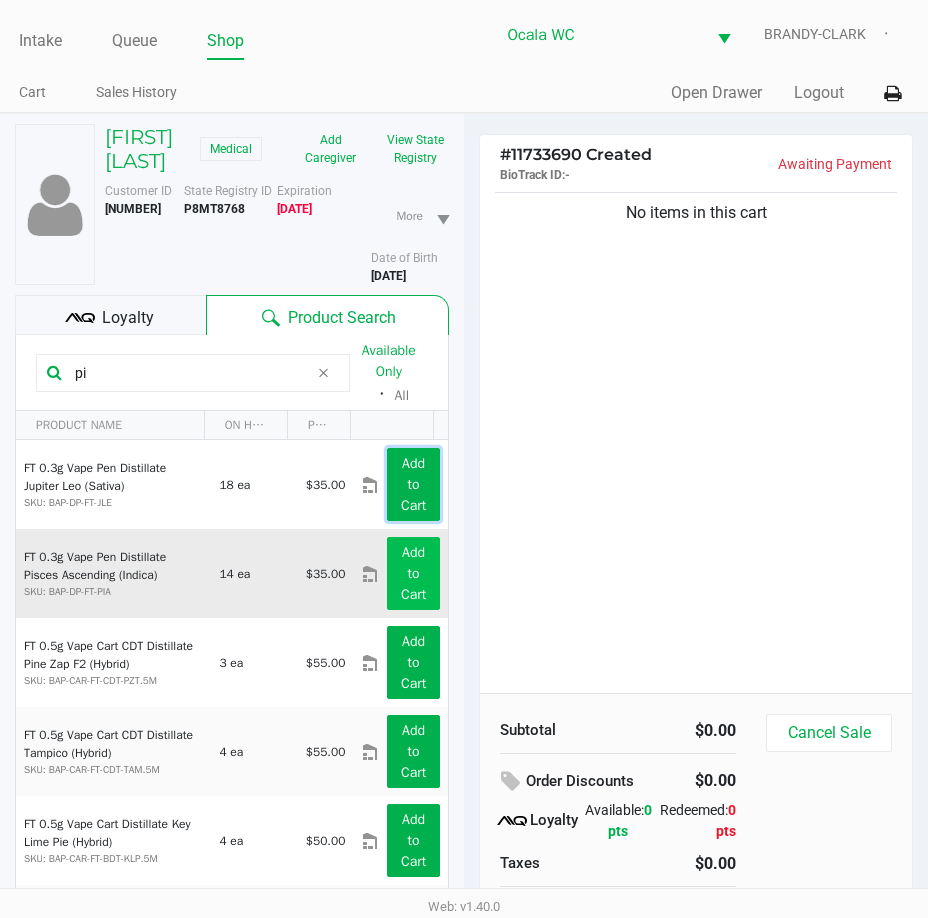 drag, startPoint x: 415, startPoint y: 508, endPoint x: 401, endPoint y: 586, distance: 79.24645 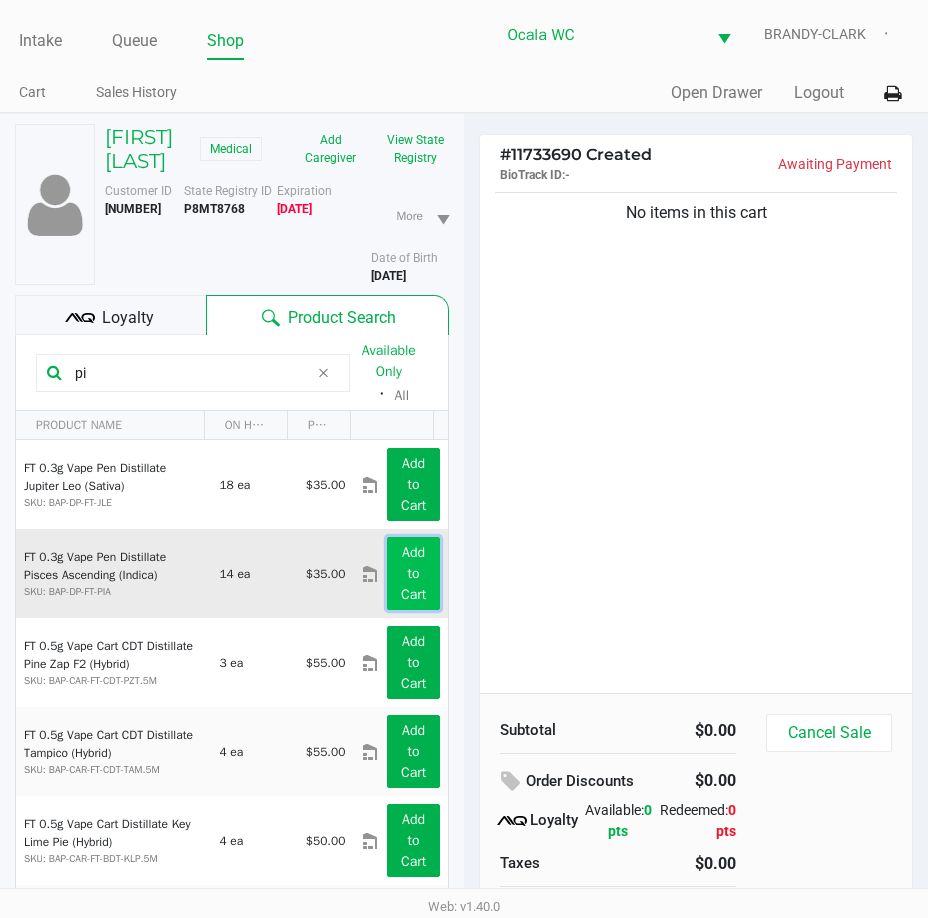 click on "Add to Cart" 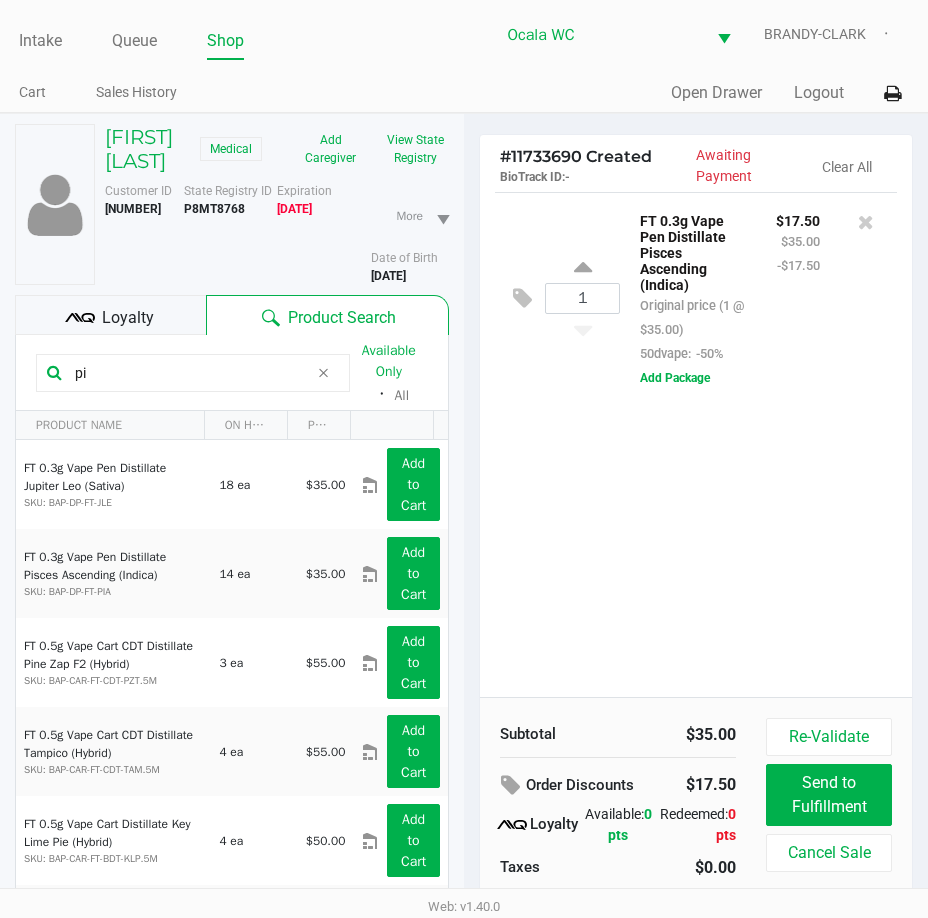 drag, startPoint x: 103, startPoint y: 403, endPoint x: 6, endPoint y: 364, distance: 104.54664 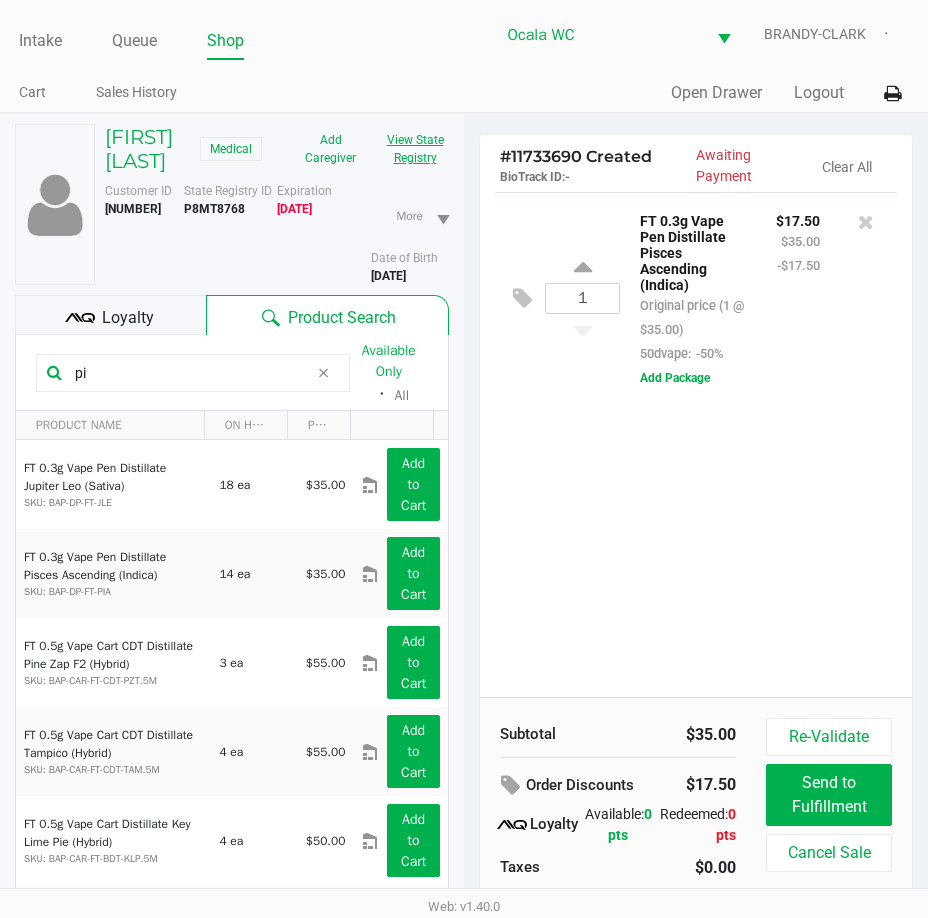 click on "View State Registry" 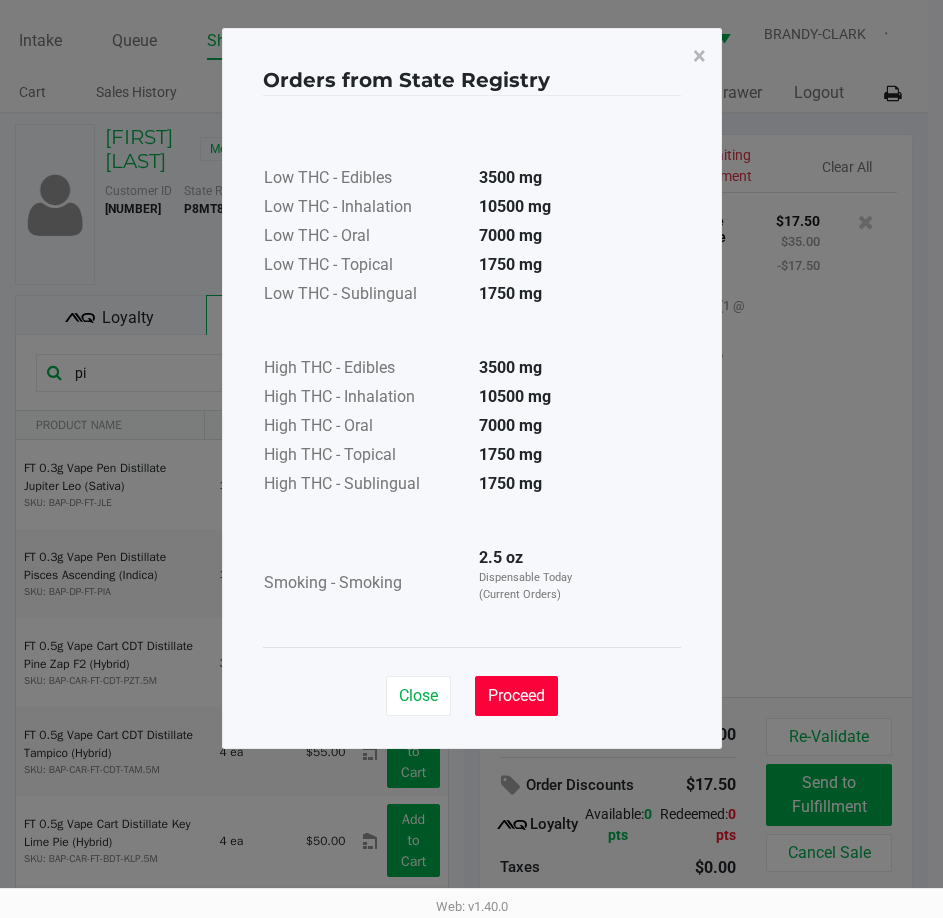 click on "Proceed" 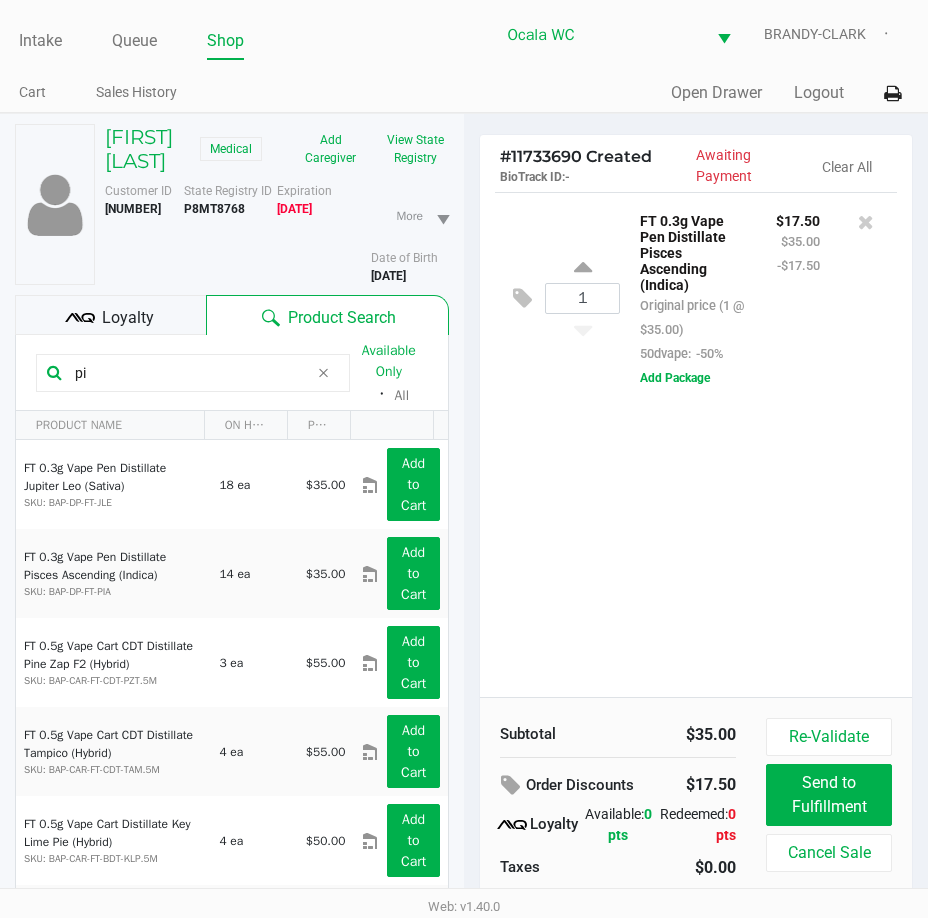 click on "Loyalty" 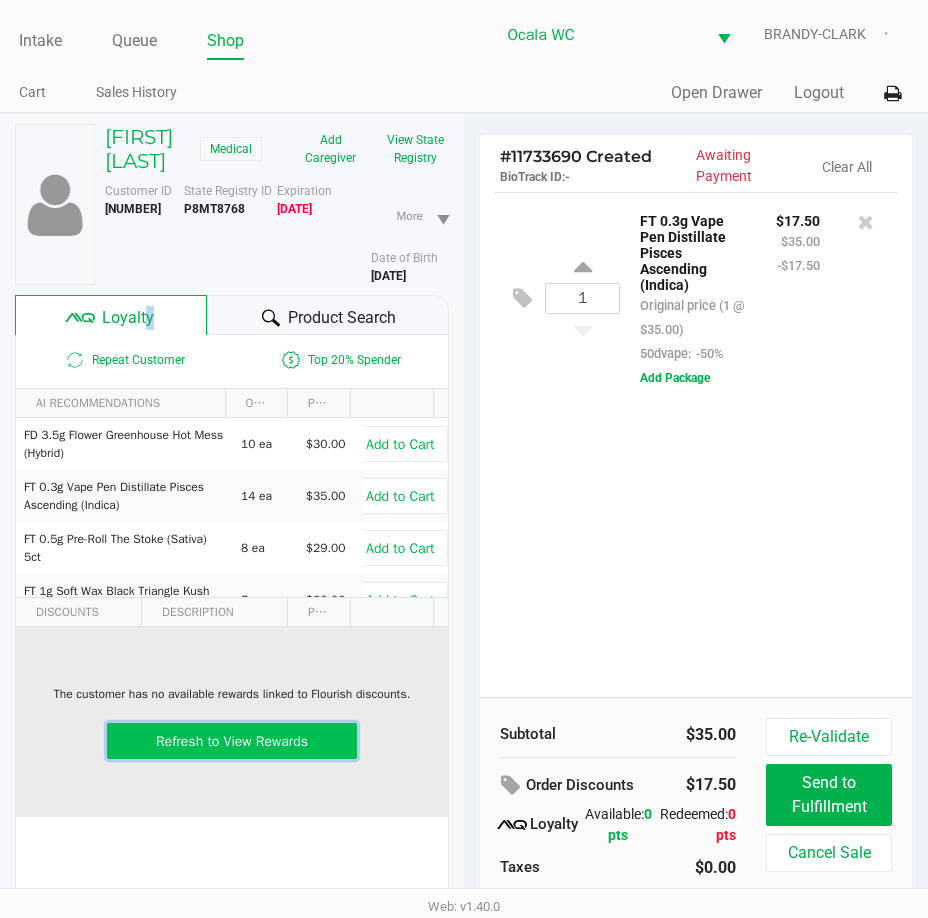 click on "Refresh to View Rewards" 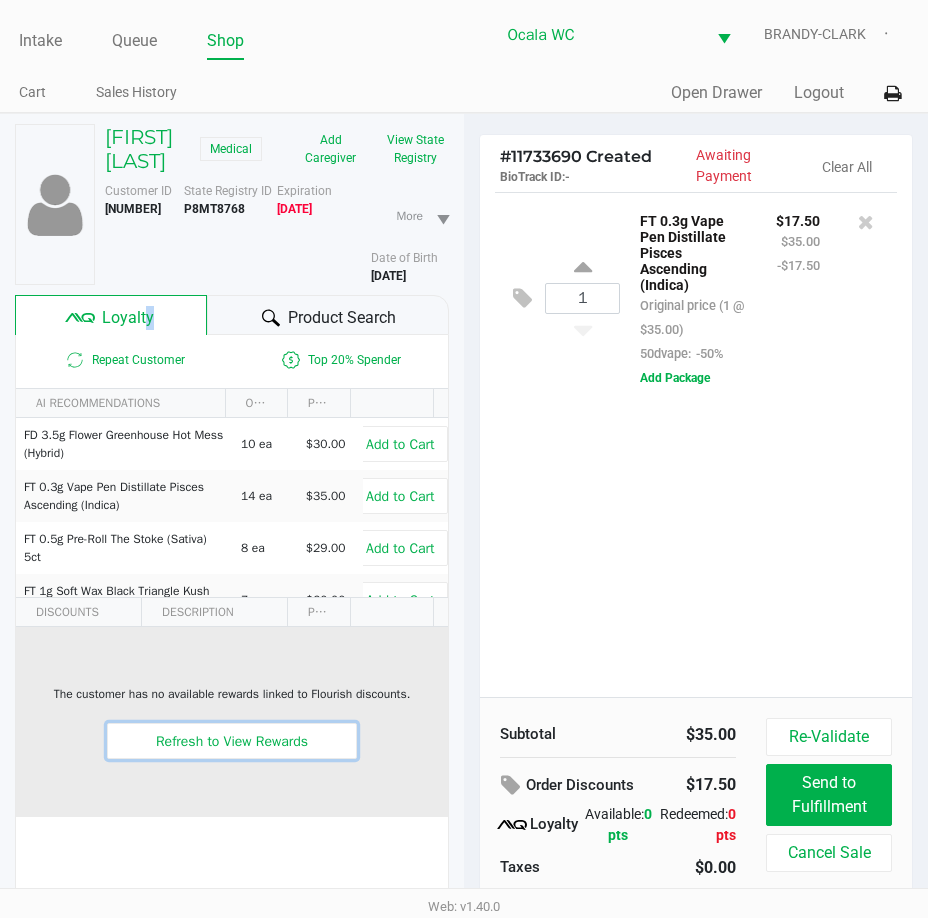 click on "Refresh to View Rewards" 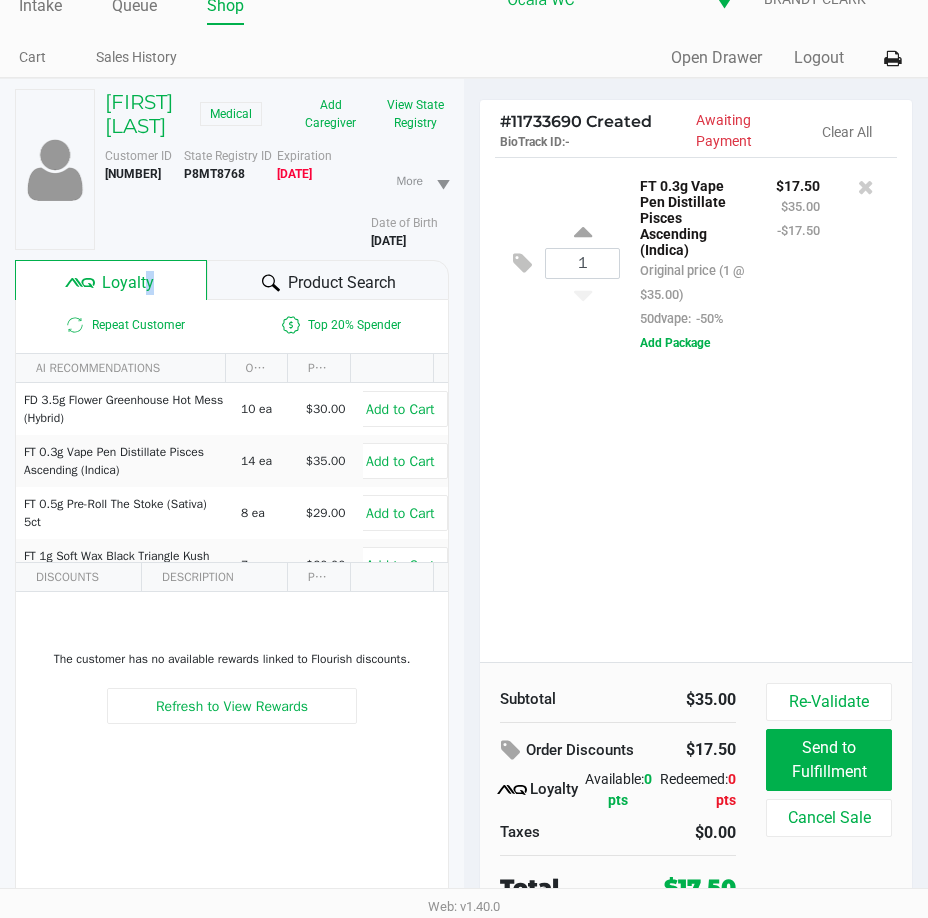scroll, scrollTop: 0, scrollLeft: 0, axis: both 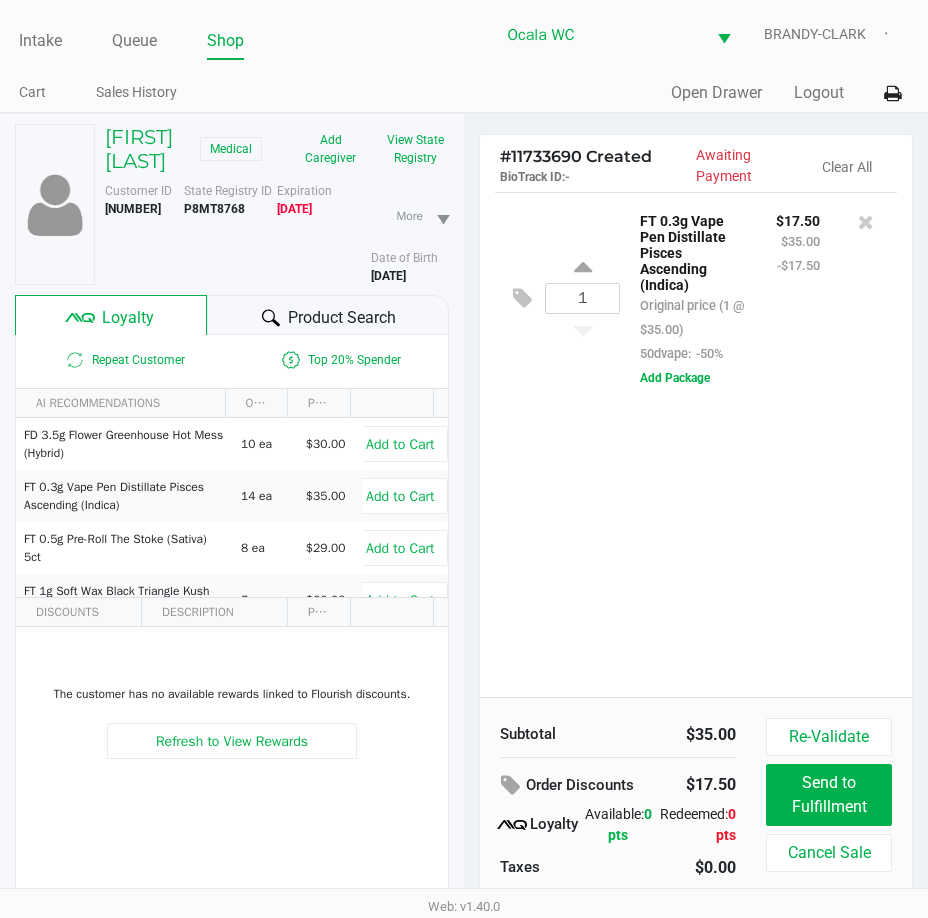 click on "Product Search" 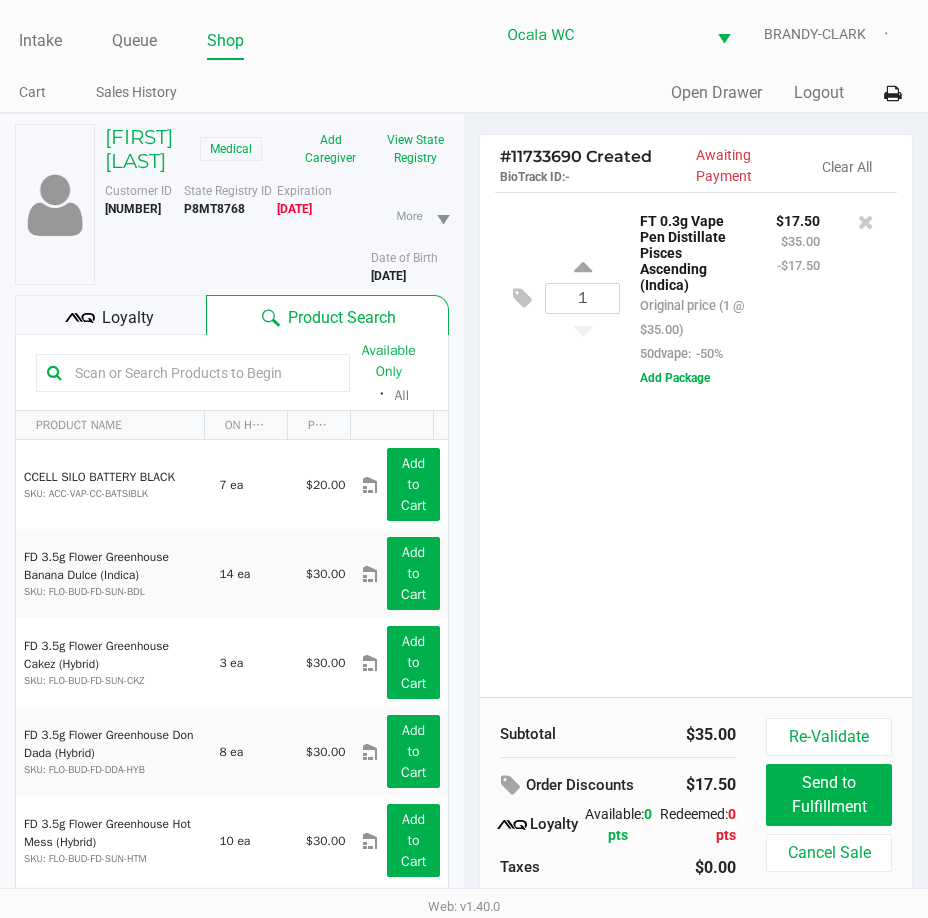 drag, startPoint x: 92, startPoint y: 398, endPoint x: 145, endPoint y: 459, distance: 80.80842 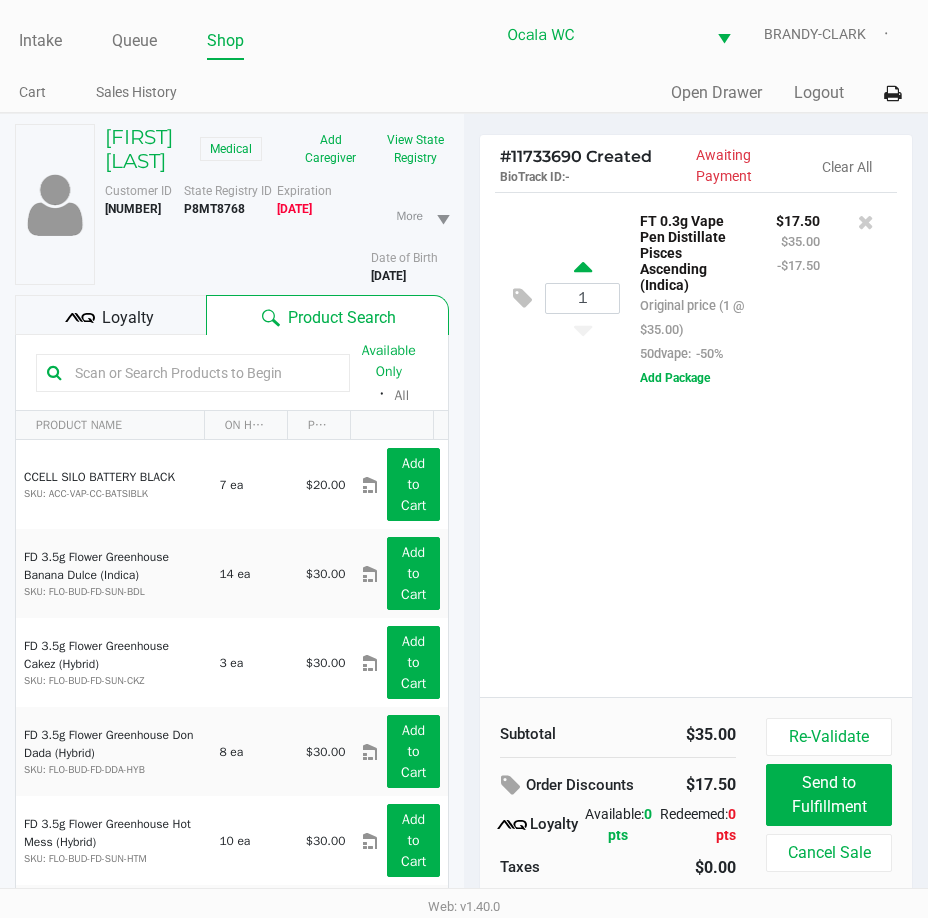 click 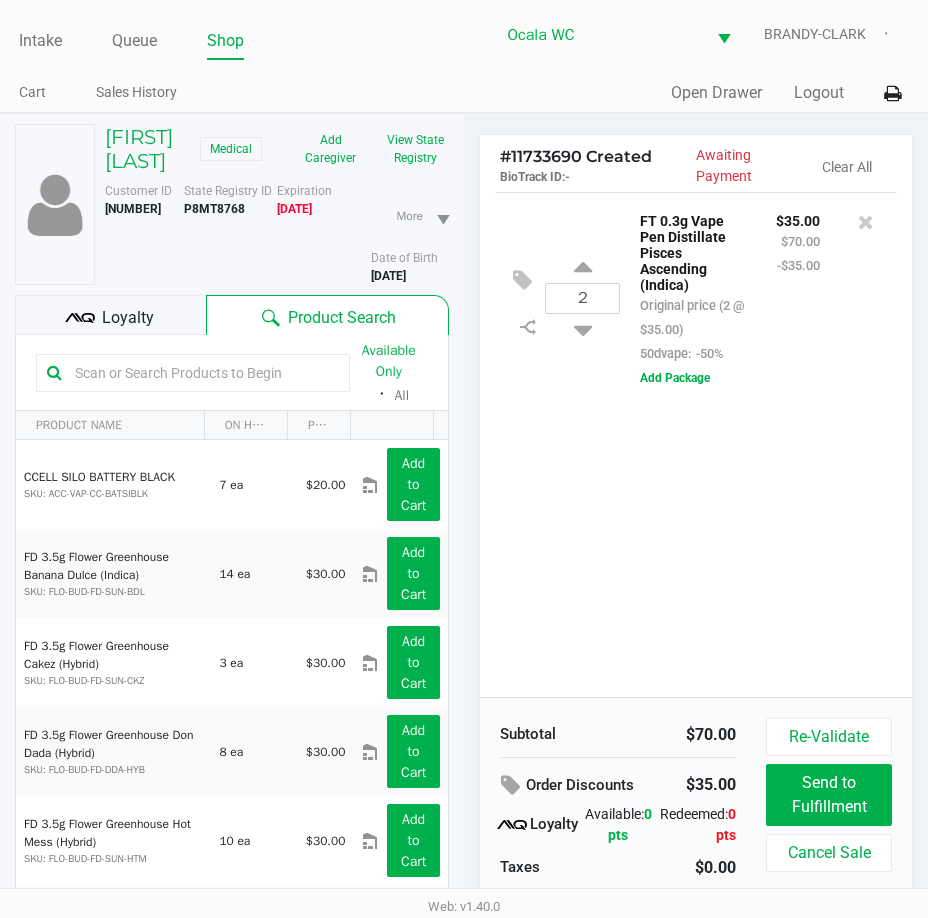 click 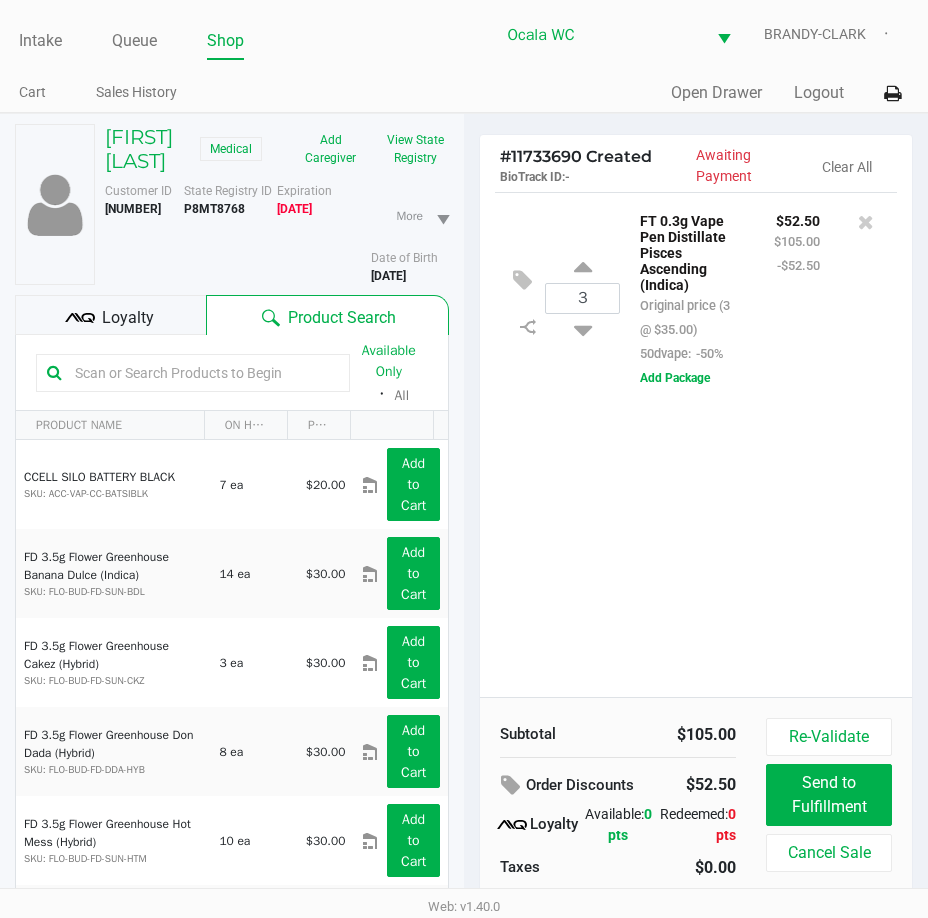 click 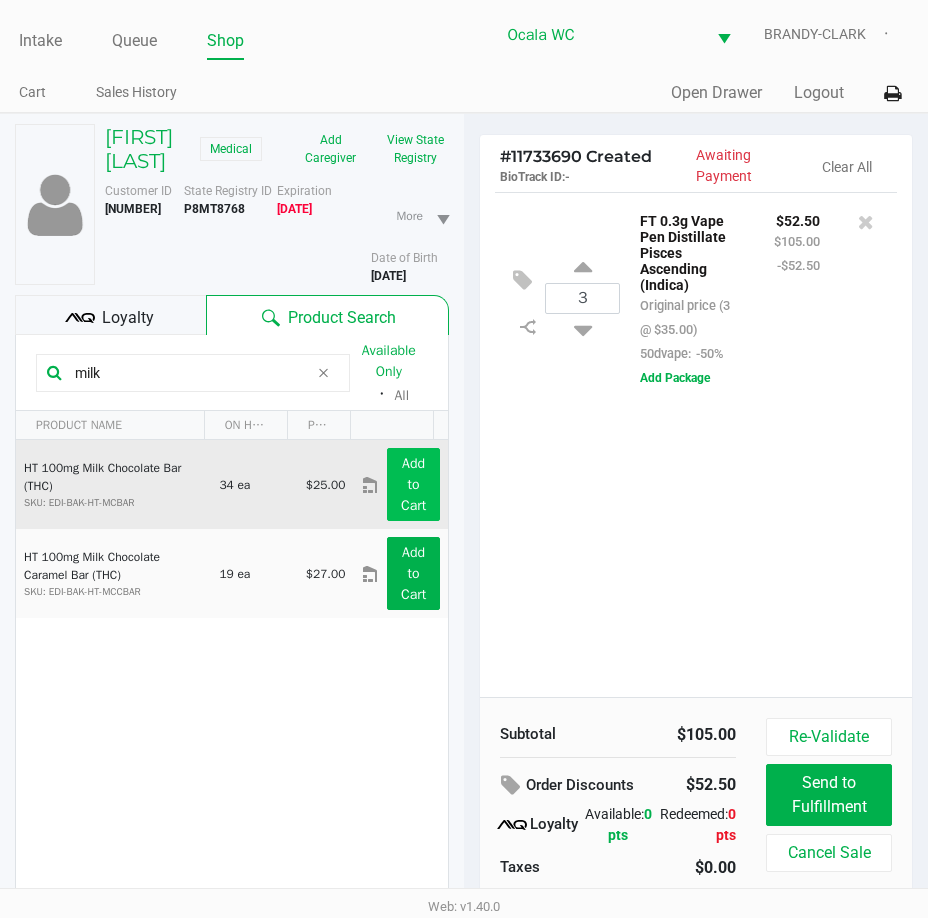 type on "milk" 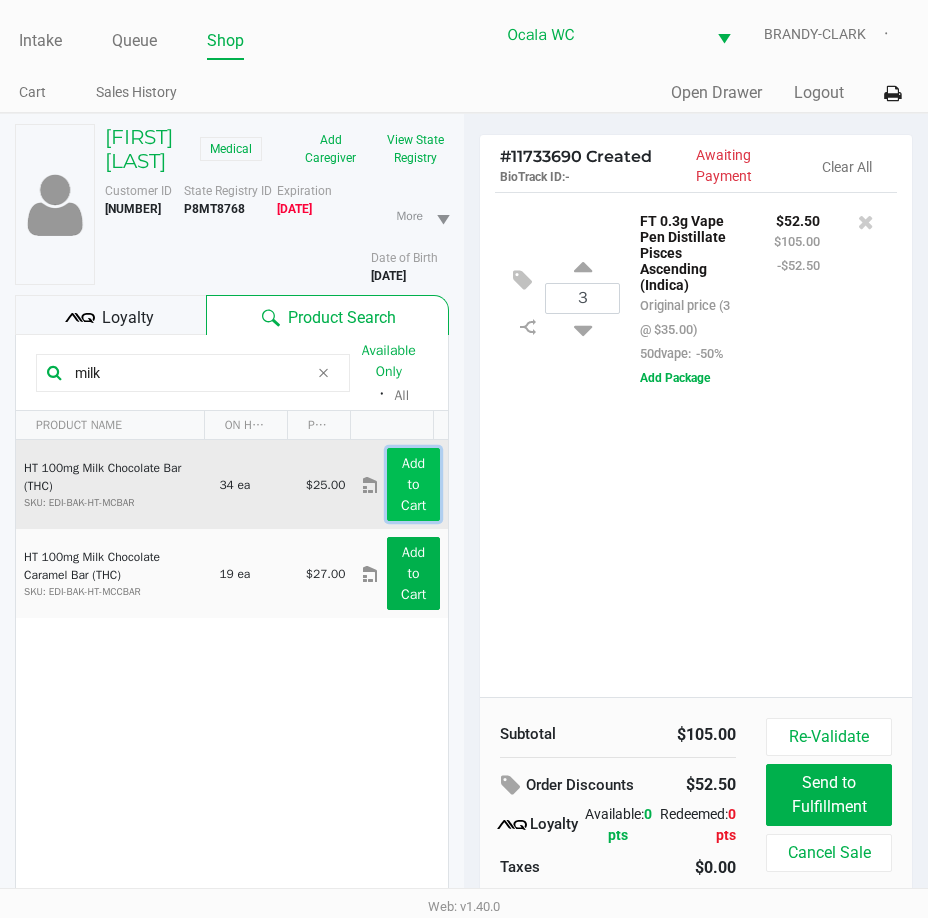 click on "Add to Cart" 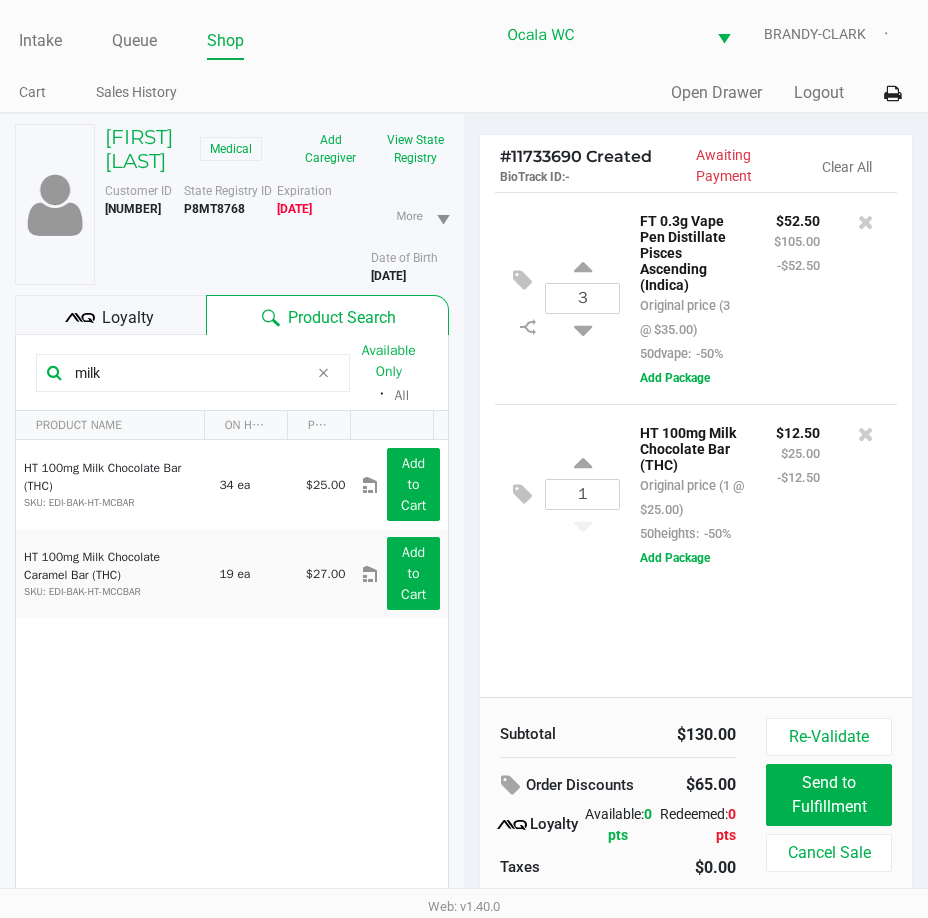click on "1" 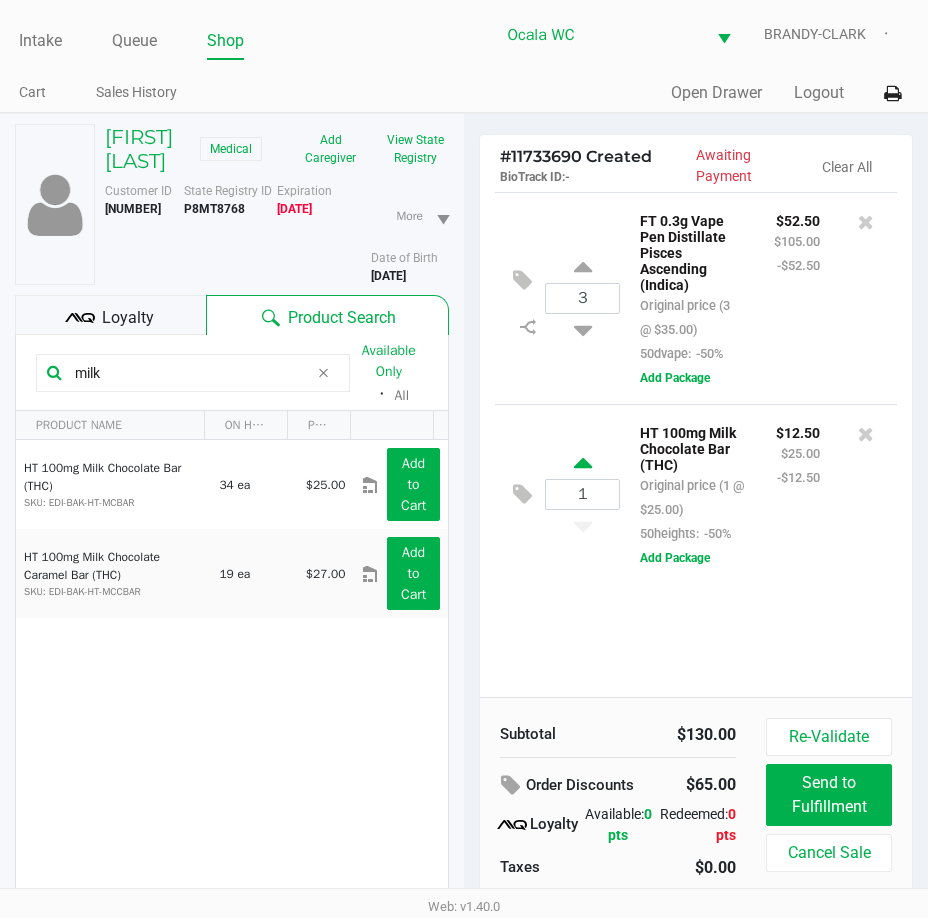 click 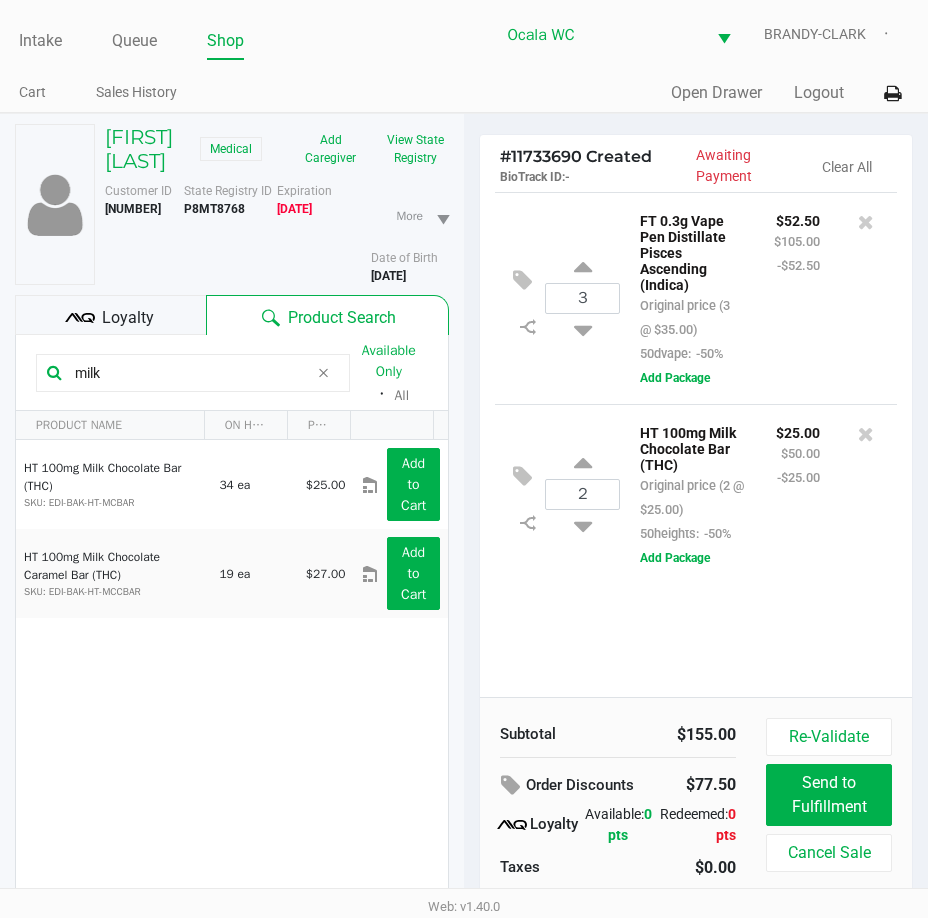 click on "Intake Queue Shop Ocala WC BRANDY-CLARK   Cart Sales History Quick Sale Open Drawer Logout SABRINA LLEWELLYN Medical Add Caregiver View State Registry Customer ID 596771 State Registry ID P8MT8768 Expiration [MM]/[DD]/[YYYY] More Date of Birth [MM]/[DD]/[YYYY] Loyalty Product Search milk Available Only ᛫ All PRODUCT NAME ON HAND PRICE HT 100mg Milk Chocolate Bar (THC) SKU: EDI-BAK-HT-MCBAR 34 ea $25.00 Add to Cart HT 100mg Milk Chocolate Caramel Bar (THC) SKU: EDI-BAK-HT-MCCBAR 19 ea $27.00 Add to Cart 1 1 1 - 2 of 2 items # 11733690 Created BioTrack ID: - Awaiting Payment Clear All 3 FT 0.3g Vape Pen Distillate Pisces Ascending (Indica) Original price (3 @ $35.00) 50dvape: -50% $52.50 $105.00 -$52.50 Add Package 2 HT 100mg Milk Chocolate Bar (THC) -50% $25.00" at bounding box center [464, 459] 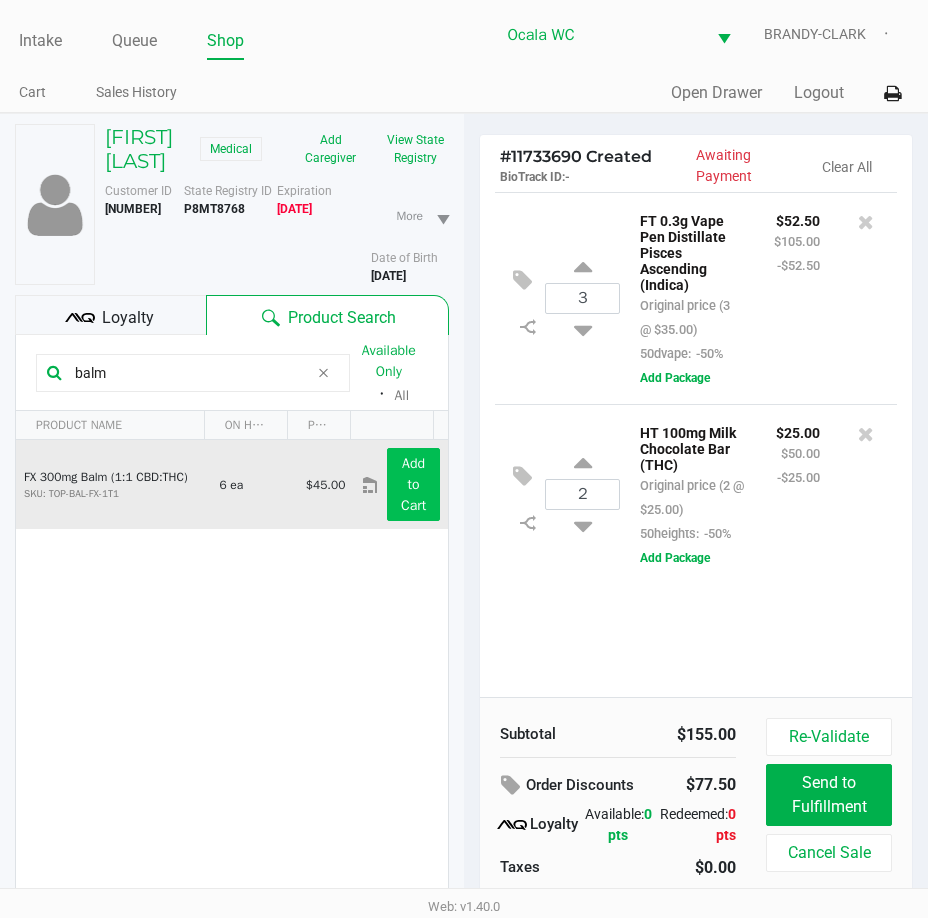 type on "balm" 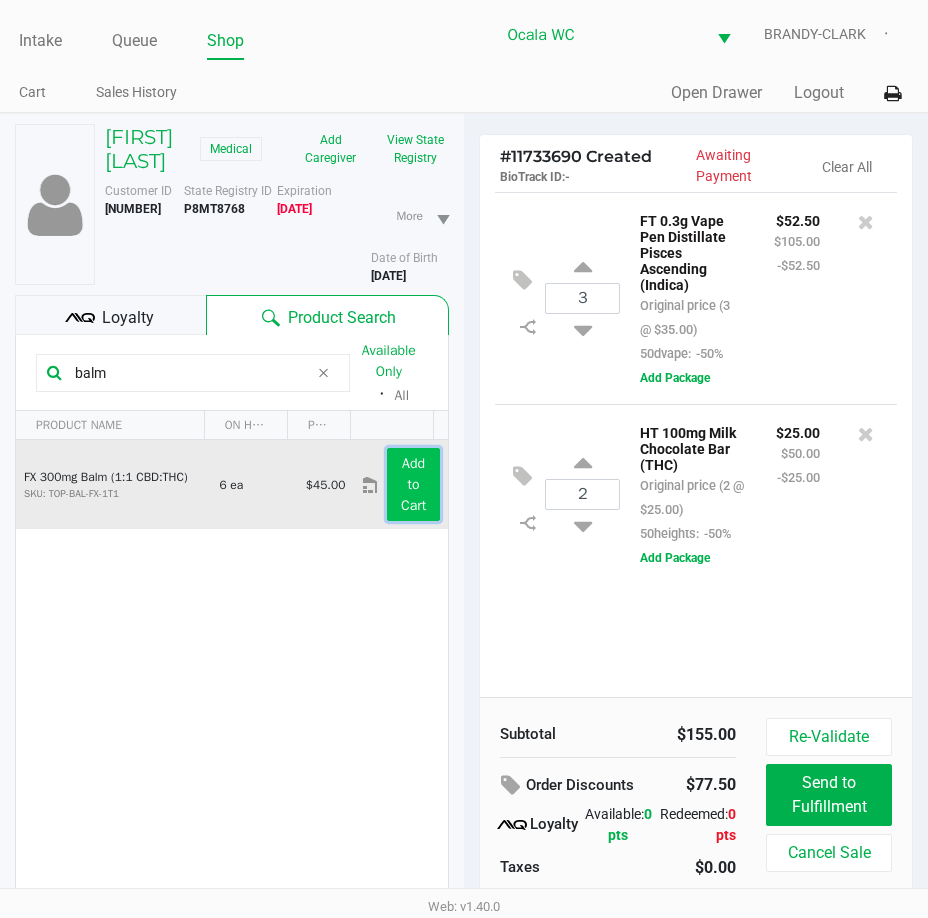 click on "Add to Cart" 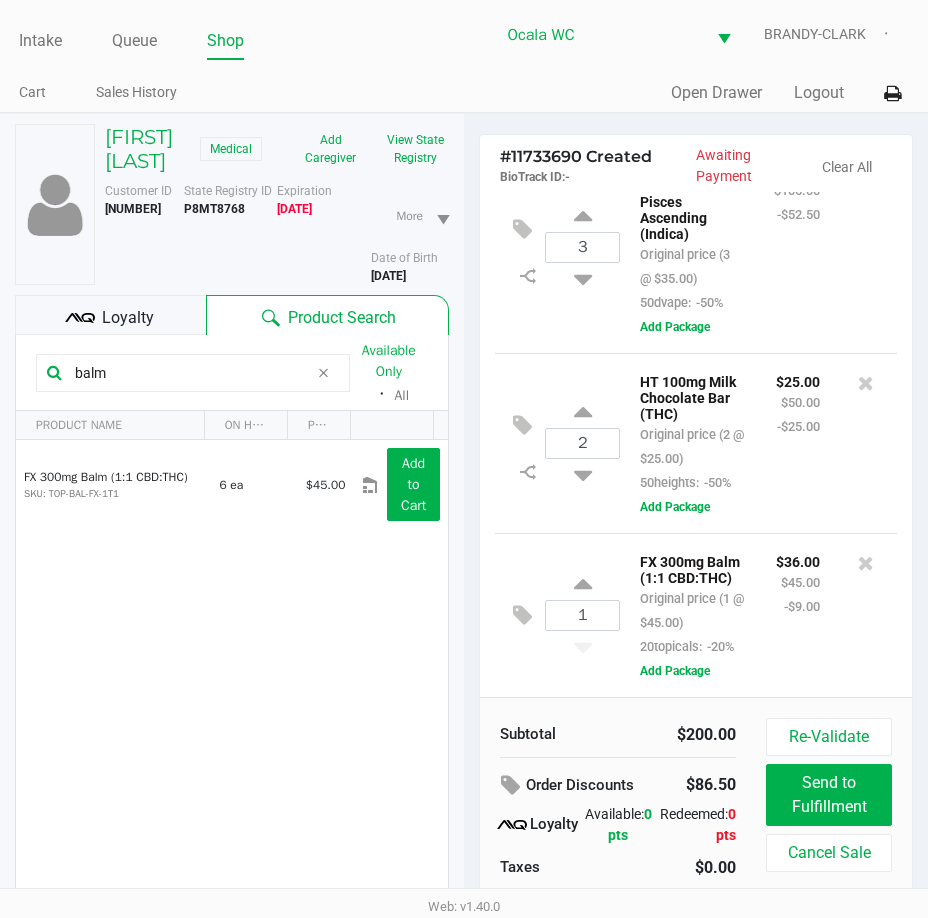 scroll, scrollTop: 167, scrollLeft: 0, axis: vertical 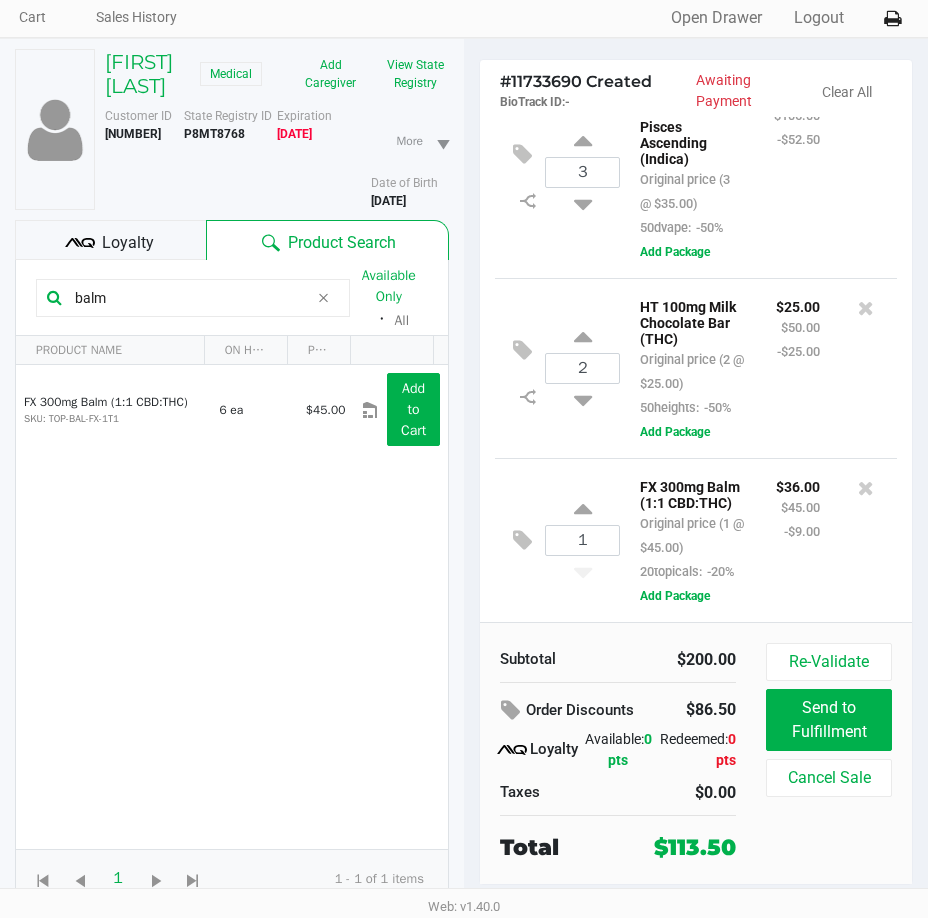 drag, startPoint x: 142, startPoint y: 294, endPoint x: -24, endPoint y: 238, distance: 175.19133 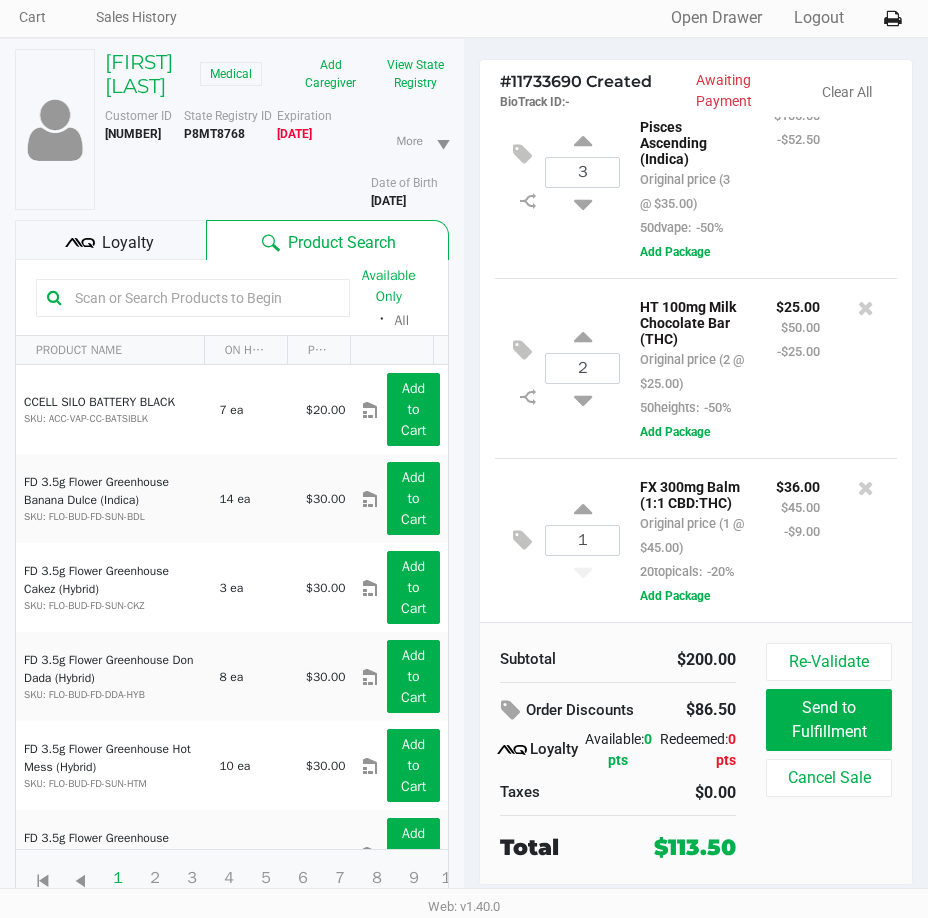 click 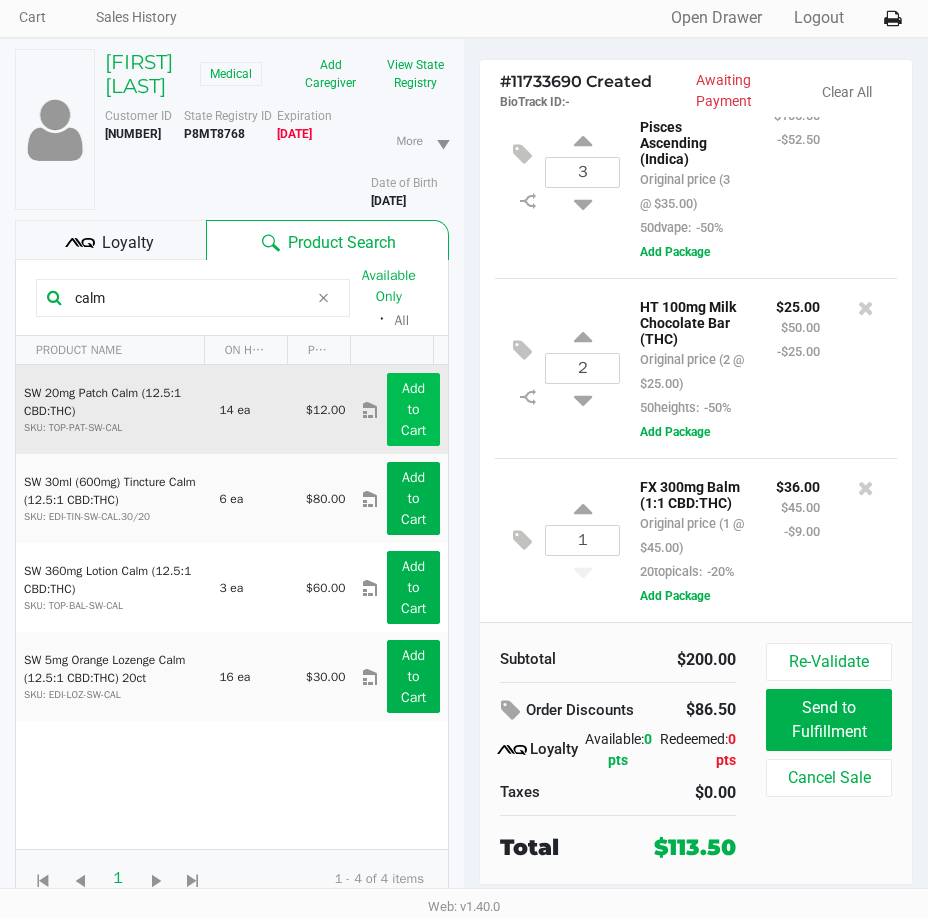 type on "calm" 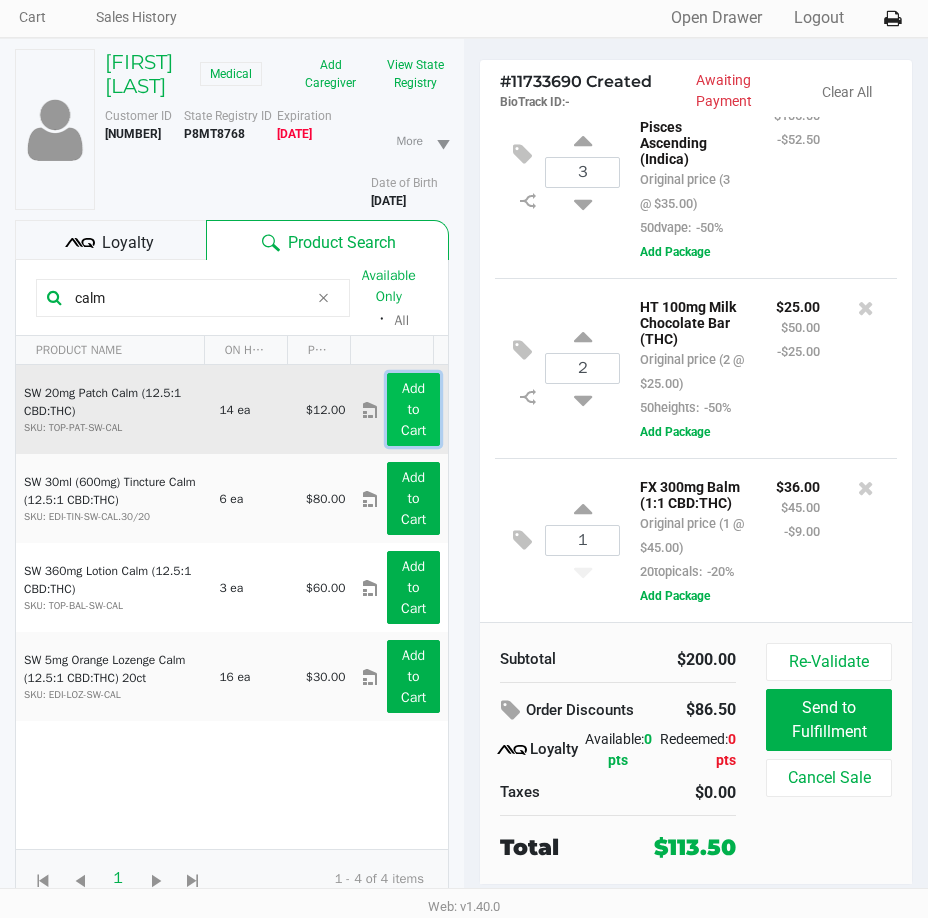 click on "Add to Cart" 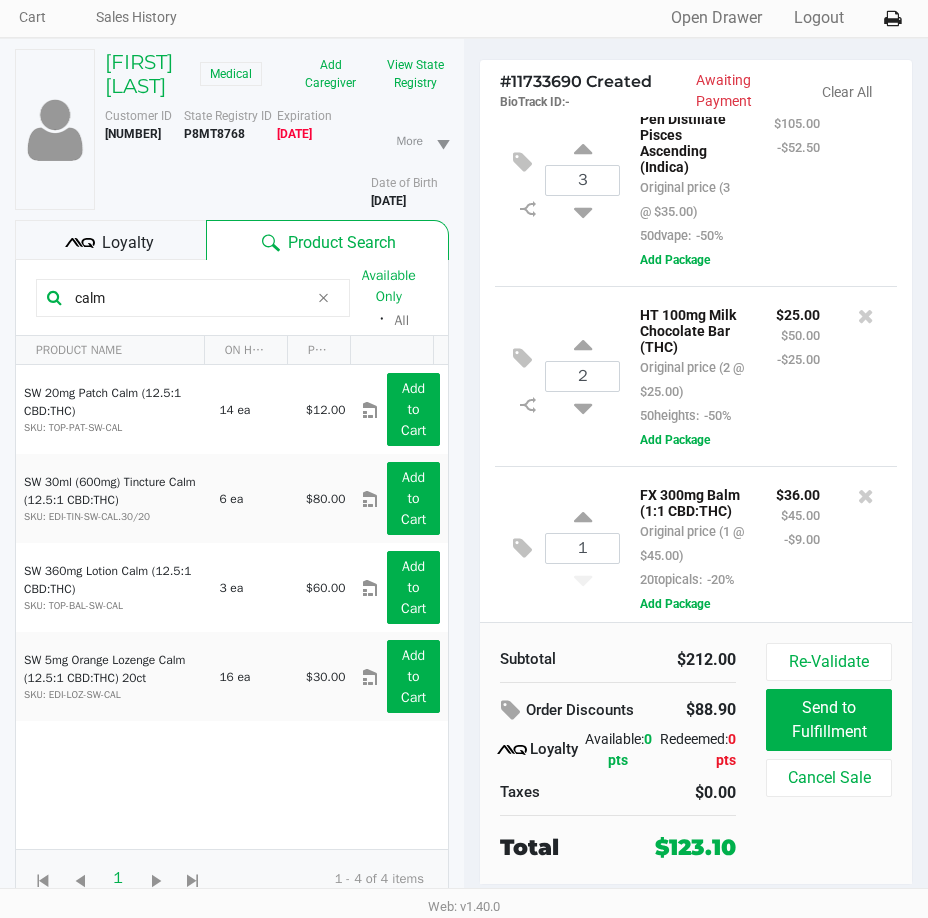 scroll, scrollTop: 0, scrollLeft: 0, axis: both 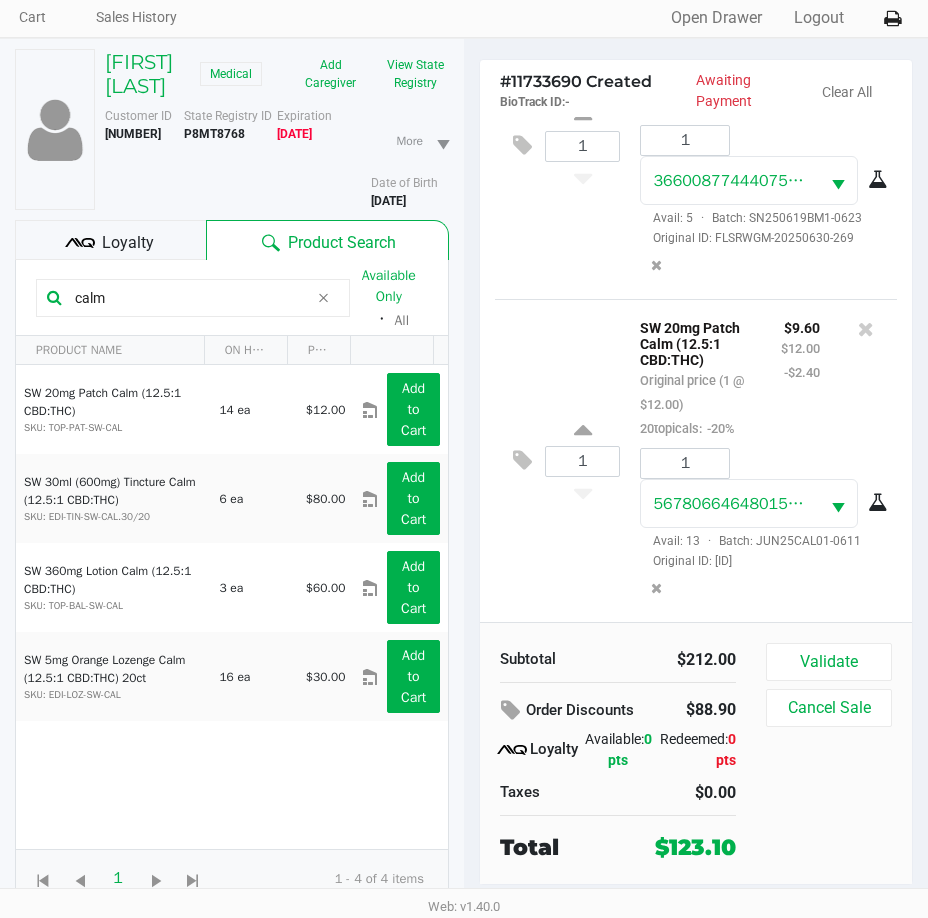 click on "Subtotal   $212.00   Order Discounts   $88.90
Loyalty   Available:   0 pts   Redeemed:   0 pts   Taxes   $0.00   Total   $123.10" 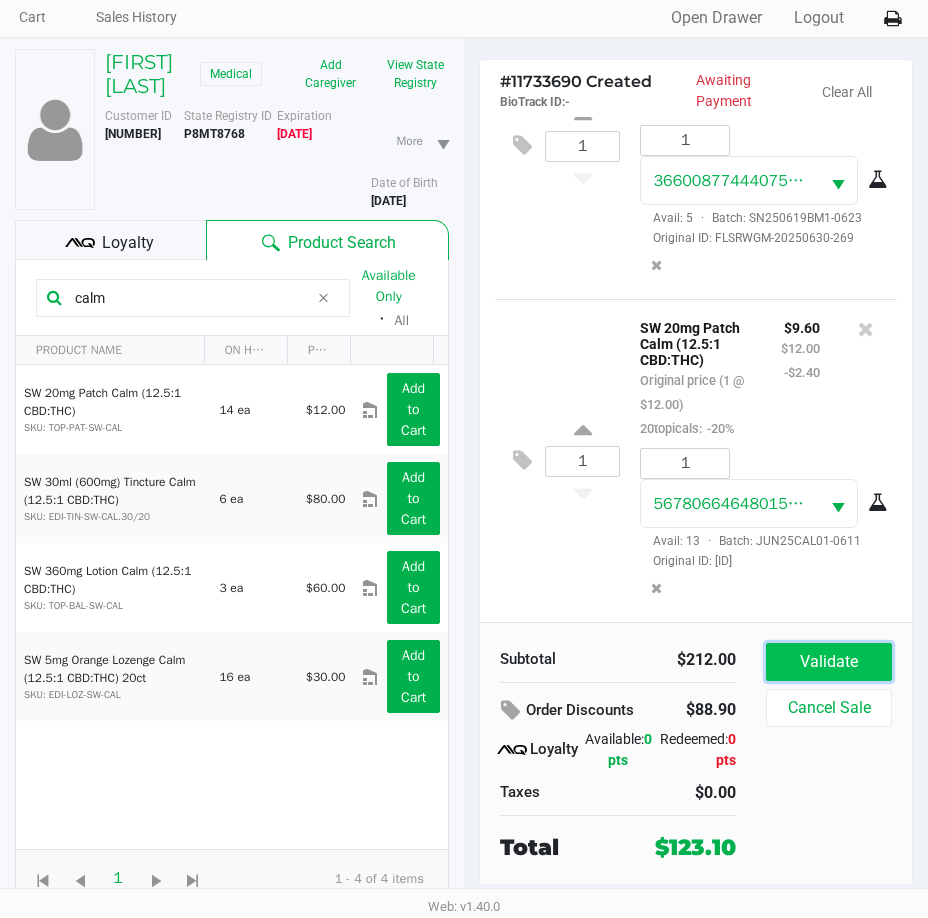 click on "Validate" 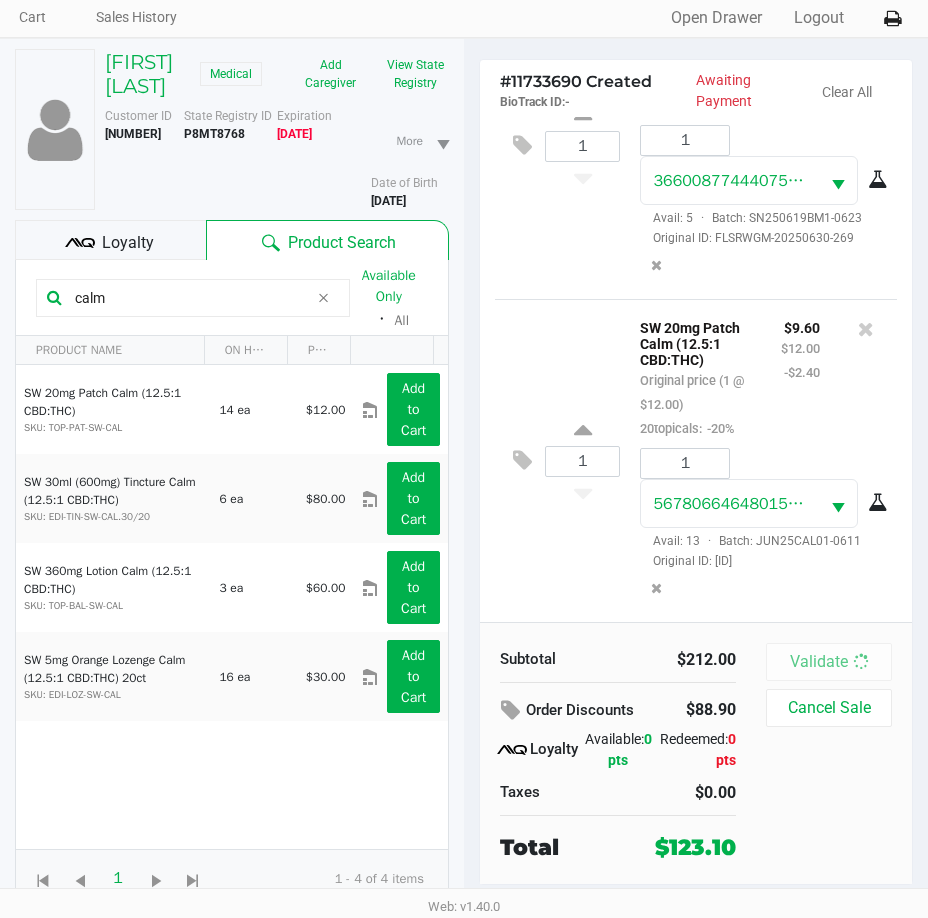 scroll, scrollTop: 0, scrollLeft: 0, axis: both 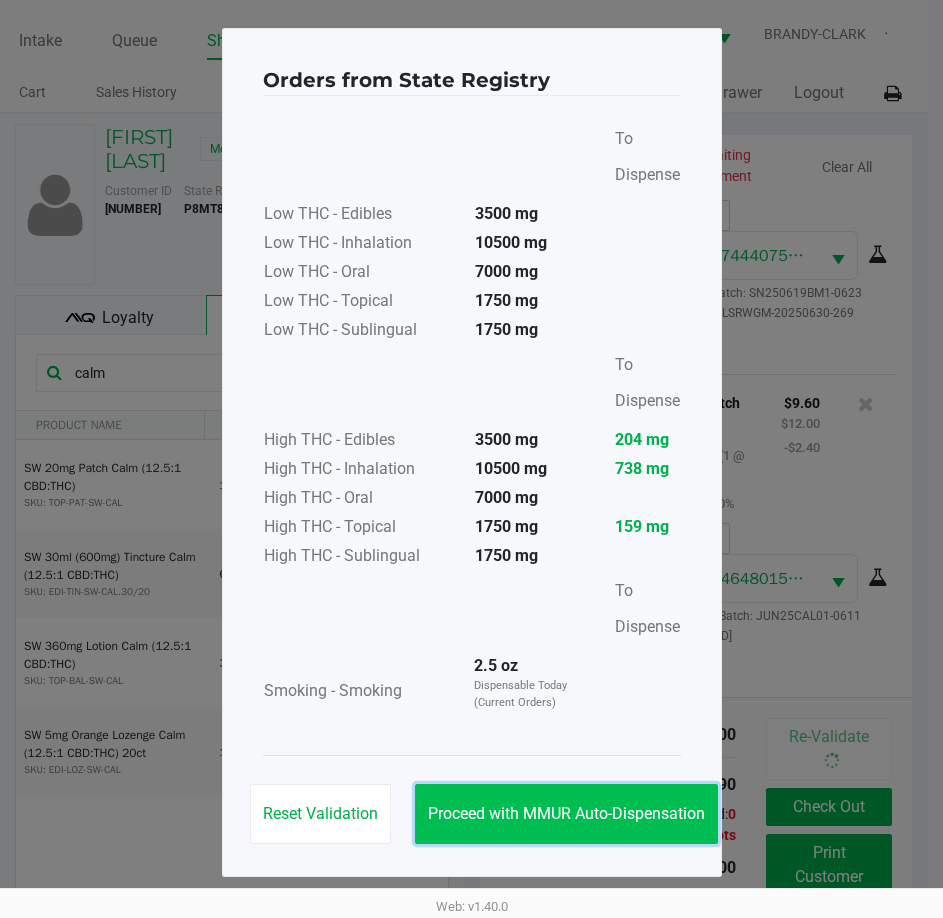 click on "Proceed with MMUR Auto-Dispensation" 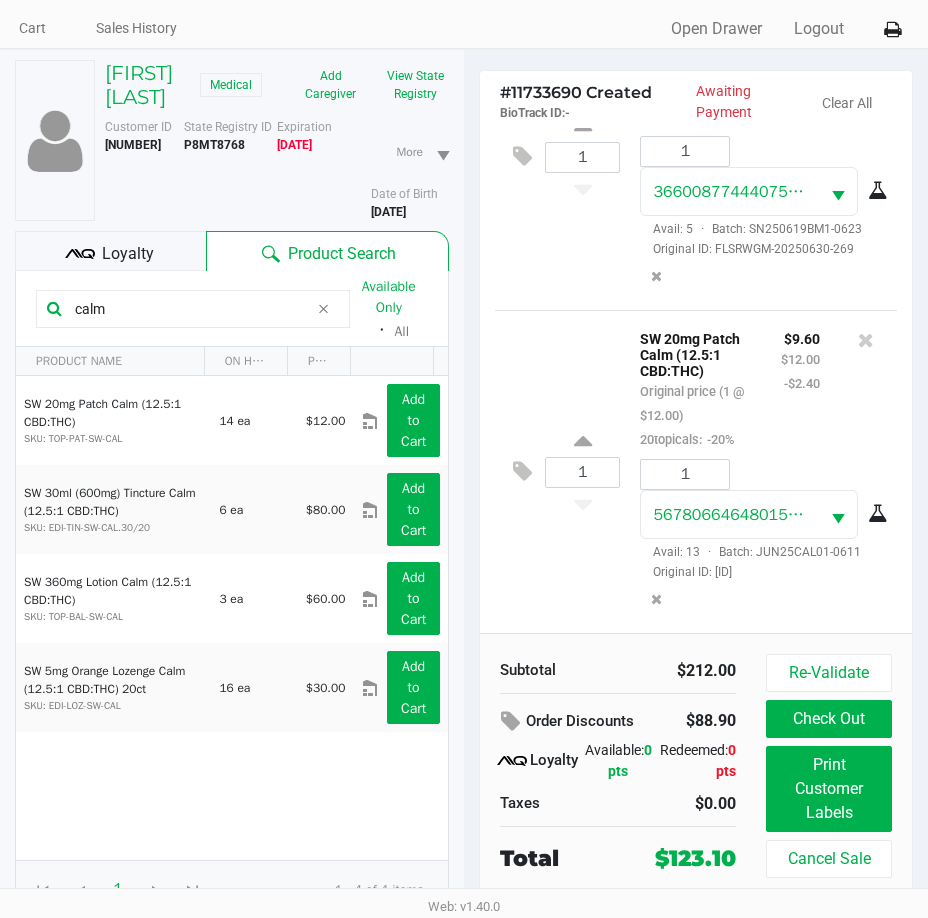 scroll, scrollTop: 99, scrollLeft: 0, axis: vertical 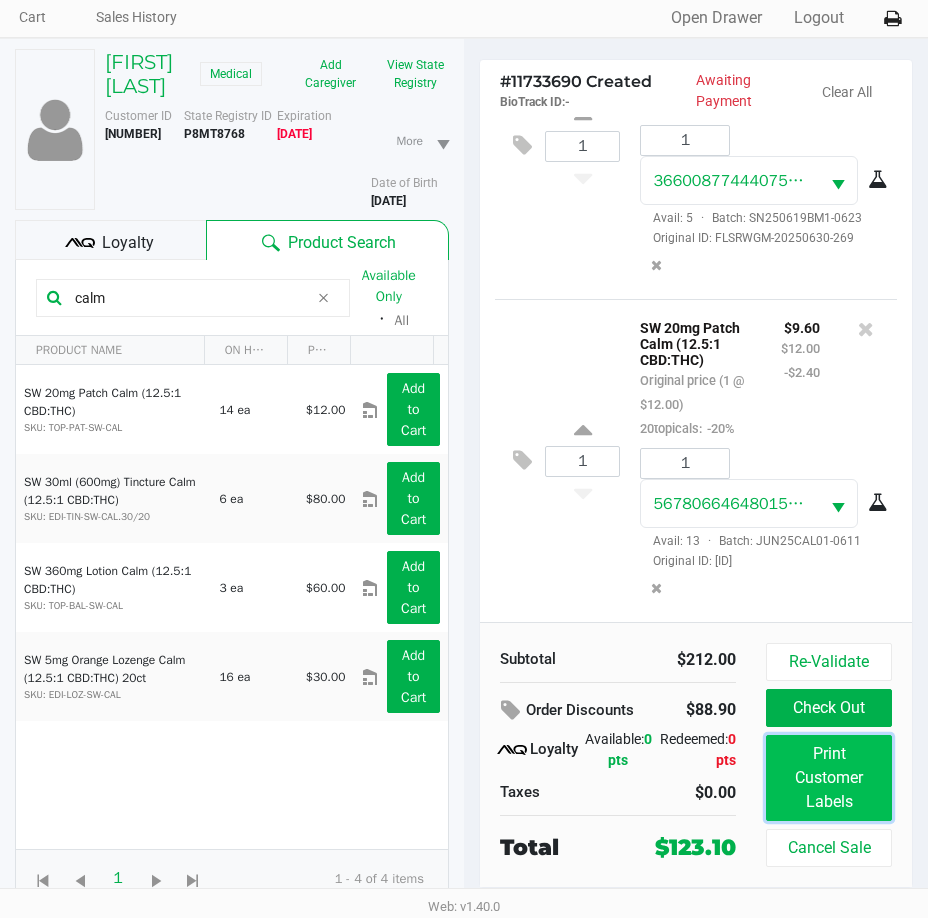 click on "Print Customer Labels" 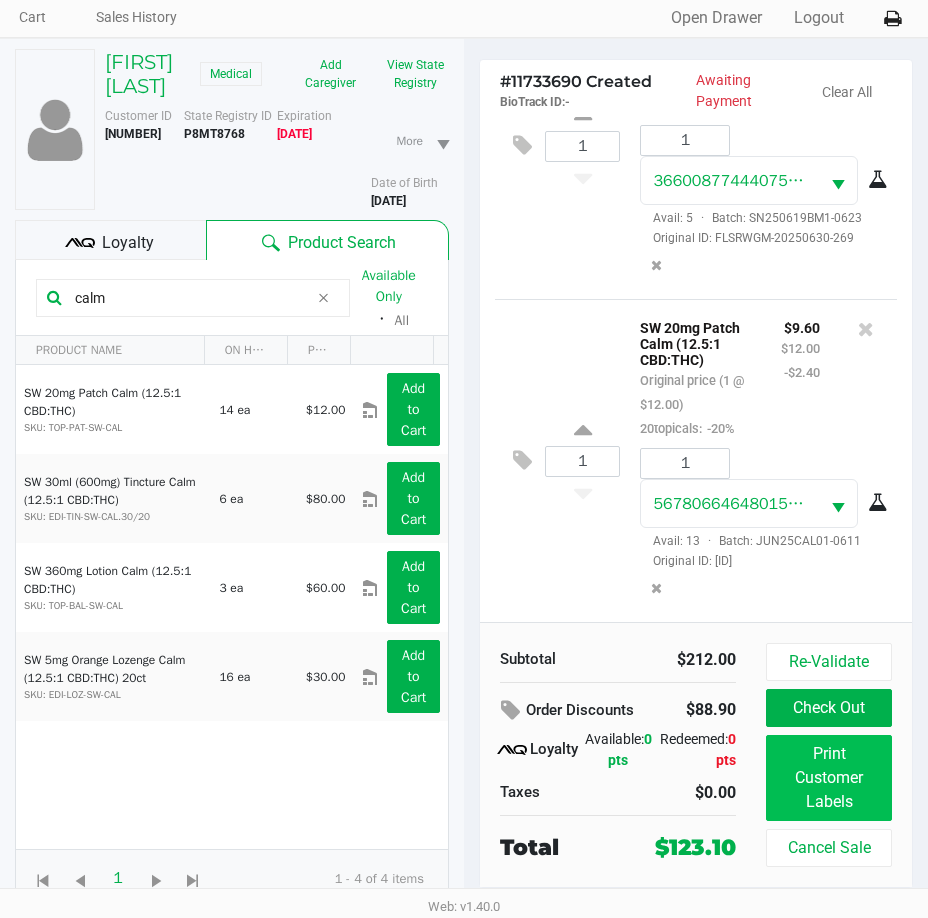 scroll, scrollTop: 0, scrollLeft: 0, axis: both 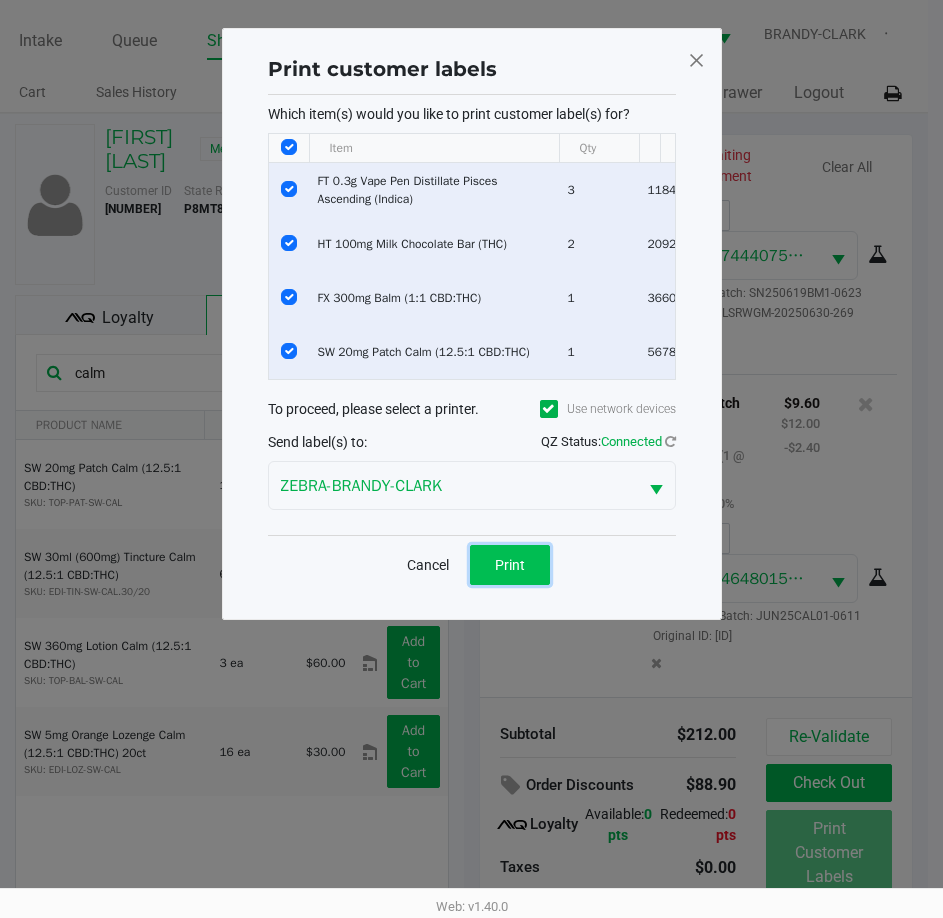 click on "Print" 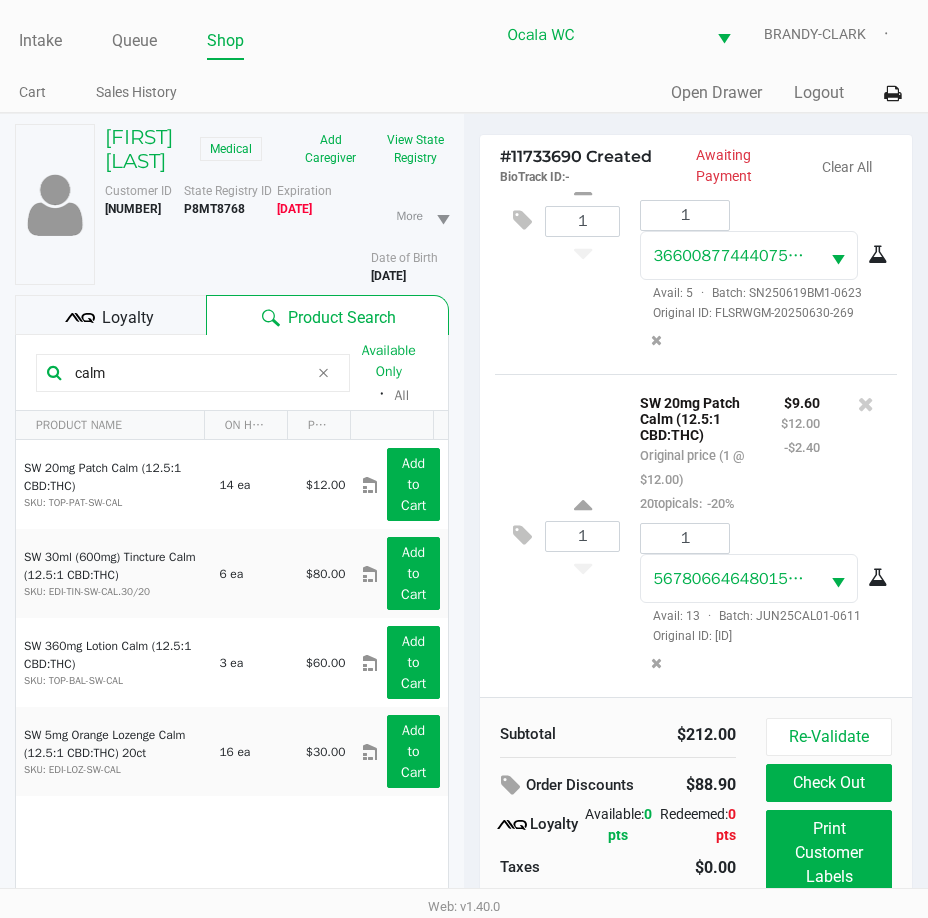 scroll, scrollTop: 99, scrollLeft: 0, axis: vertical 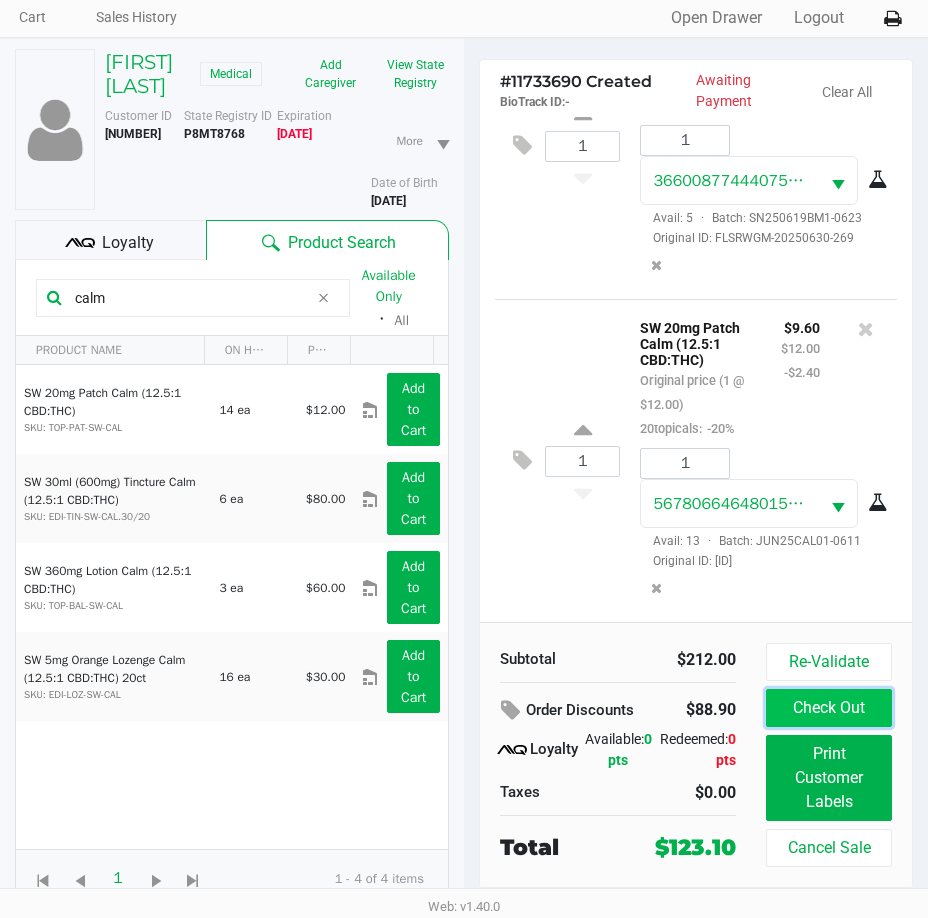 click on "Check Out" 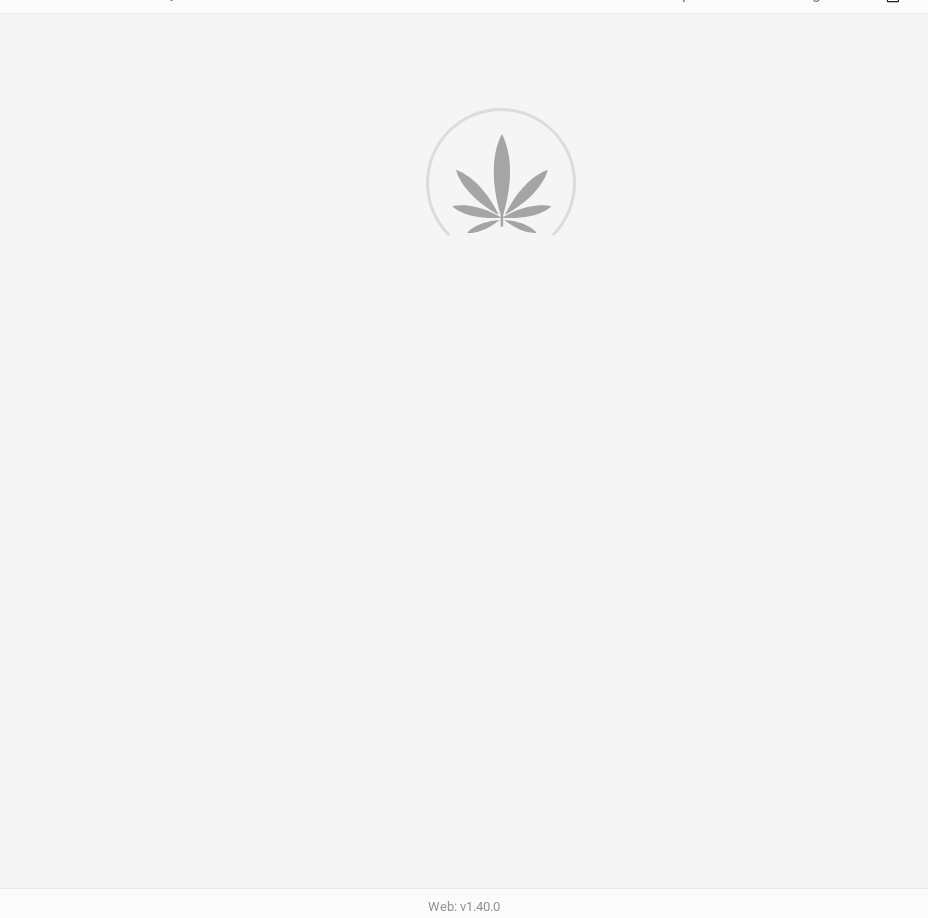 scroll, scrollTop: 0, scrollLeft: 0, axis: both 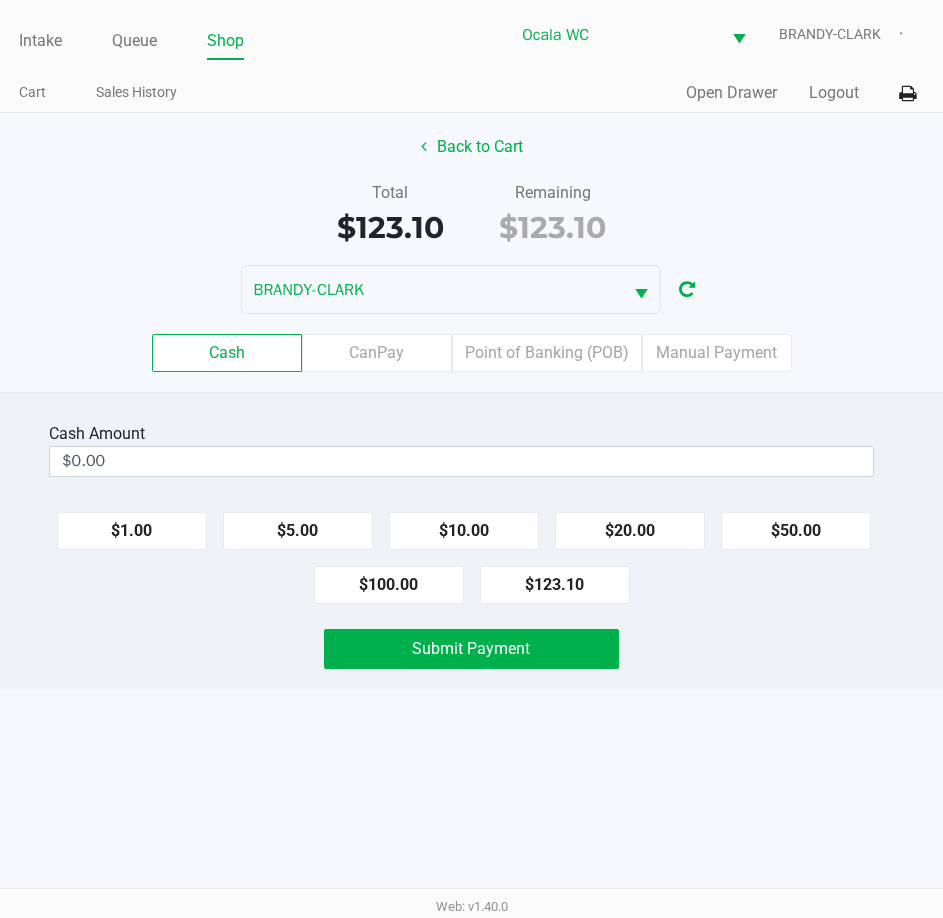 click on "Point of Banking (POB)" 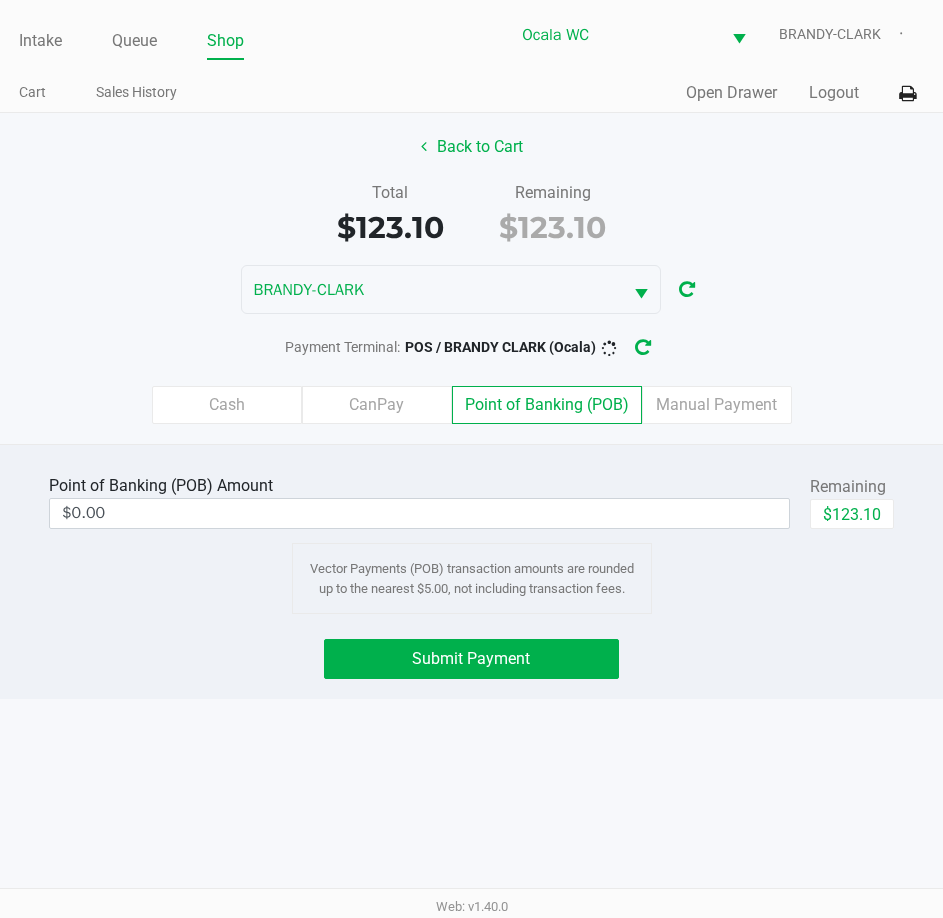 click on "$123.10" 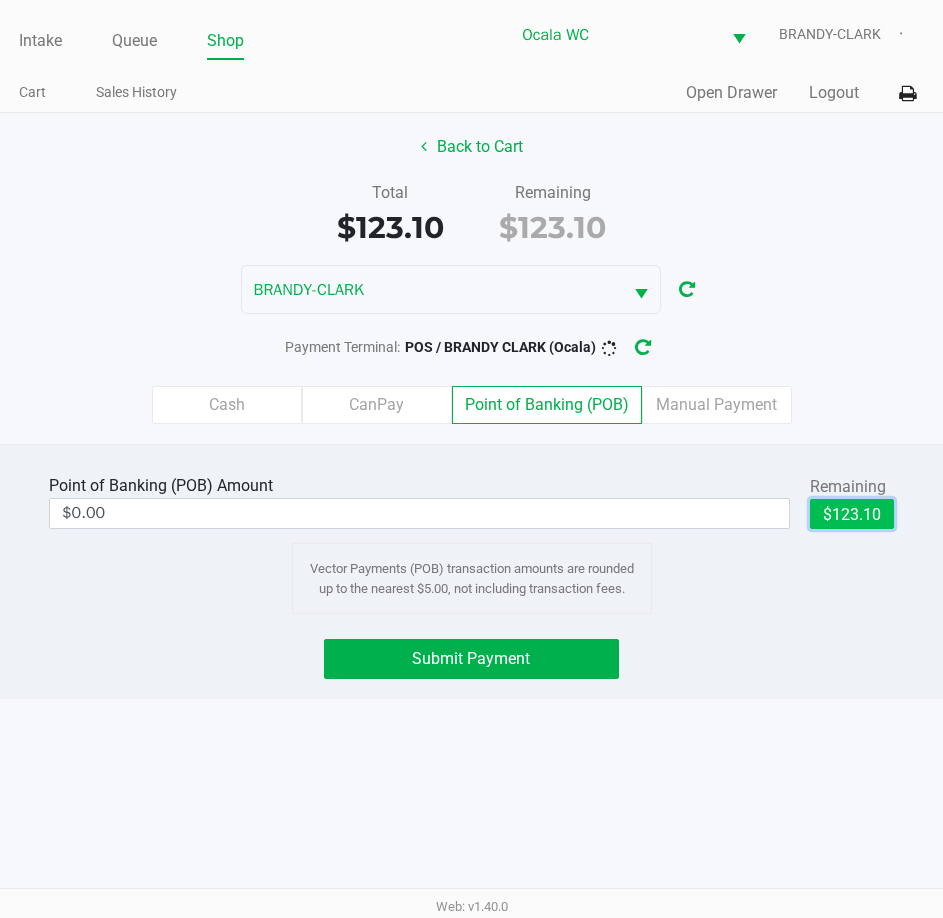 type on "$123.10" 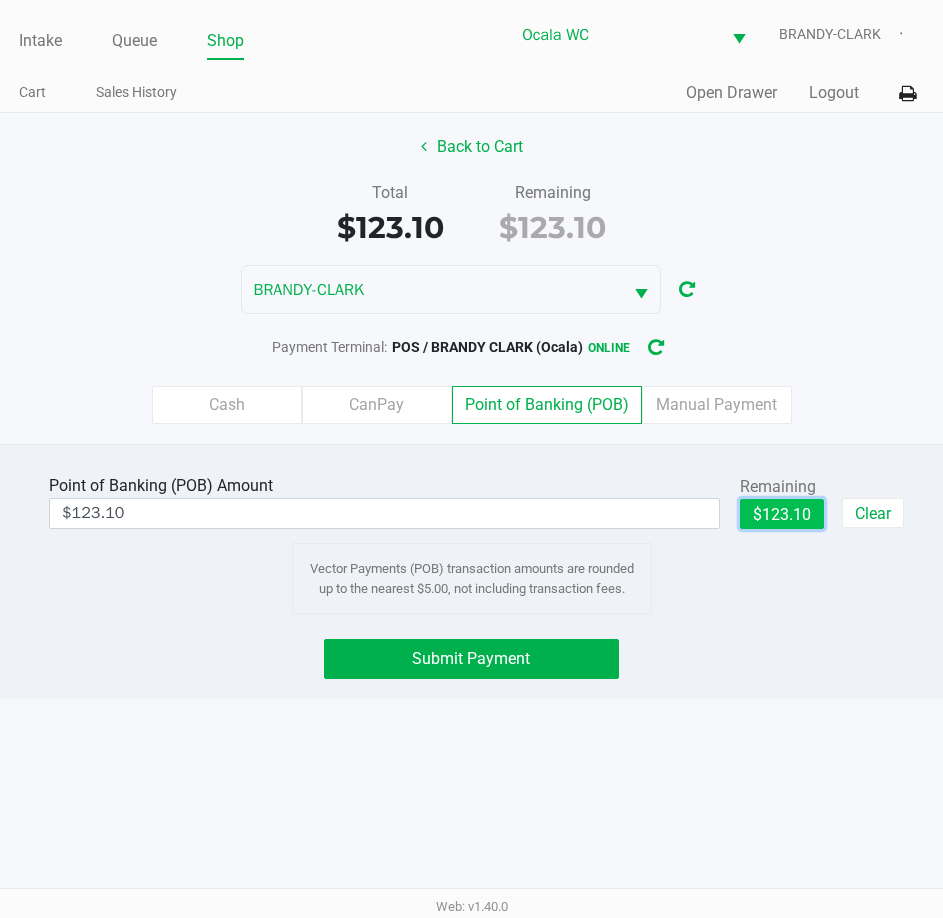 click on "$123.10" 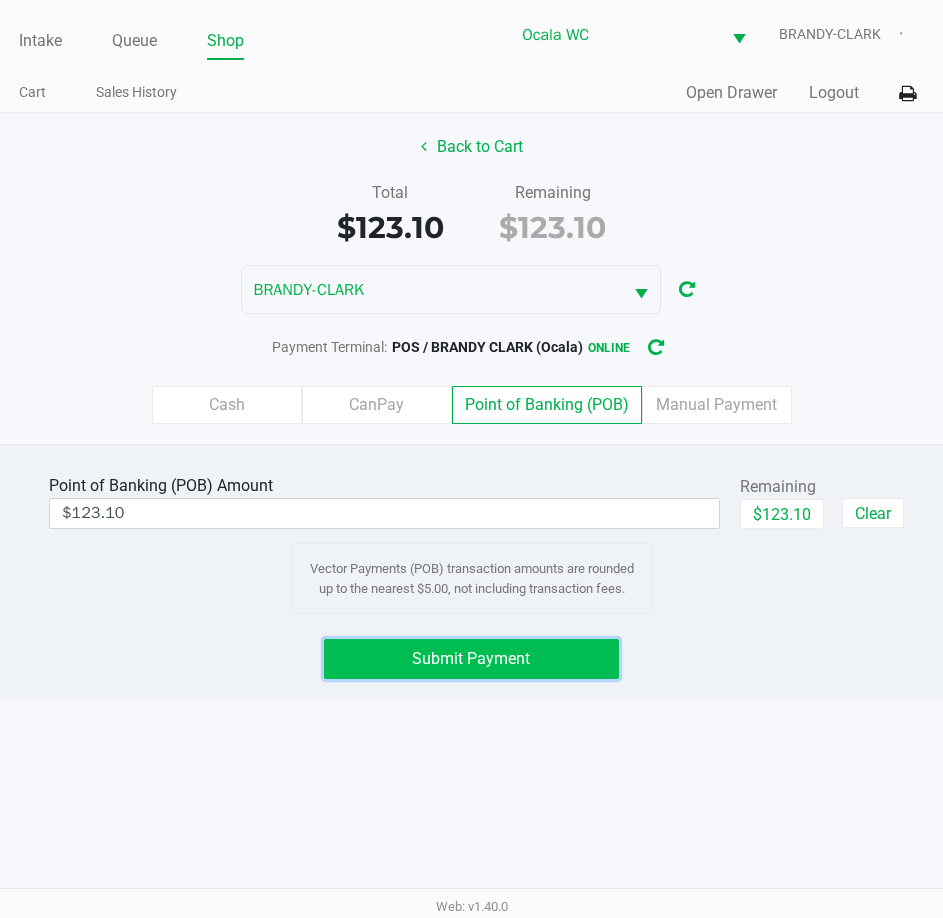 click on "Submit Payment" 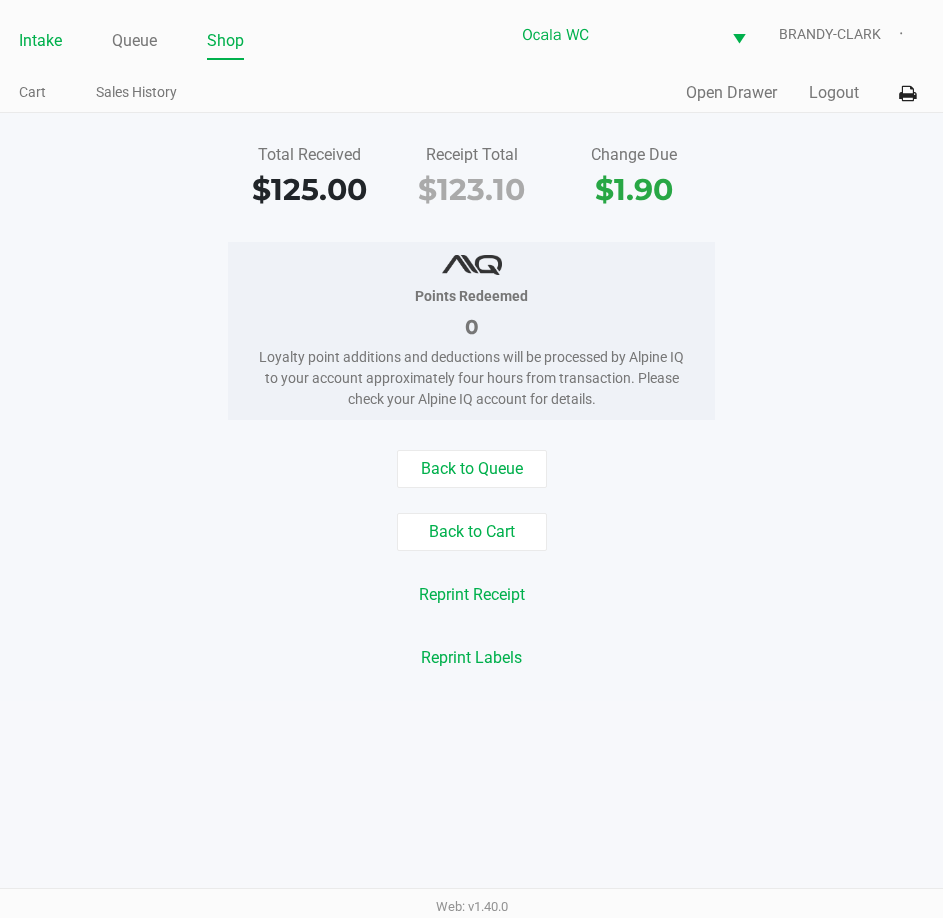 click on "Intake" 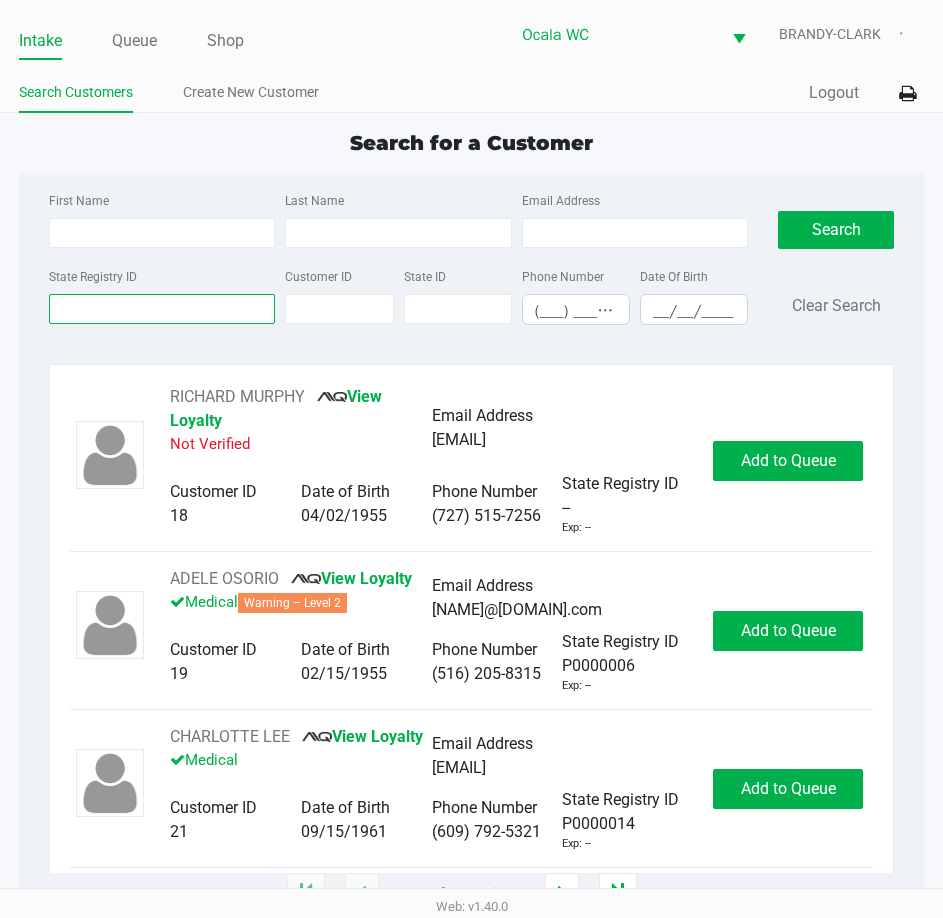 click on "State Registry ID" at bounding box center (162, 309) 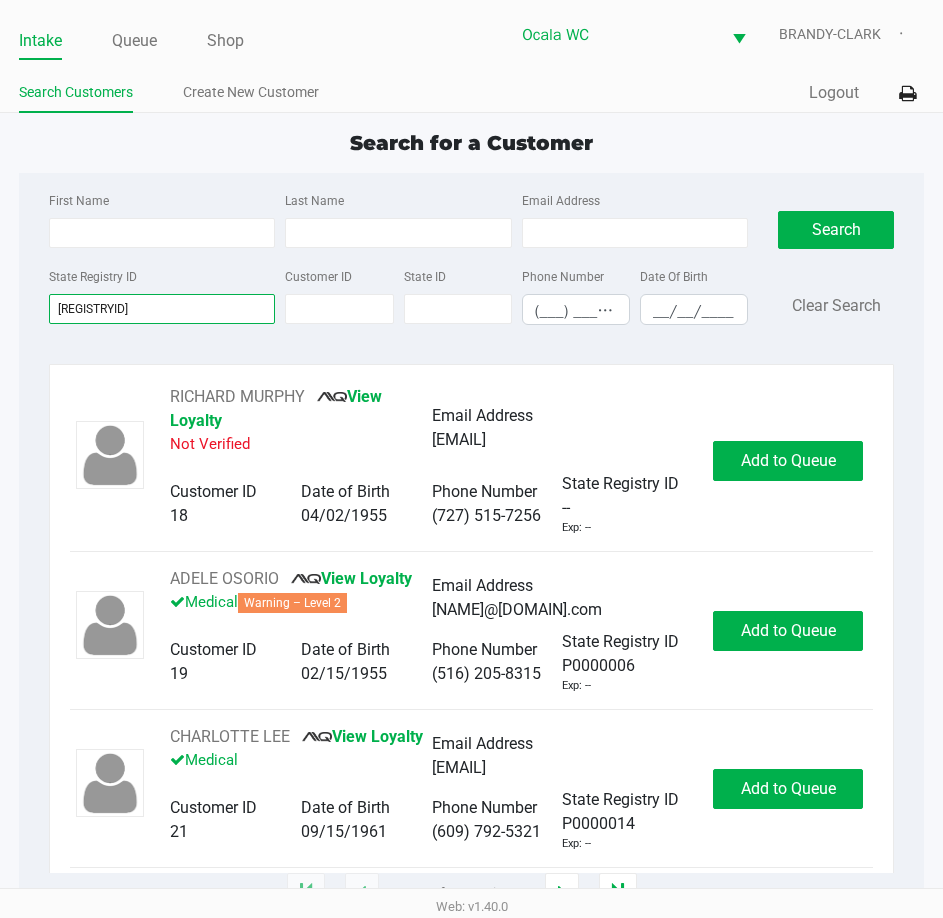 type on "[REGISTRYID]" 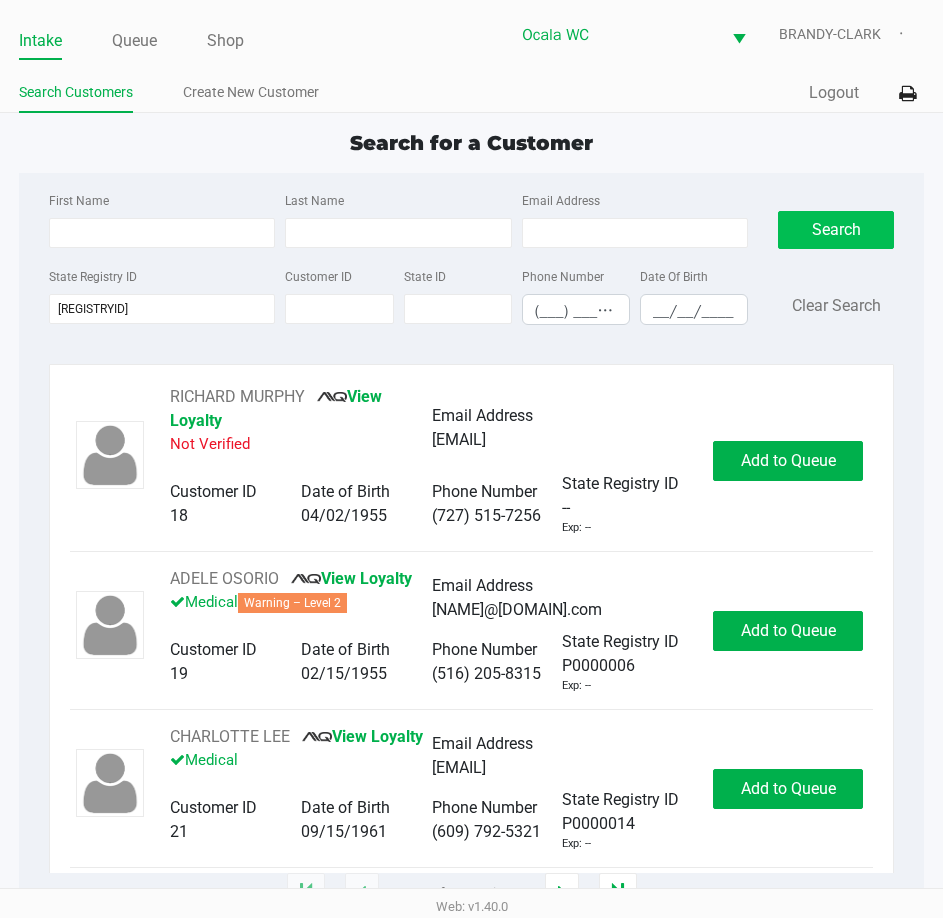 click on "Search" 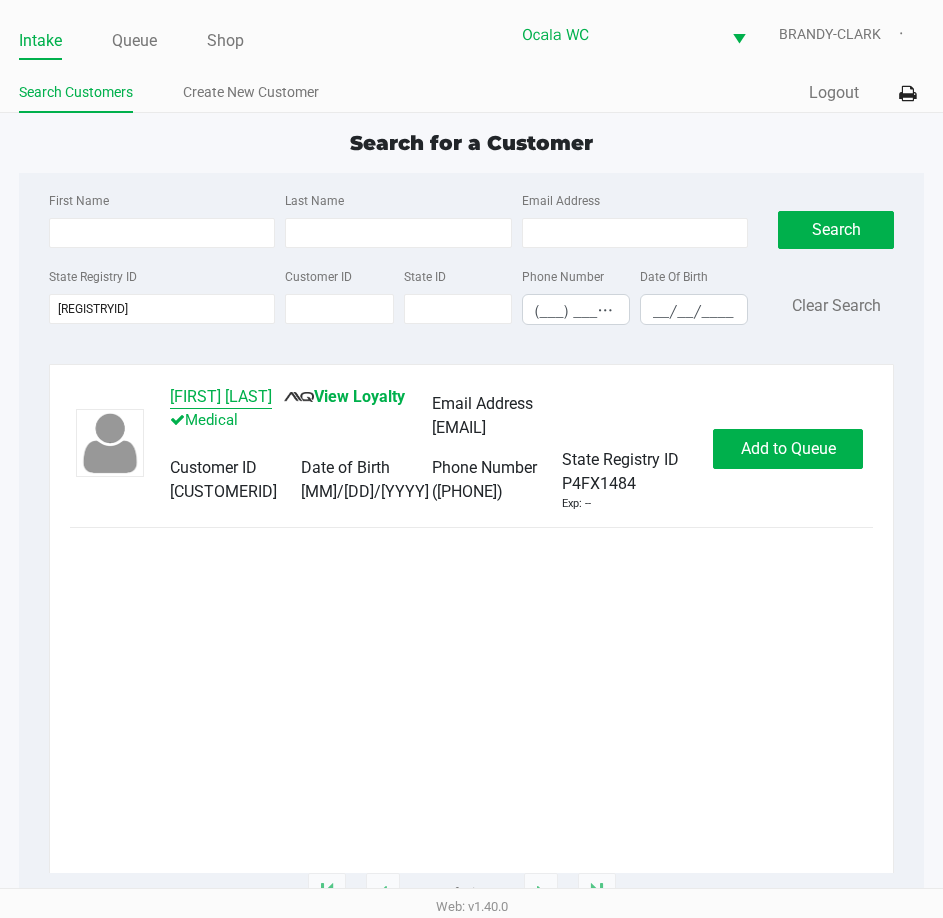 click on "[FIRST] [LAST]" 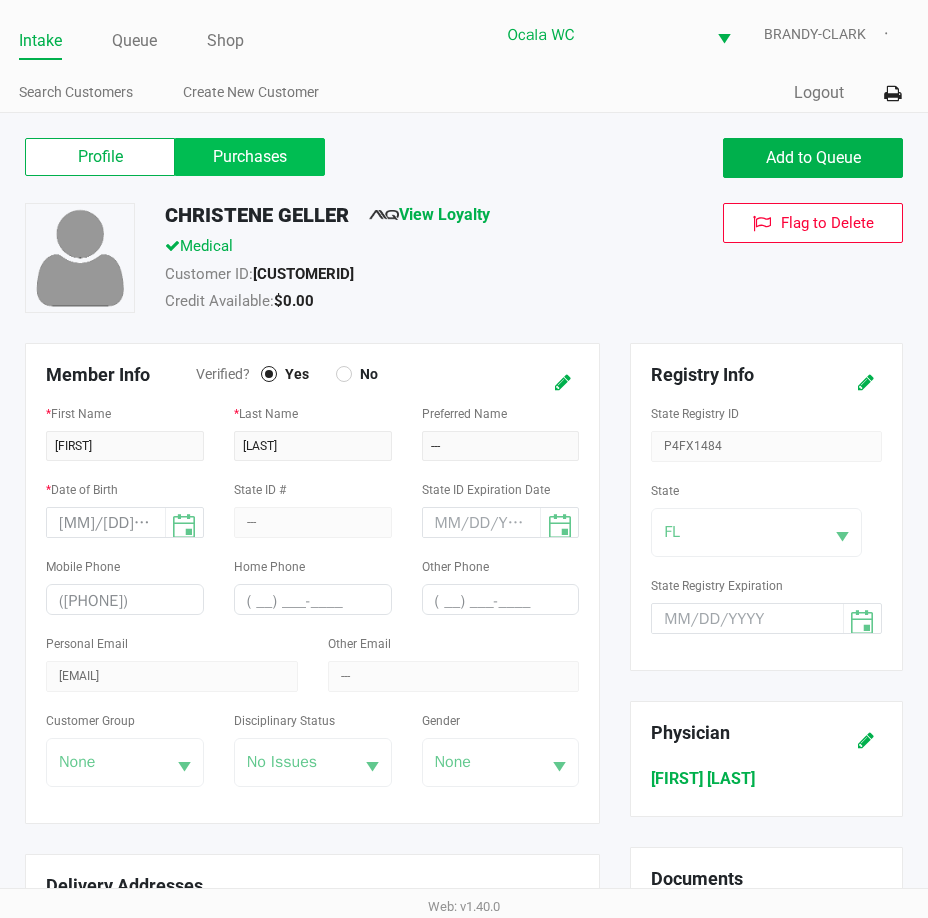 click on "Purchases" 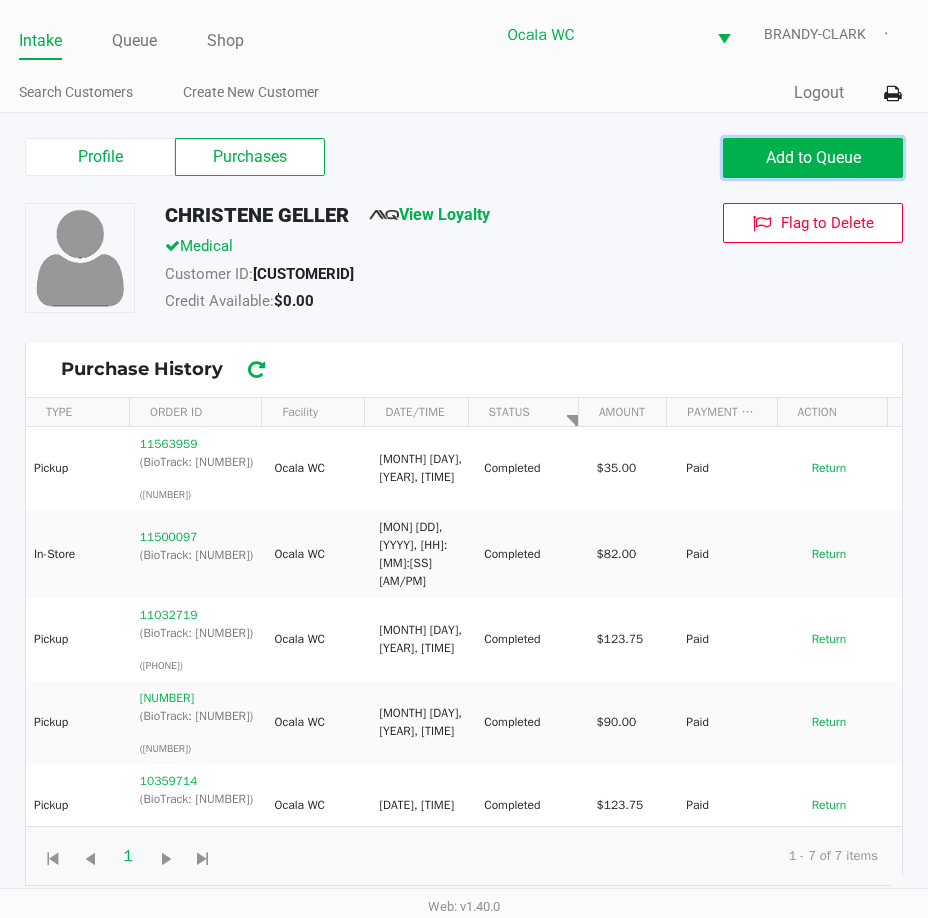 click on "Add to Queue" 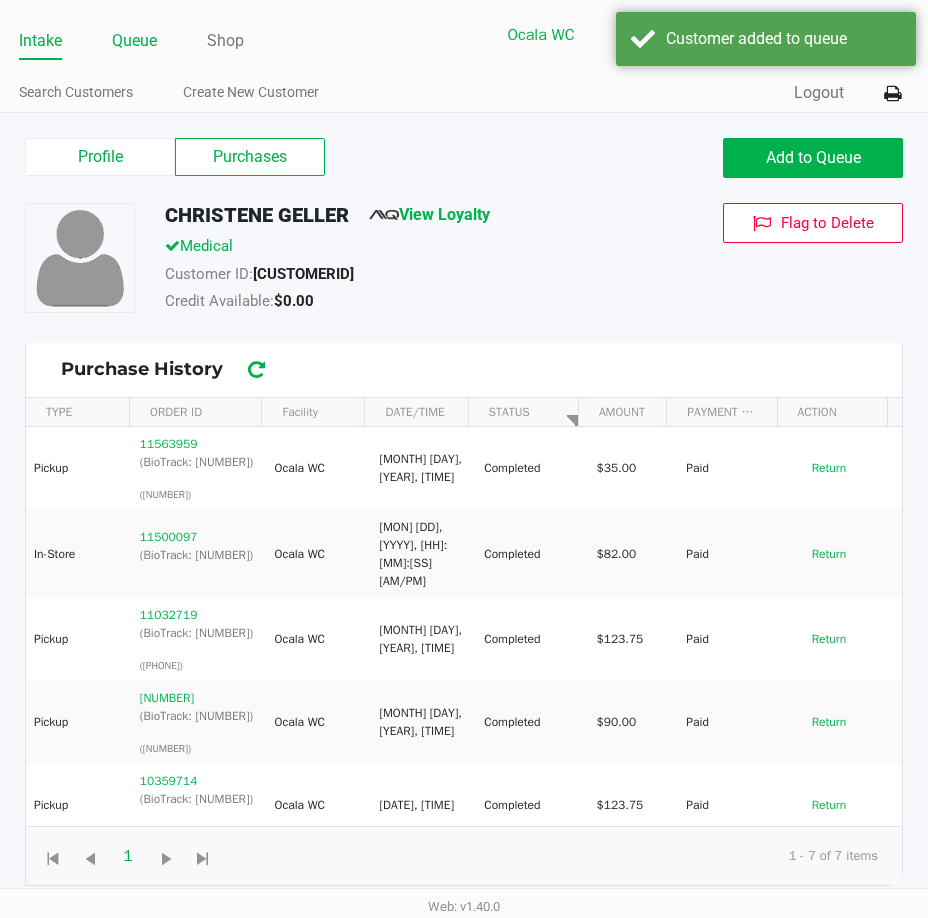 click on "Queue" 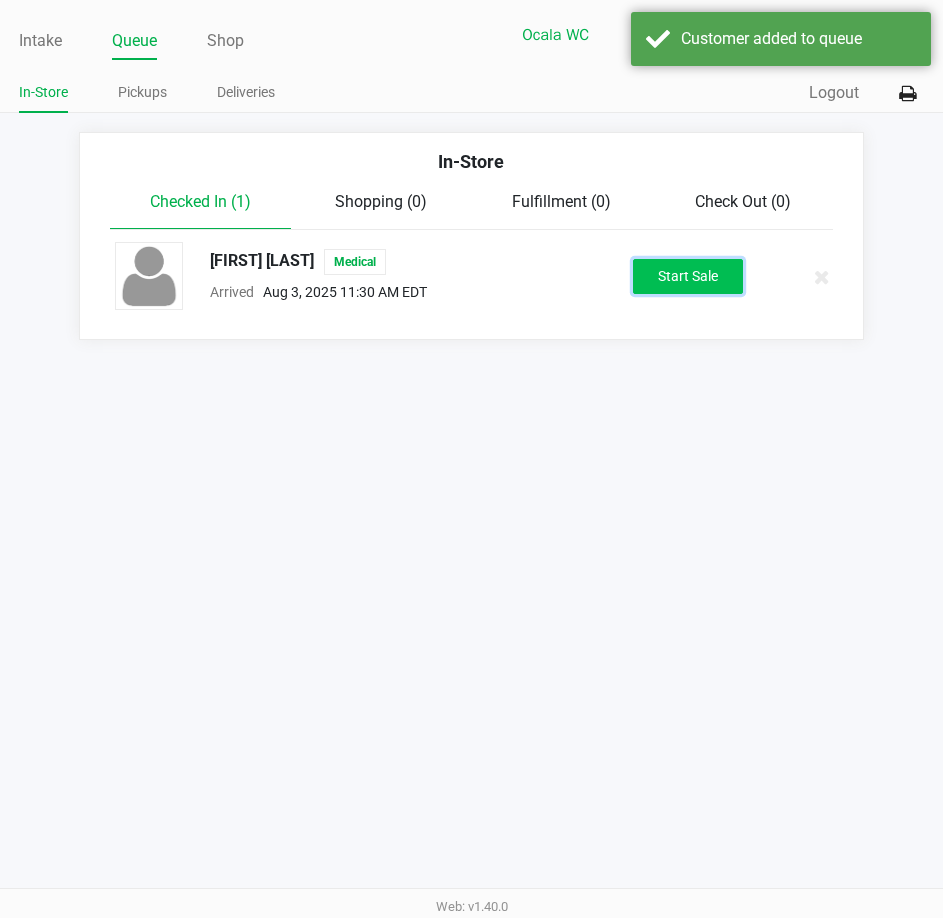 click on "Start Sale" 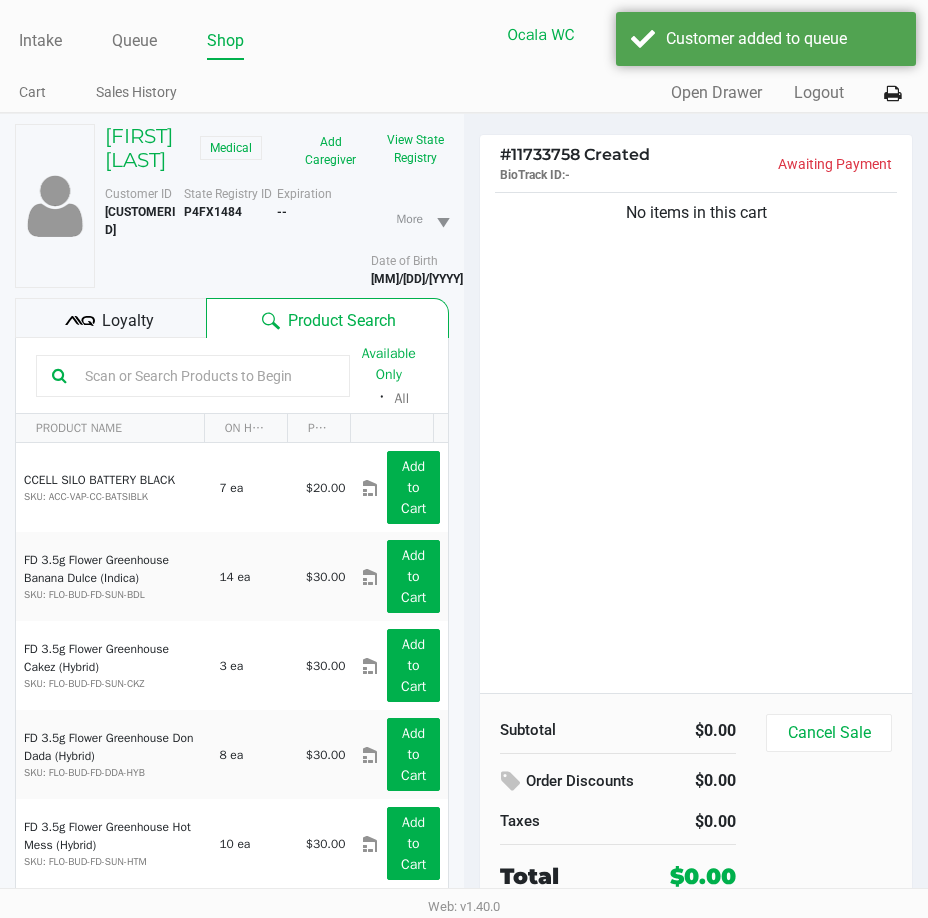 click 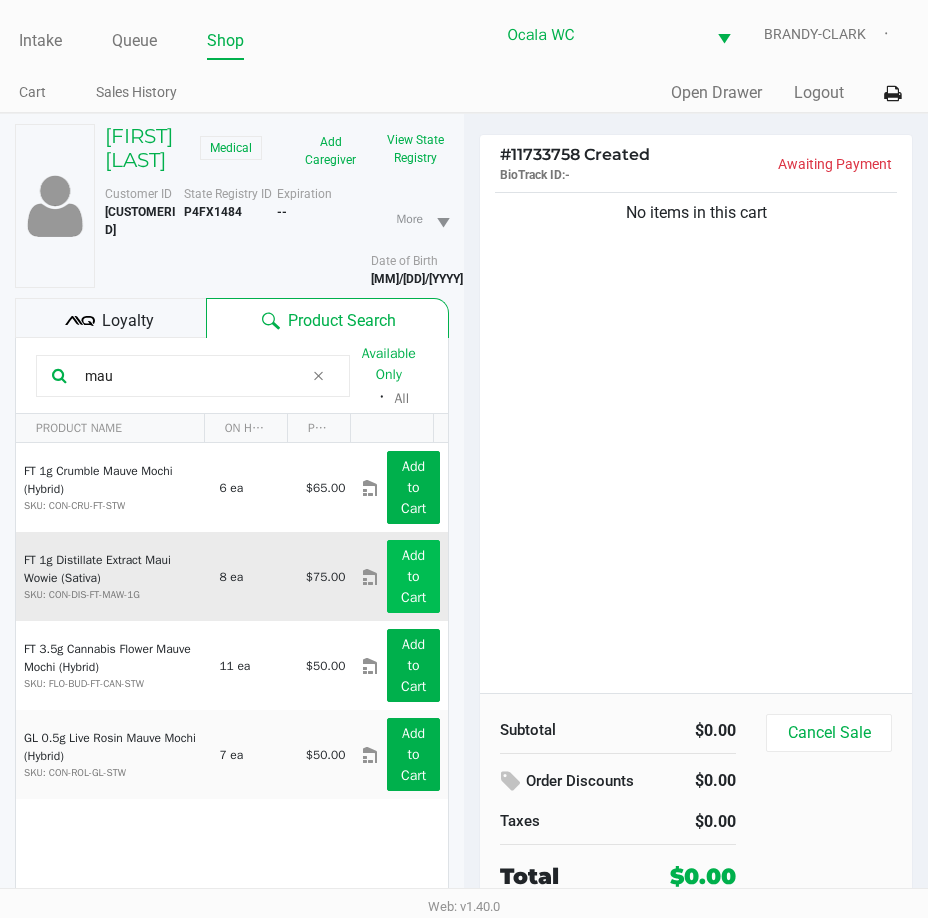 type on "mau" 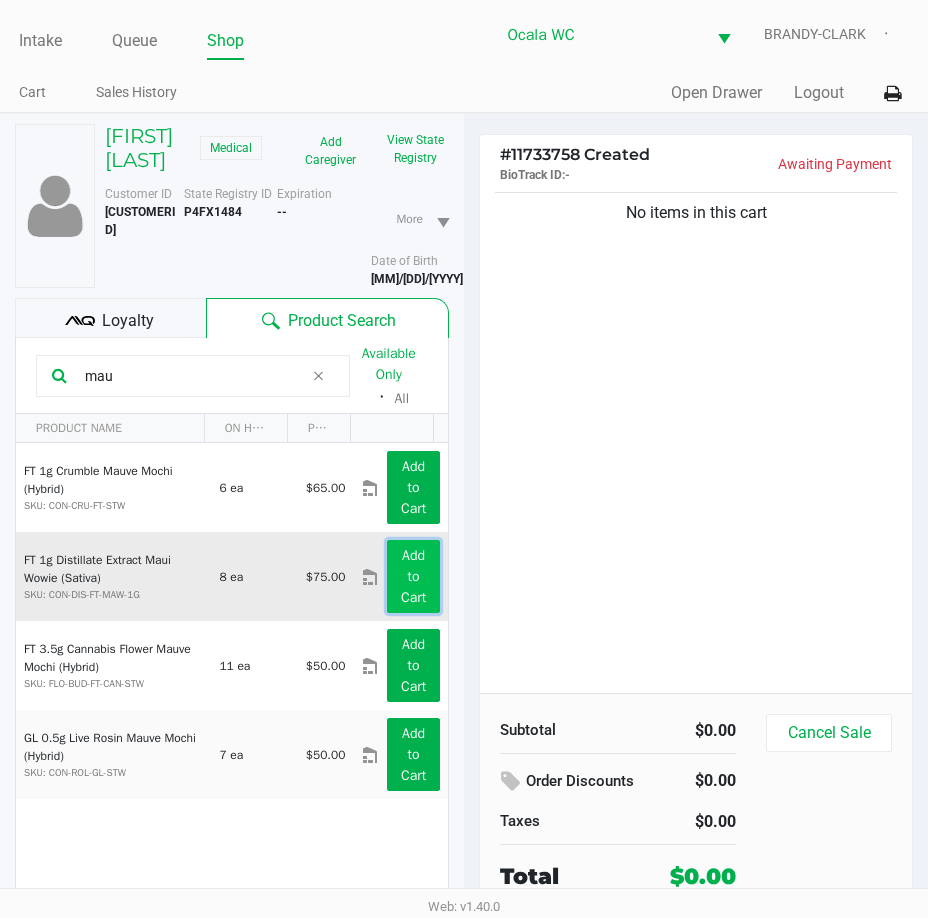 click on "Add to Cart" 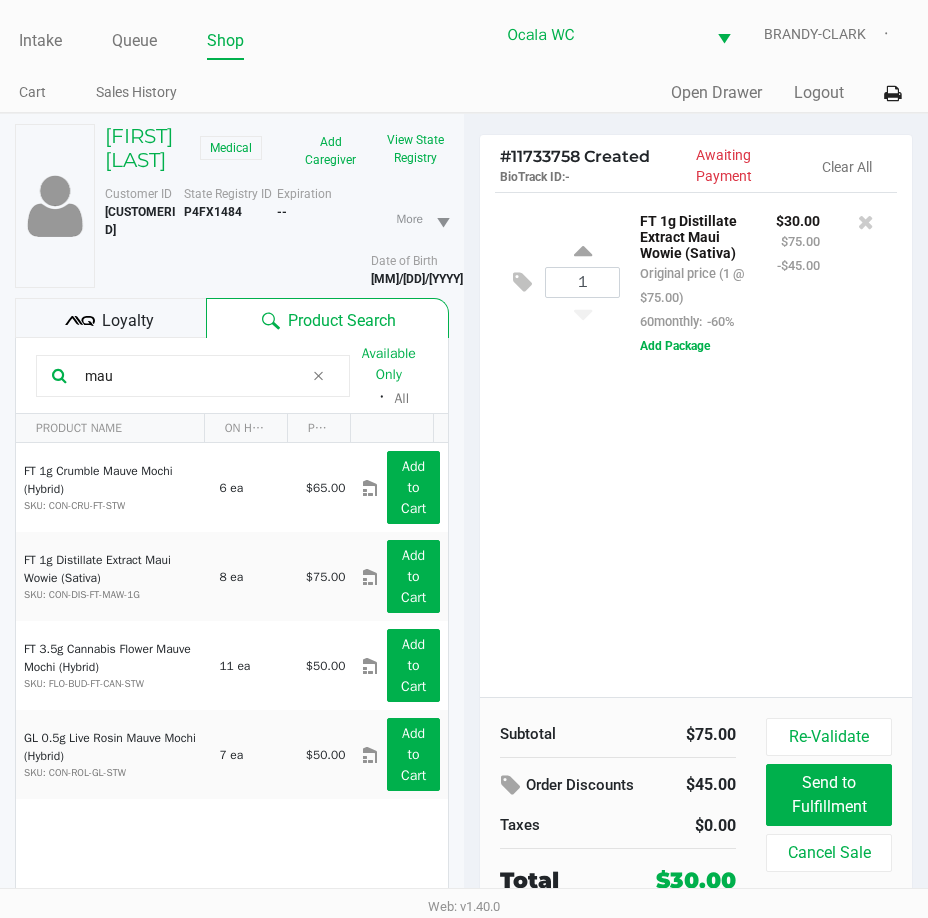 drag, startPoint x: 131, startPoint y: 398, endPoint x: -24, endPoint y: 372, distance: 157.16551 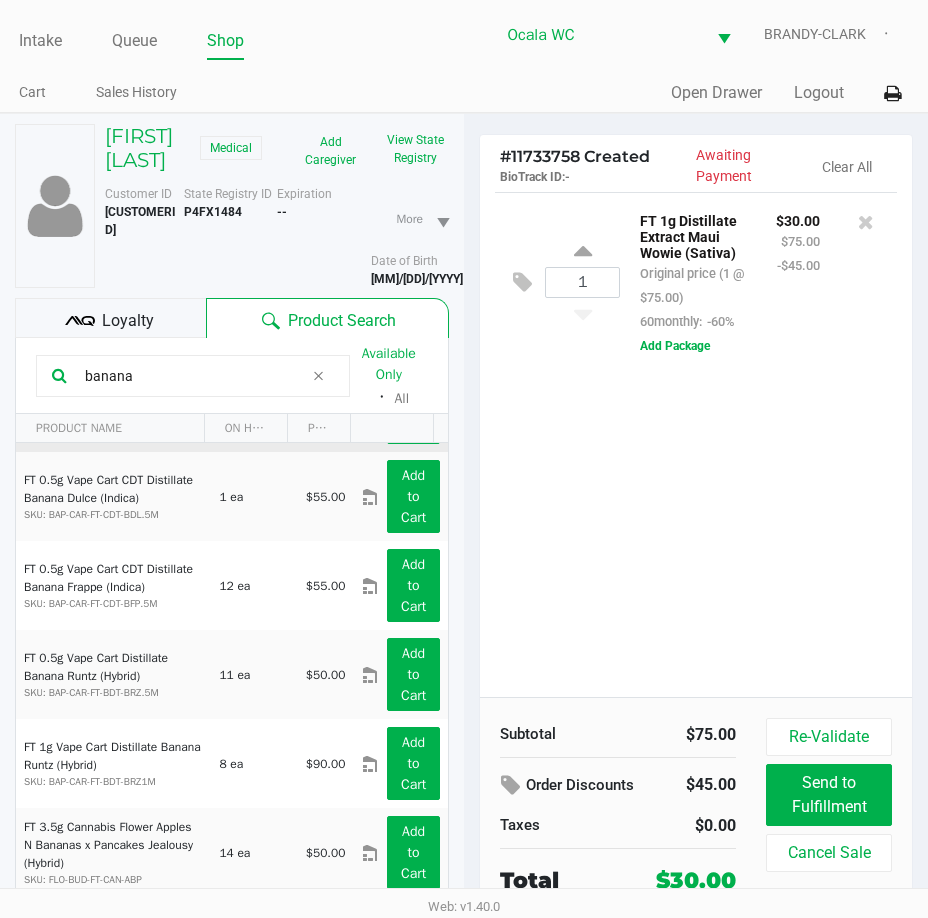 scroll, scrollTop: 405, scrollLeft: 0, axis: vertical 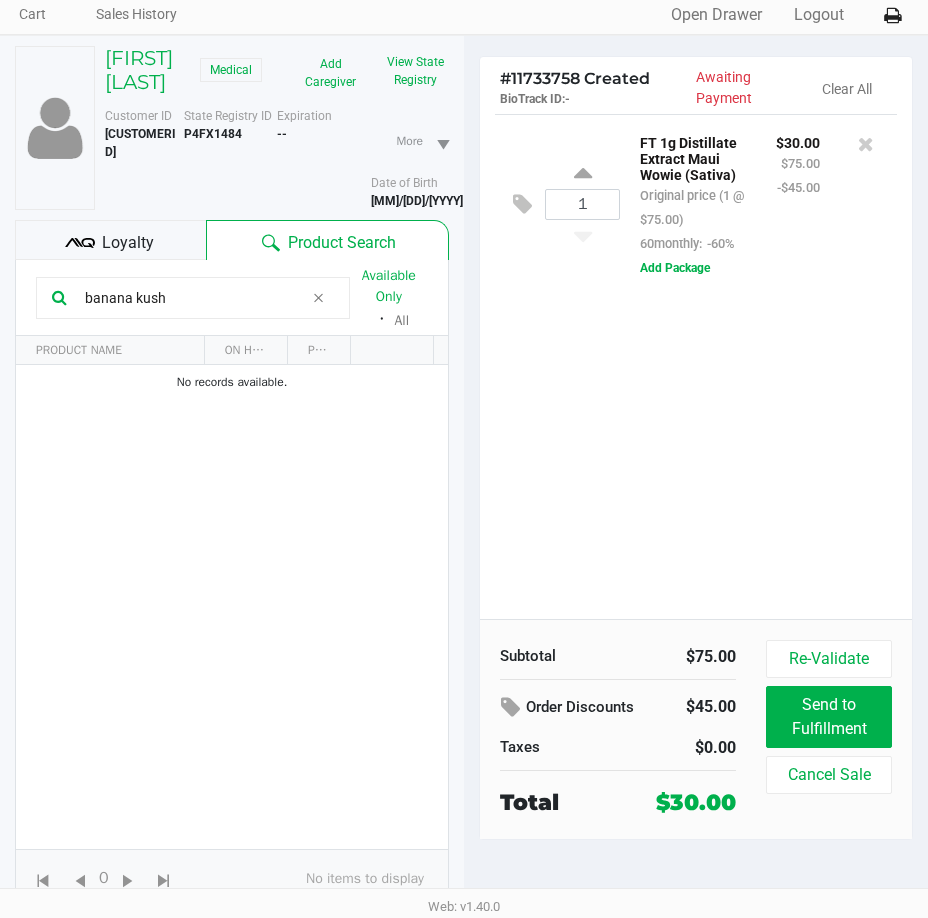 drag, startPoint x: 204, startPoint y: 291, endPoint x: 499, endPoint y: 287, distance: 295.02713 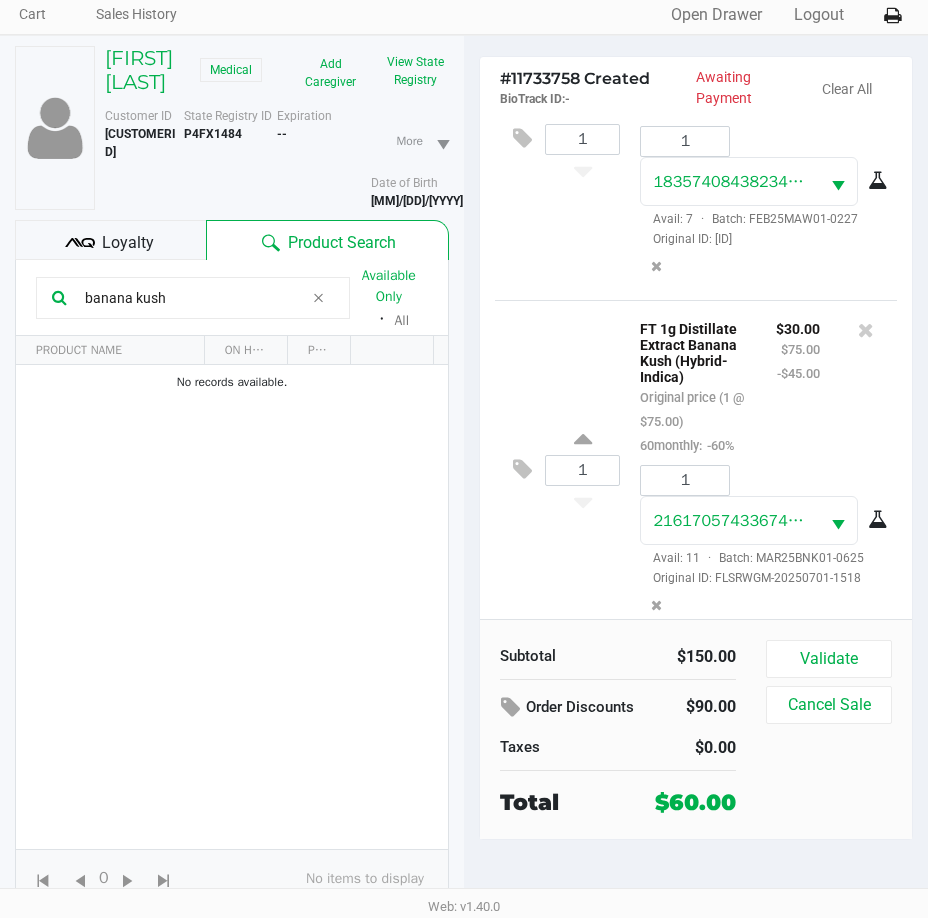scroll, scrollTop: 280, scrollLeft: 0, axis: vertical 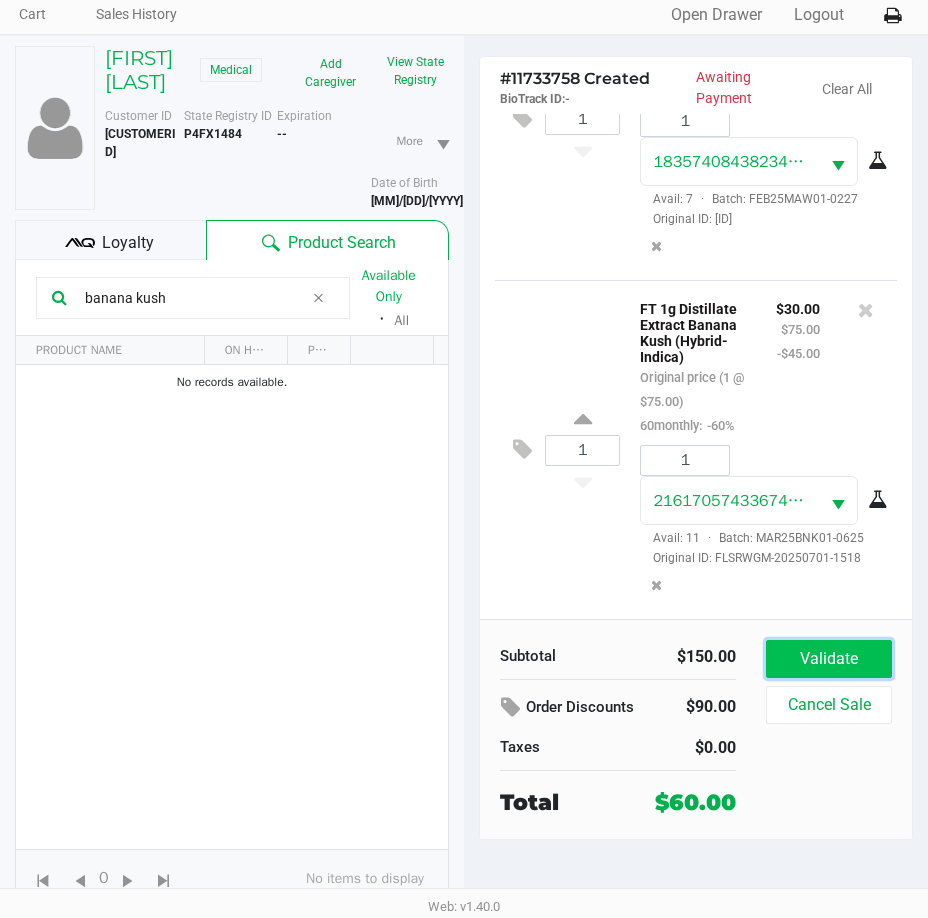 click on "Validate" 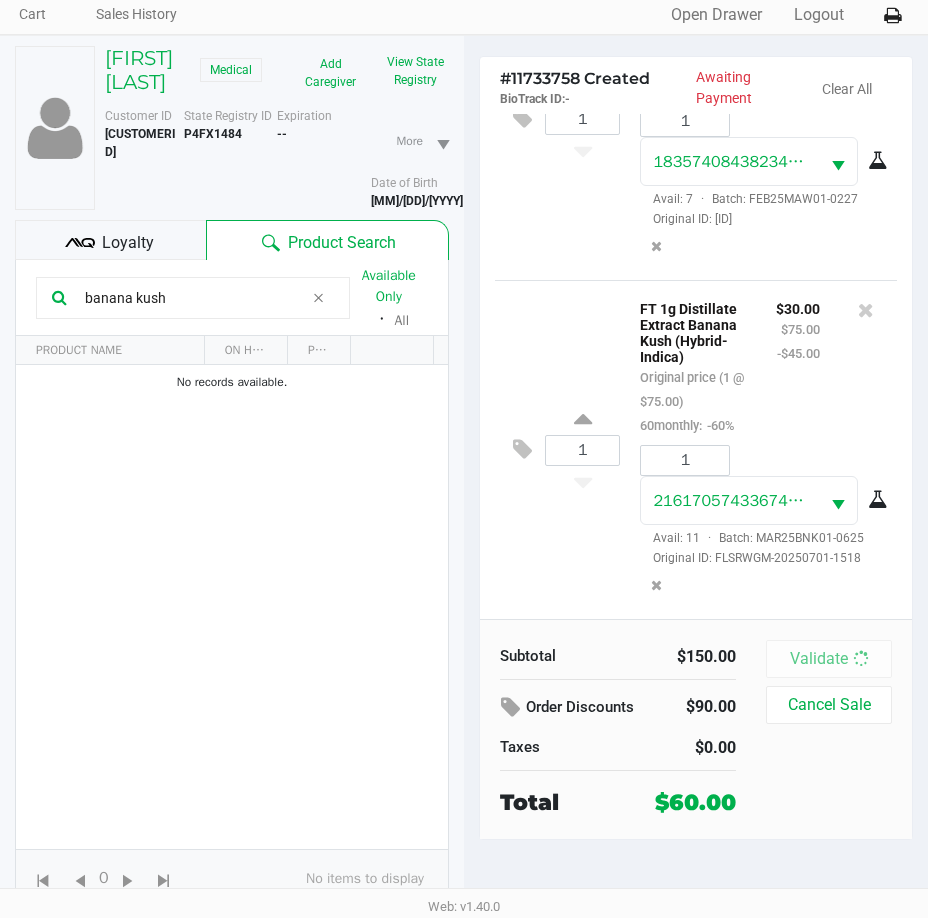 scroll, scrollTop: 0, scrollLeft: 0, axis: both 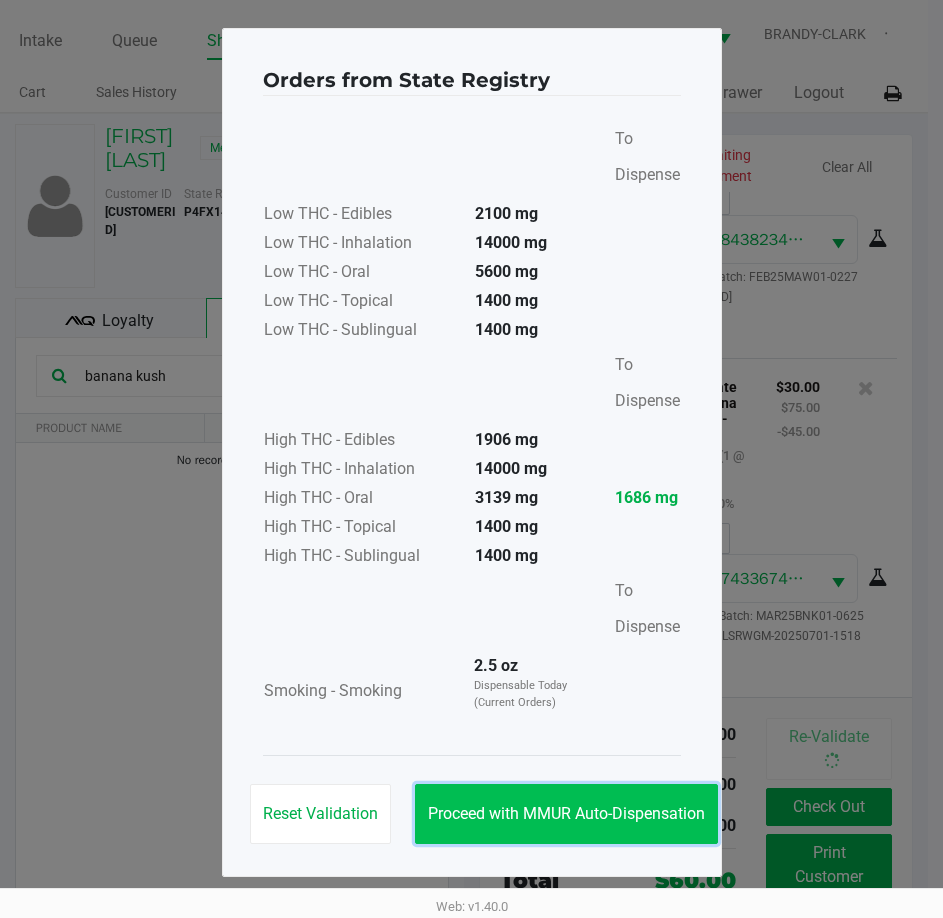 click on "Proceed with MMUR Auto-Dispensation" 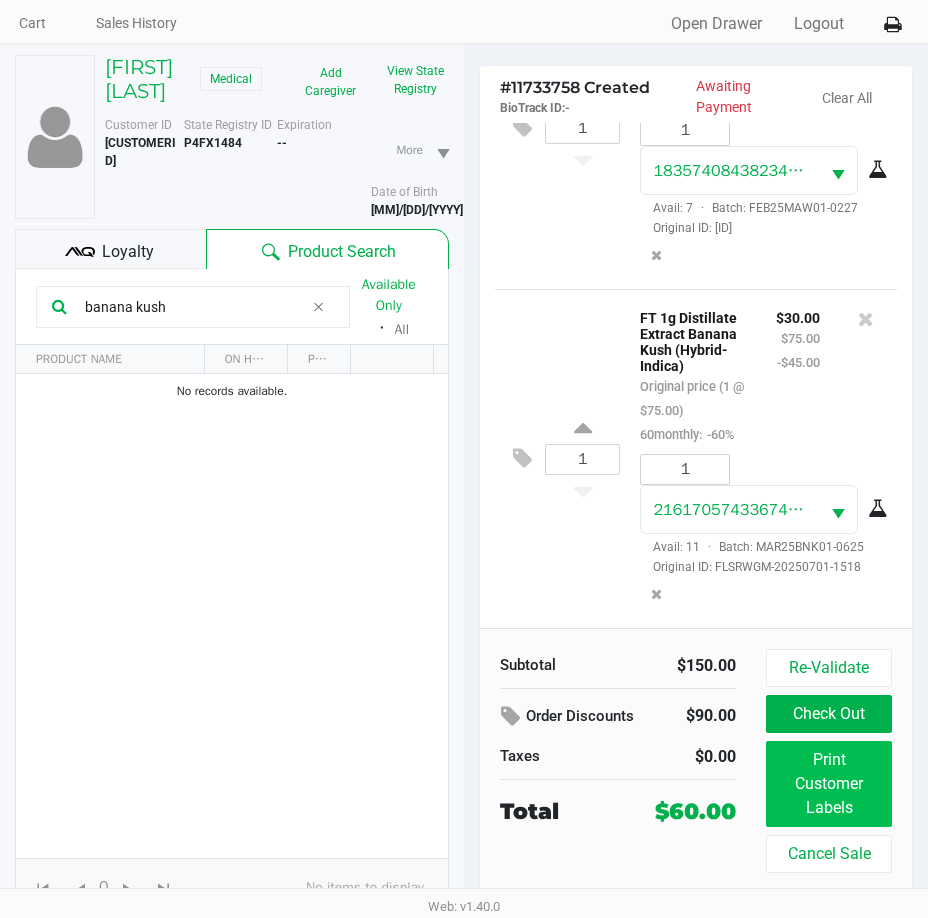 scroll, scrollTop: 104, scrollLeft: 0, axis: vertical 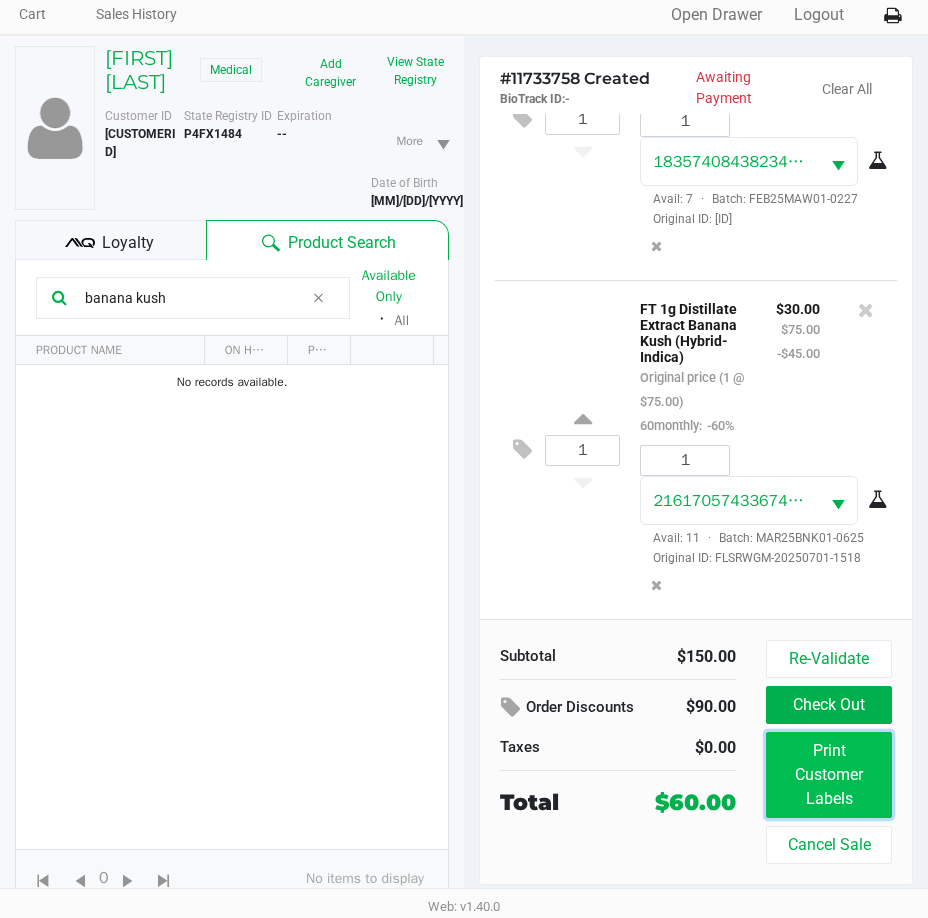 click on "Print Customer Labels" 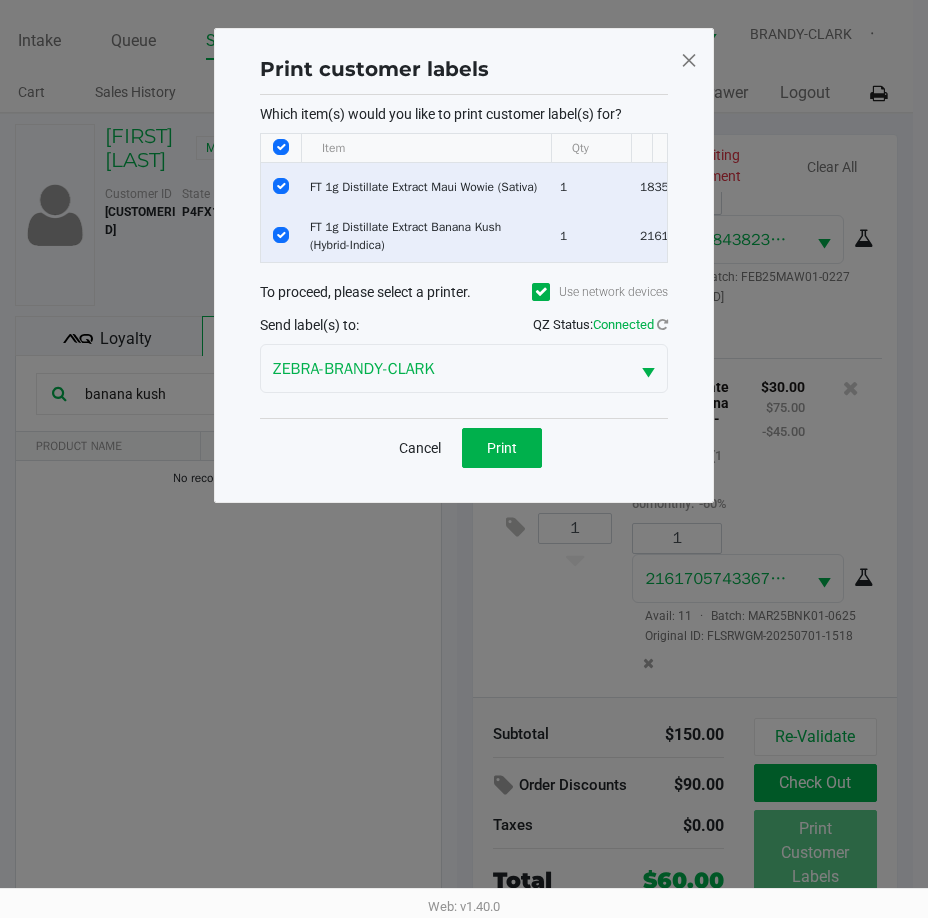scroll, scrollTop: 0, scrollLeft: 0, axis: both 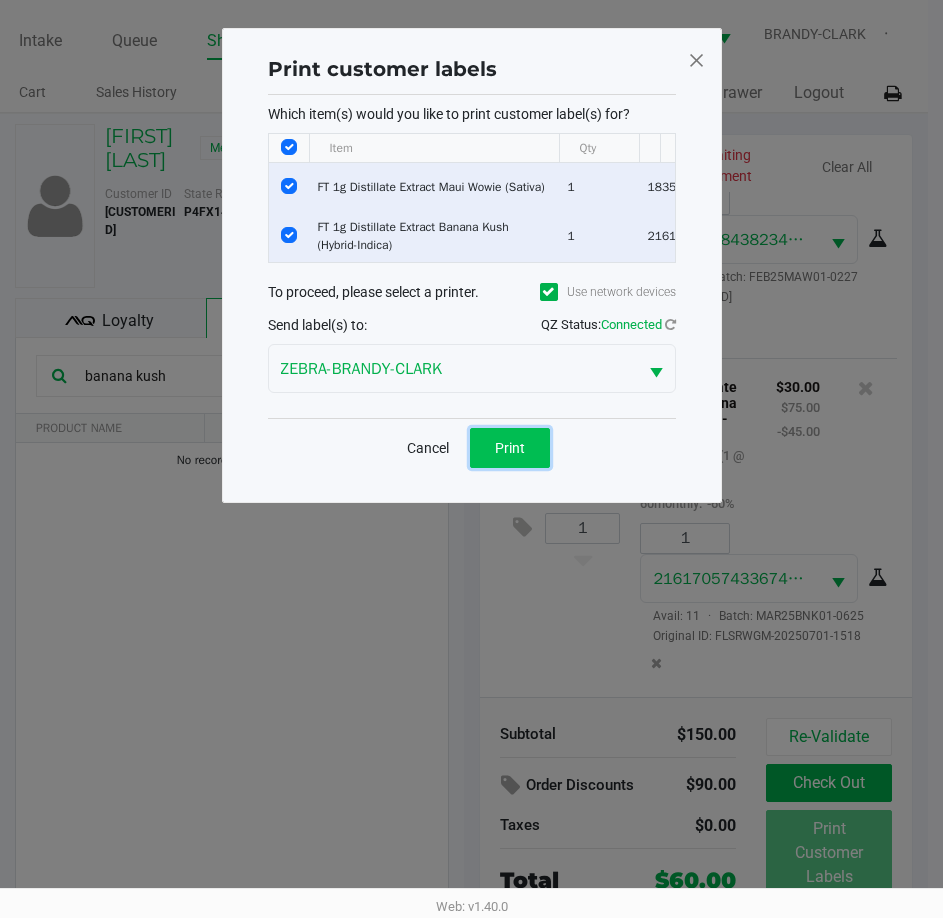 click on "Print" 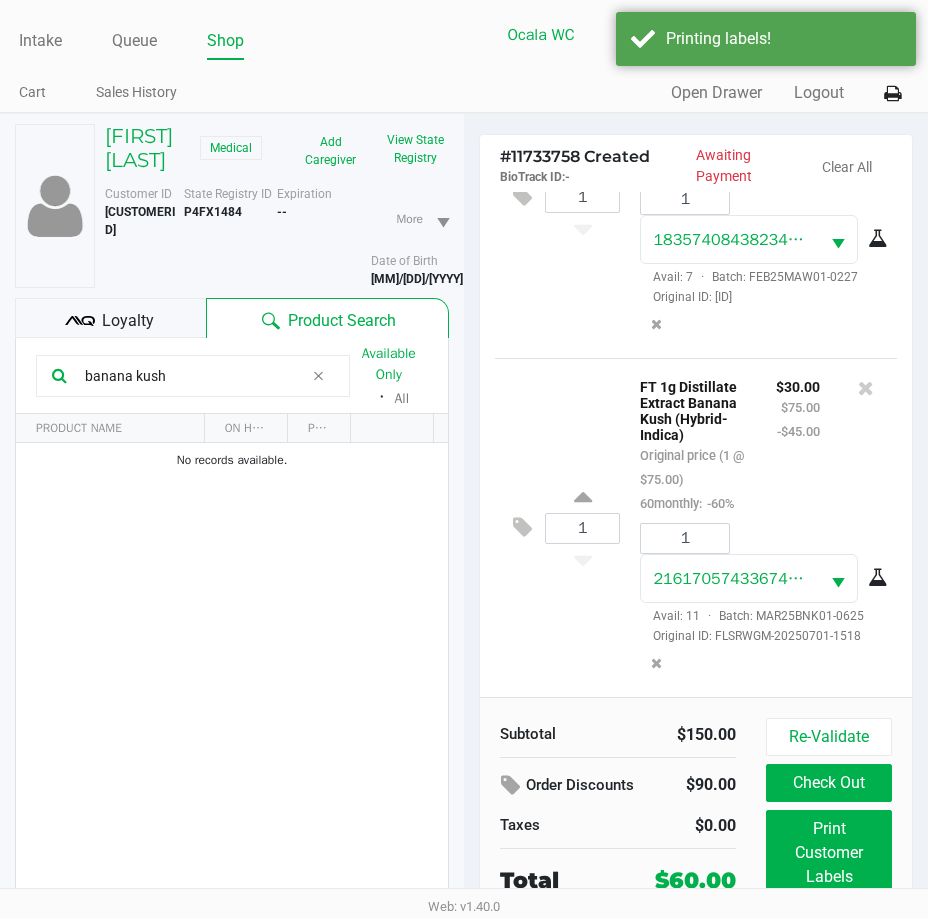 scroll, scrollTop: 104, scrollLeft: 0, axis: vertical 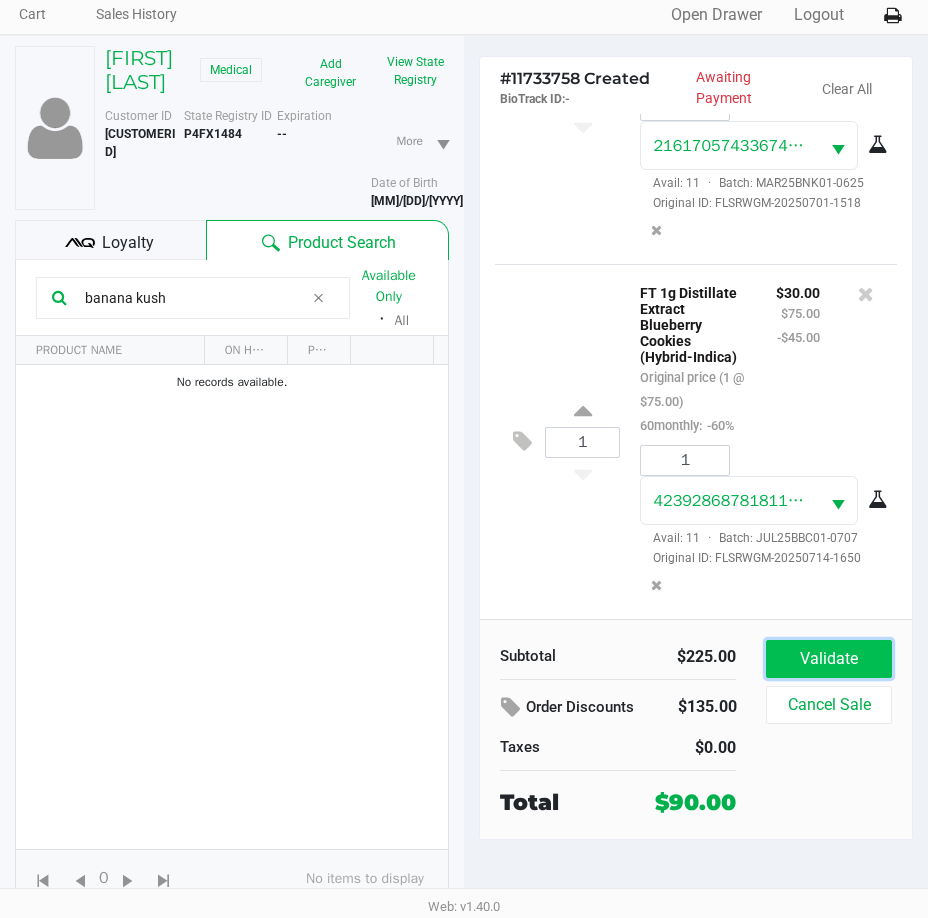 click on "Validate" 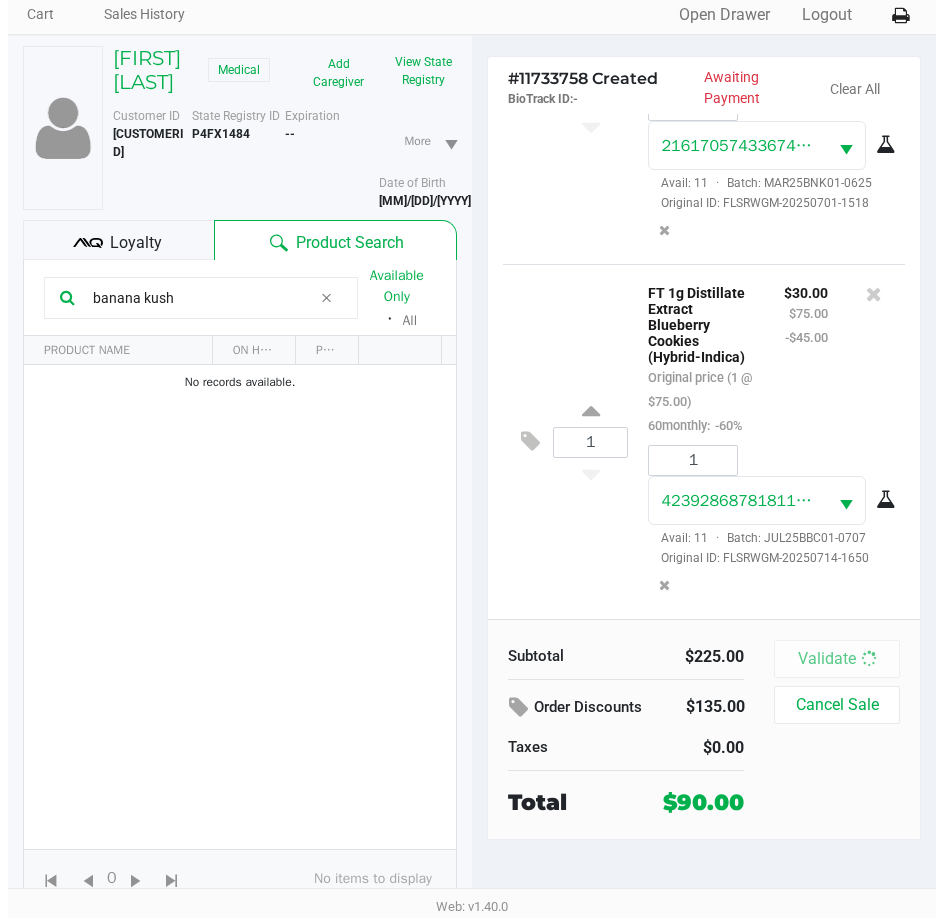 scroll, scrollTop: 0, scrollLeft: 0, axis: both 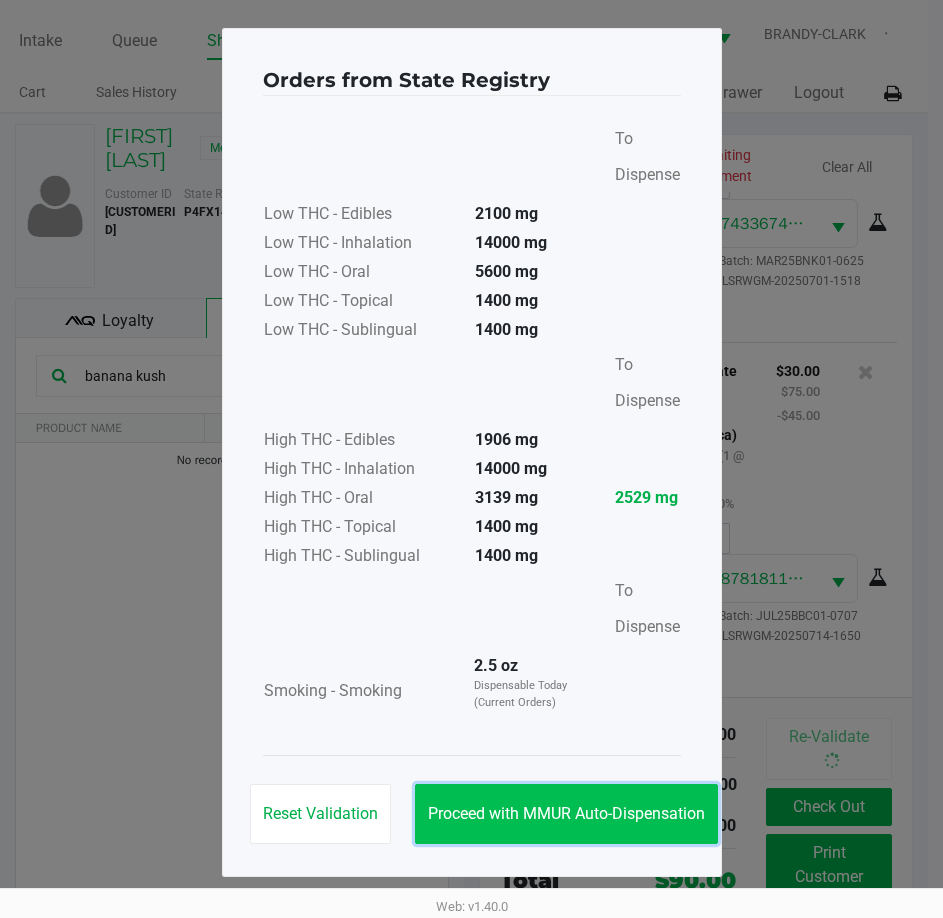 click on "Proceed with MMUR Auto-Dispensation" 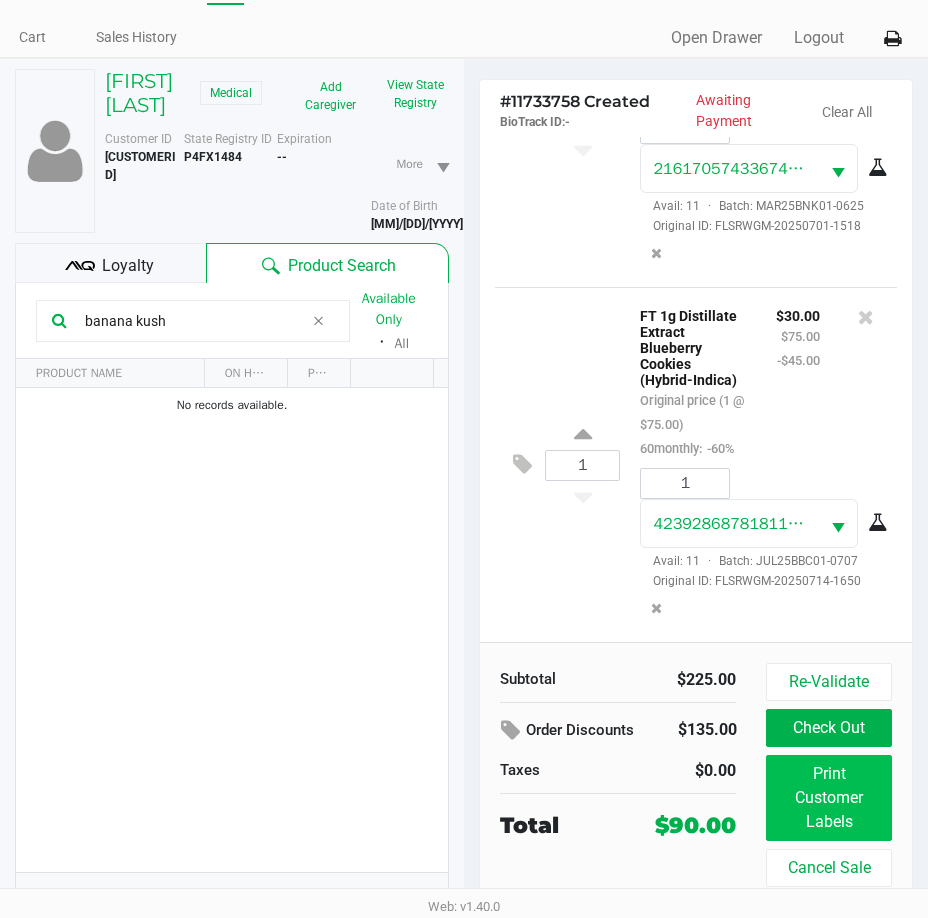 scroll, scrollTop: 104, scrollLeft: 0, axis: vertical 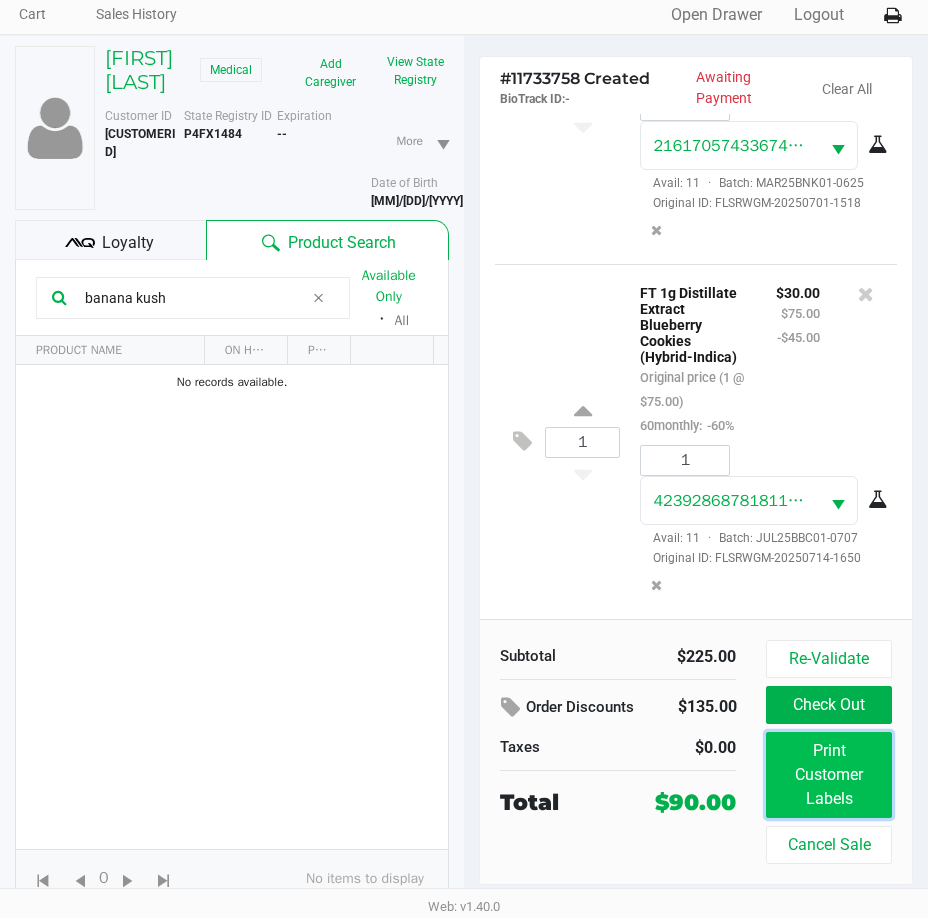 click on "Print Customer Labels" 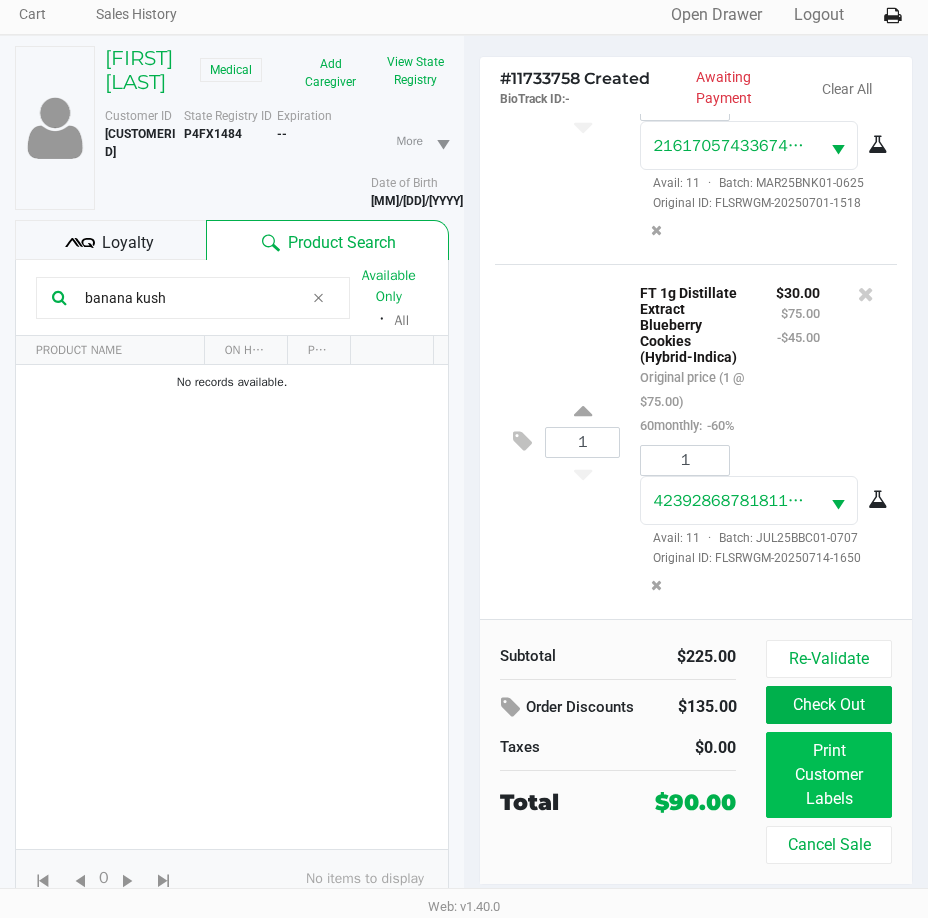 scroll, scrollTop: 0, scrollLeft: 0, axis: both 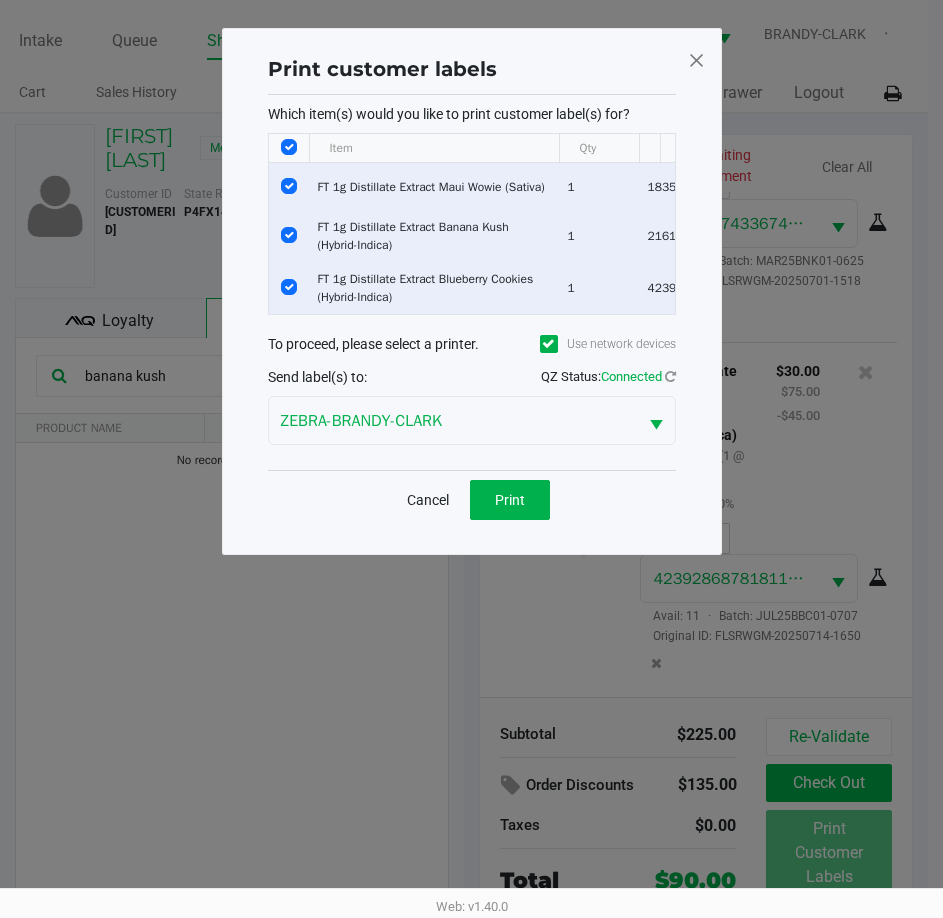click 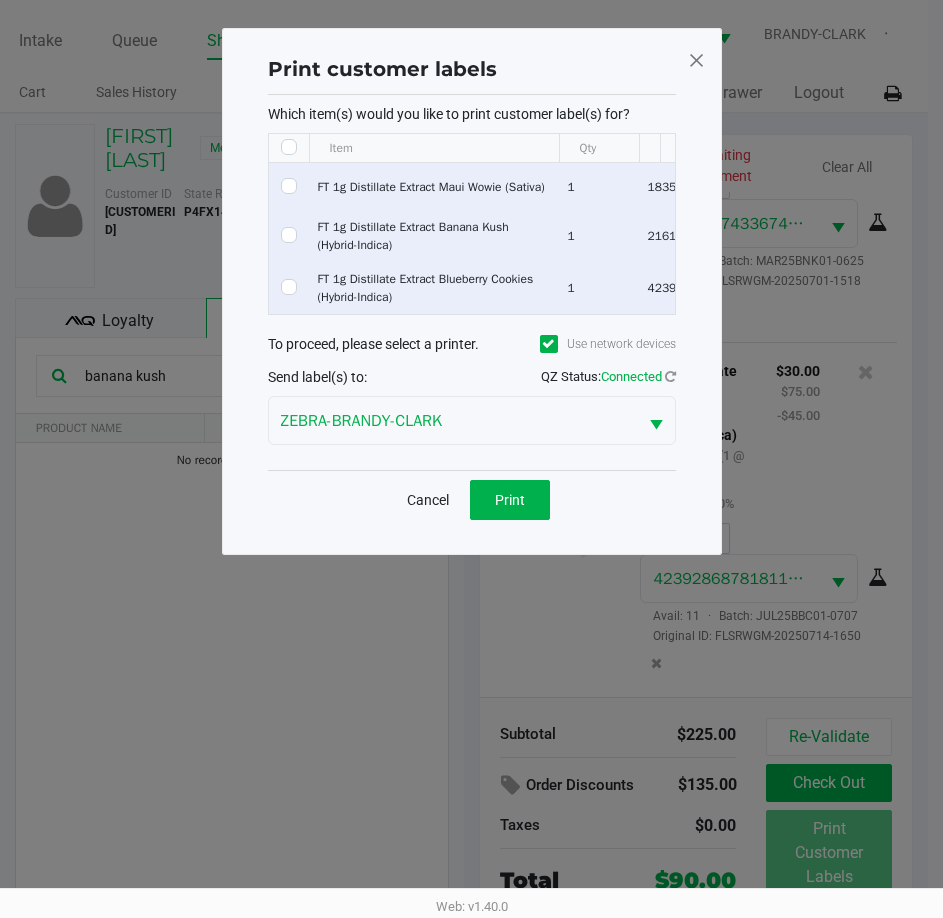 checkbox on "false" 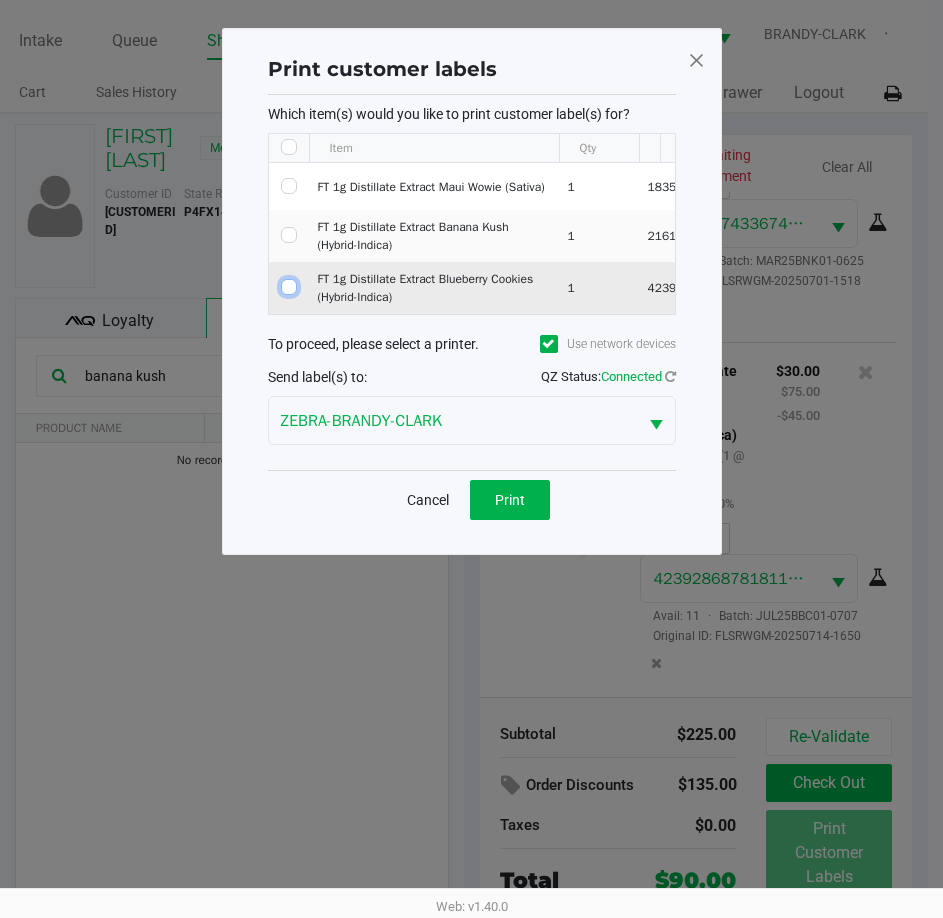 click at bounding box center (289, 287) 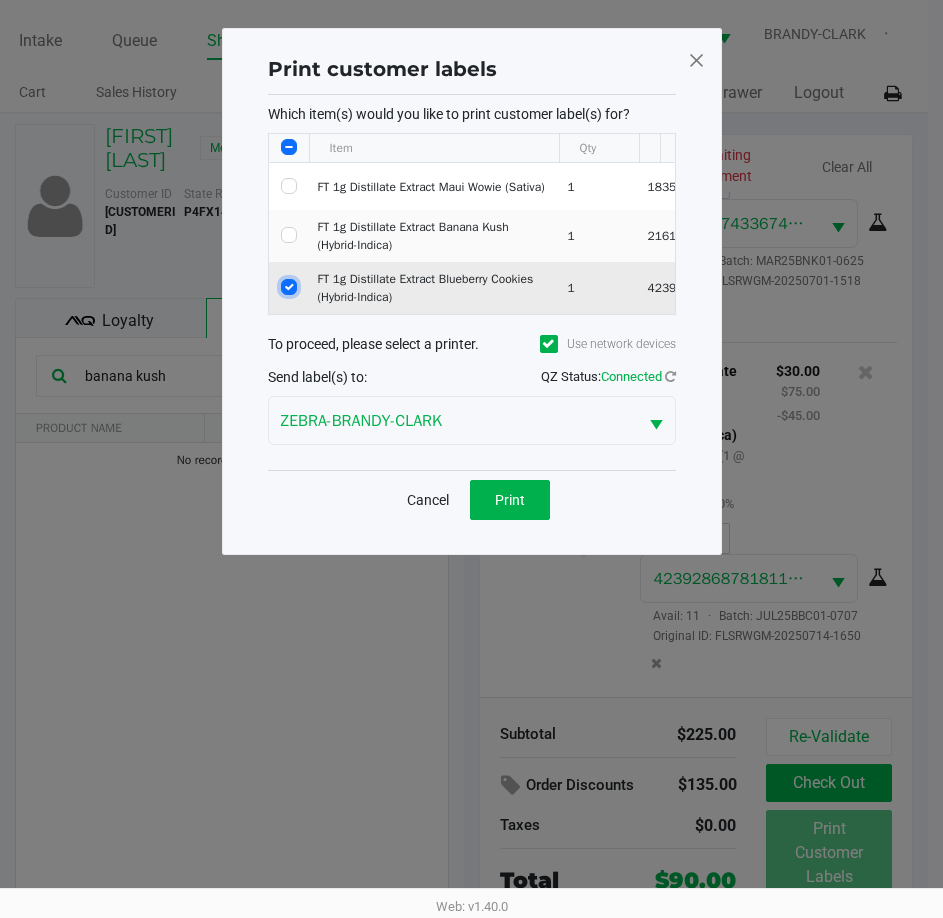checkbox on "true" 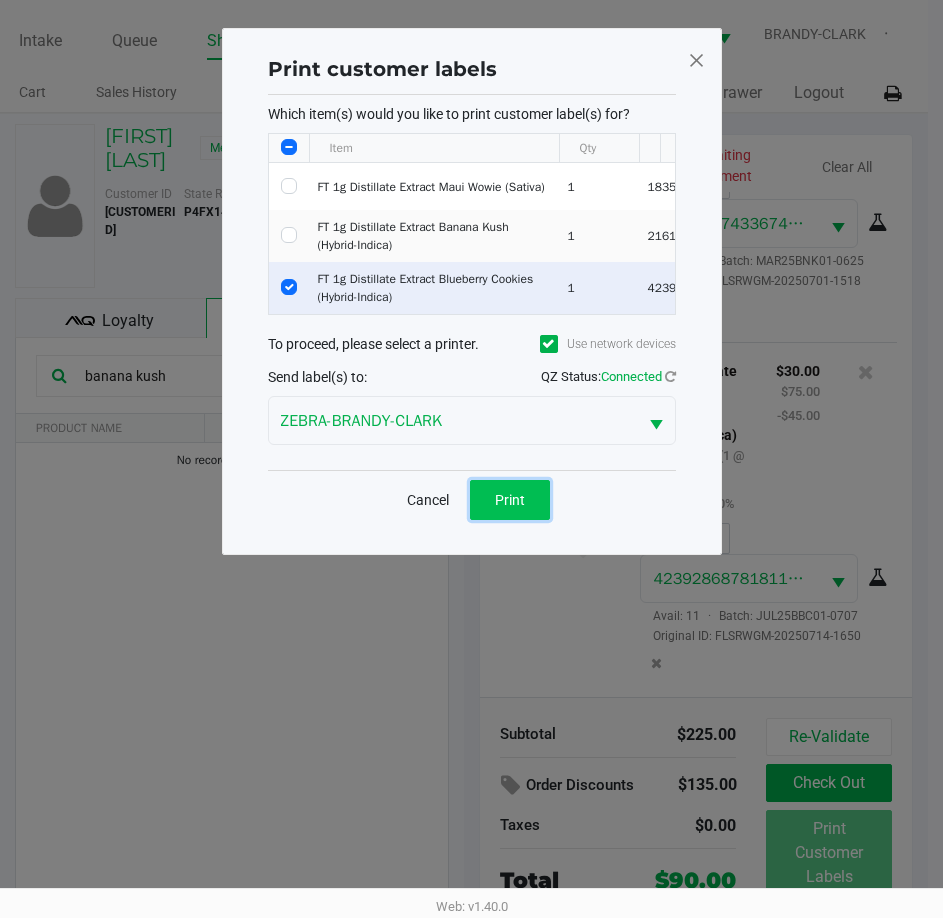 click on "Print" 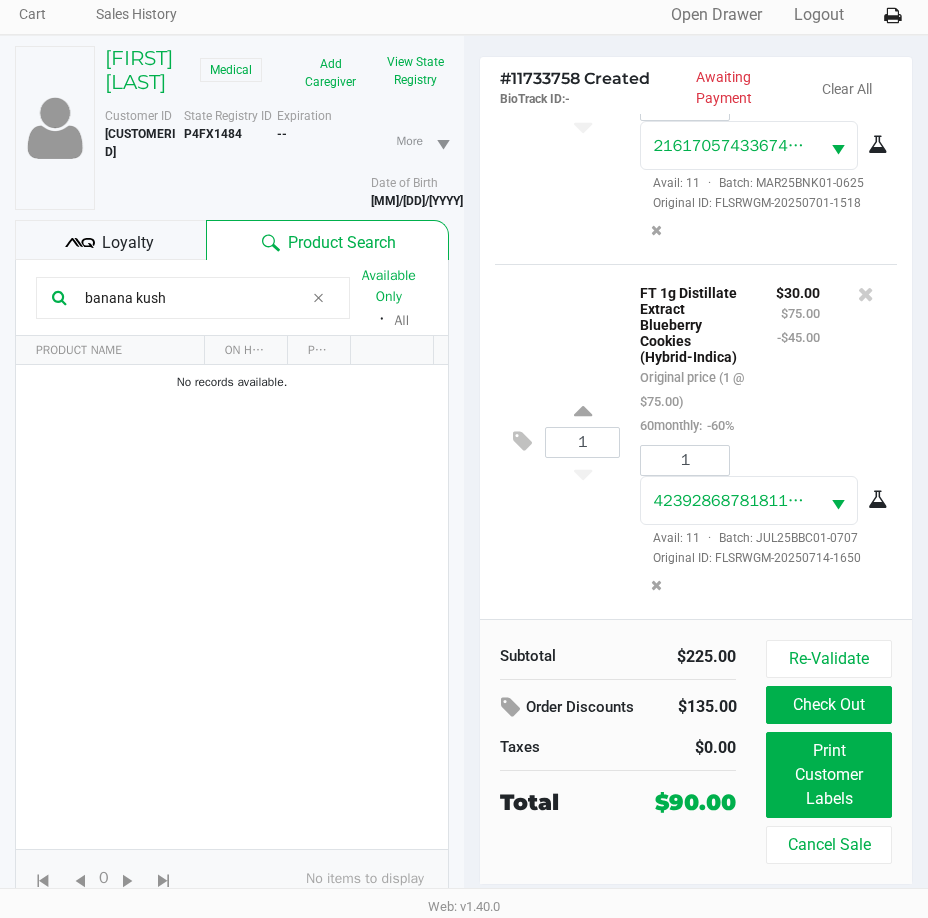 scroll, scrollTop: 104, scrollLeft: 0, axis: vertical 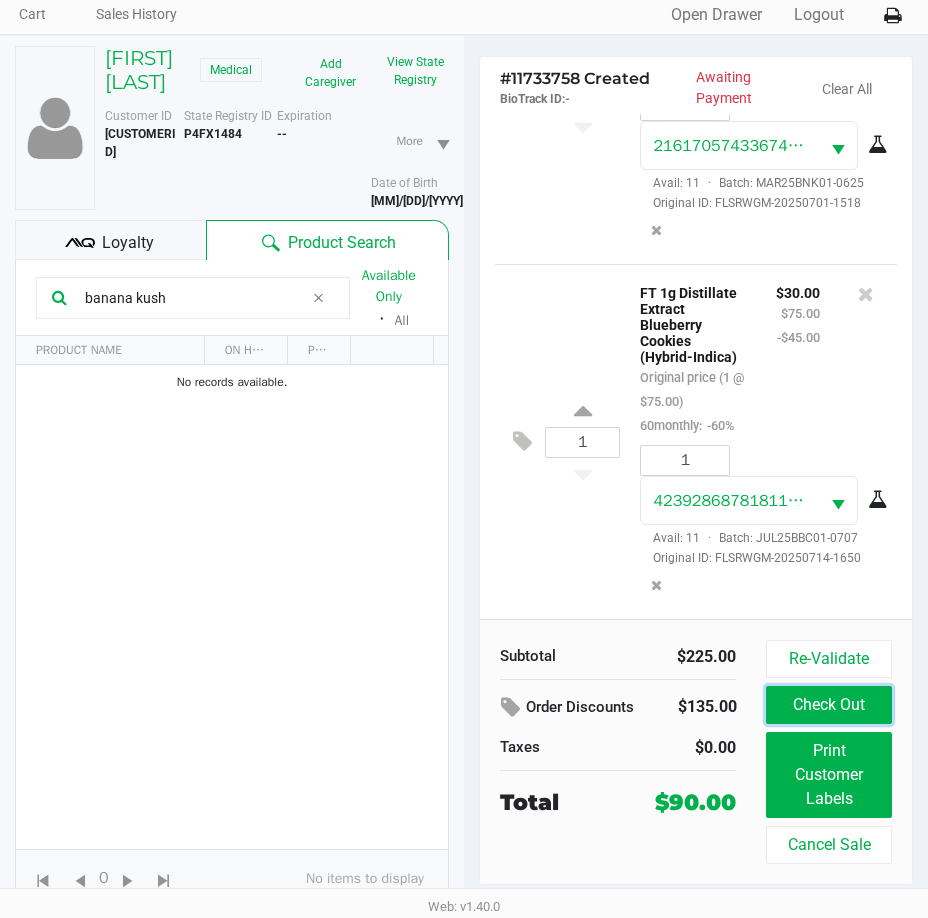 drag, startPoint x: 852, startPoint y: 686, endPoint x: 581, endPoint y: 210, distance: 547.7381 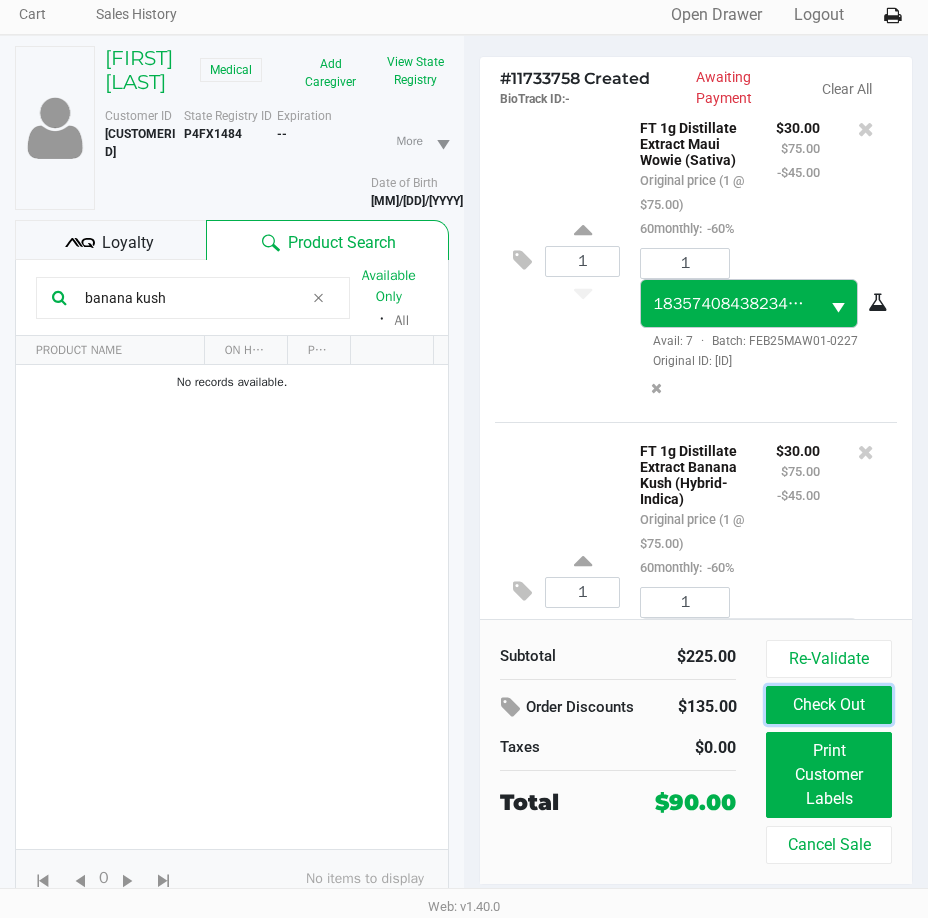 scroll, scrollTop: 0, scrollLeft: 0, axis: both 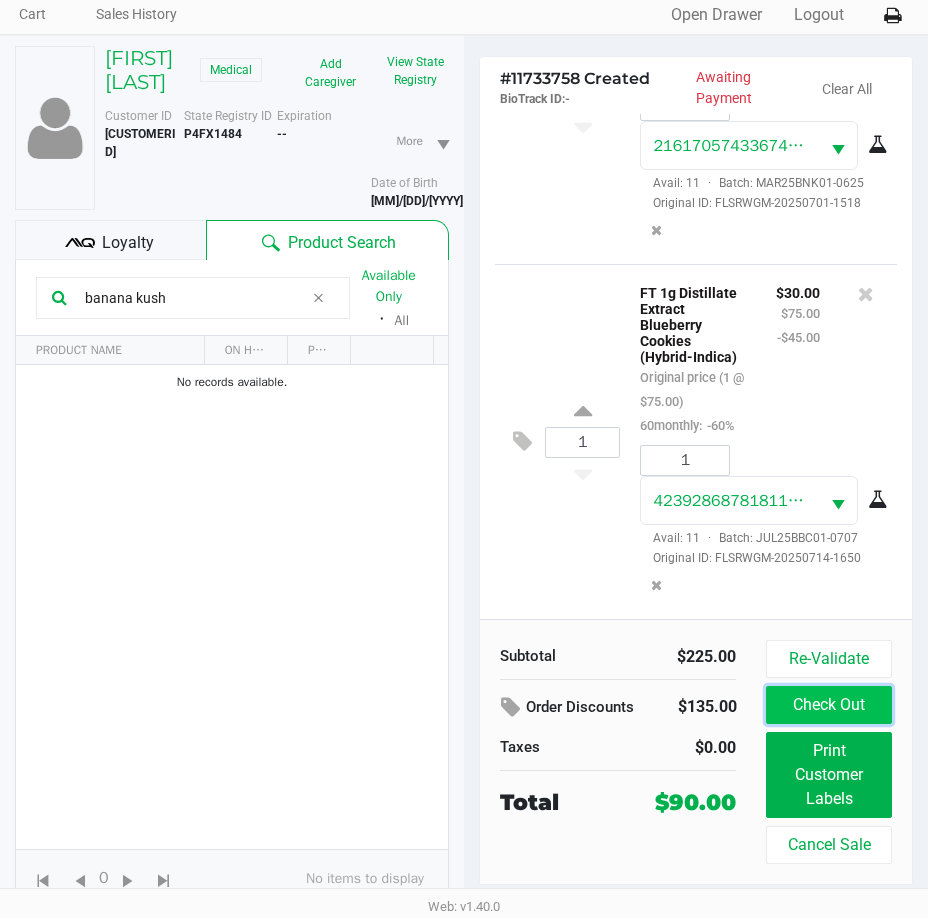 click on "Check Out" 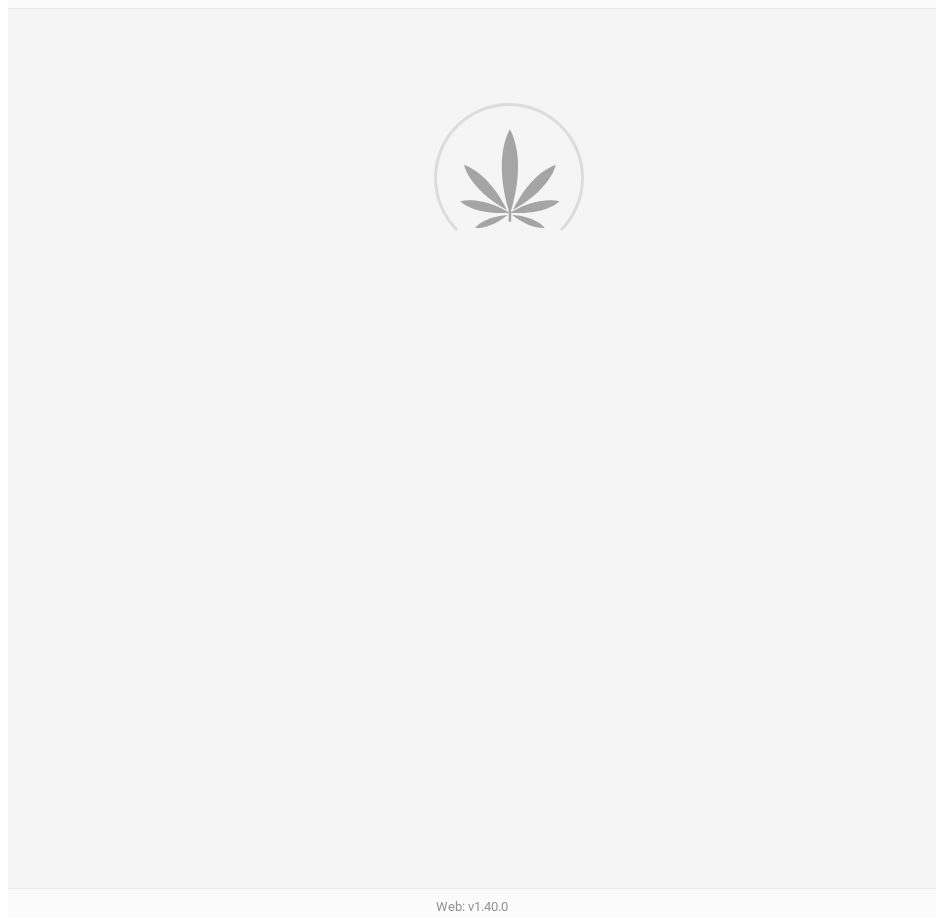 scroll, scrollTop: 0, scrollLeft: 0, axis: both 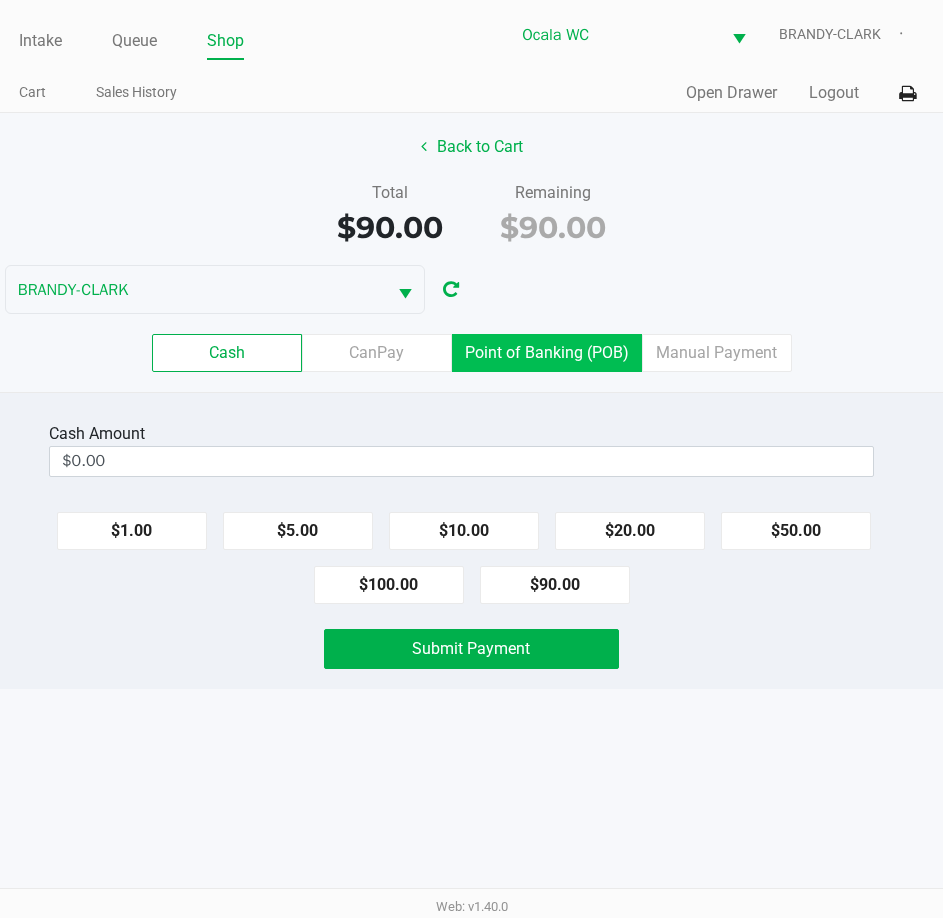 click on "Point of Banking (POB)" 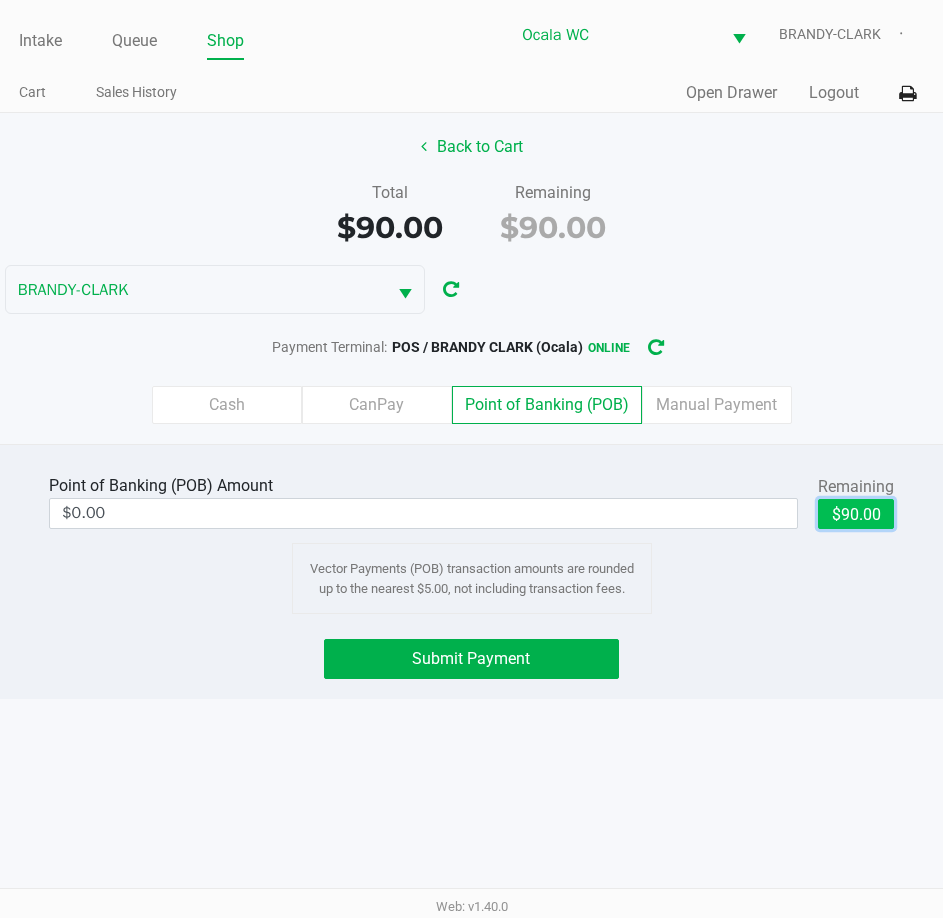 click on "$90.00" 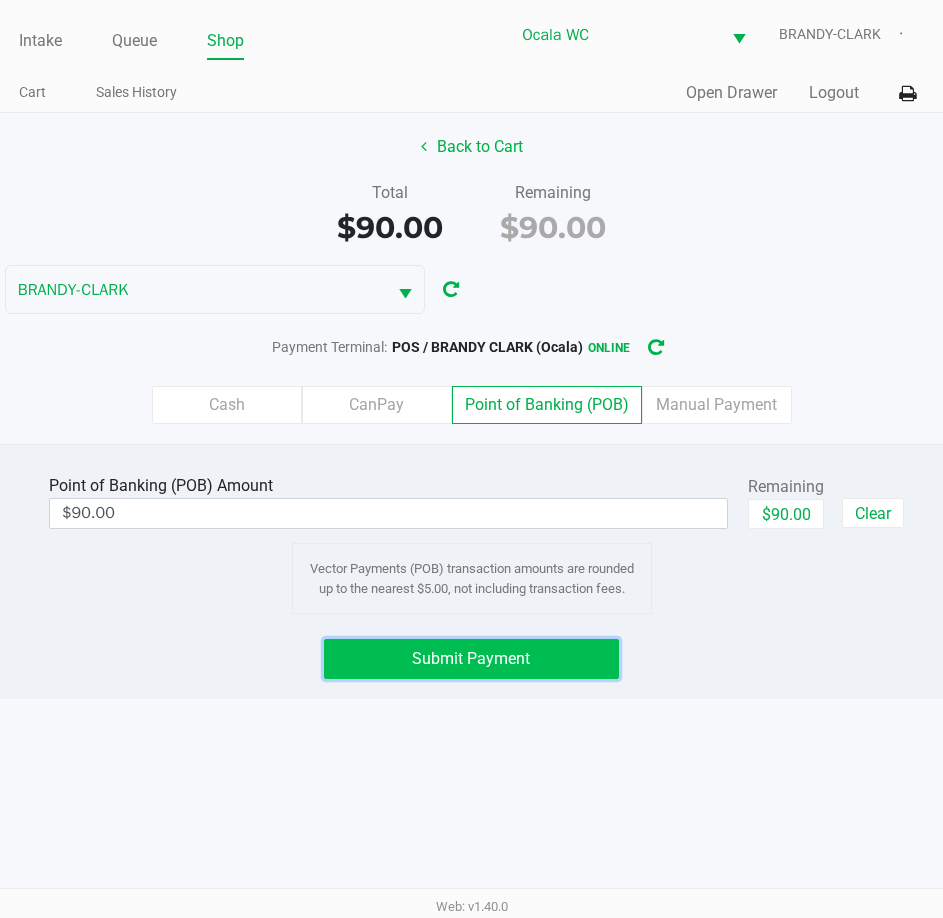 click on "Submit Payment" 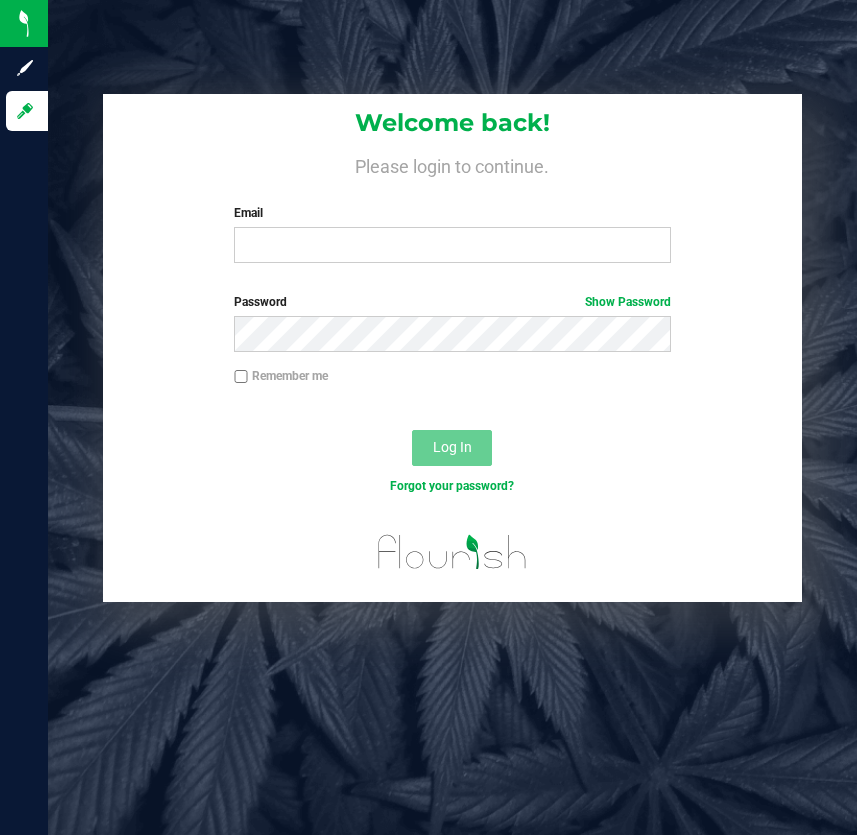 scroll, scrollTop: 0, scrollLeft: 0, axis: both 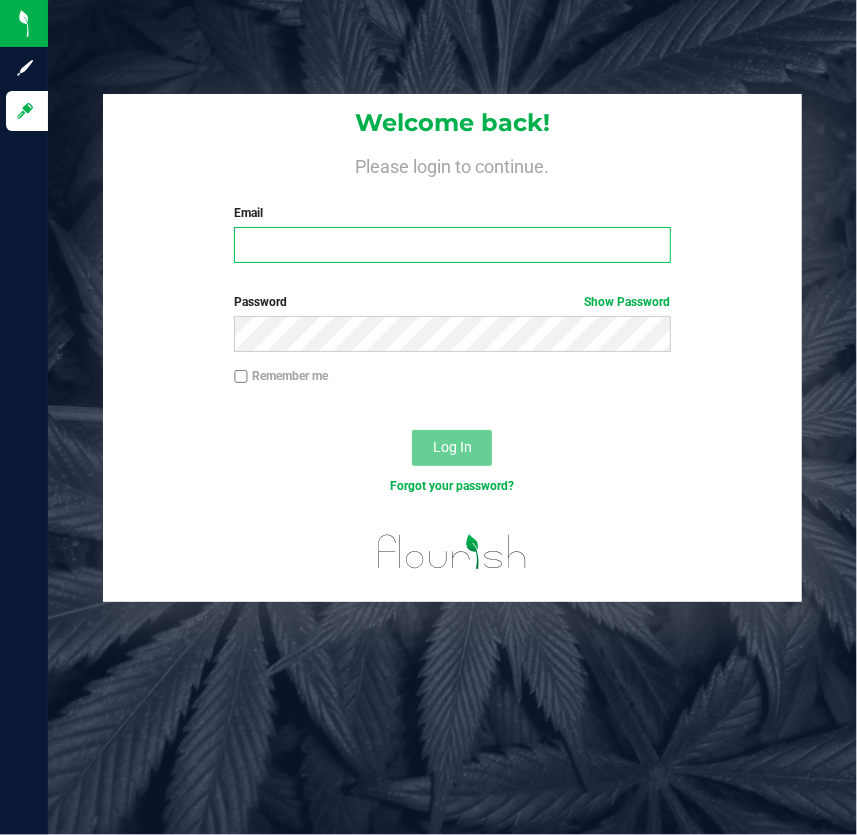 click on "Email" at bounding box center [452, 245] 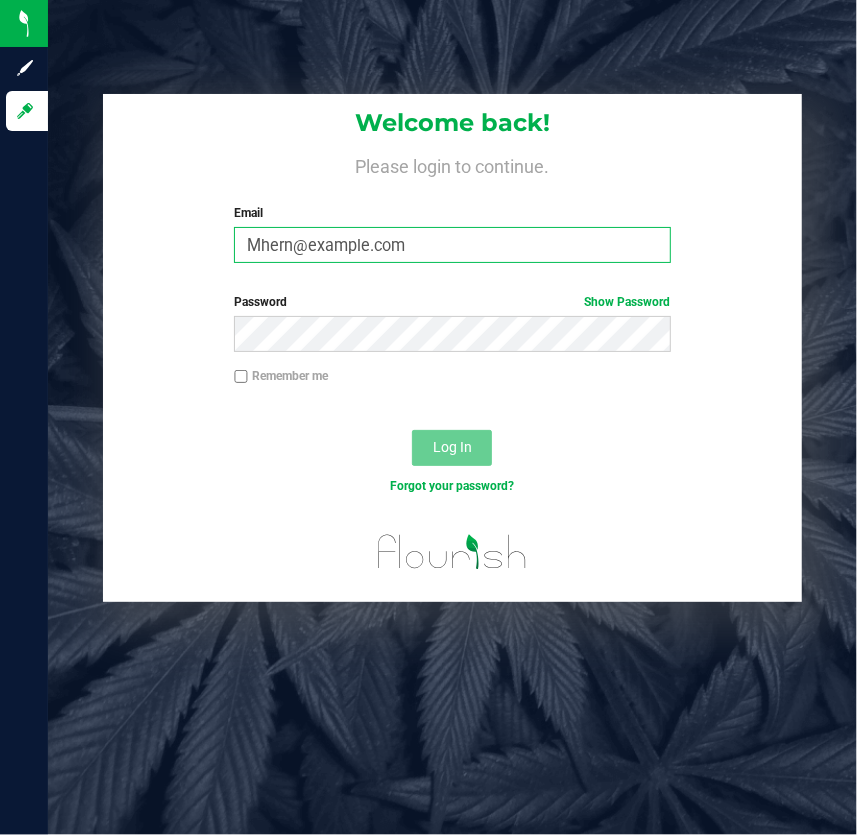 type on "Mhern@liveparallel.com" 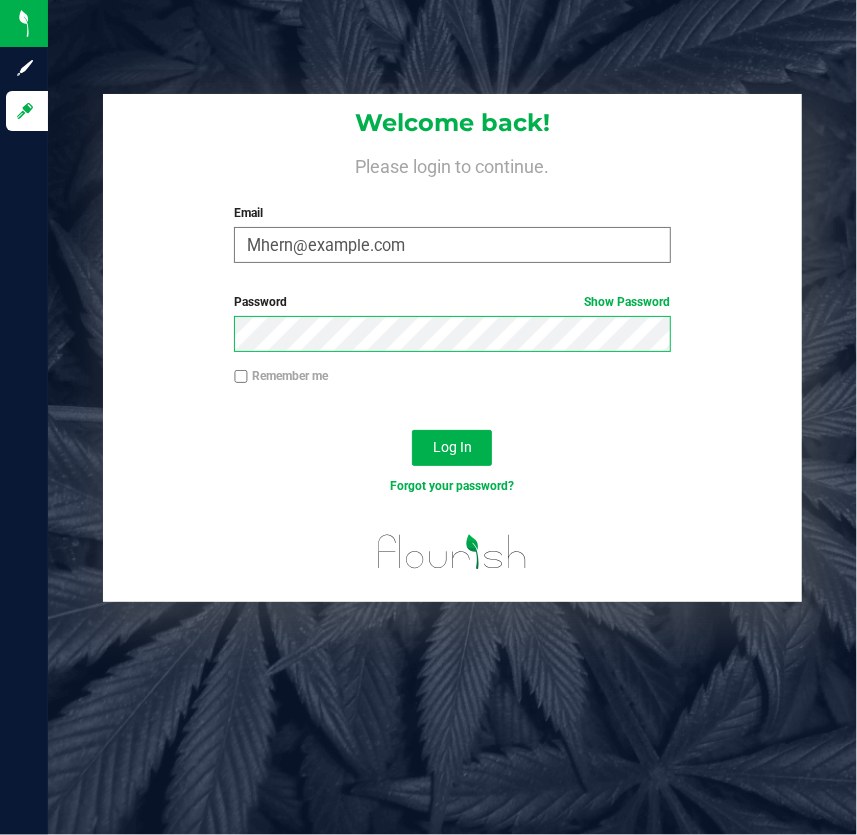click on "Log In" at bounding box center [452, 448] 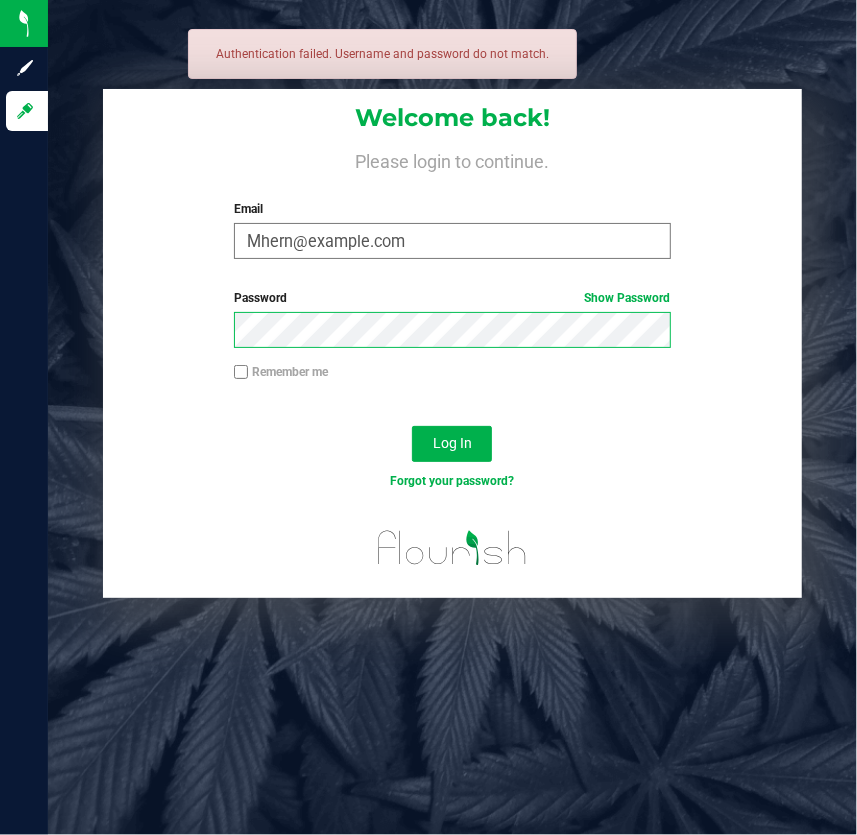 click on "Log In" at bounding box center [452, 444] 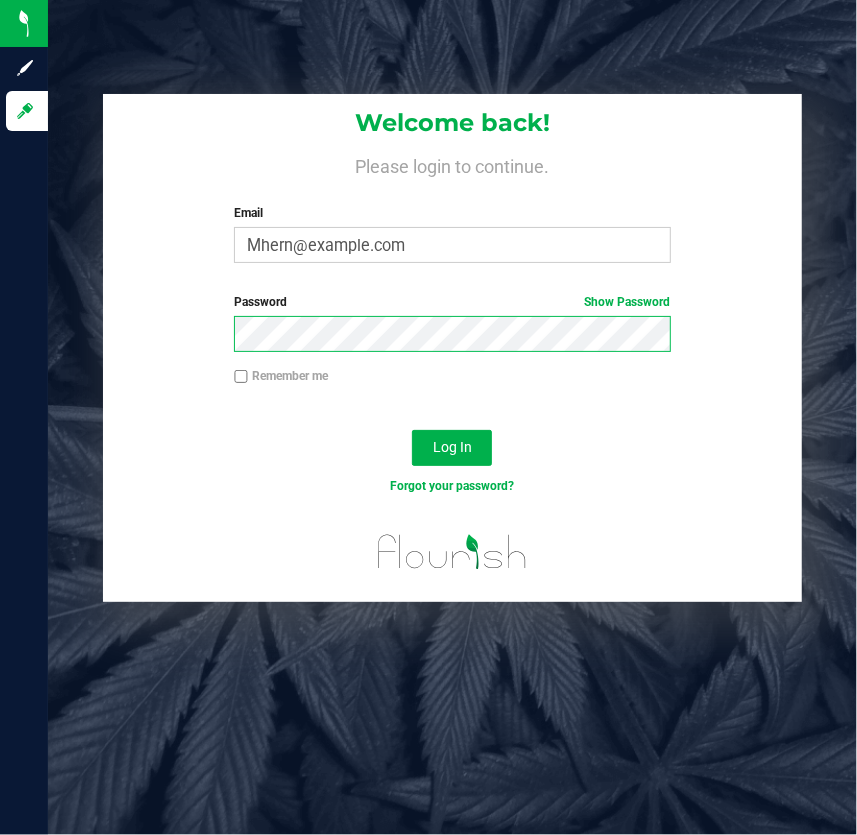 click on "Log In" at bounding box center [452, 448] 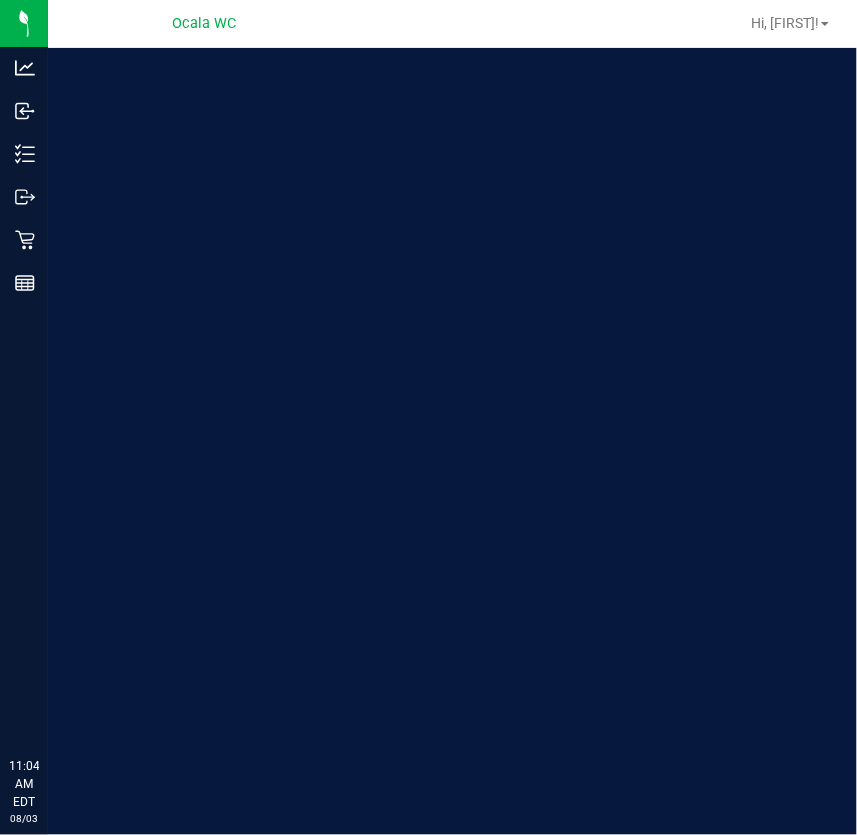 scroll, scrollTop: 0, scrollLeft: 0, axis: both 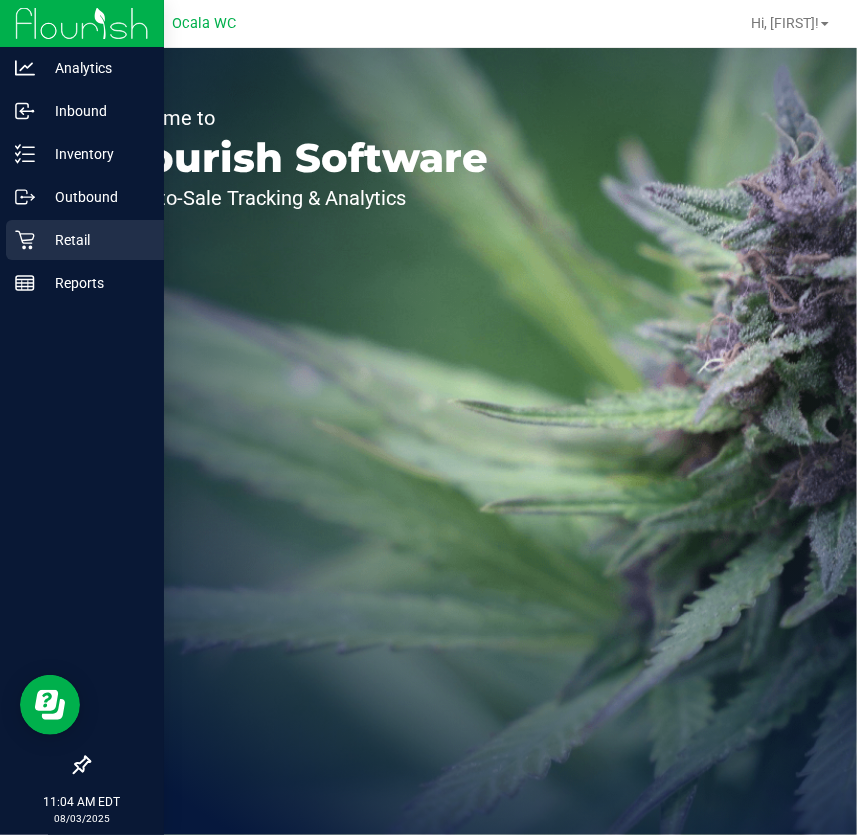 click on "Retail" at bounding box center [85, 240] 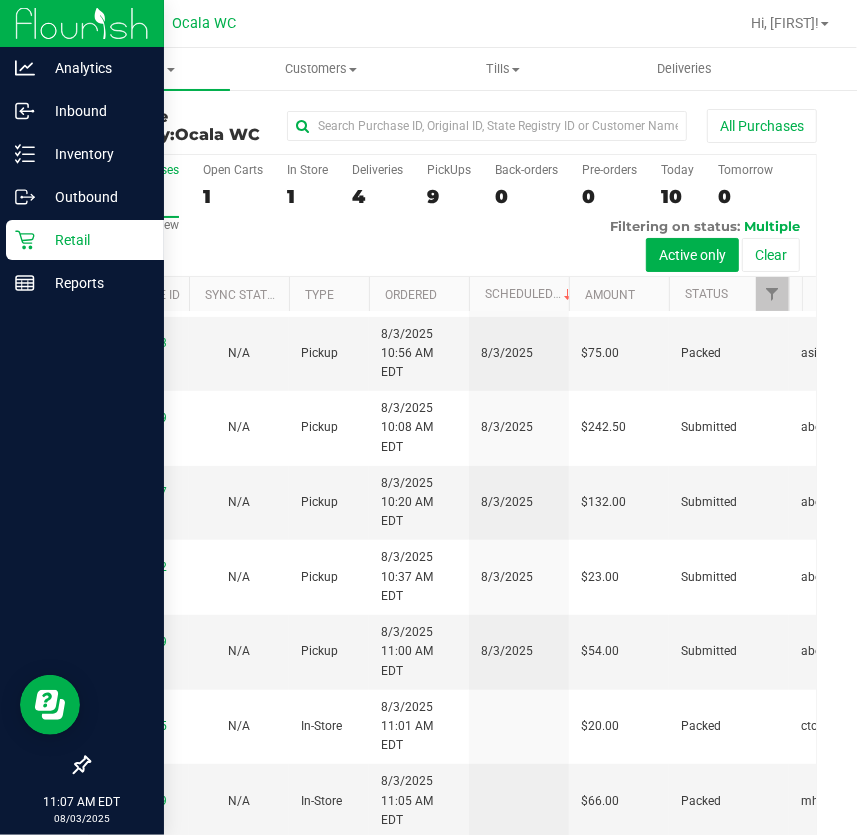 scroll, scrollTop: 0, scrollLeft: 0, axis: both 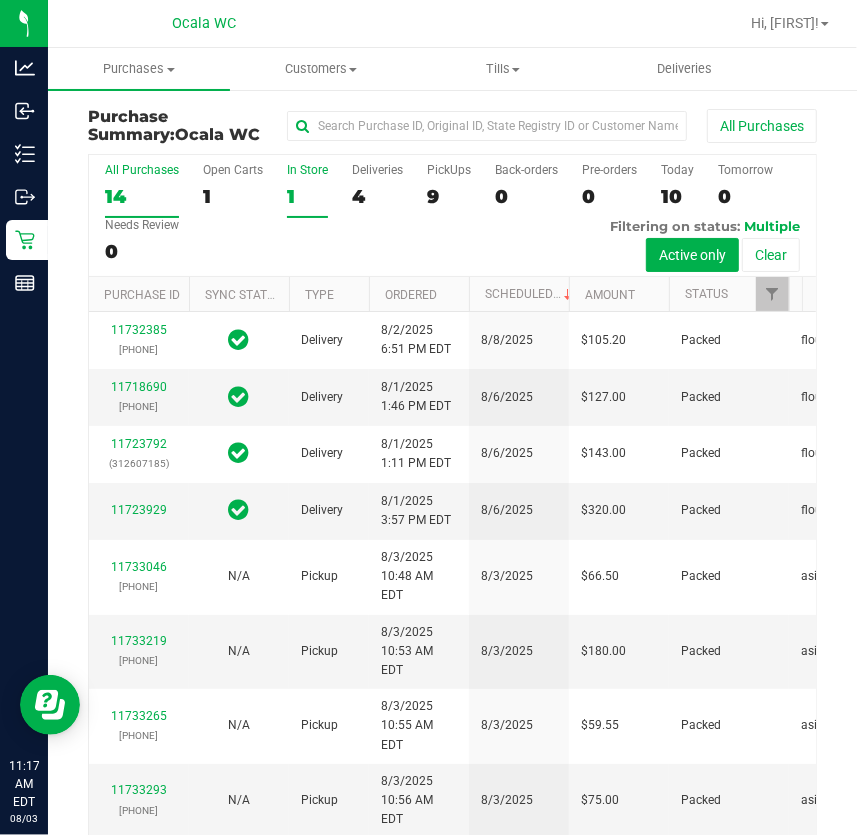 click on "In Store
1" at bounding box center [307, 190] 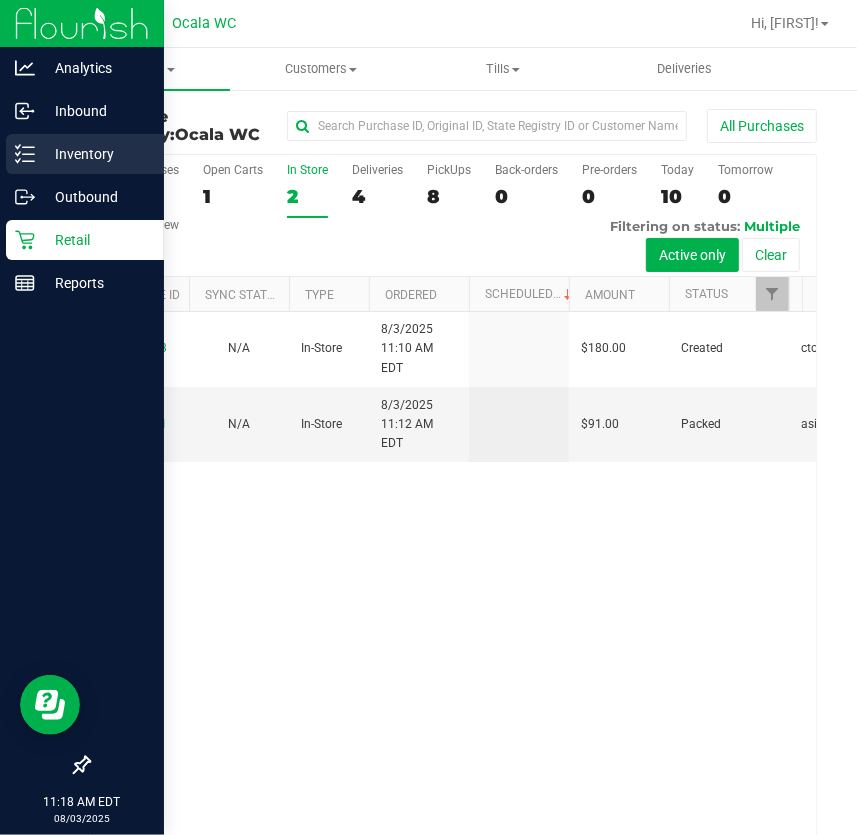 click on "Inventory" at bounding box center (95, 154) 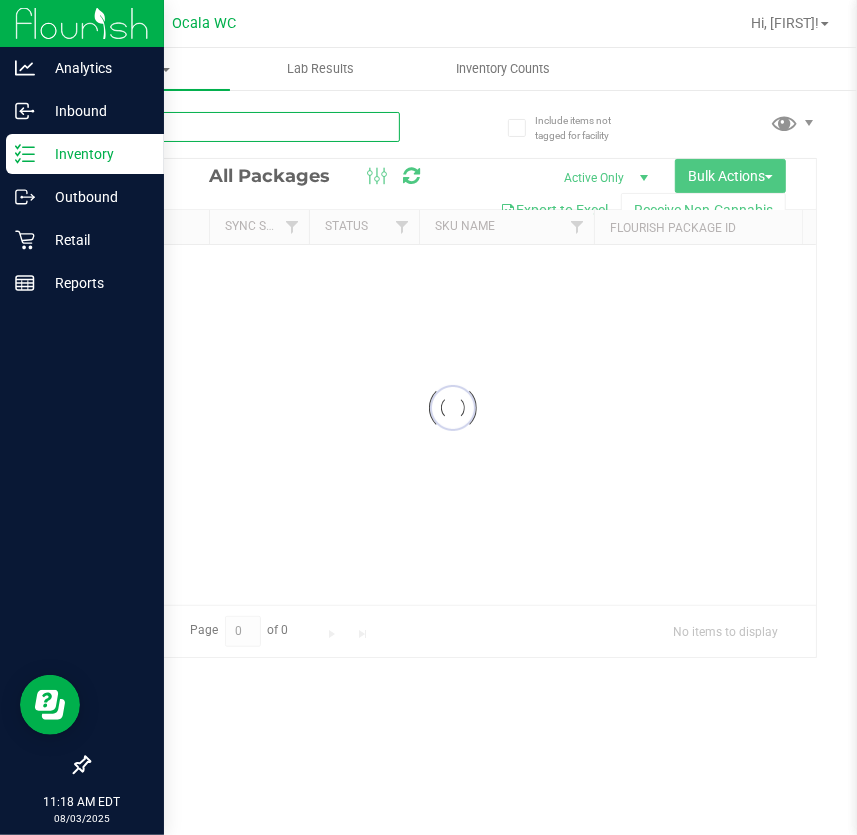 click at bounding box center [244, 127] 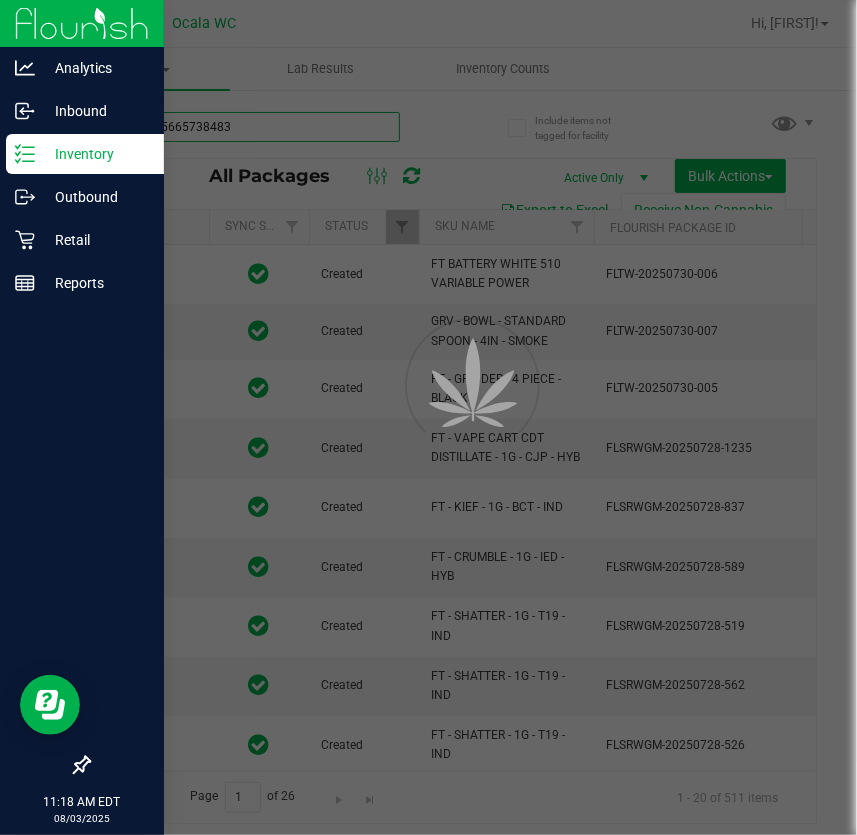 type on "4439825665738483" 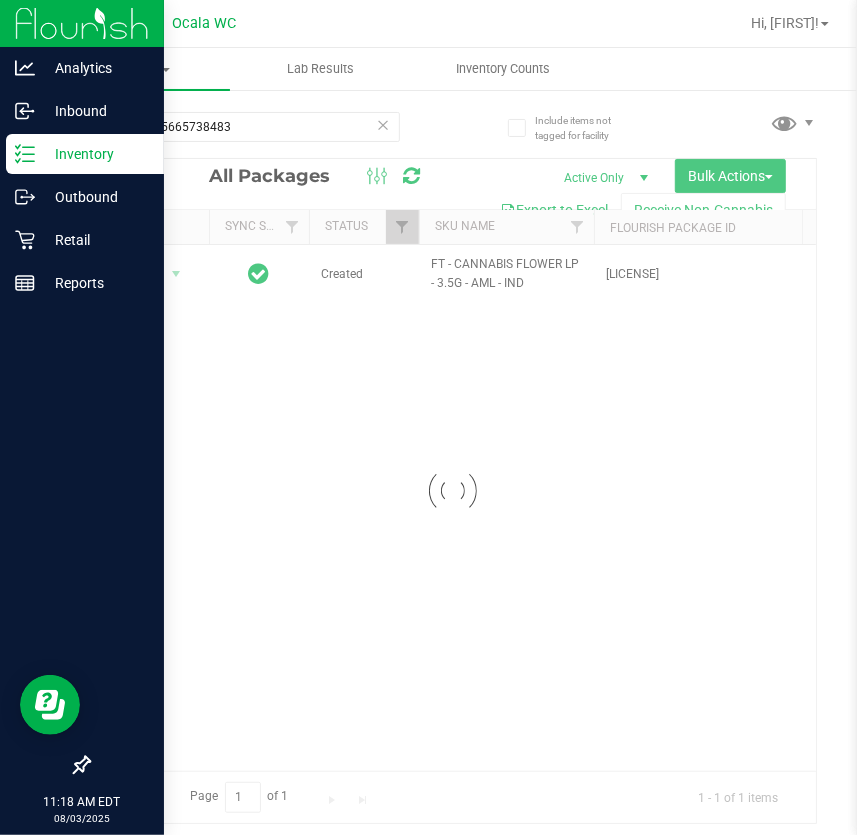 click at bounding box center [452, 491] 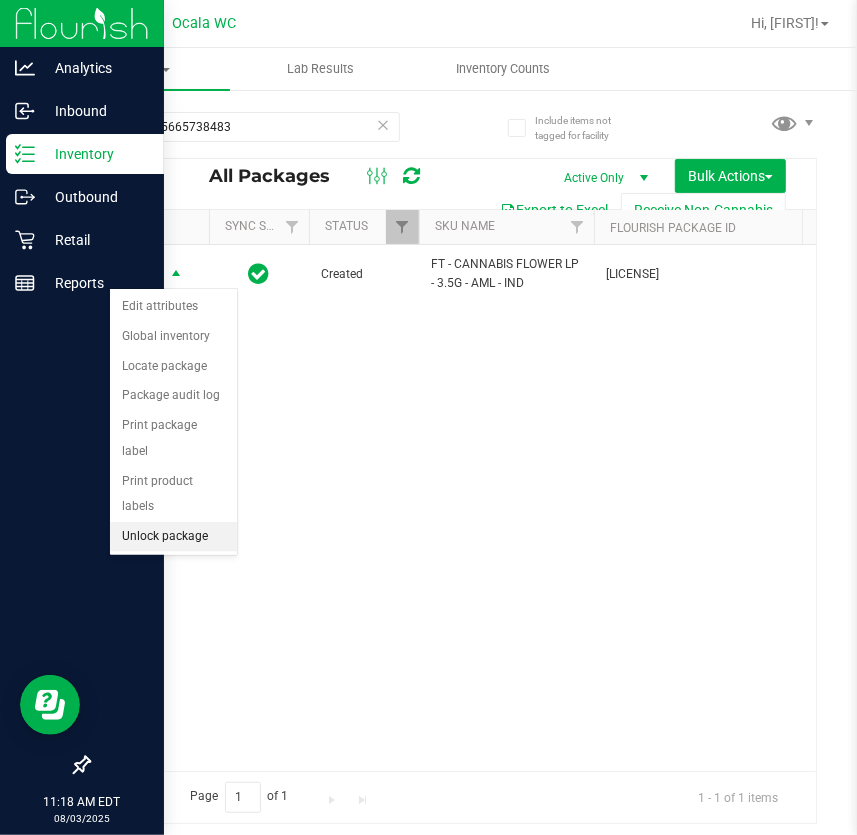 click on "Unlock package" at bounding box center [173, 537] 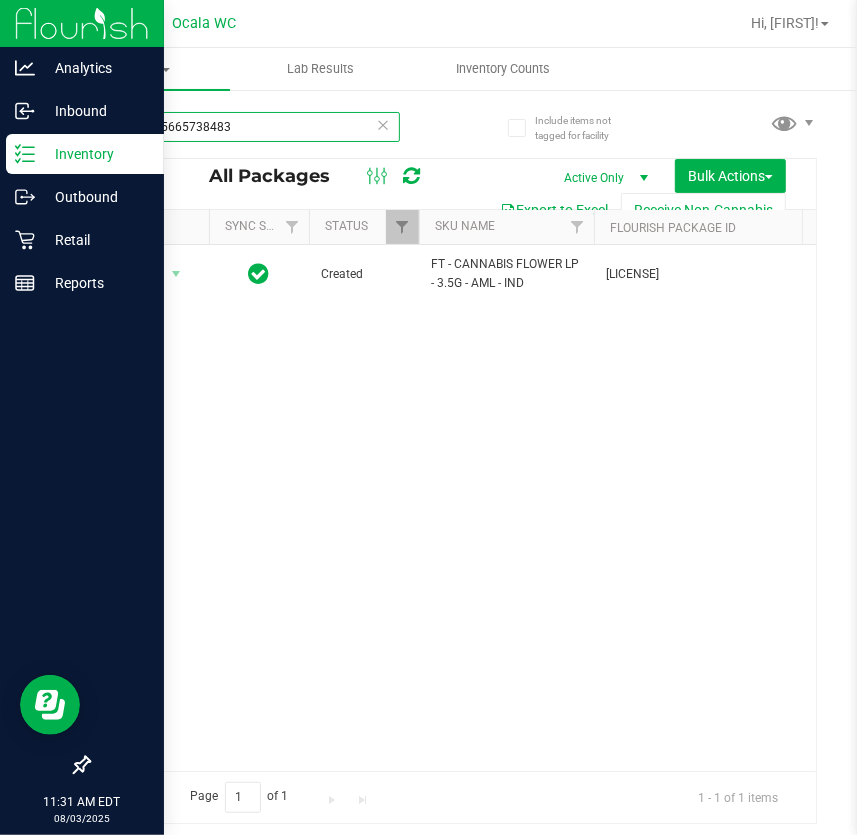 drag, startPoint x: 273, startPoint y: 125, endPoint x: -168, endPoint y: 100, distance: 441.70804 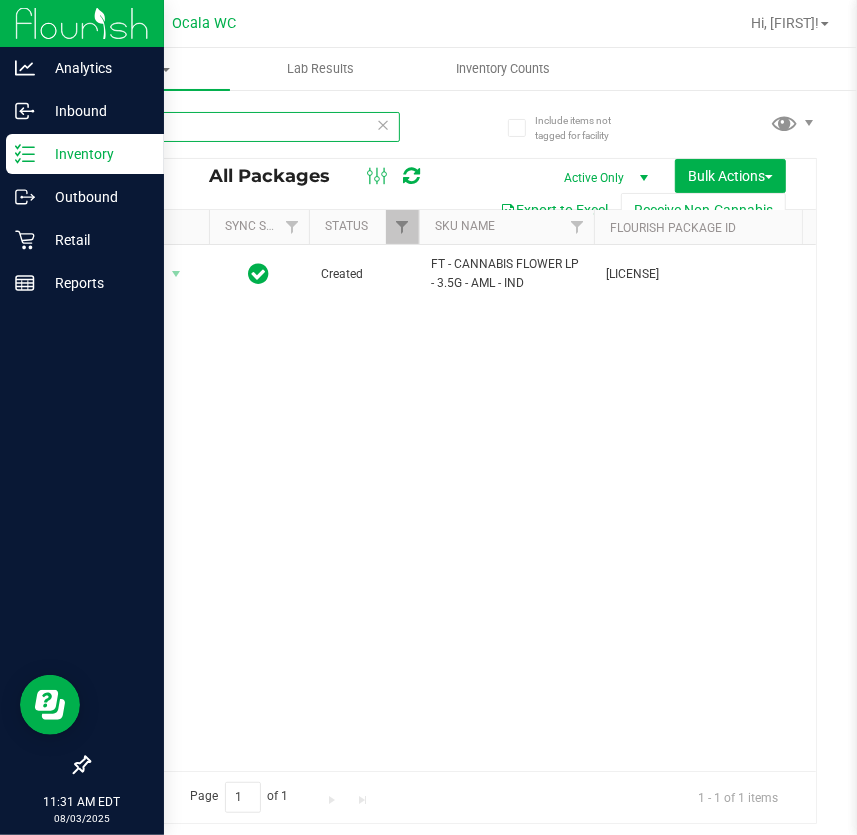 type on "b" 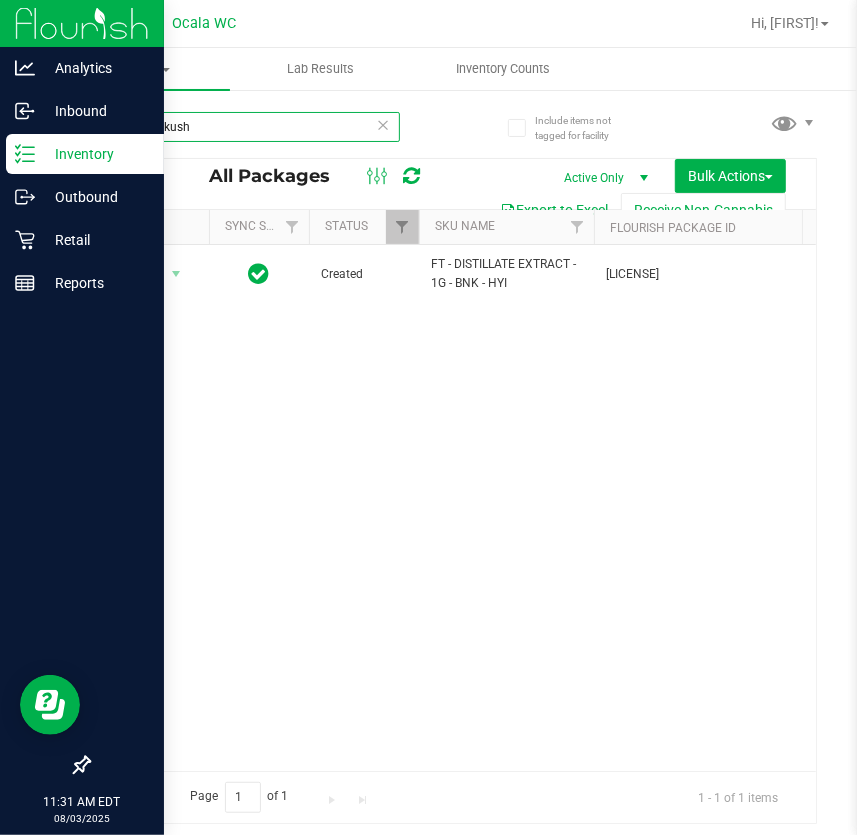 scroll, scrollTop: 0, scrollLeft: 145, axis: horizontal 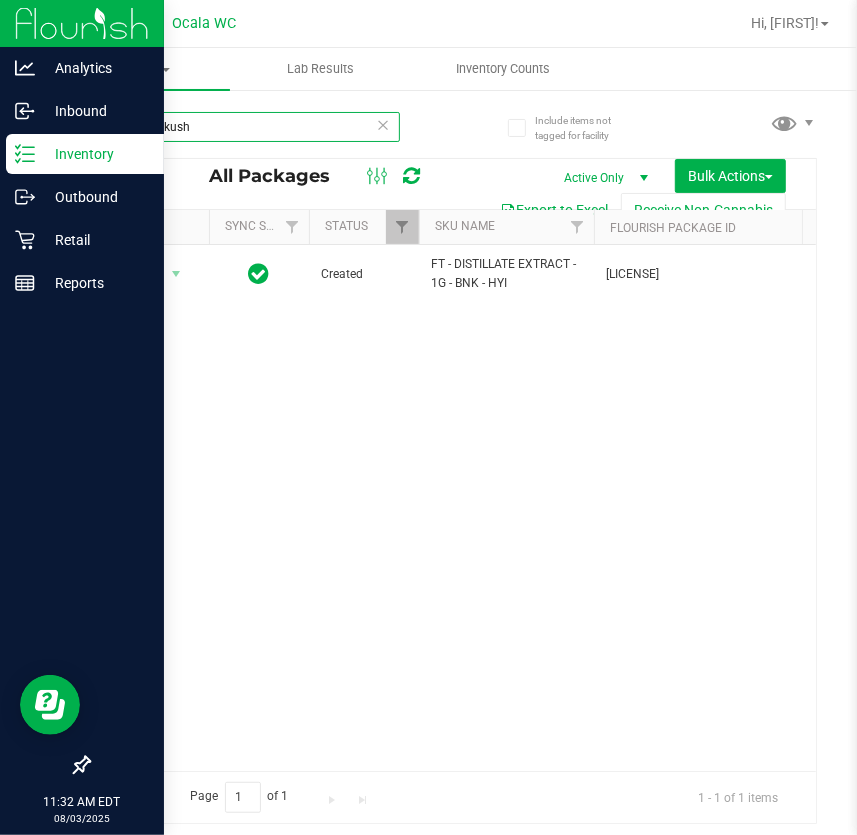 type on "banana kush" 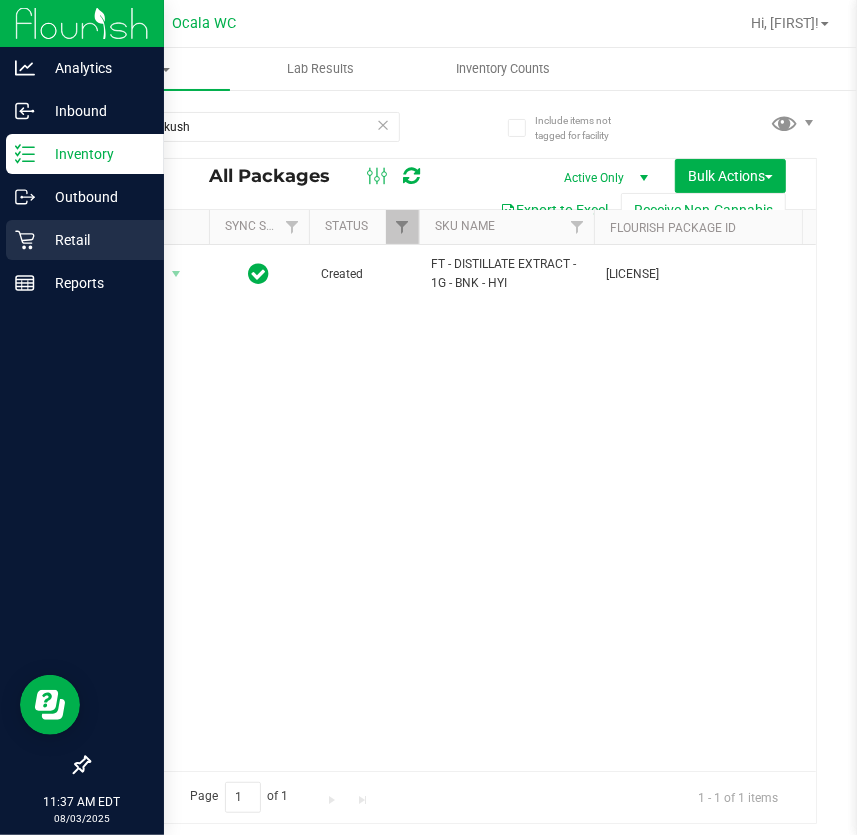 click on "Retail" at bounding box center (95, 240) 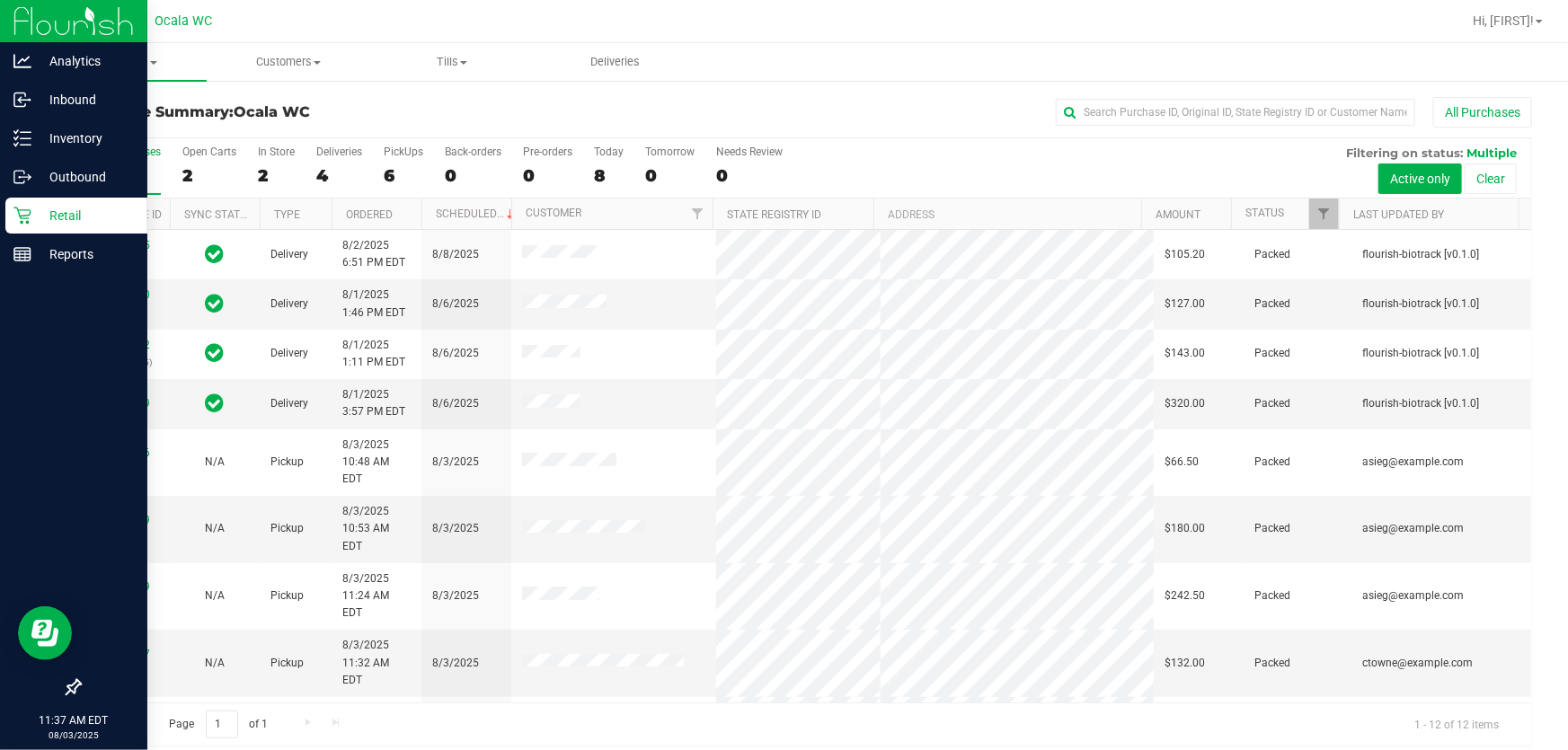 scroll, scrollTop: 122, scrollLeft: 0, axis: vertical 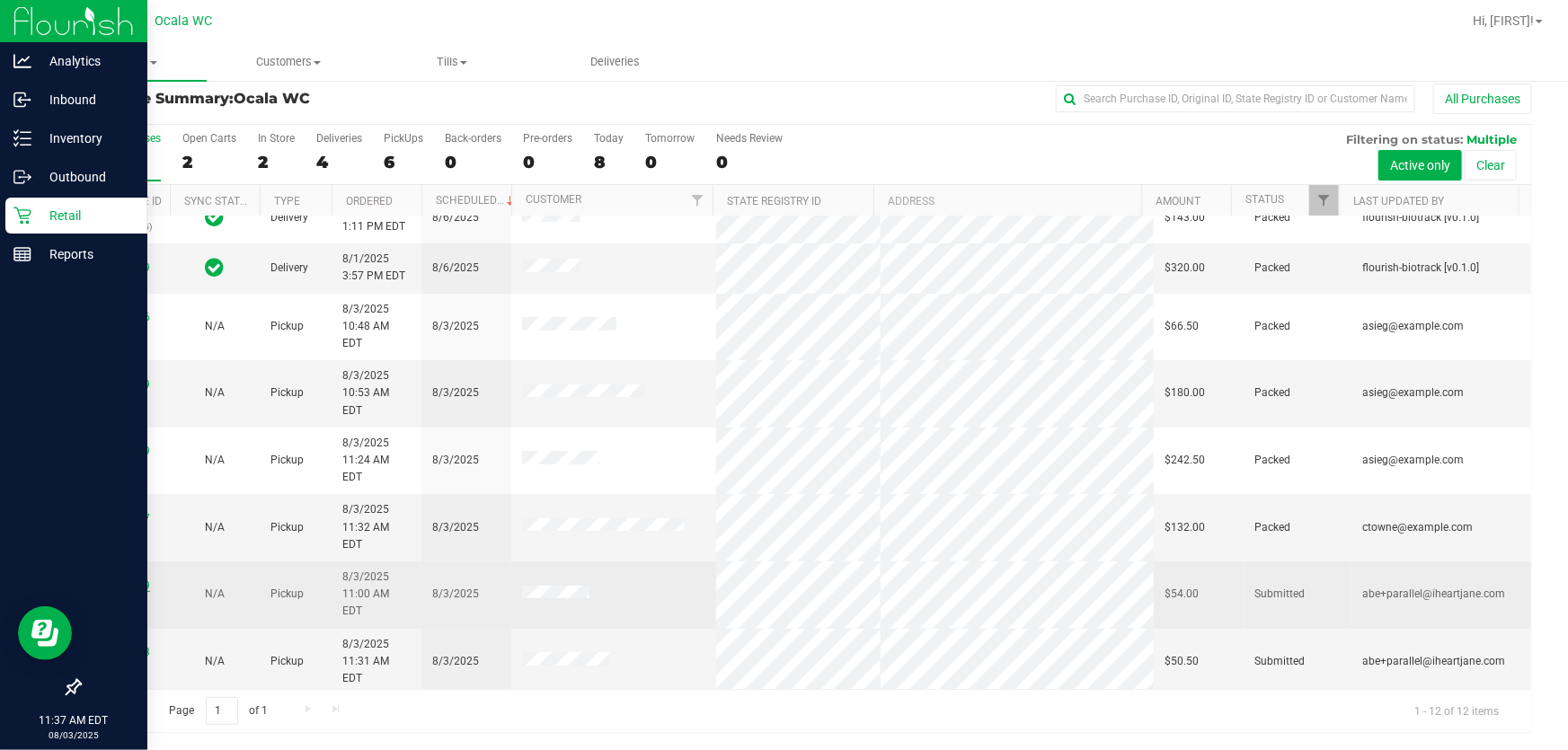click on "11733469" at bounding box center (125, 586) 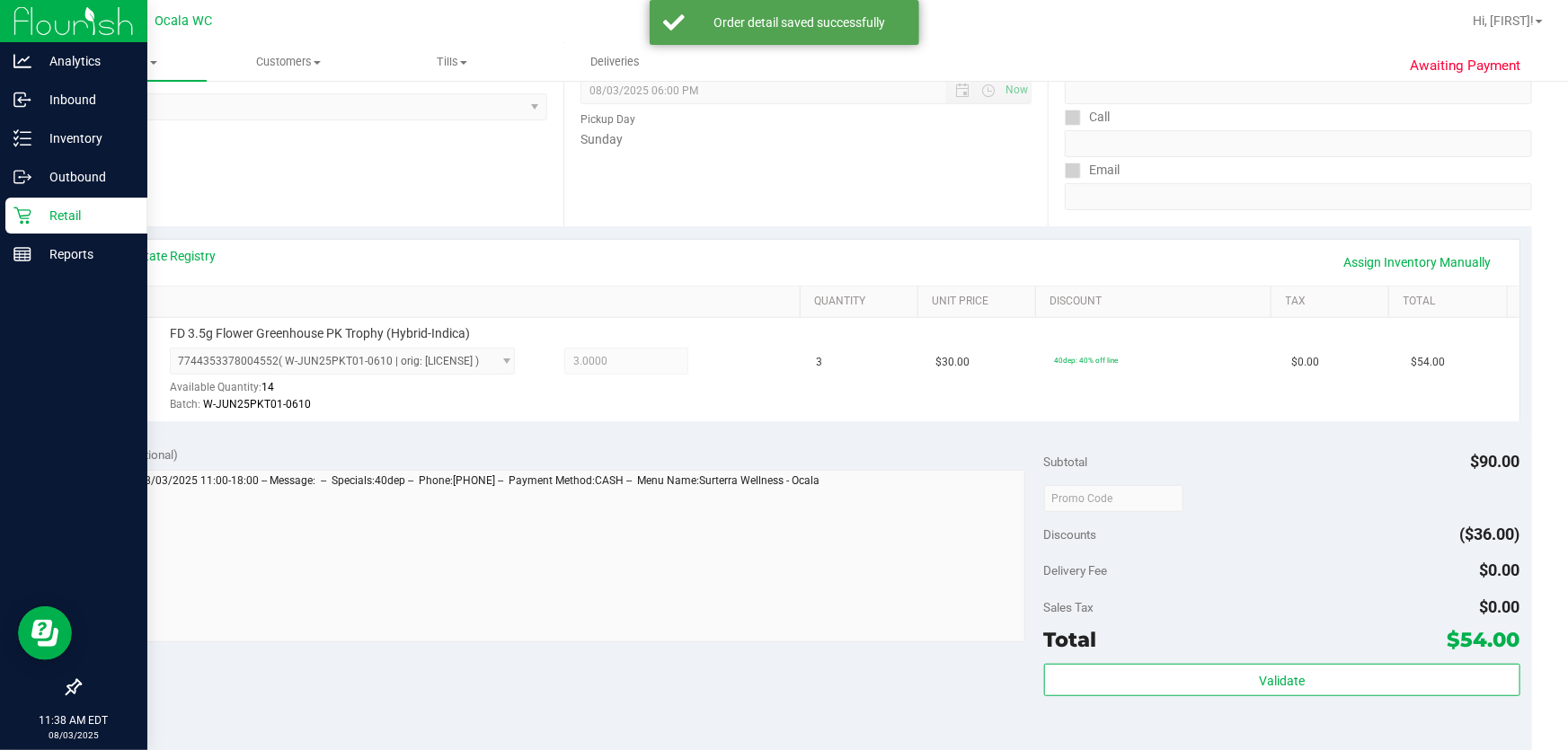 scroll, scrollTop: 408, scrollLeft: 0, axis: vertical 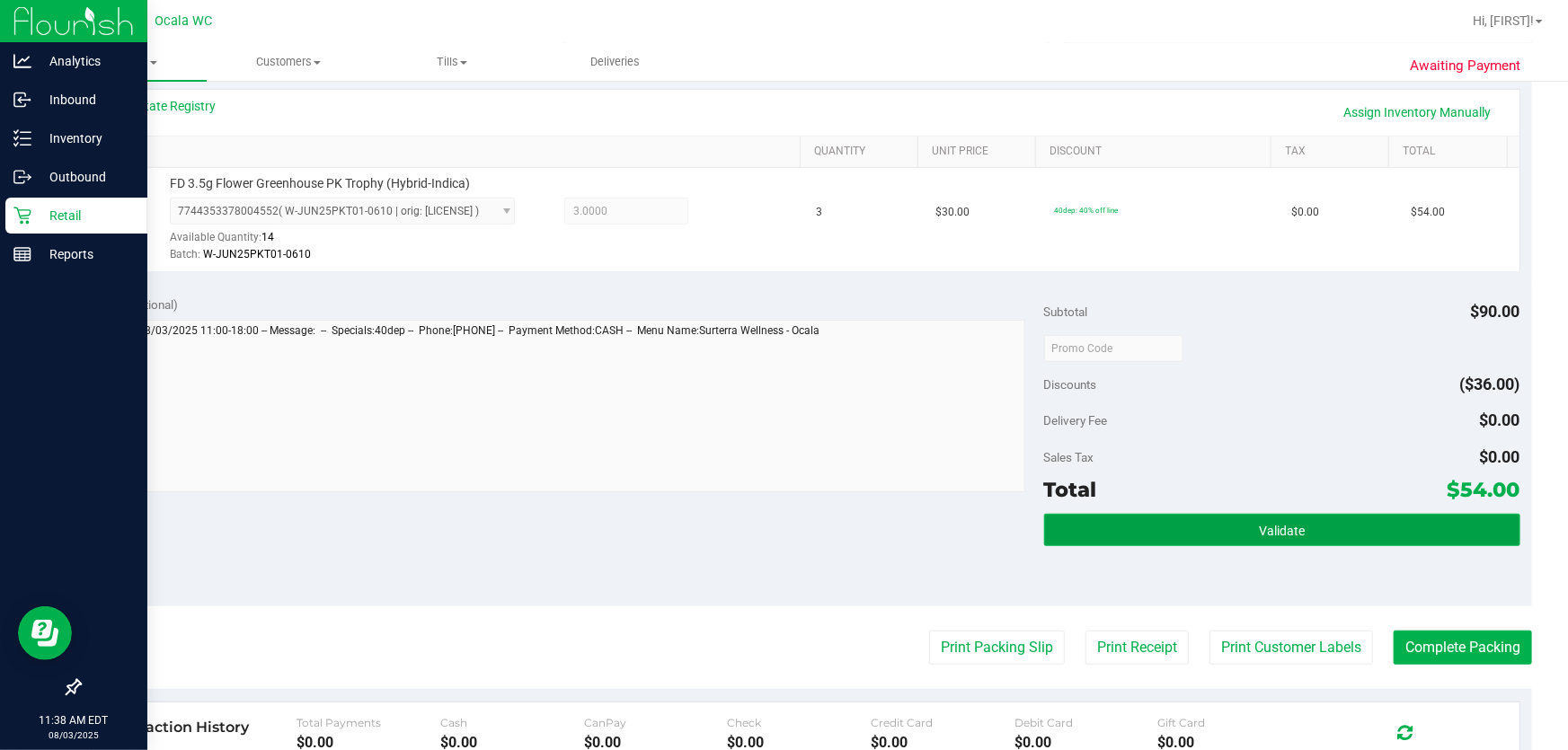 click on "Validate" at bounding box center (1282, 530) 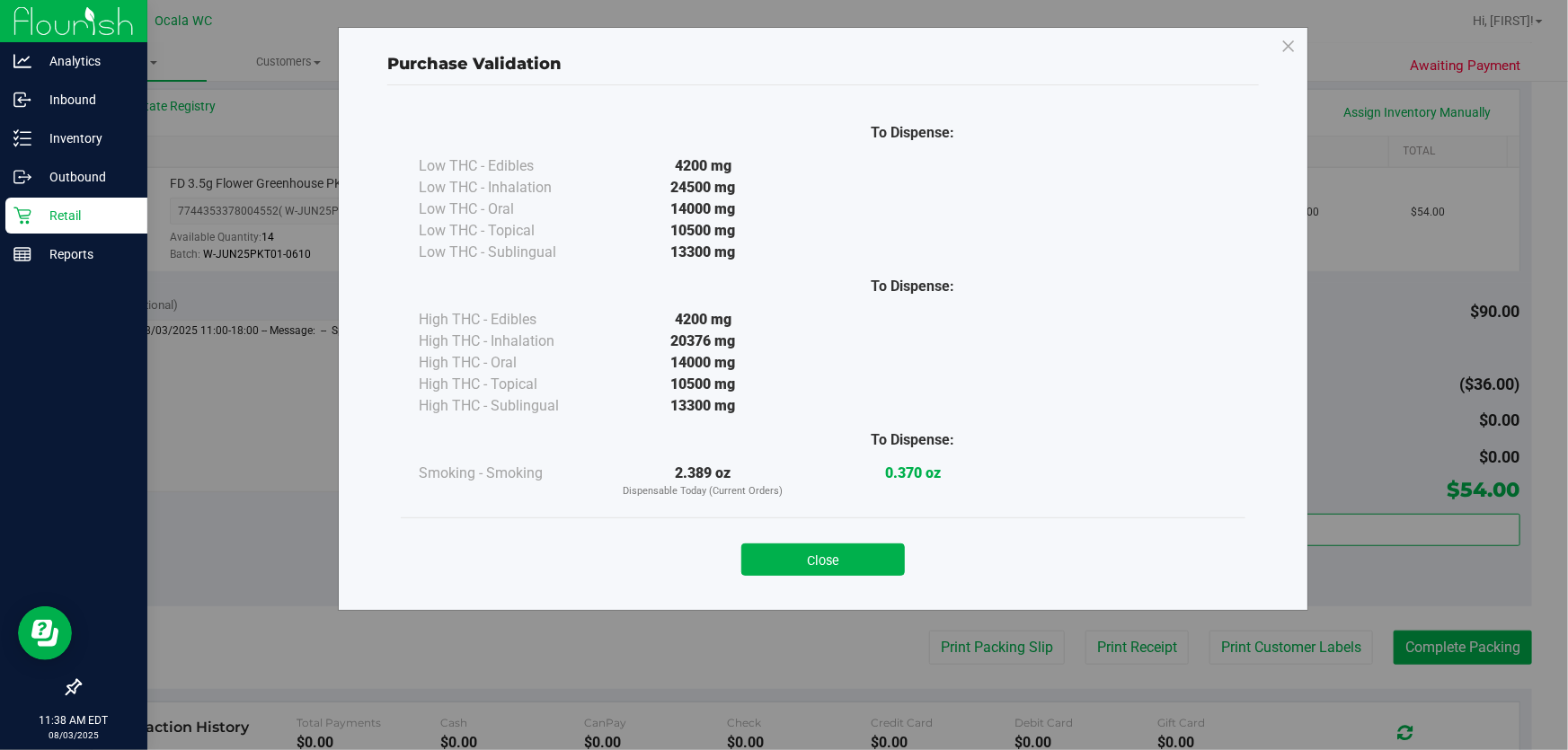 click on "Close" at bounding box center [823, 560] 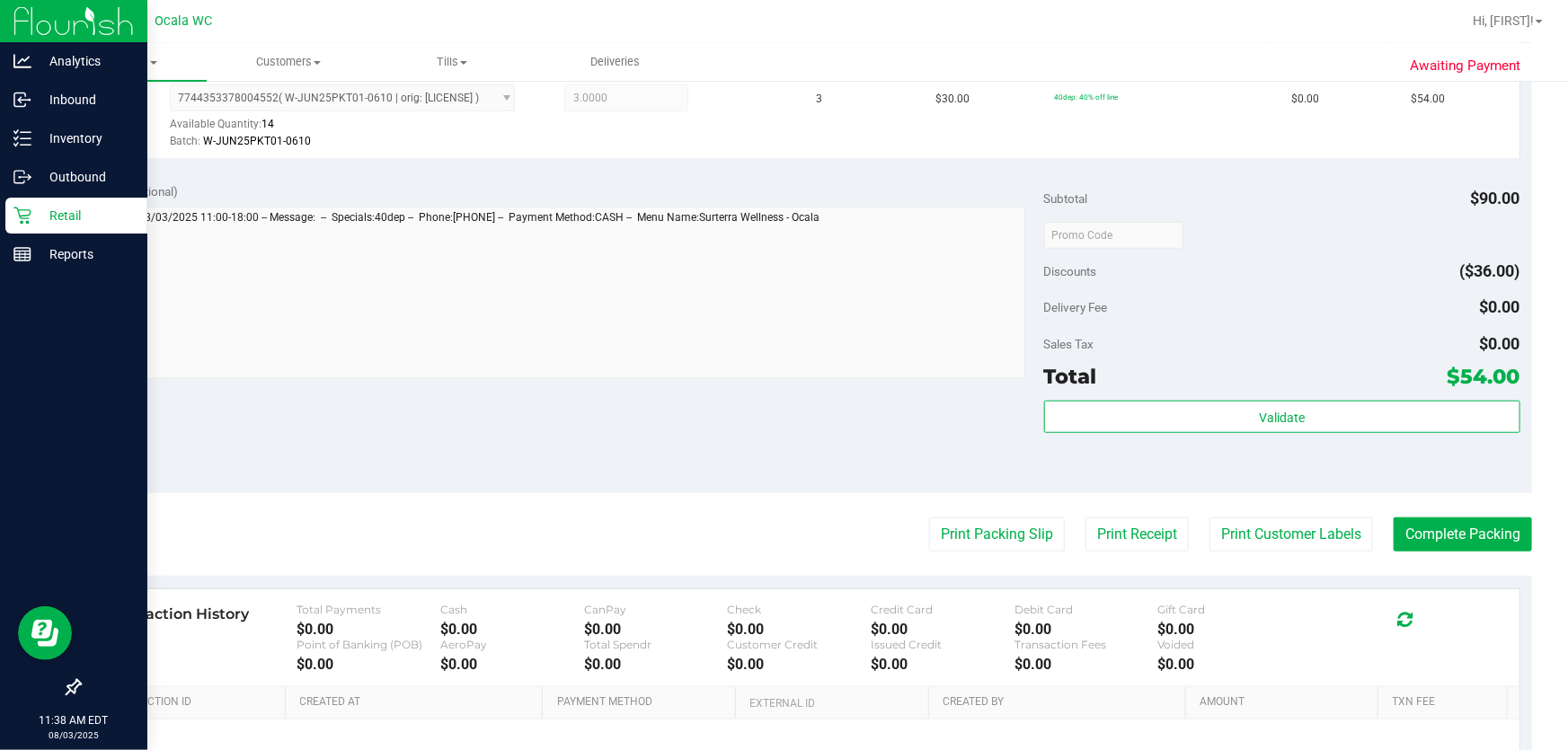 scroll, scrollTop: 653, scrollLeft: 0, axis: vertical 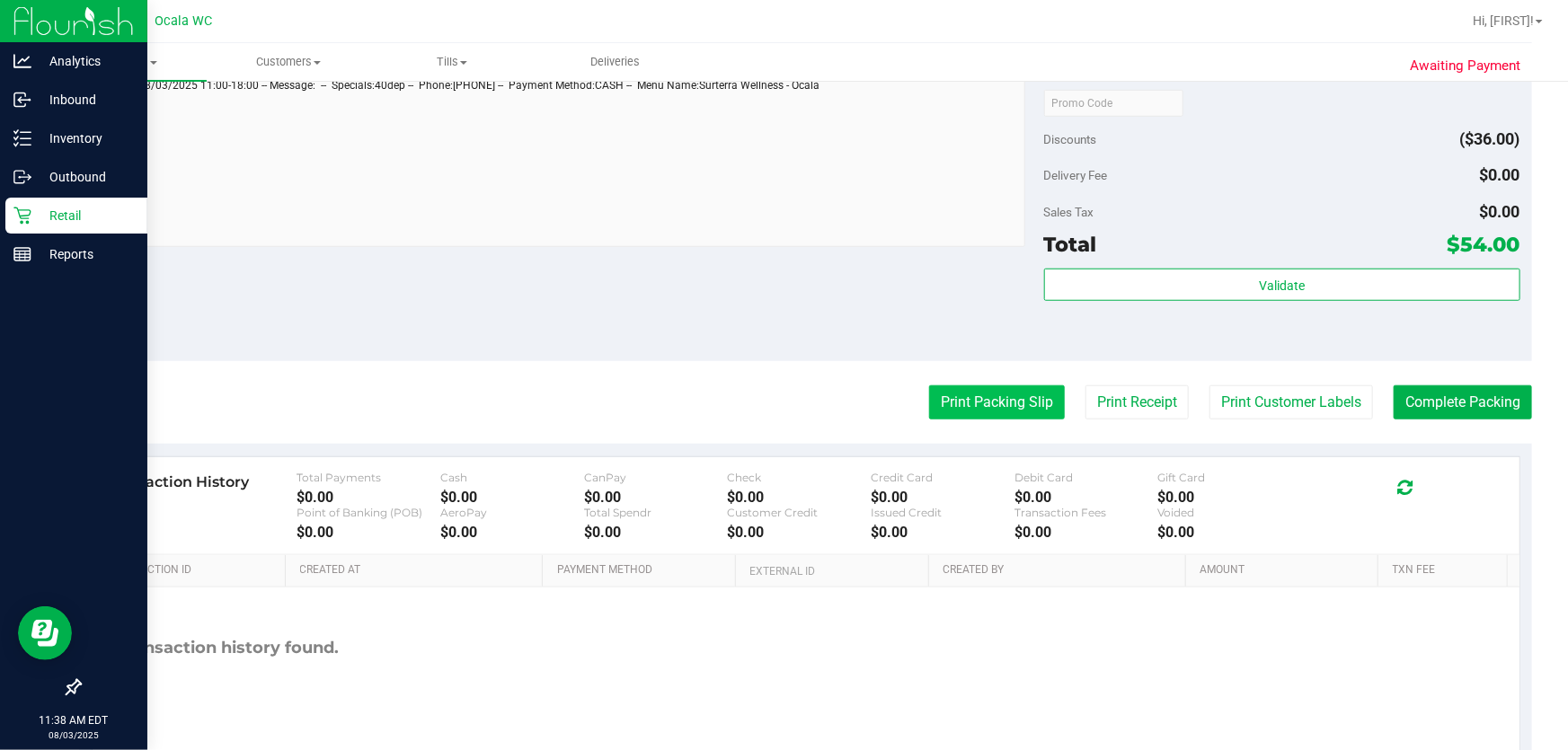 click on "Print Packing Slip" at bounding box center (997, 402) 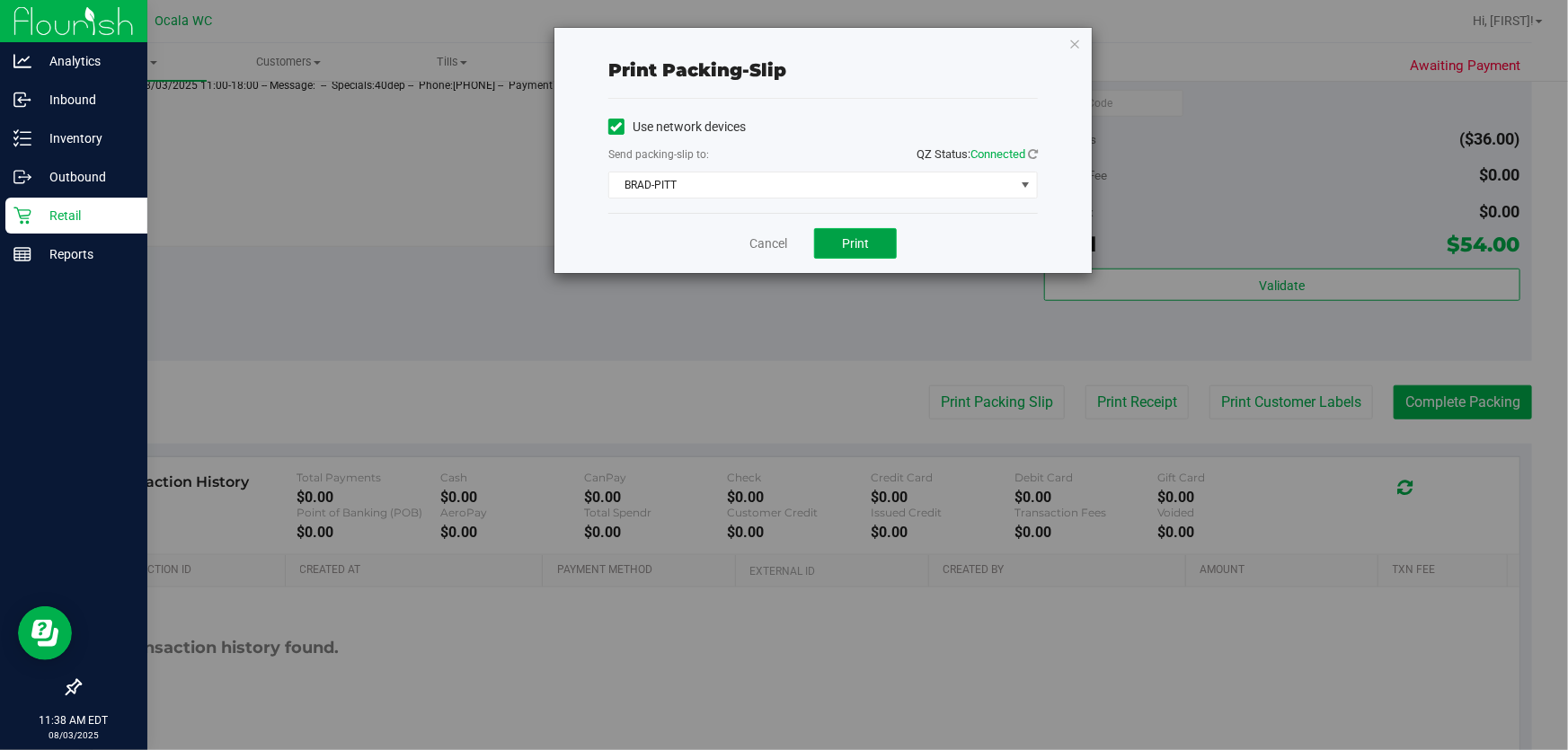 click on "Print" at bounding box center (855, 243) 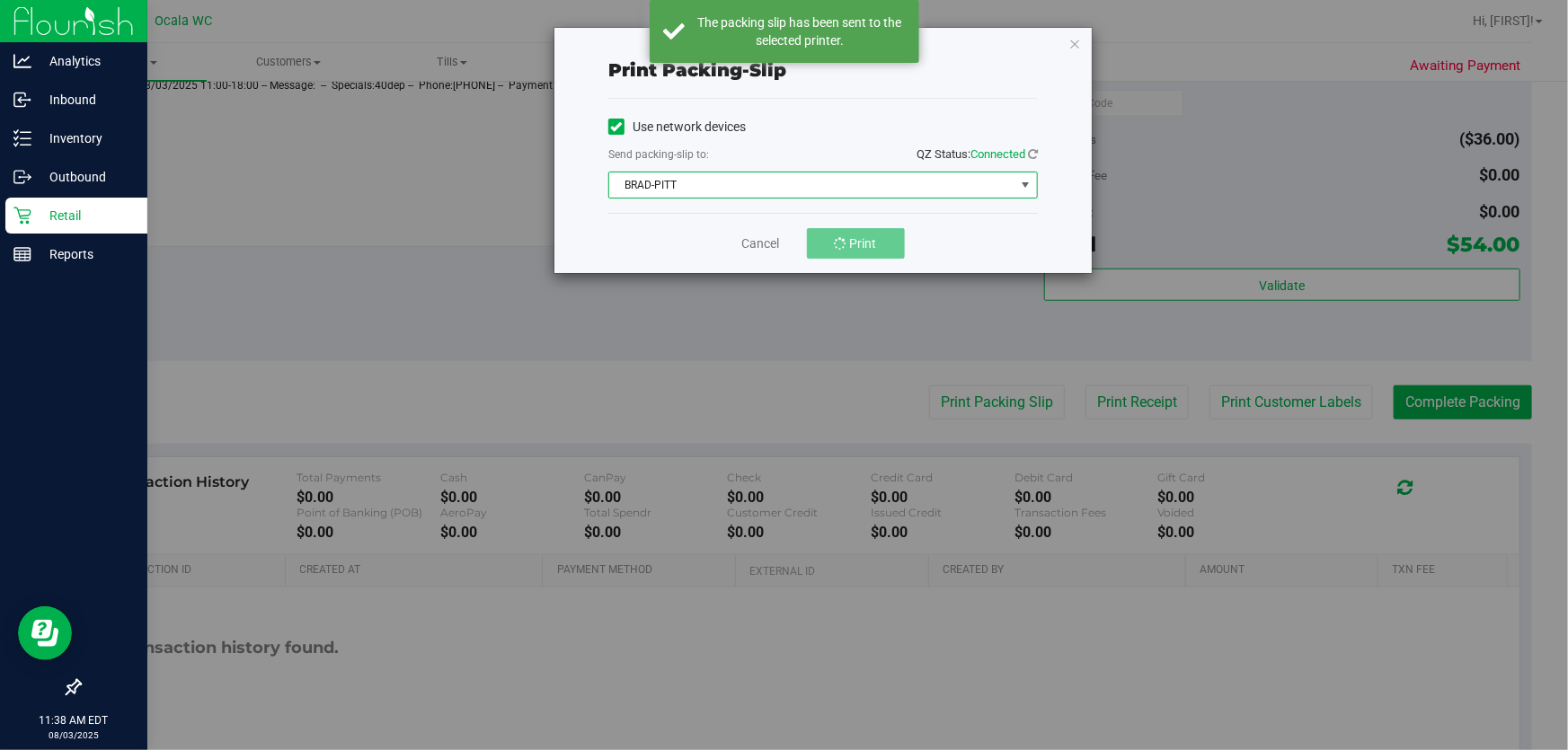 click on "BRAD-PITT" at bounding box center [811, 185] 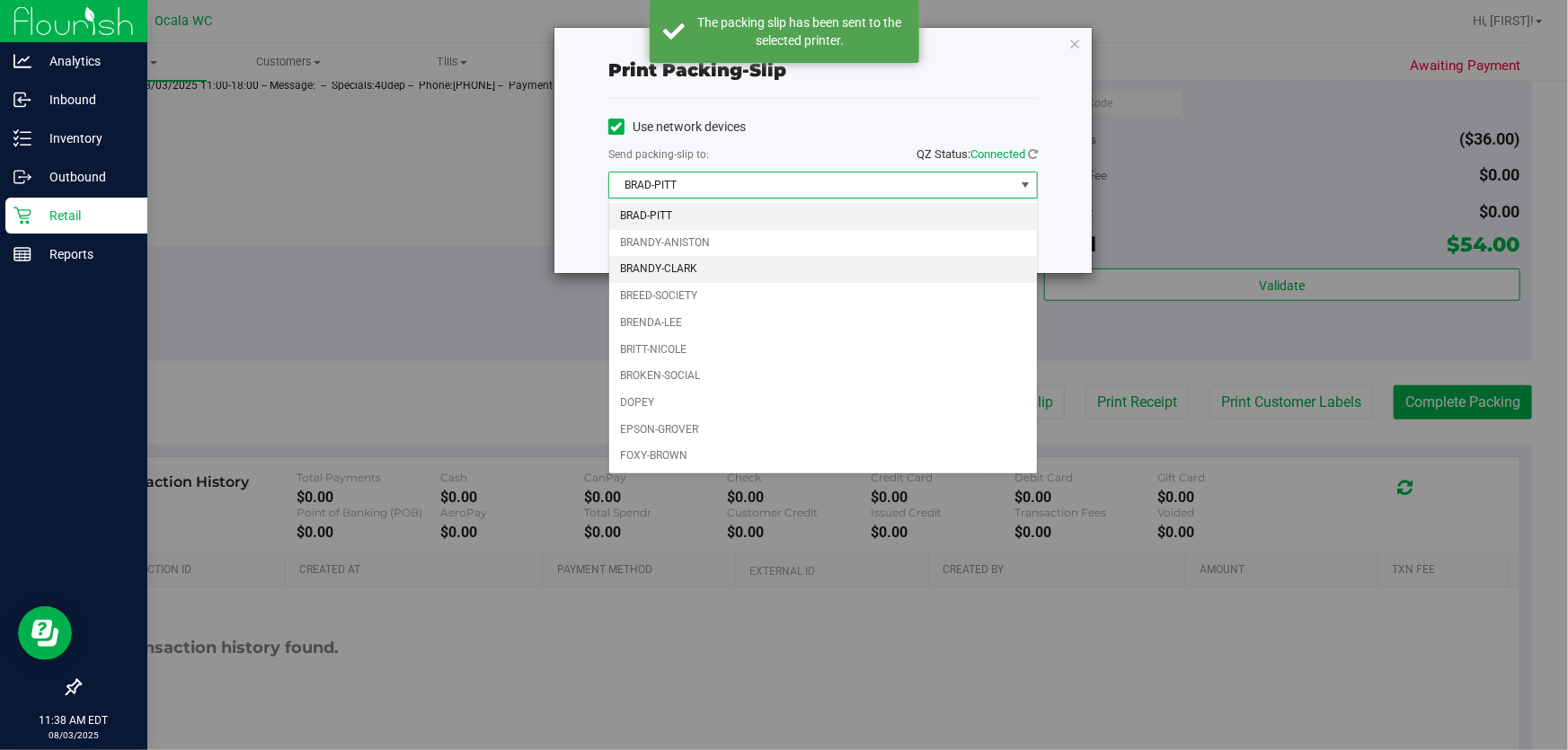 click on "BRANDY-CLARK" at bounding box center [823, 269] 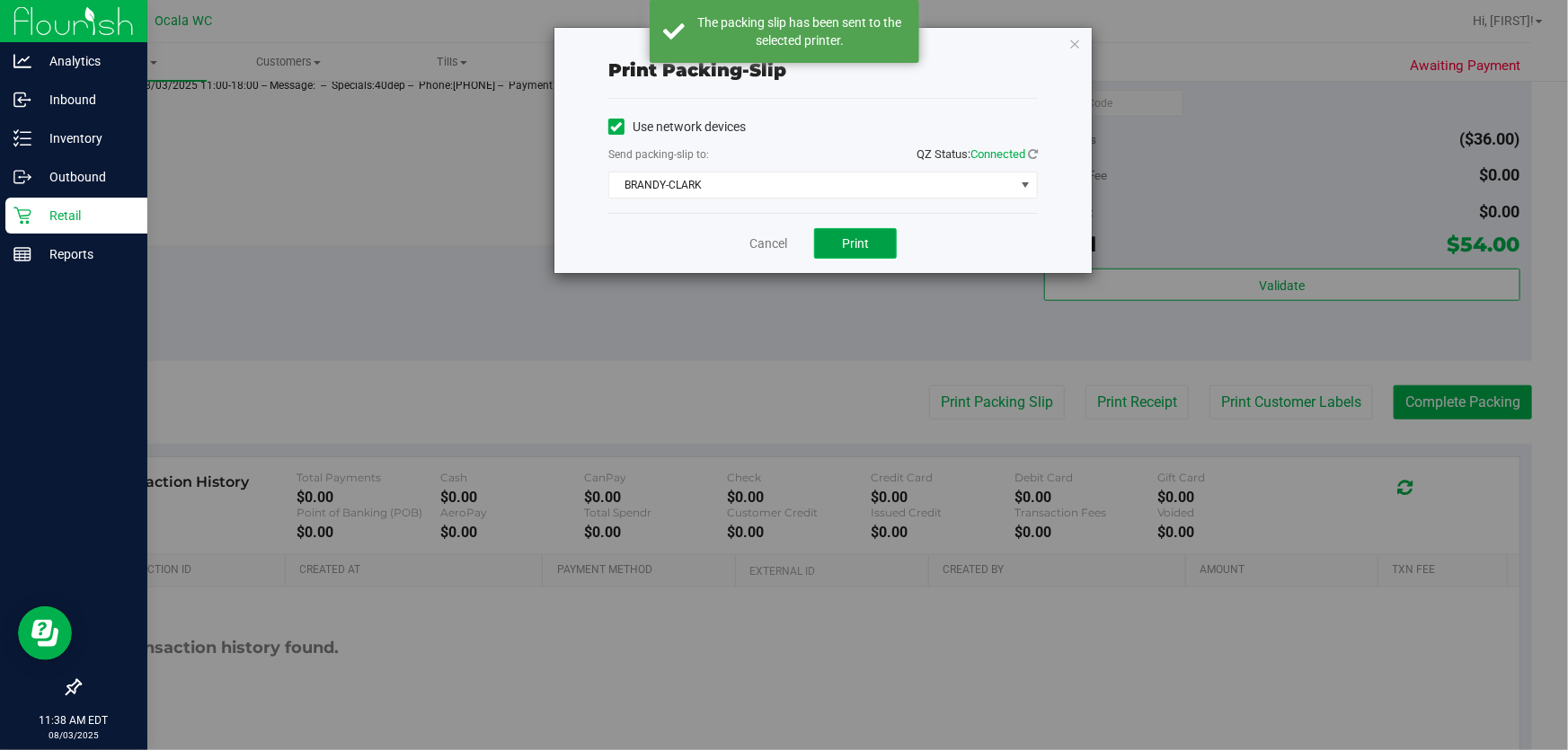 click on "Print" at bounding box center [855, 243] 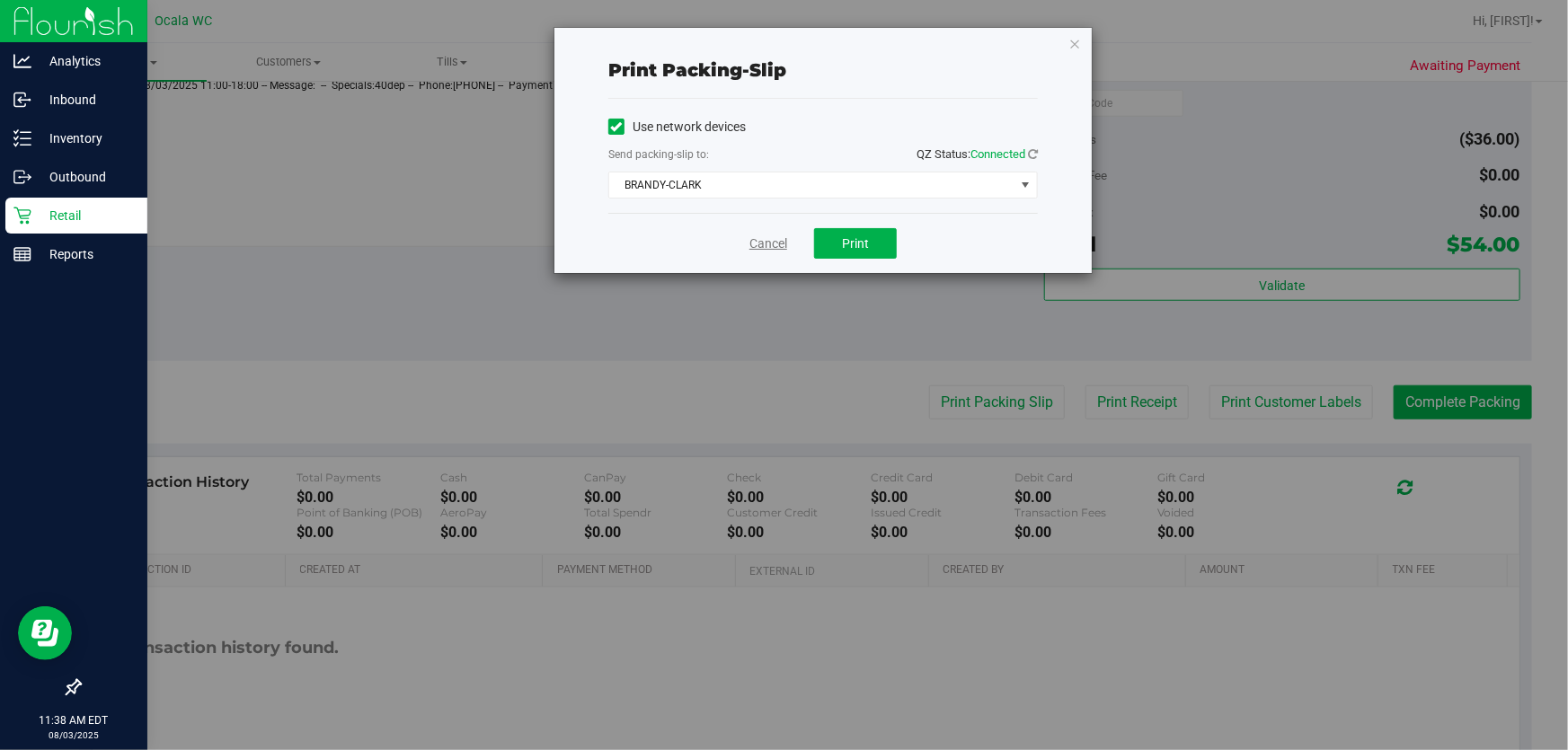 click on "Cancel" at bounding box center [768, 243] 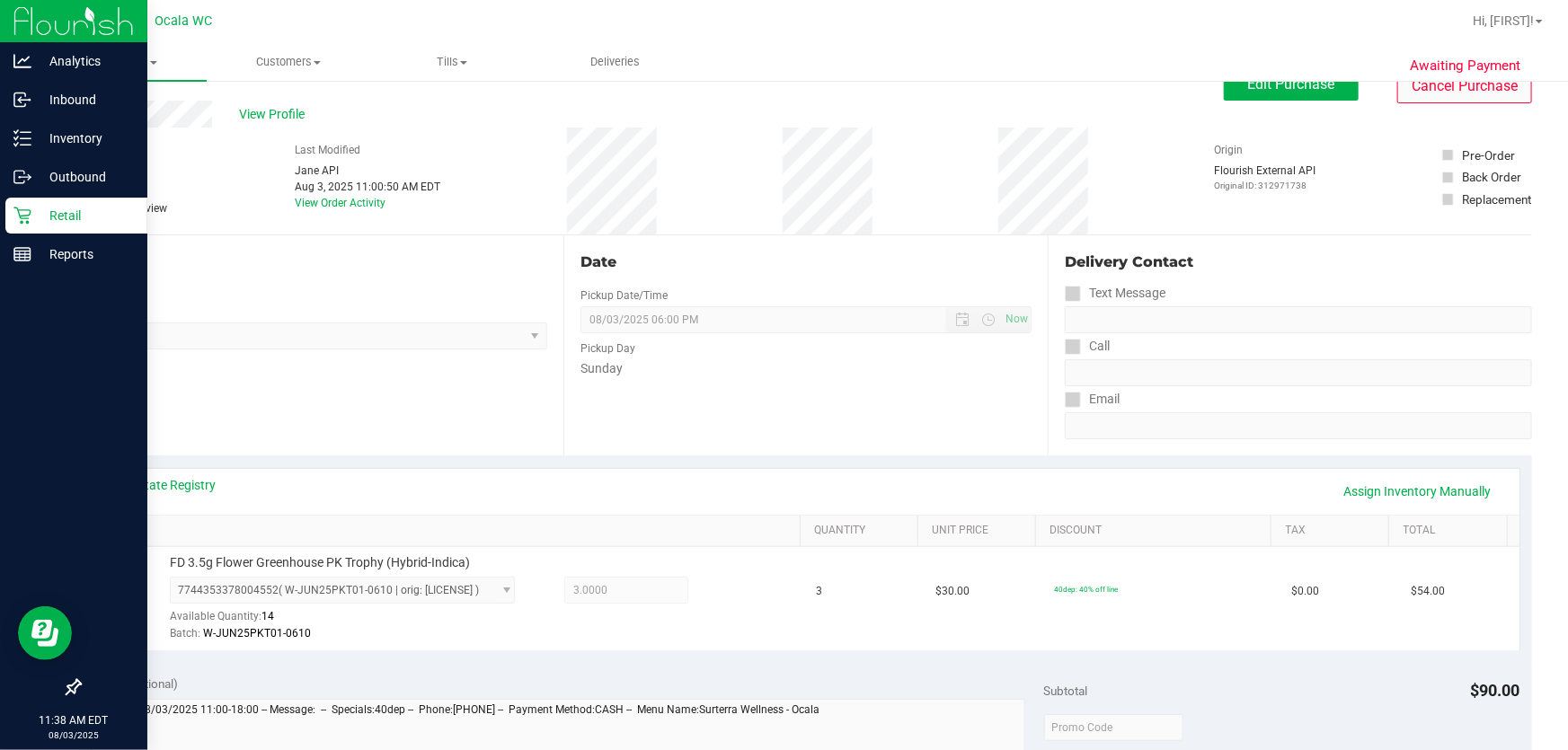 scroll, scrollTop: 0, scrollLeft: 0, axis: both 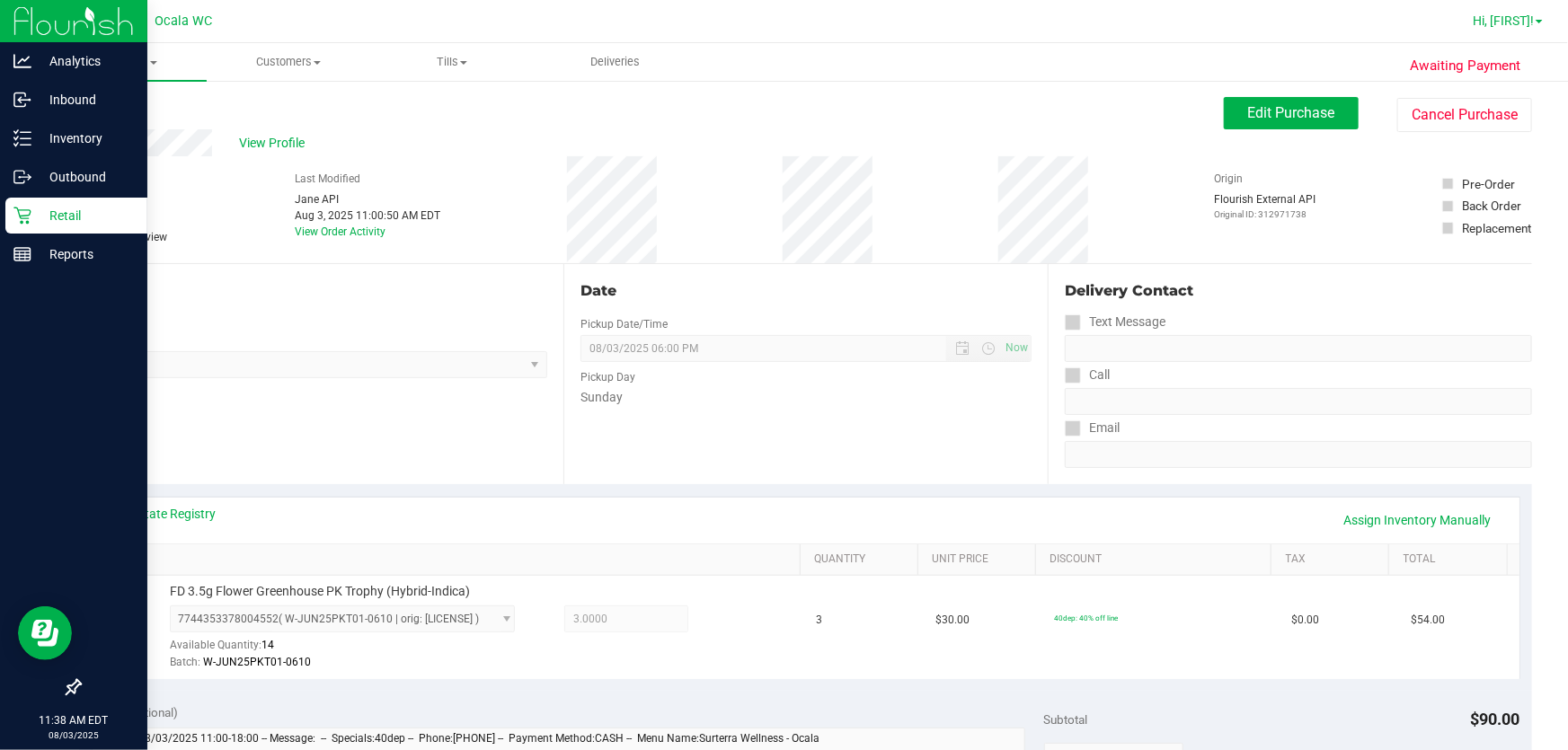 click on "Hi, Marjorie!" at bounding box center [1503, 21] 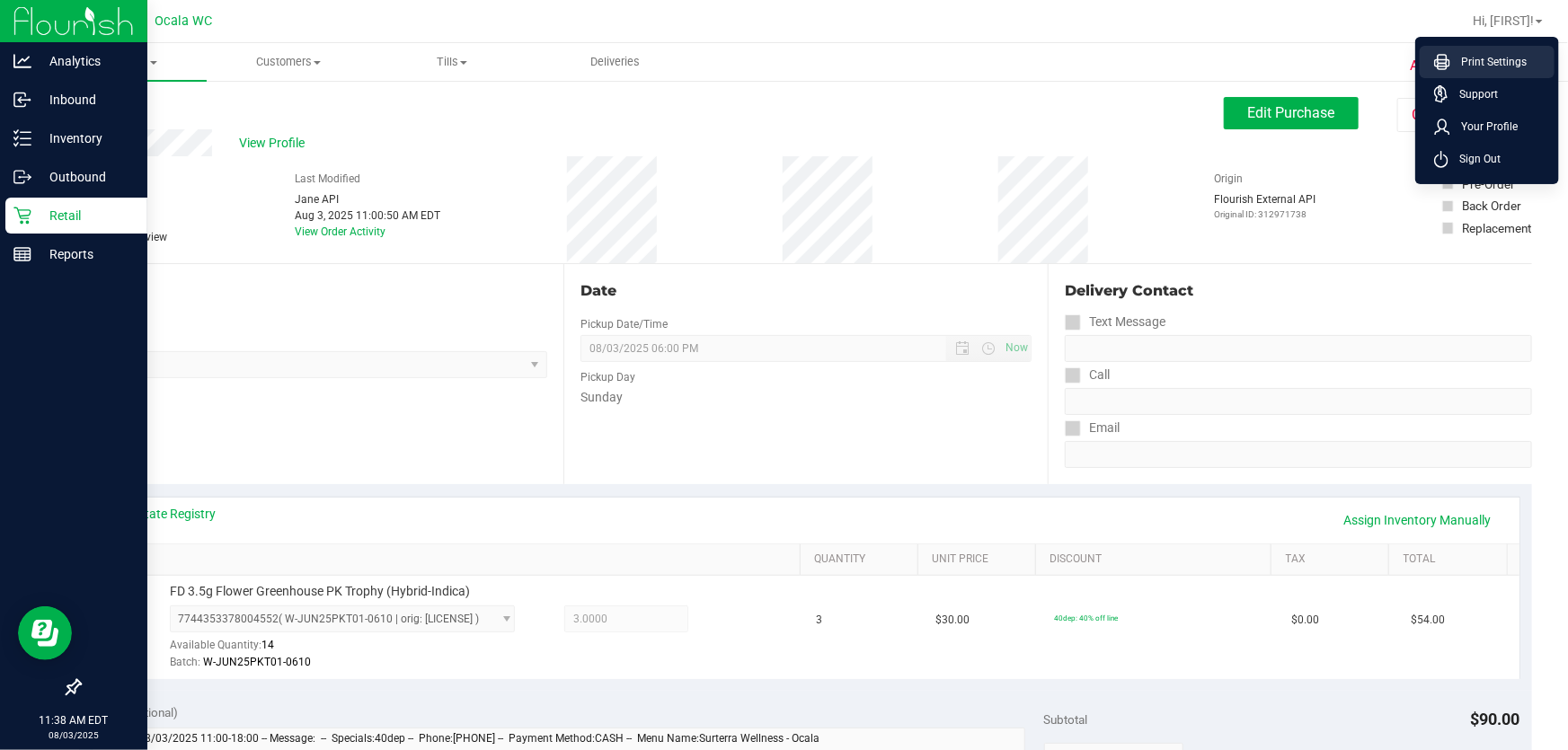 click on "Print Settings" at bounding box center (1488, 62) 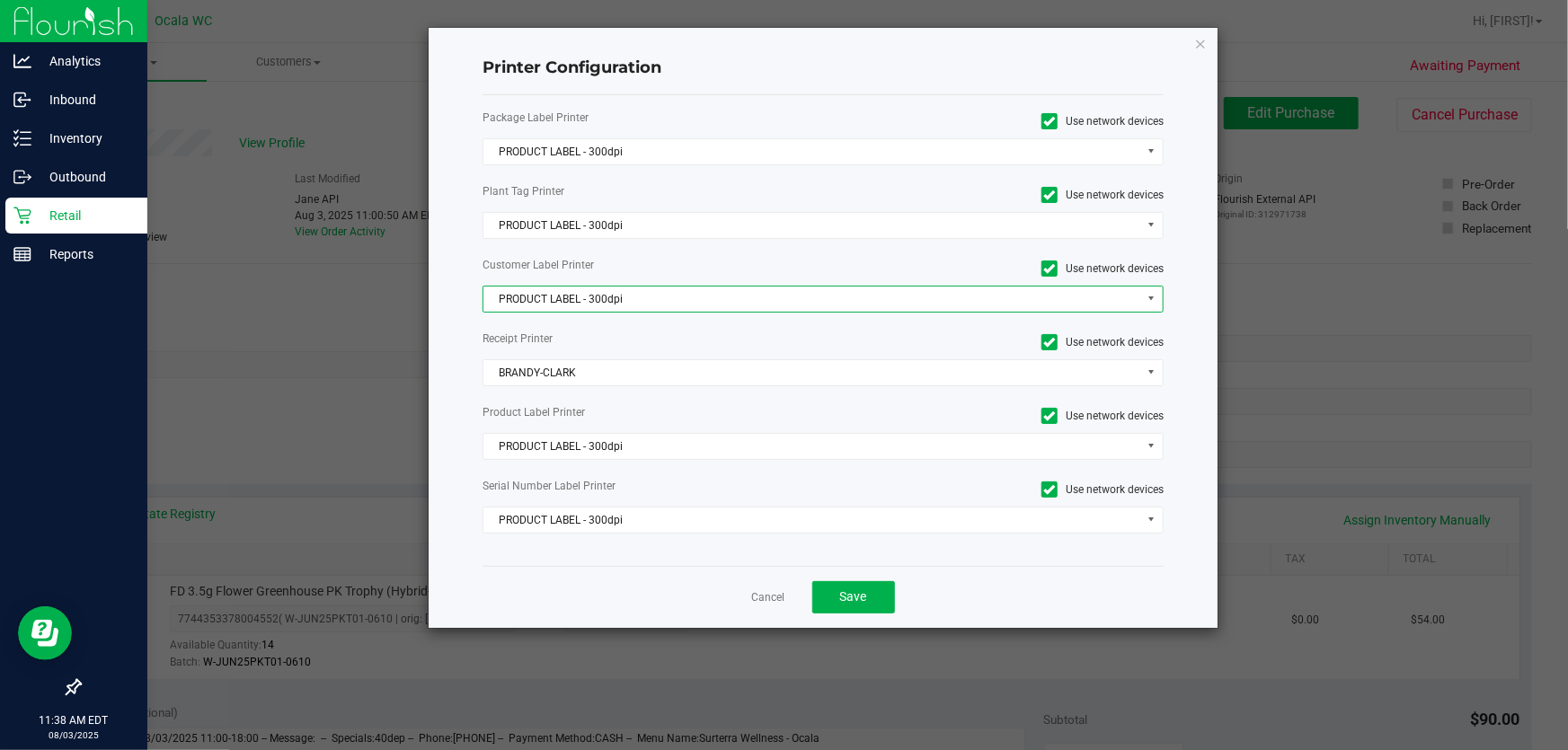 click on "PRODUCT LABEL - 300dpi" at bounding box center (811, 299) 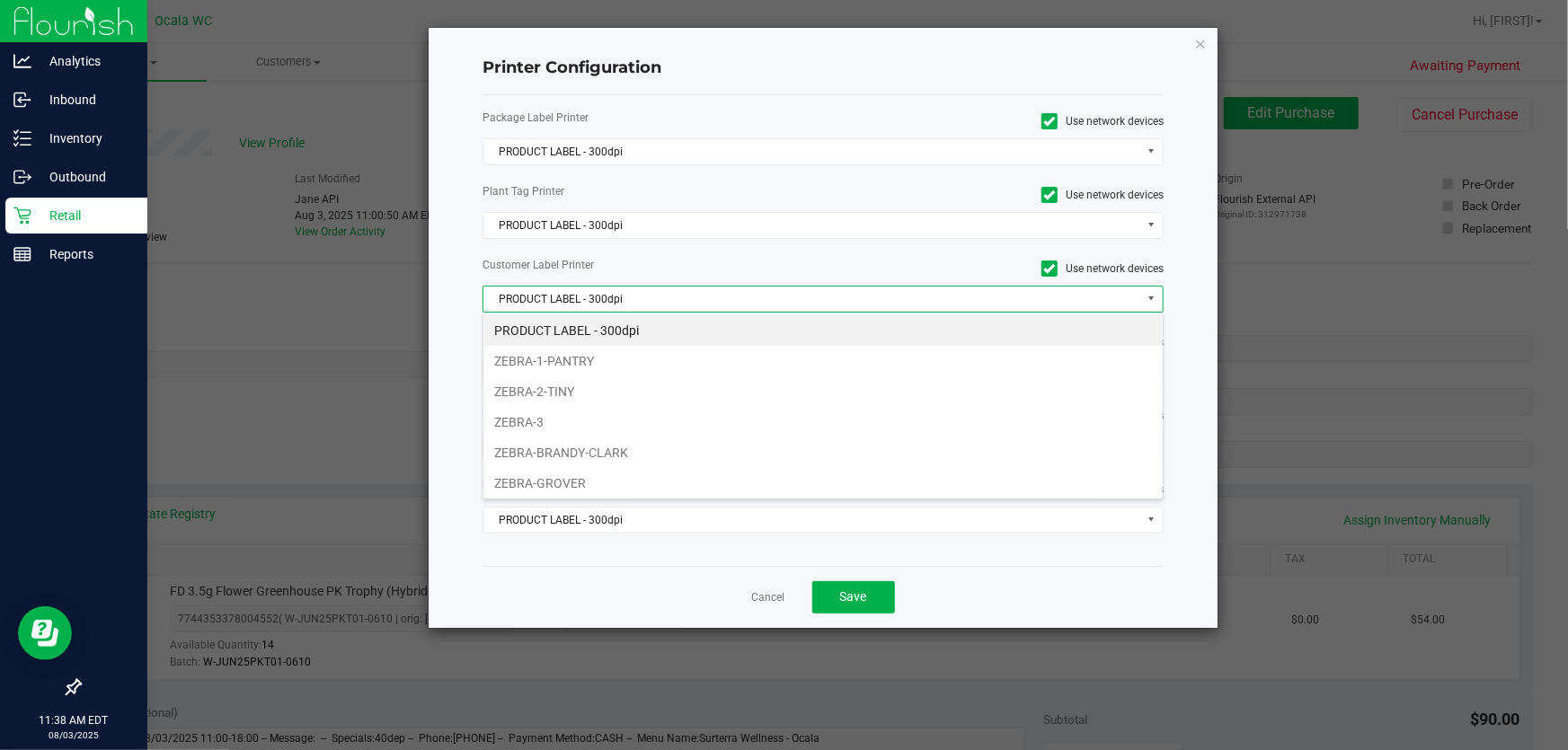 scroll, scrollTop: 89793, scrollLeft: 89175, axis: both 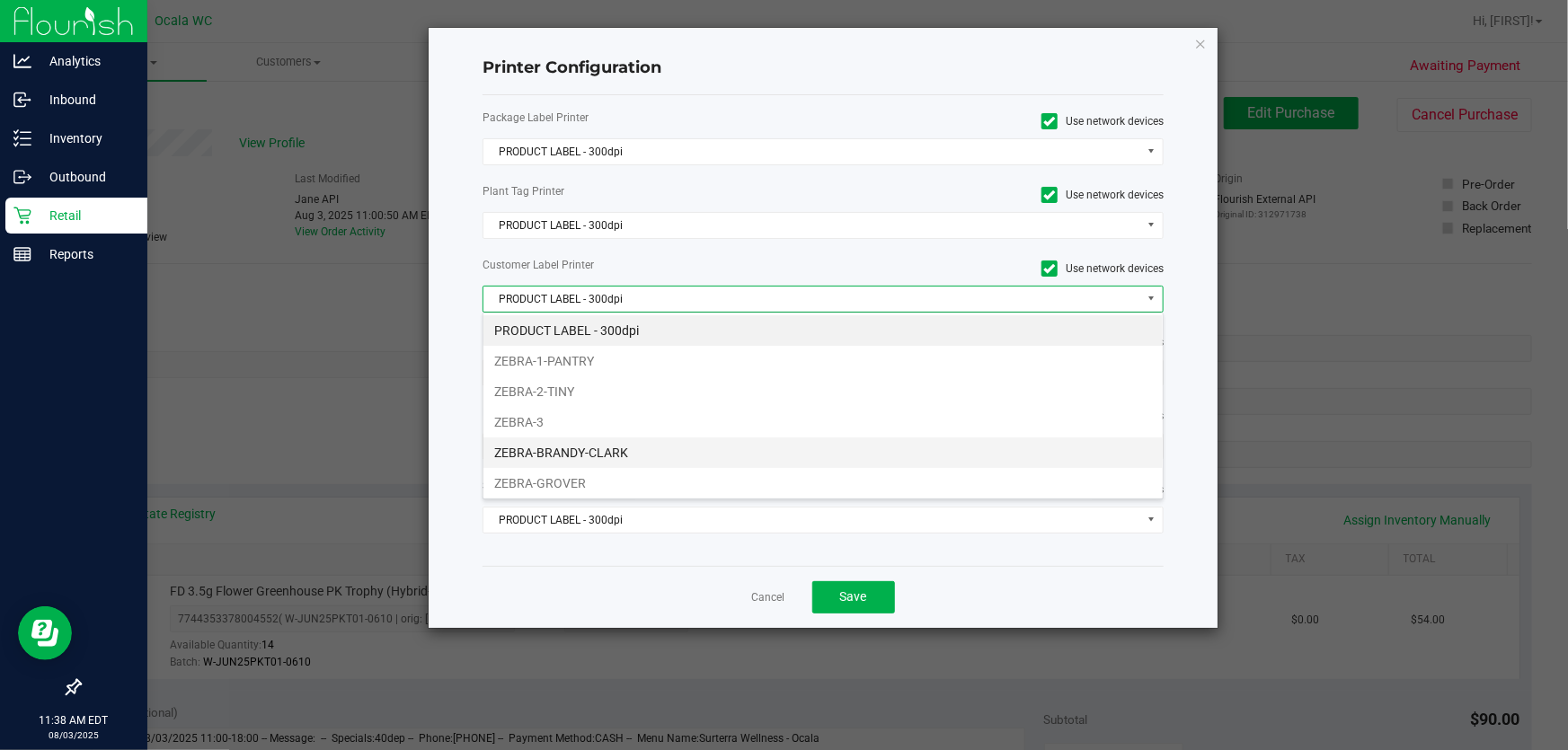 click on "ZEBRA-BRANDY-CLARK" at bounding box center [823, 453] 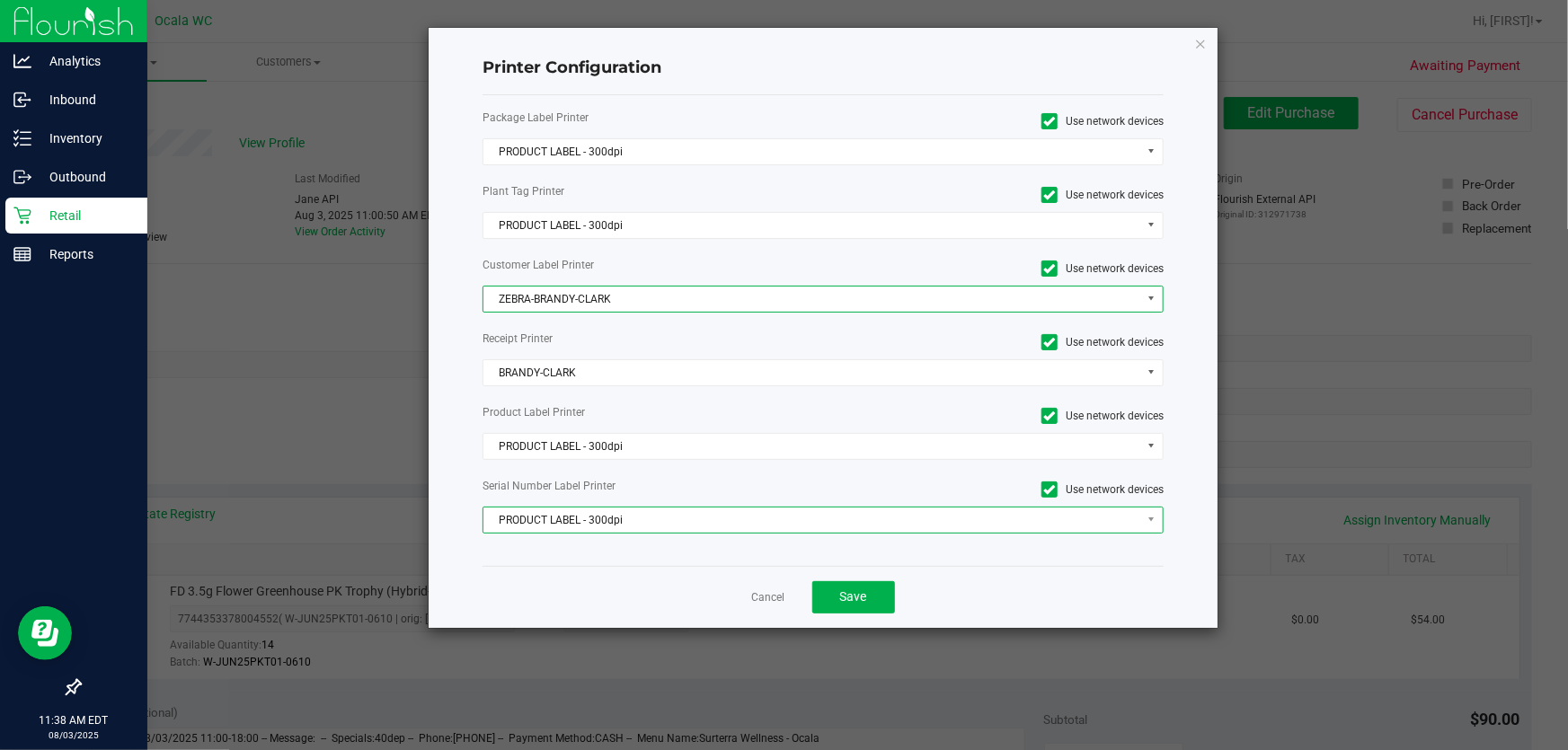 click on "PRODUCT LABEL - 300dpi" at bounding box center (811, 520) 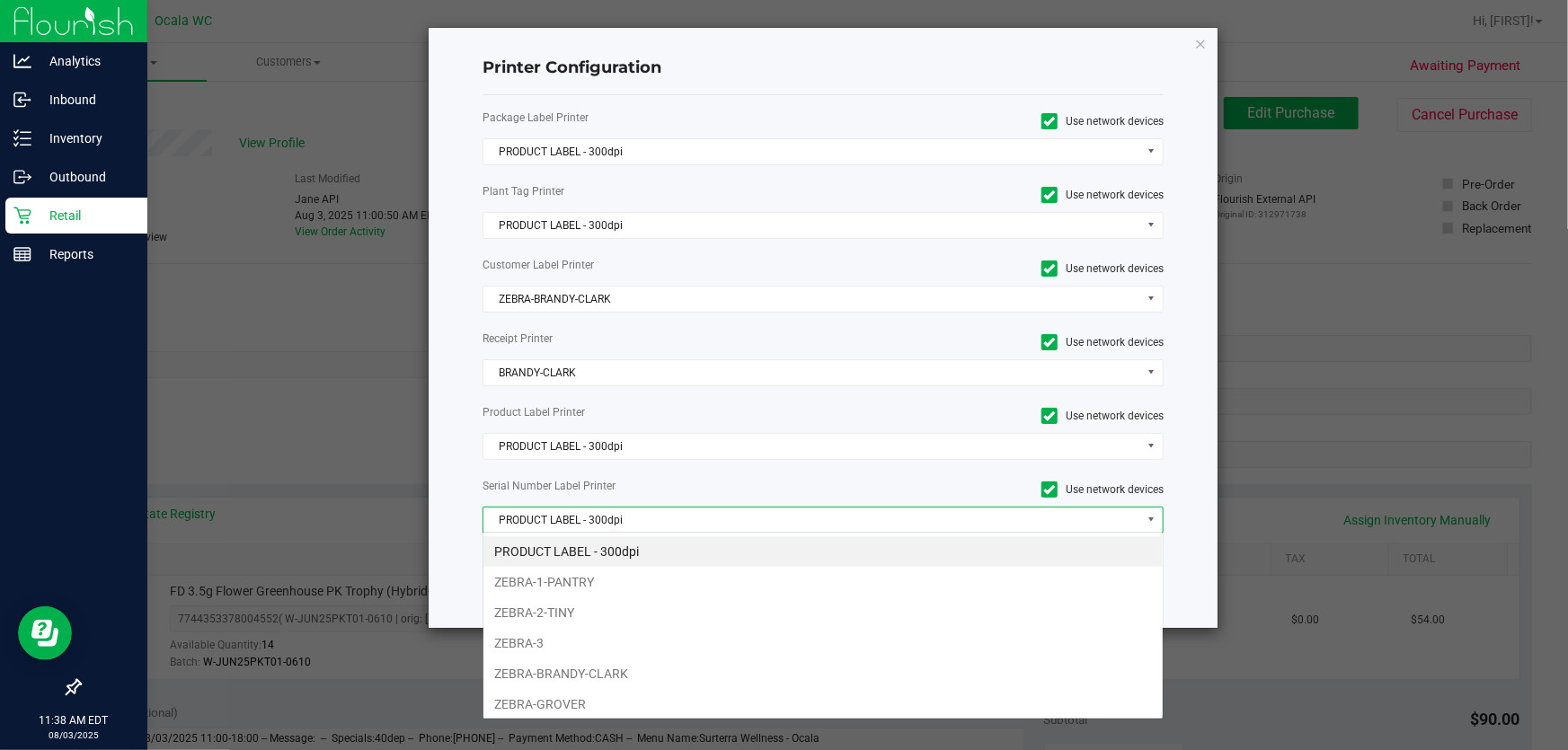 scroll, scrollTop: 89793, scrollLeft: 89175, axis: both 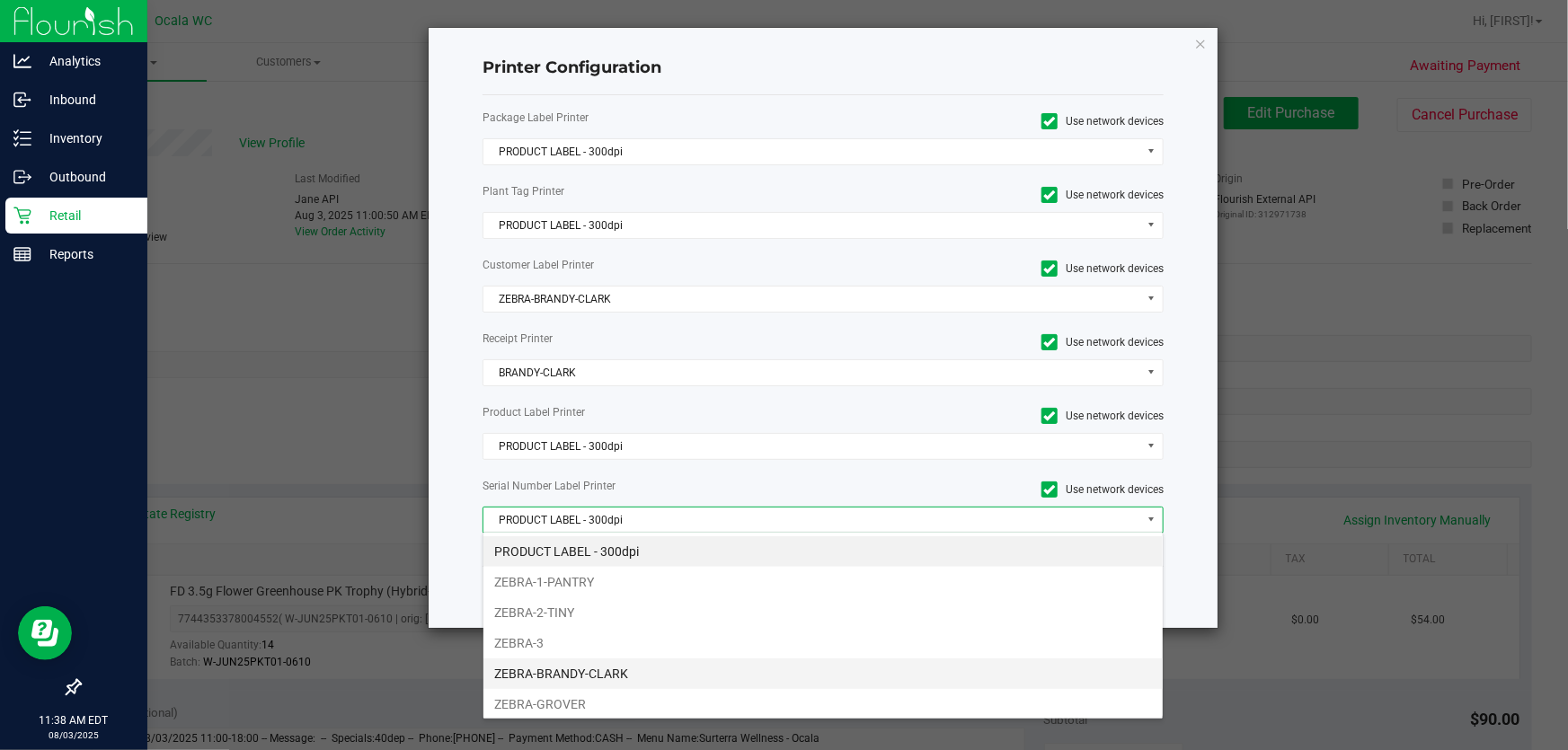 click on "ZEBRA-BRANDY-CLARK" at bounding box center (823, 674) 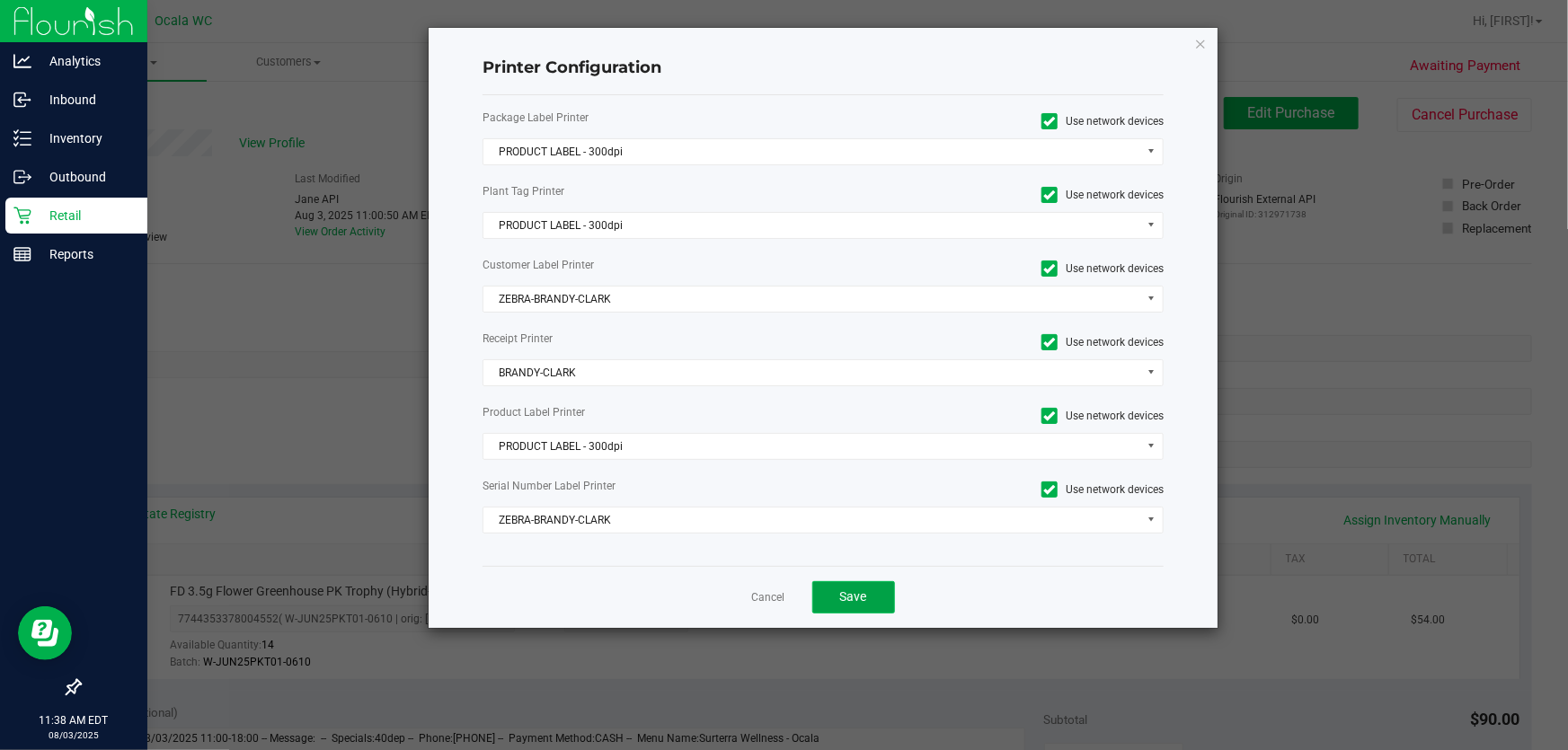 click on "Save" 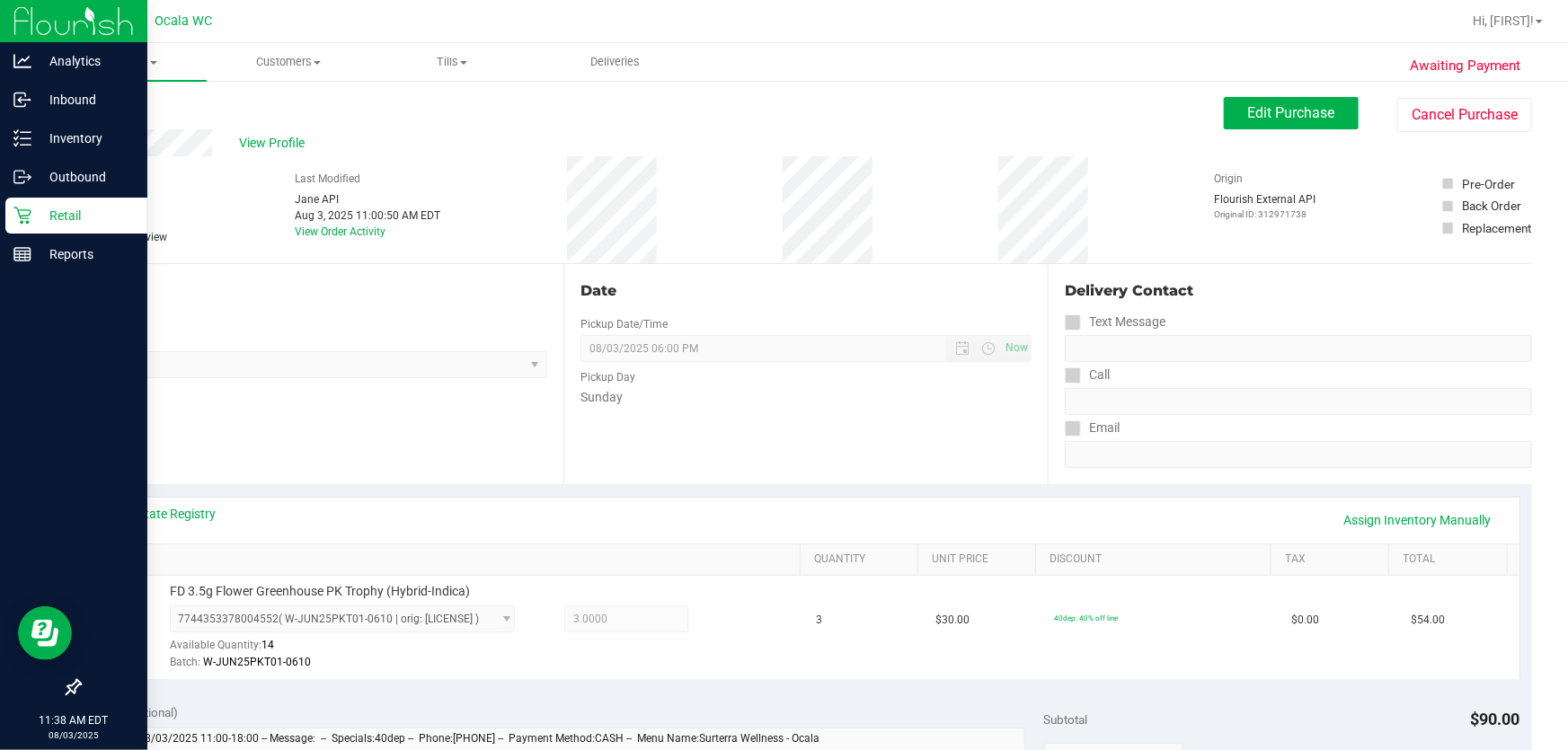 scroll, scrollTop: 490, scrollLeft: 0, axis: vertical 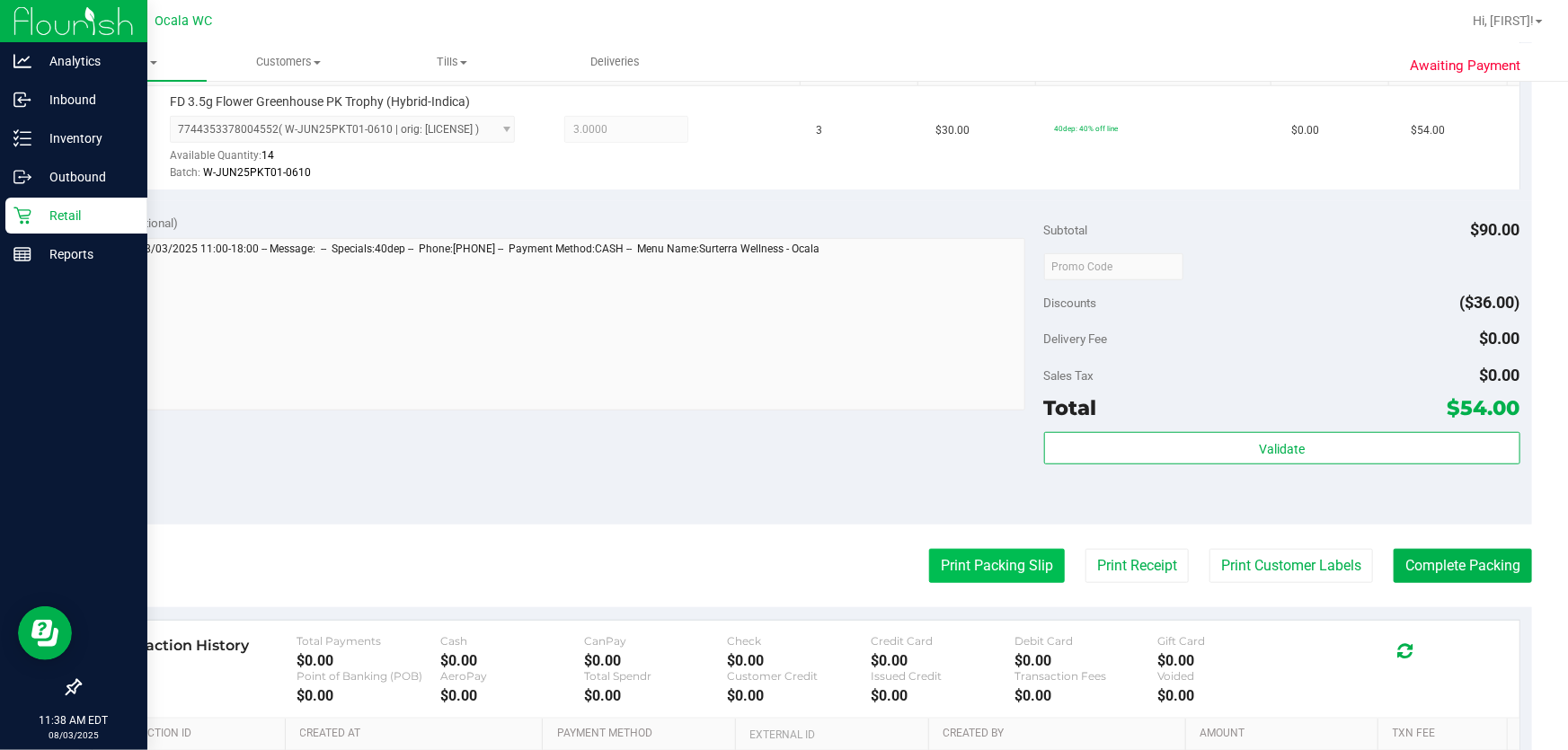 click on "Print Packing Slip" at bounding box center (997, 566) 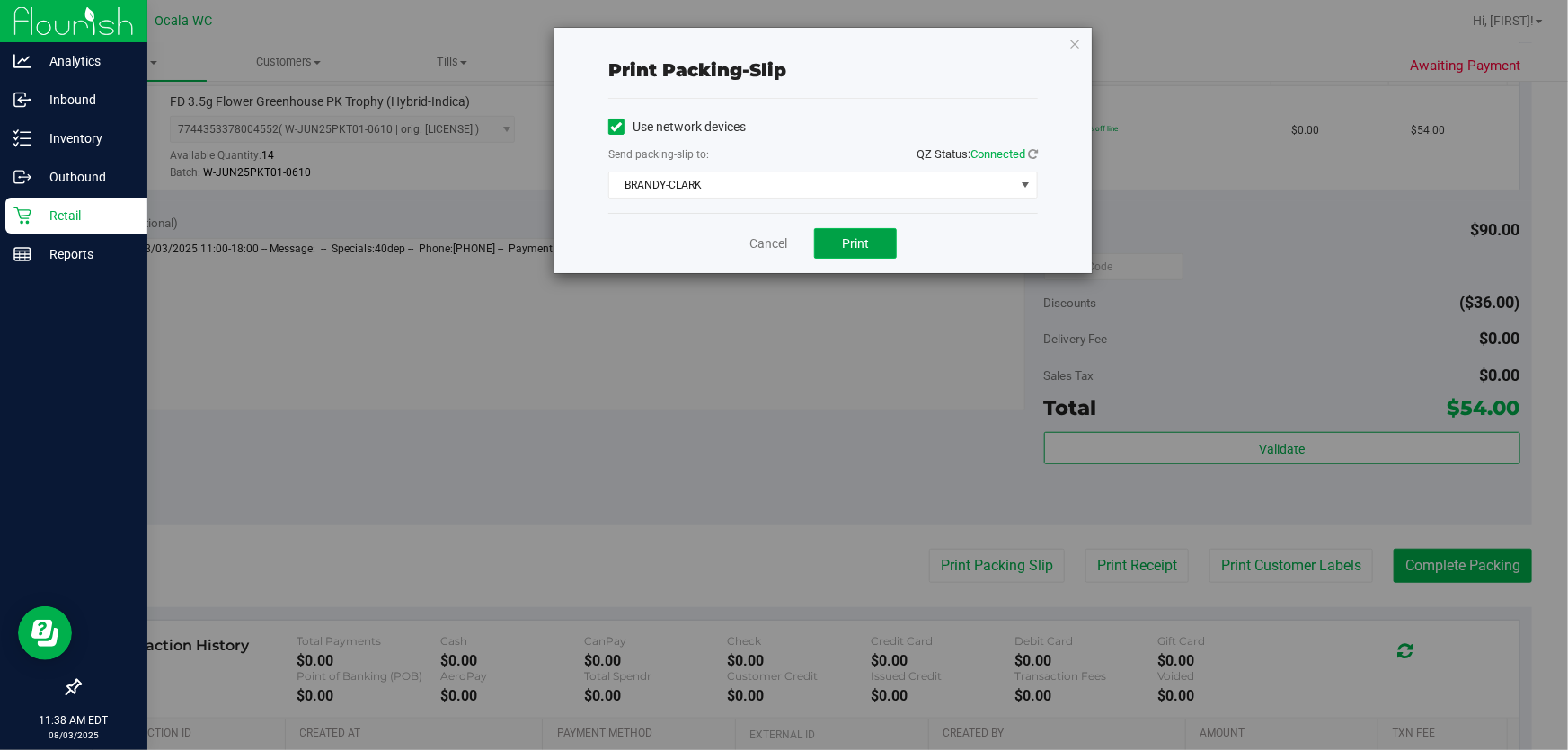 click on "Print" at bounding box center (855, 243) 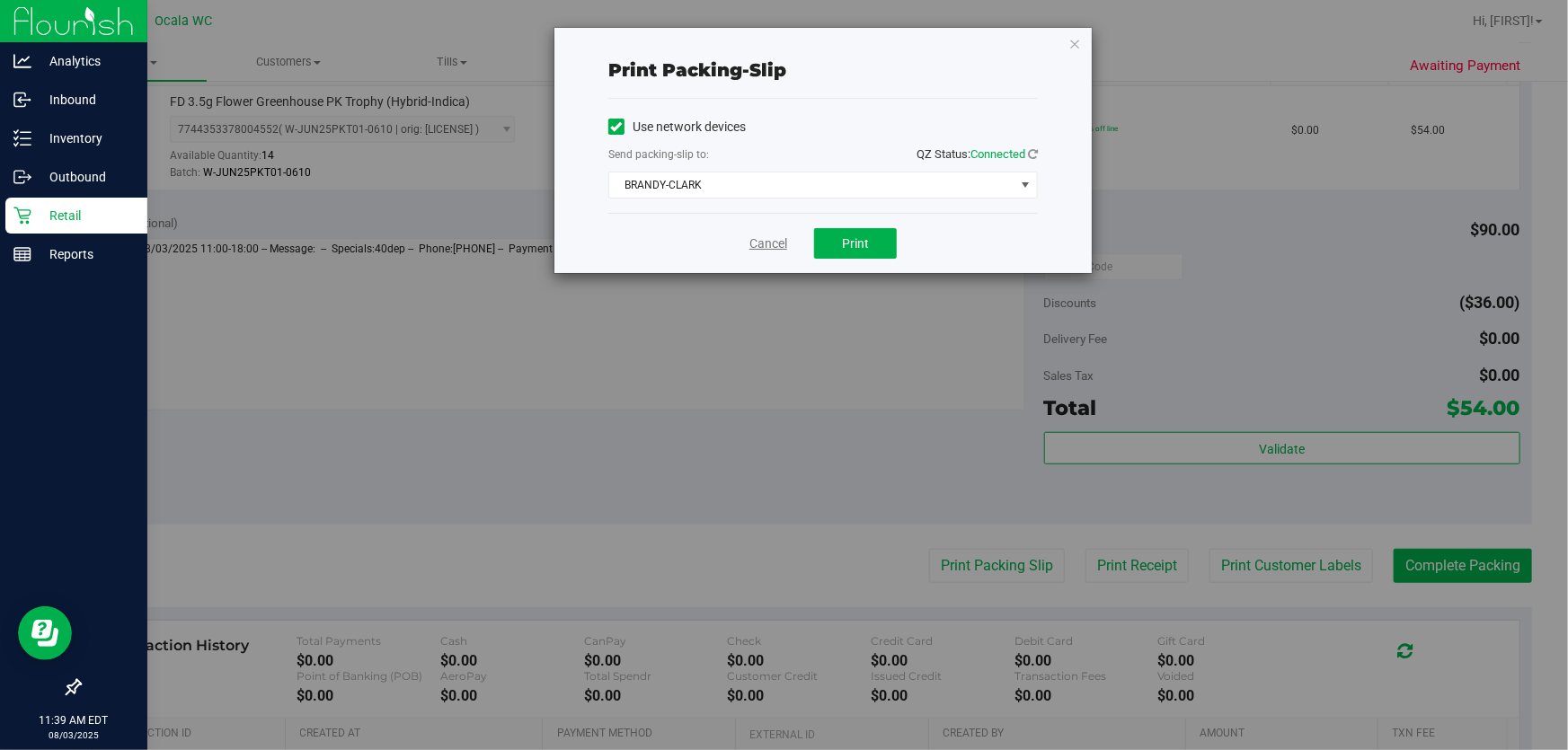 click on "Cancel" at bounding box center [768, 243] 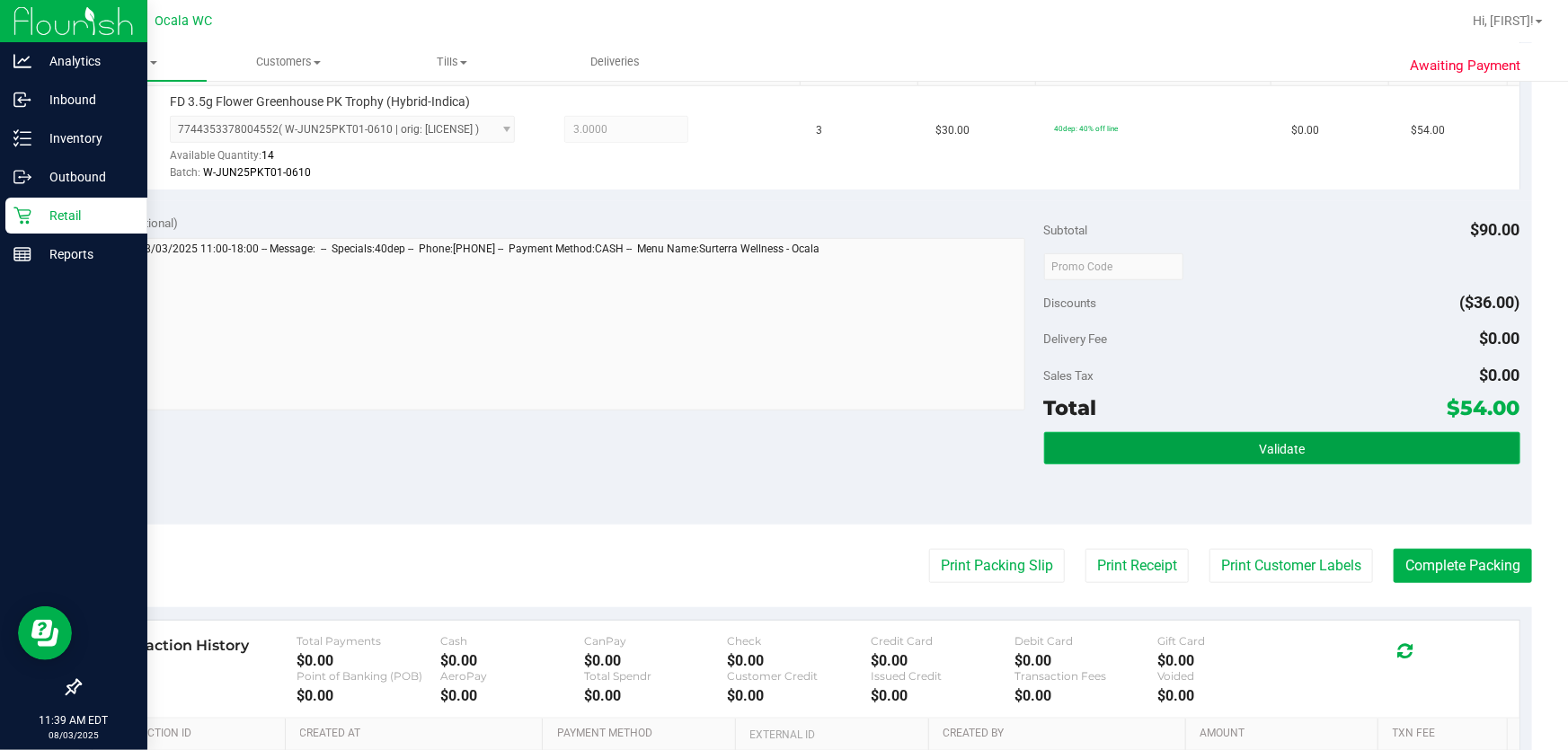 click on "Validate" at bounding box center (1281, 449) 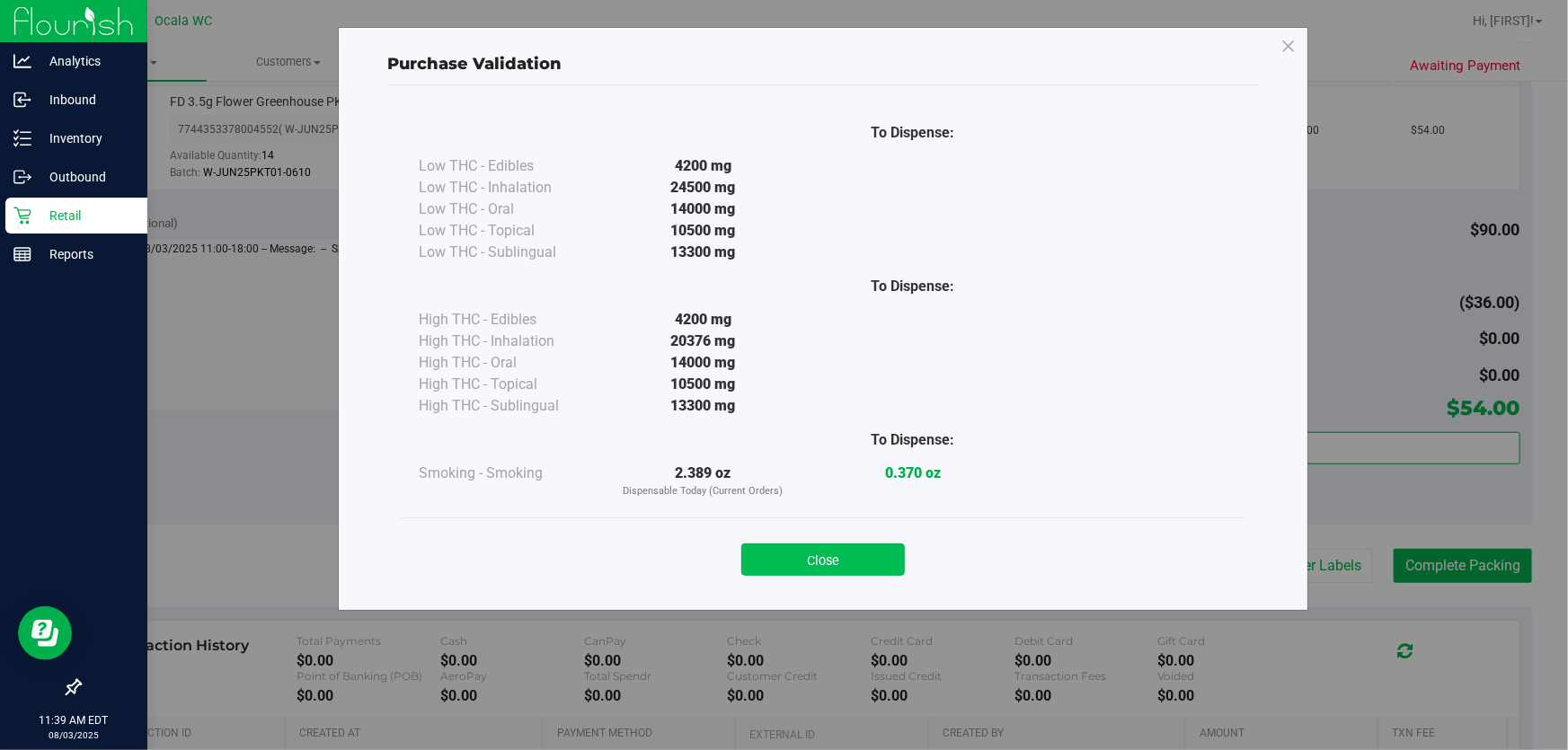 click on "Close" at bounding box center [823, 560] 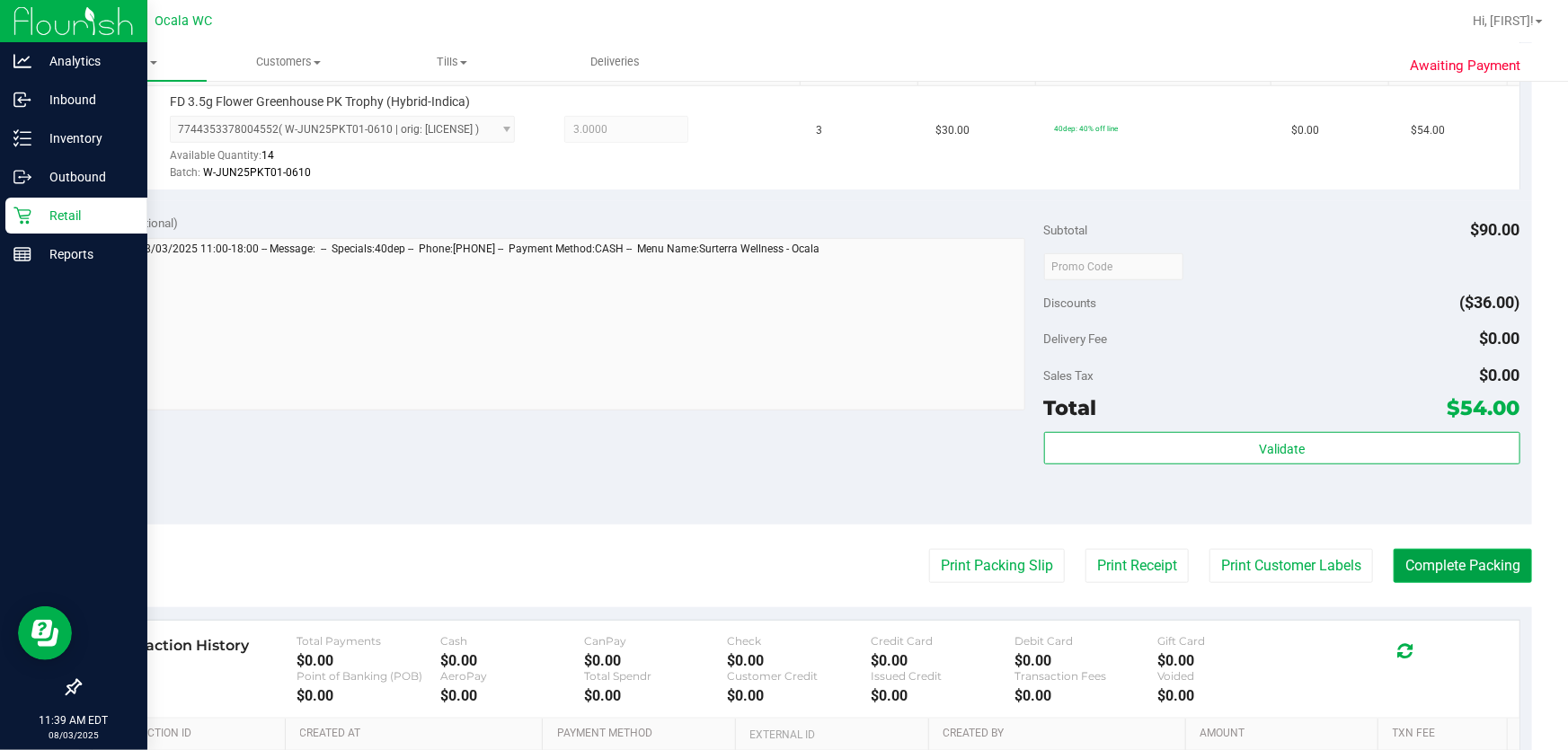 click on "Complete Packing" at bounding box center (1463, 566) 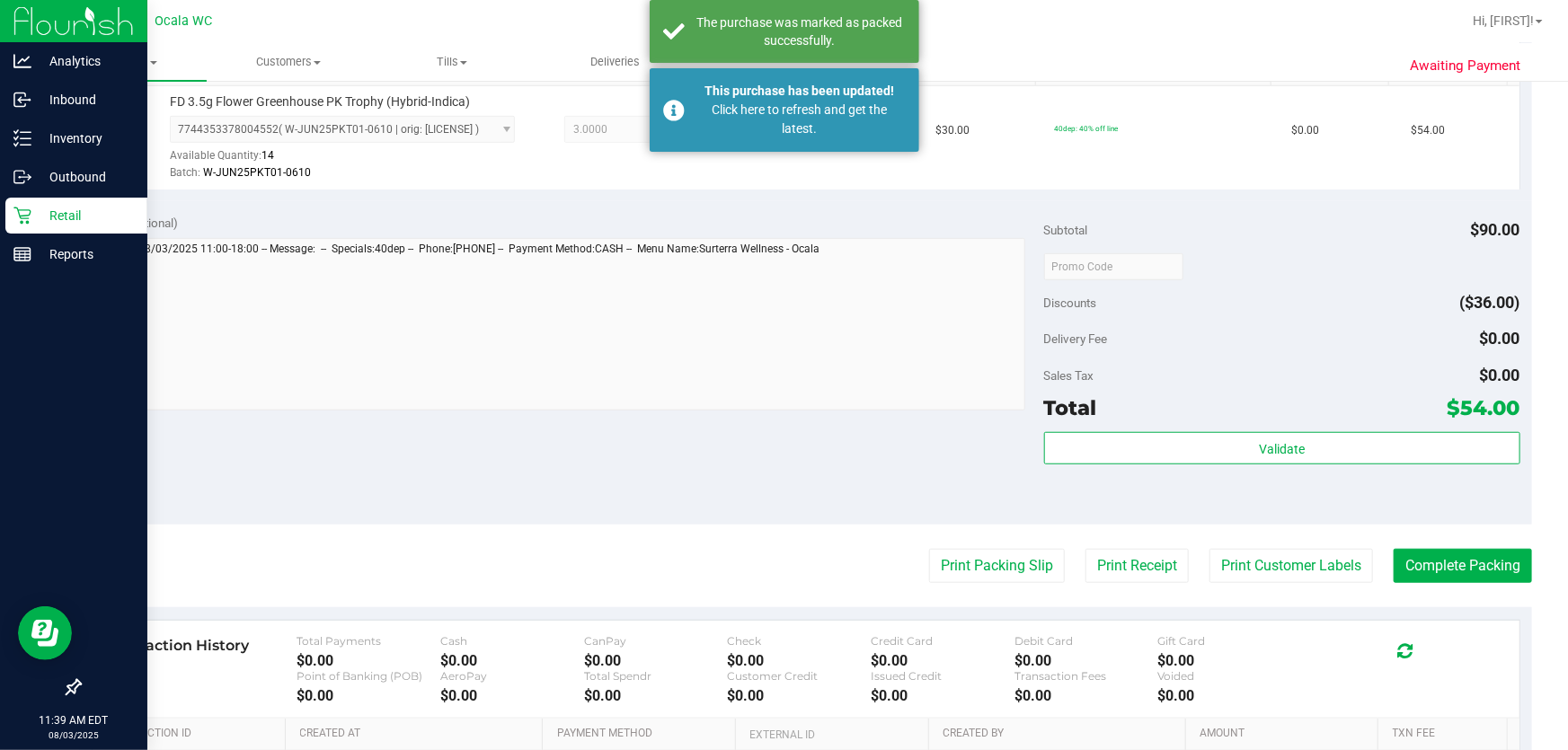 click on "Retail" at bounding box center (85, 216) 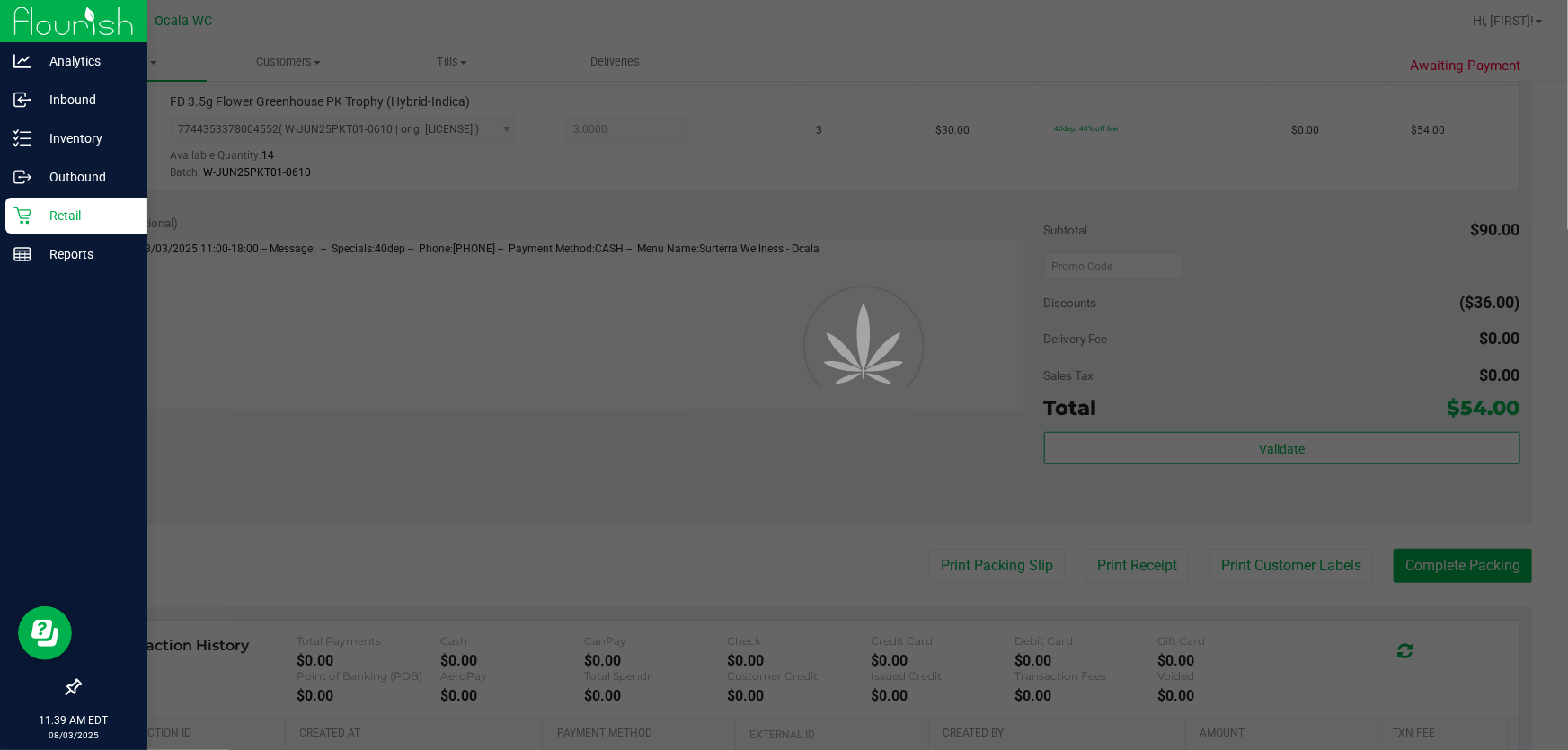 scroll, scrollTop: 0, scrollLeft: 0, axis: both 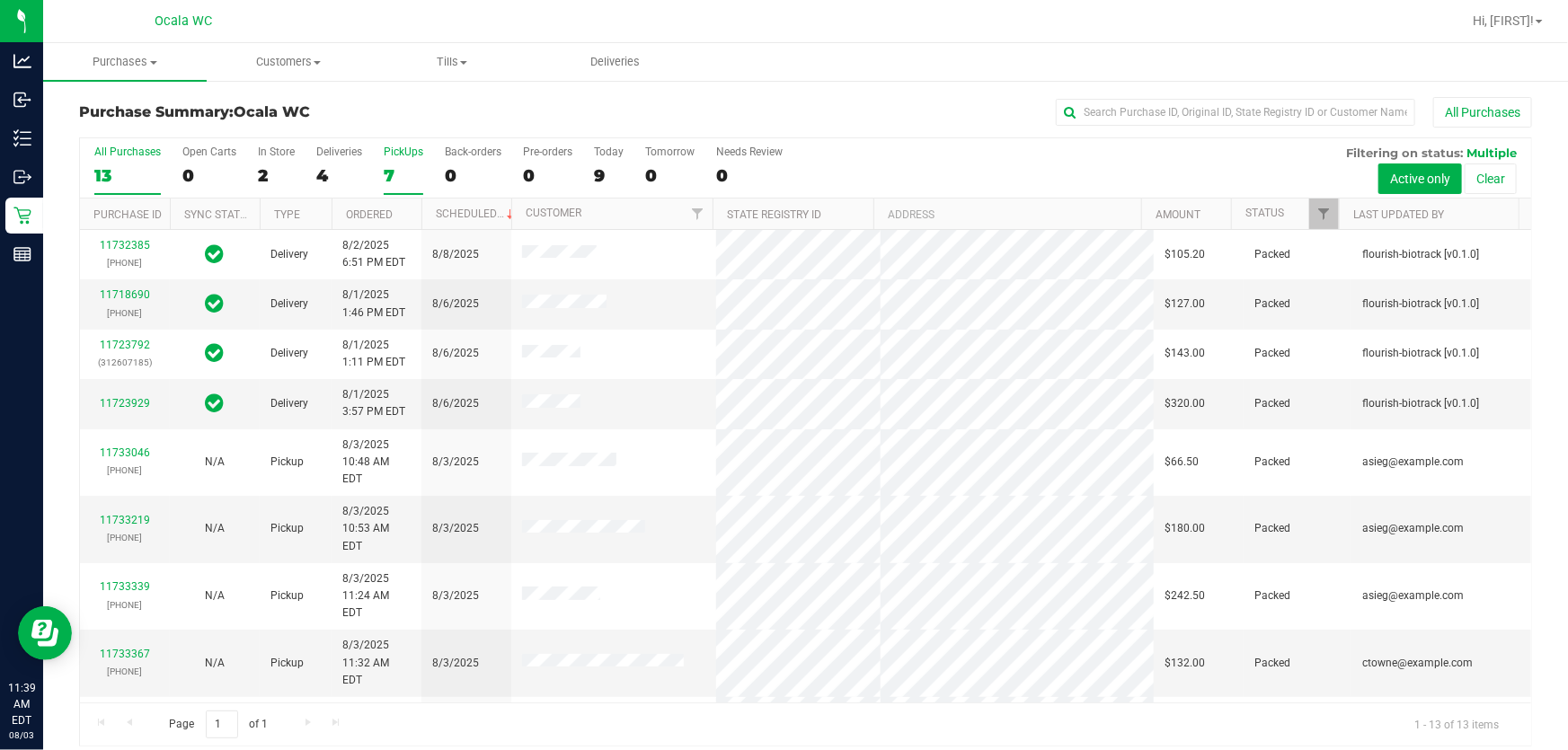 click on "7" at bounding box center (403, 175) 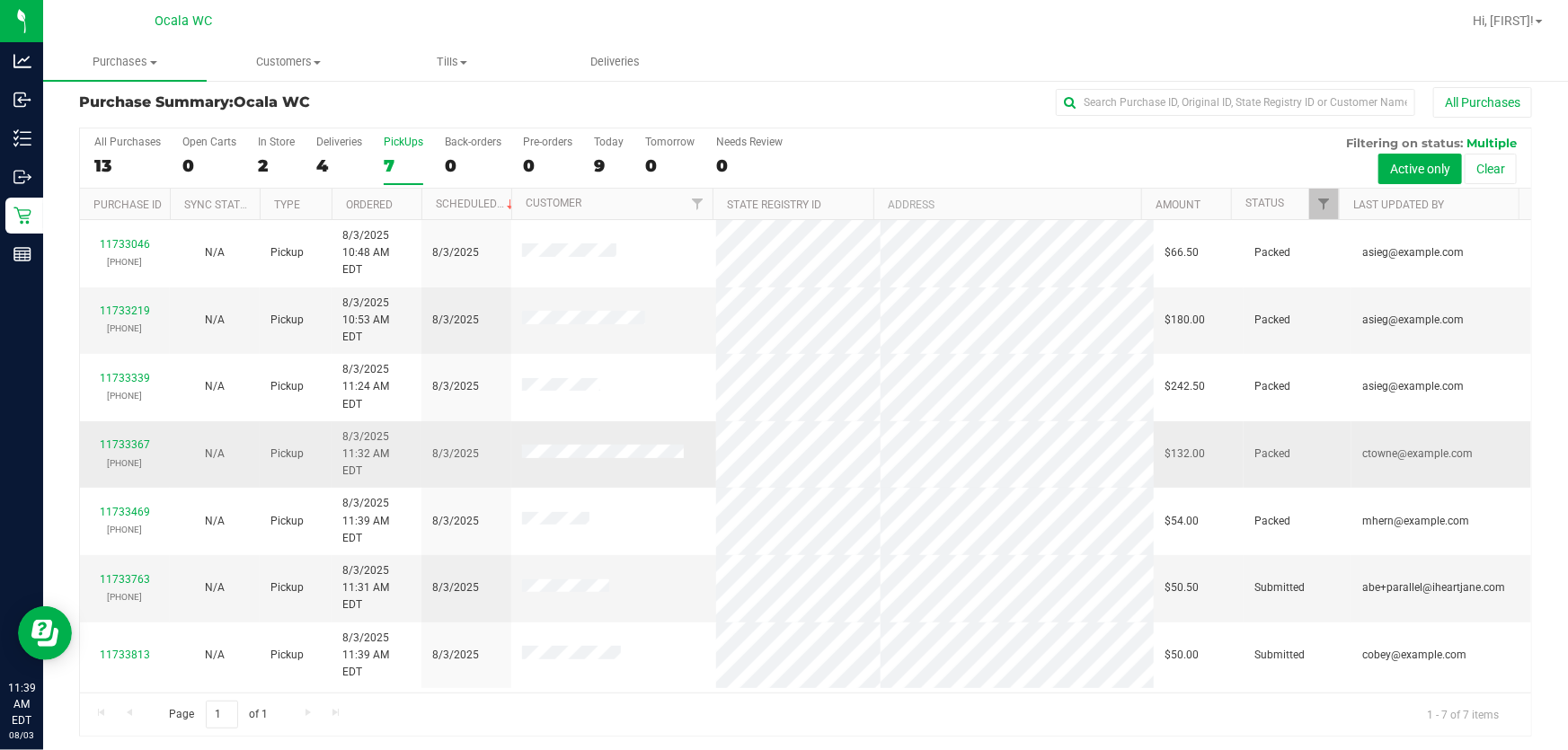 scroll, scrollTop: 13, scrollLeft: 0, axis: vertical 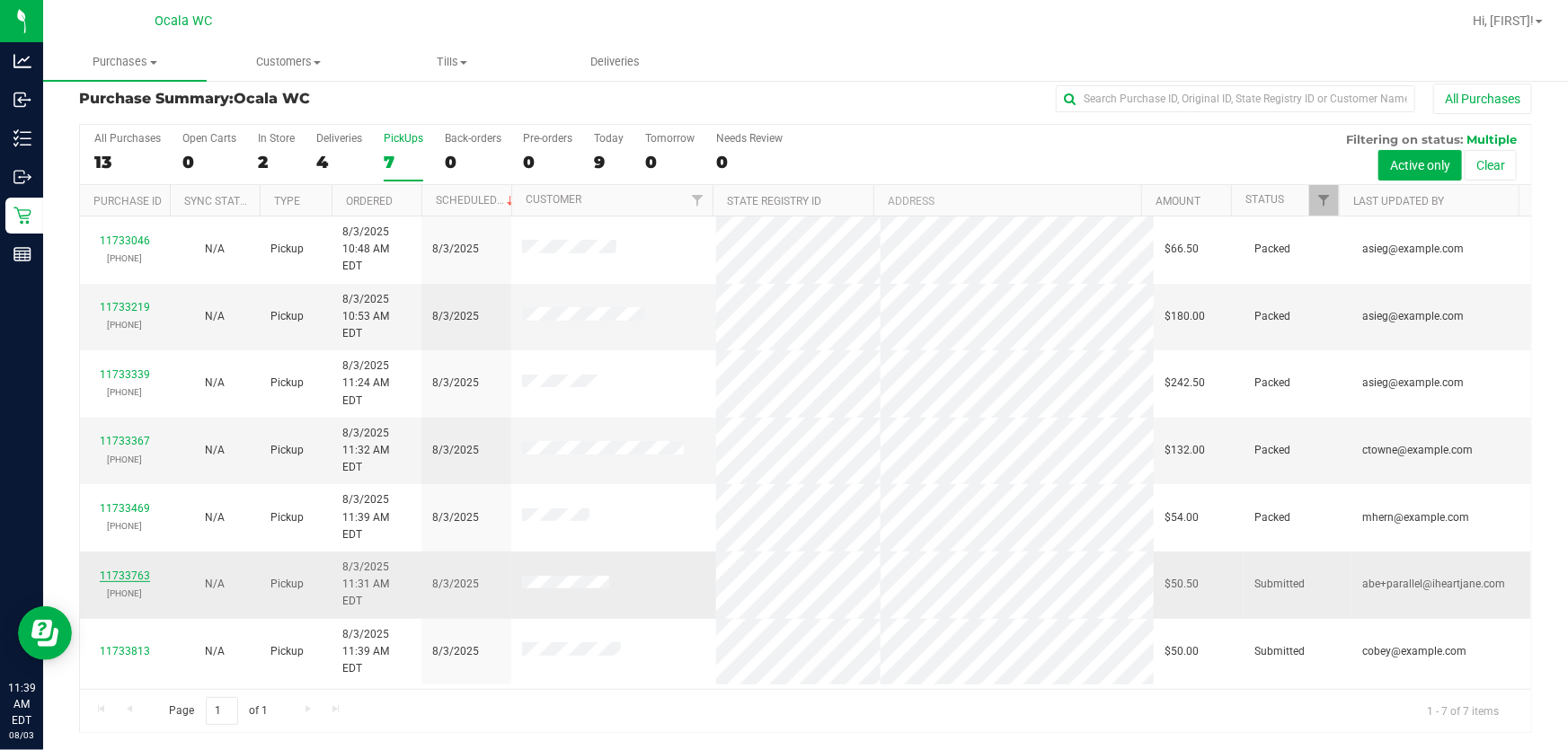 click on "11733763" at bounding box center [125, 576] 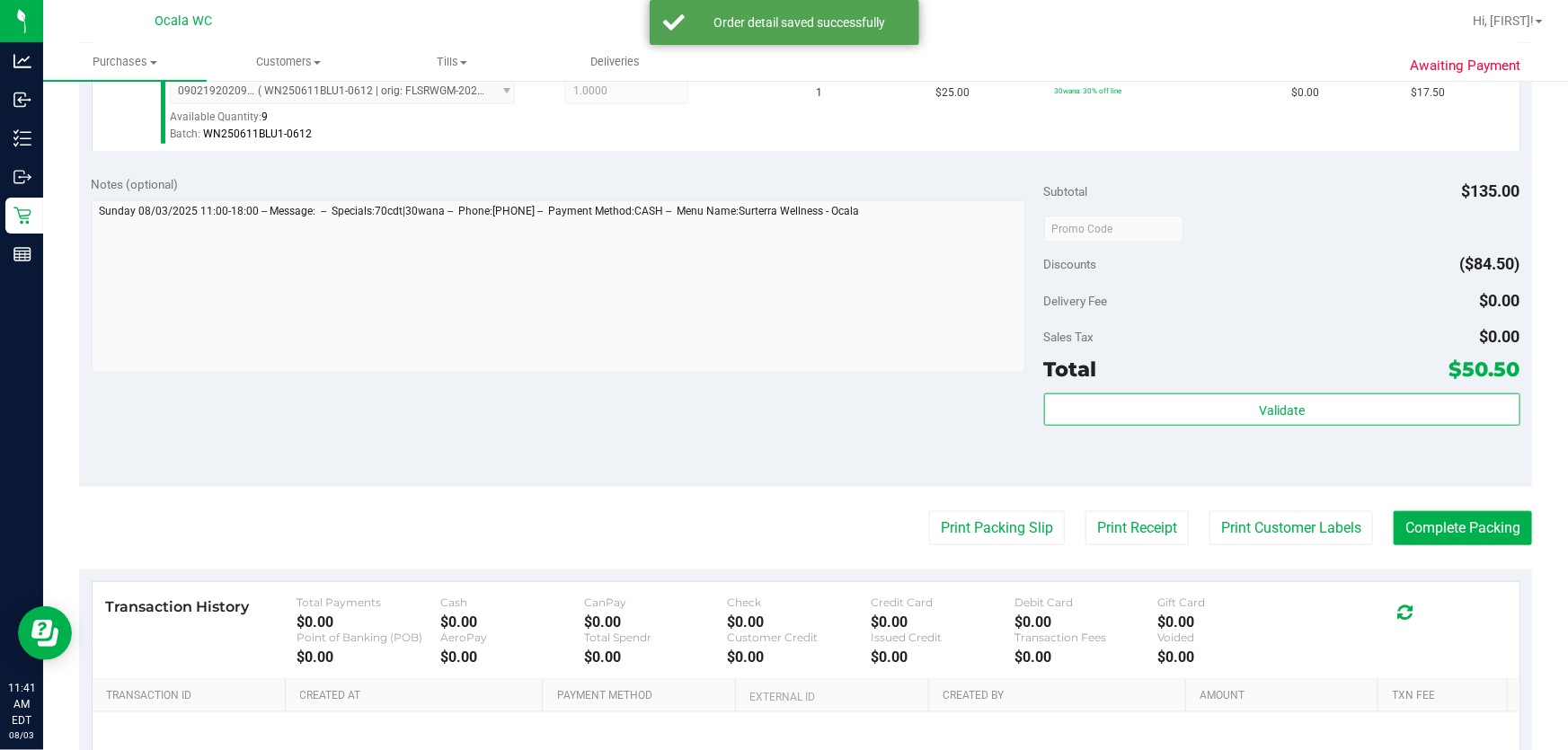 scroll, scrollTop: 907, scrollLeft: 0, axis: vertical 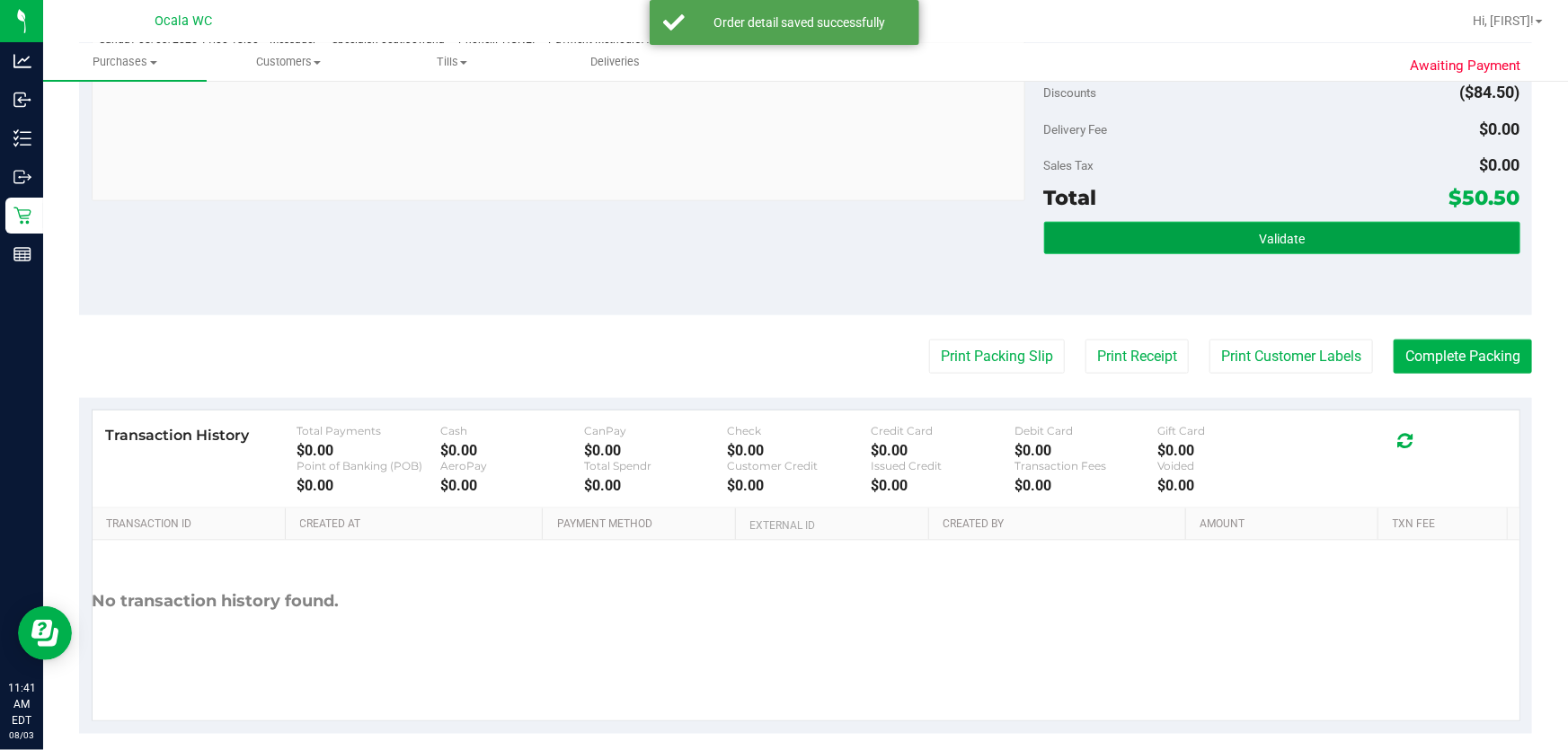 click on "Validate" at bounding box center (1282, 238) 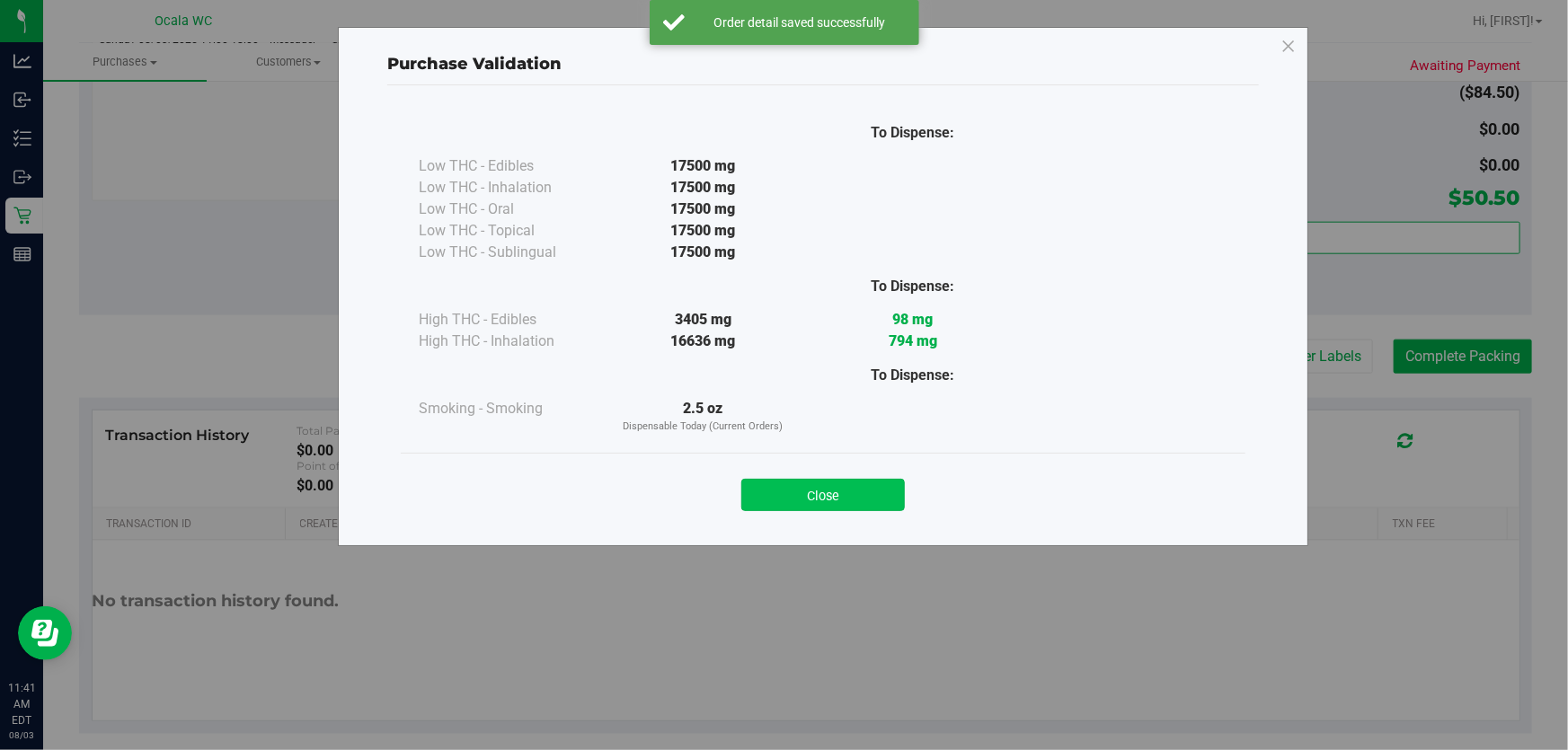 click on "Close" at bounding box center (823, 495) 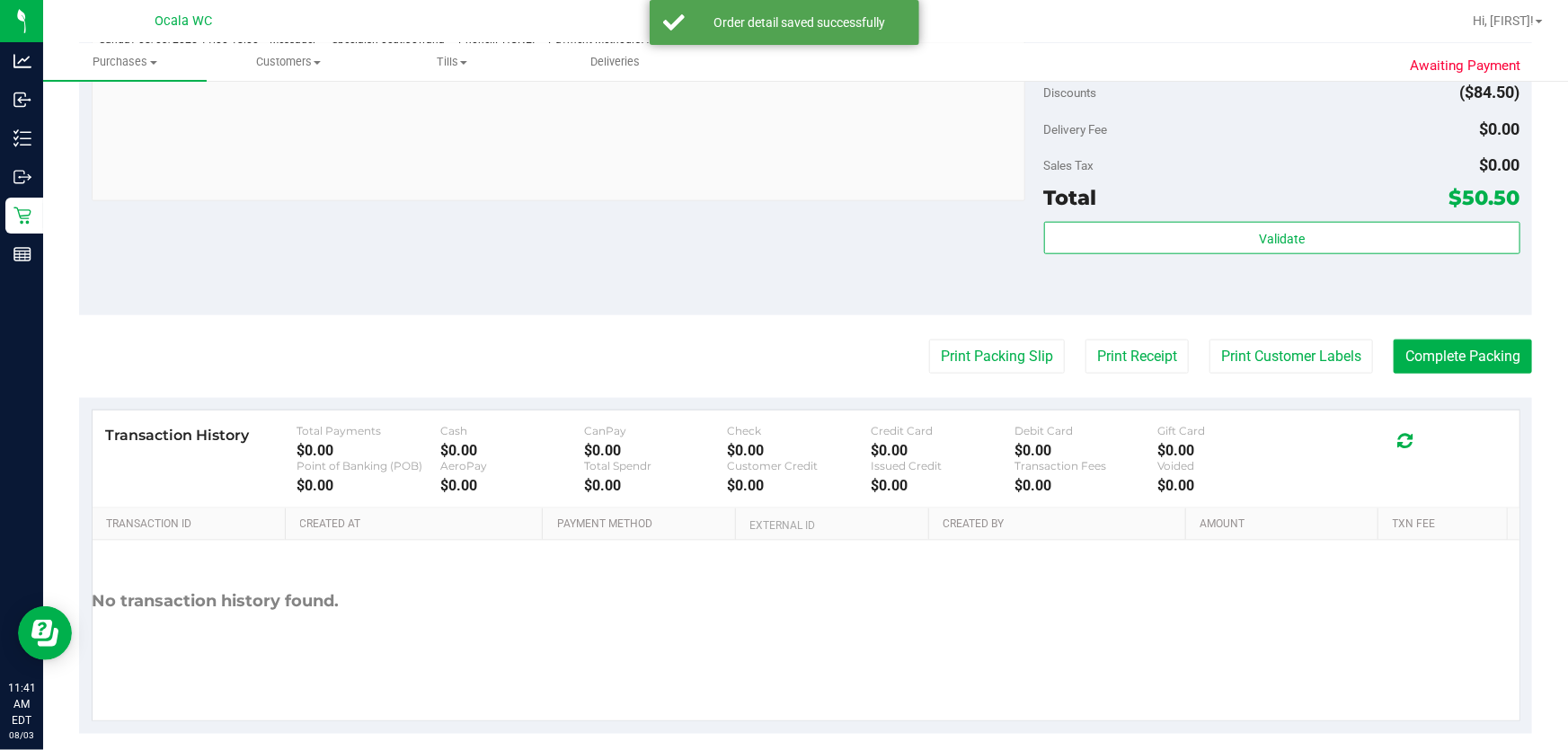 click on "Back
Edit Purchase
Cancel Purchase
View Profile
# 11733763
BioTrack ID:
-
Submitted
Needs review
Last Modified
Jane API
Aug 3, 2025 11:31:01 AM EDT" at bounding box center (805, -39) 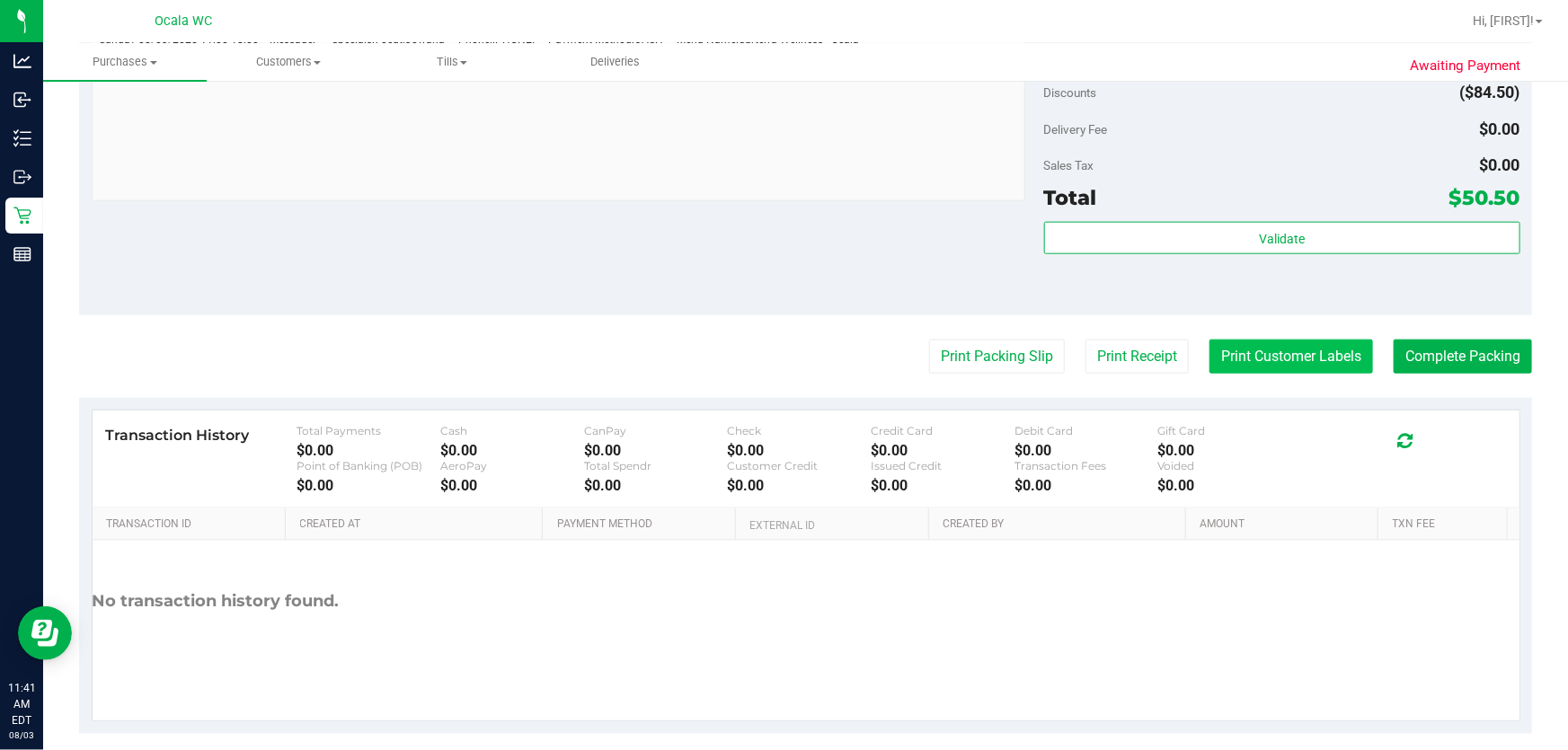 click on "Print Customer Labels" at bounding box center (1291, 357) 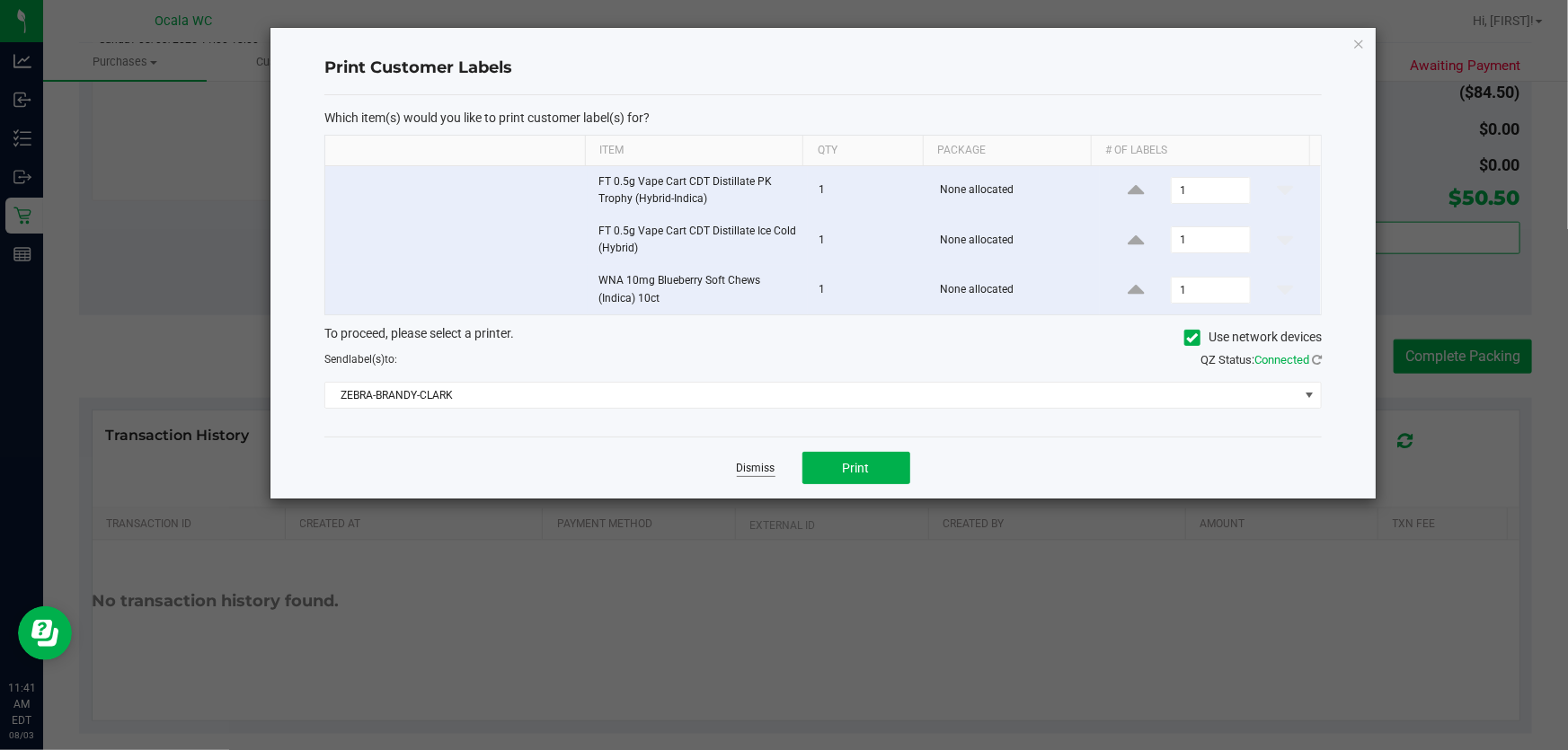 click on "Dismiss" 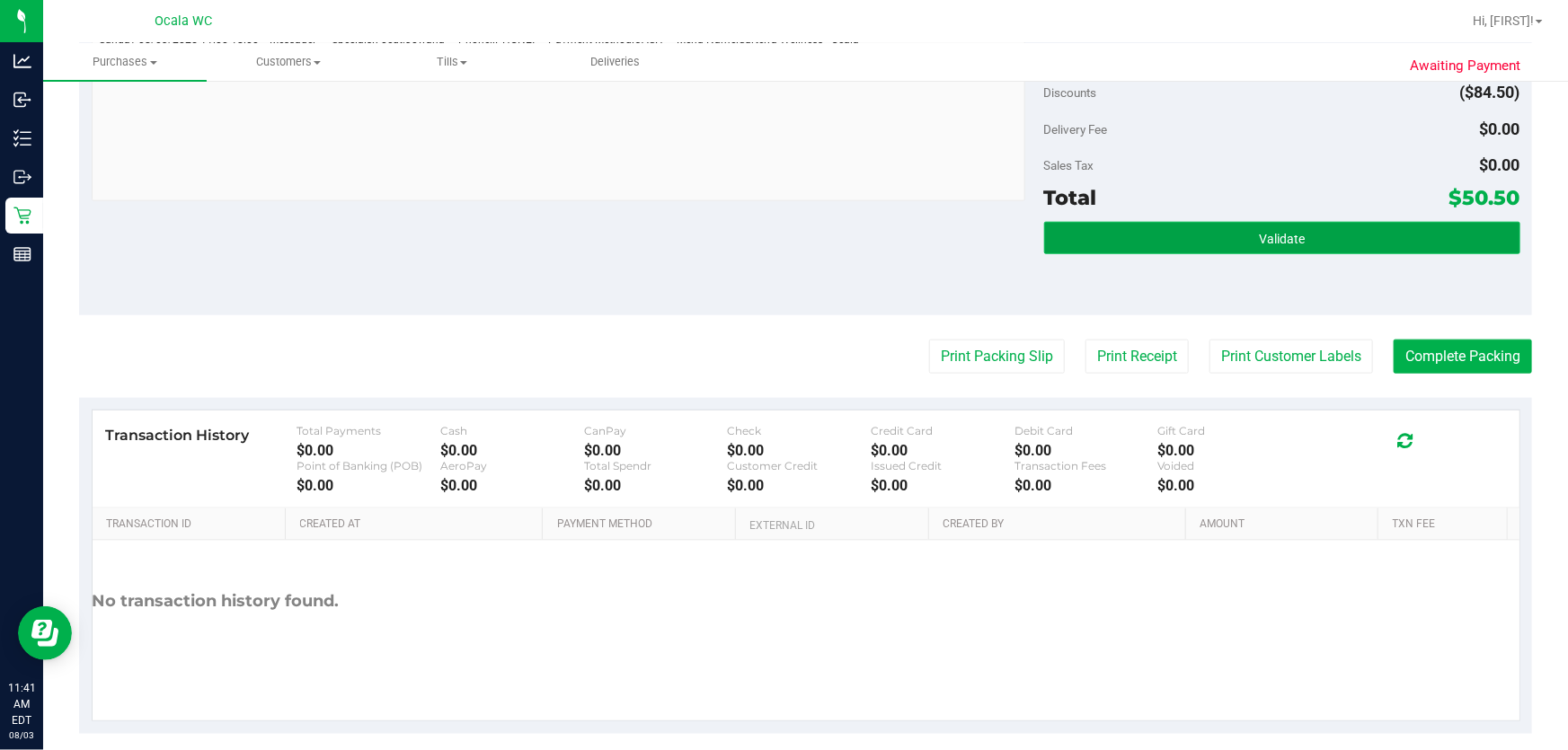 click on "Validate" at bounding box center (1282, 238) 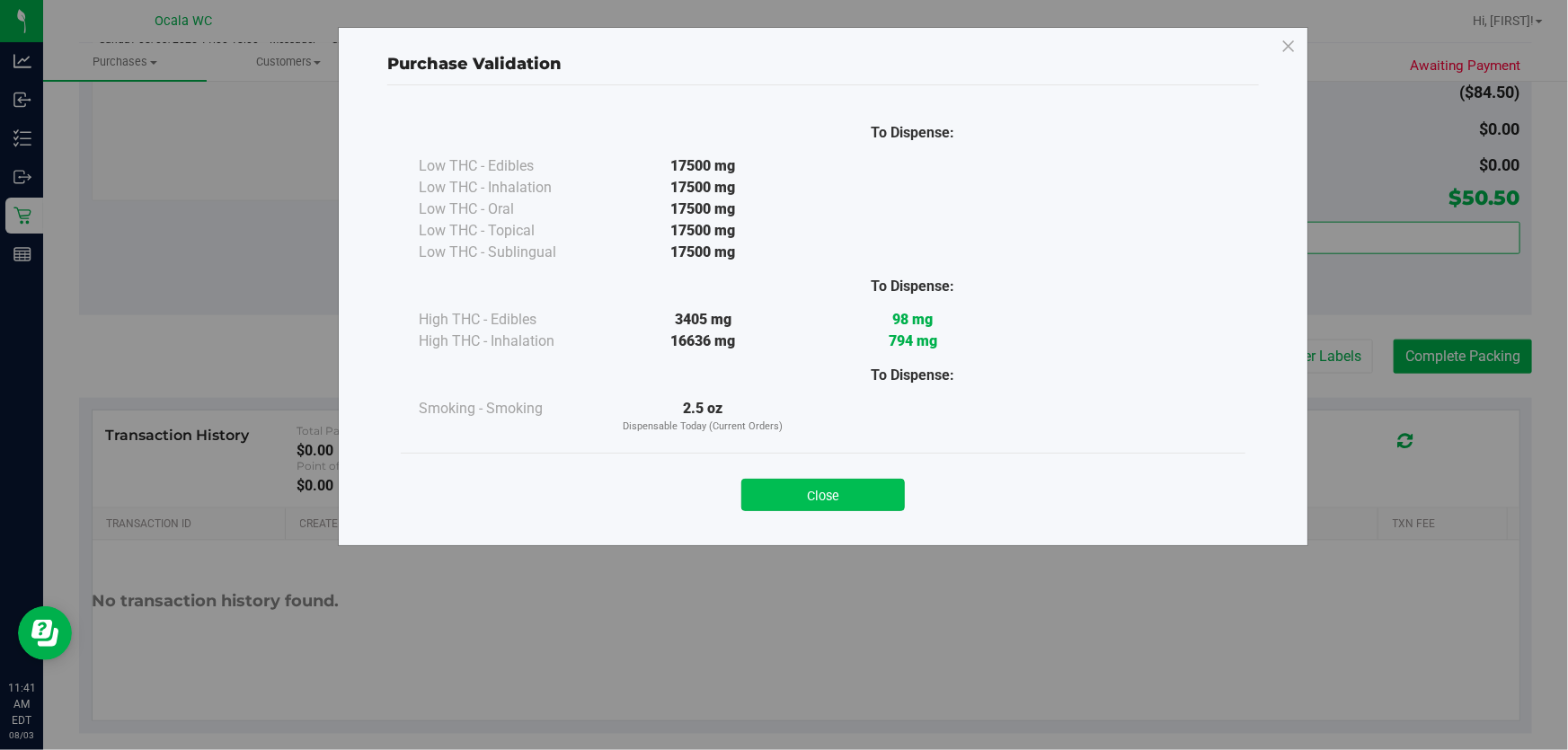 click on "Close" at bounding box center [823, 495] 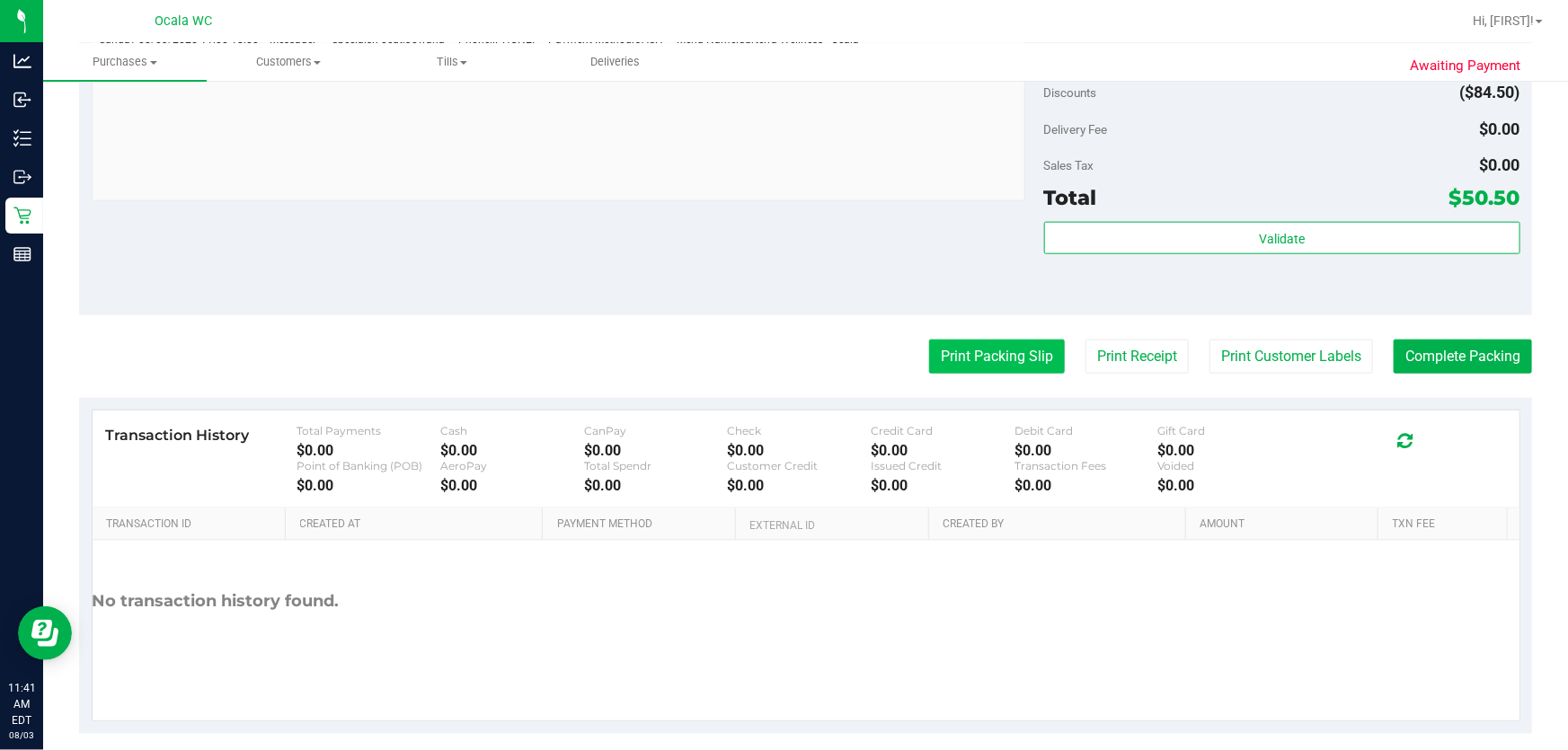 click on "Print Packing Slip" at bounding box center [997, 357] 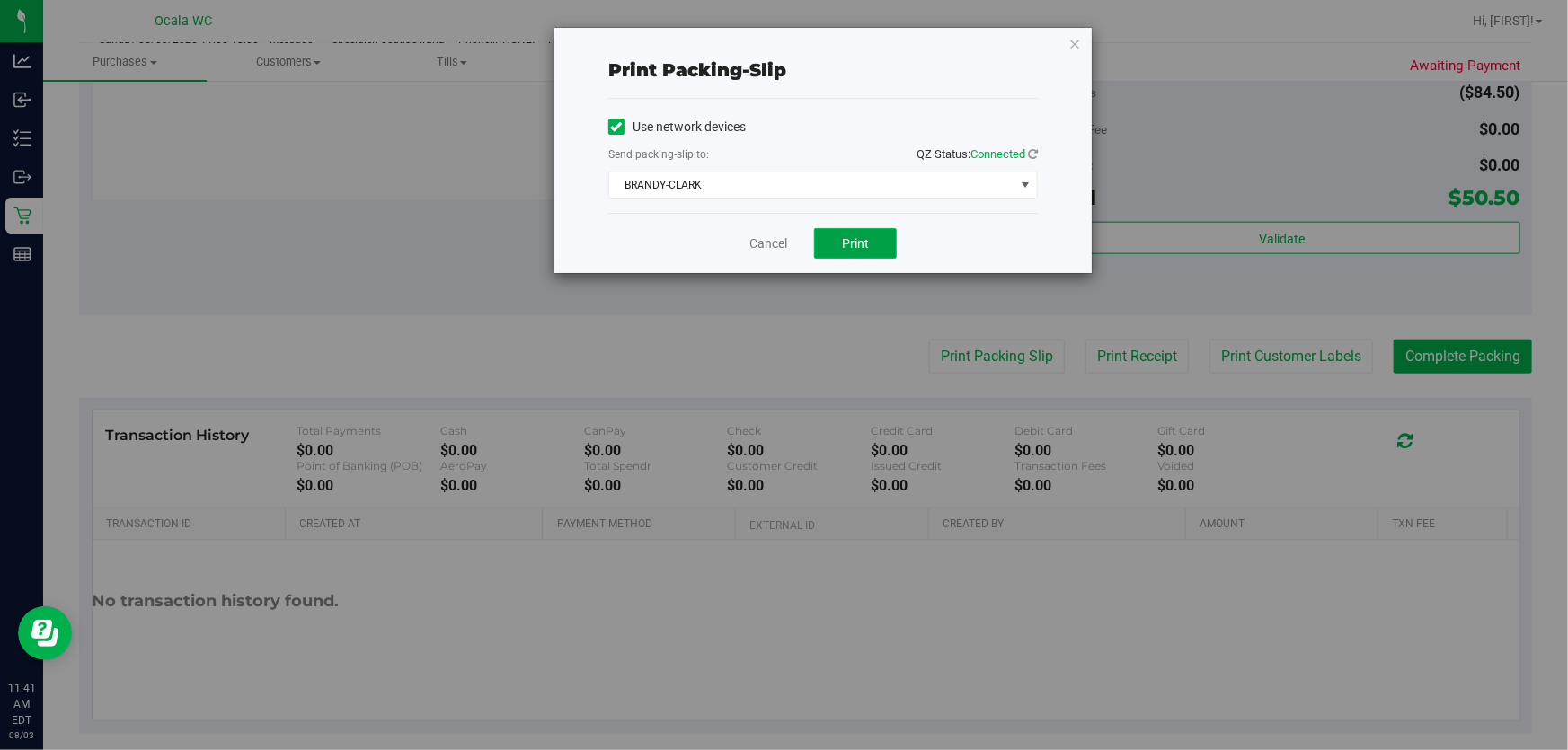 click on "Print" at bounding box center (855, 243) 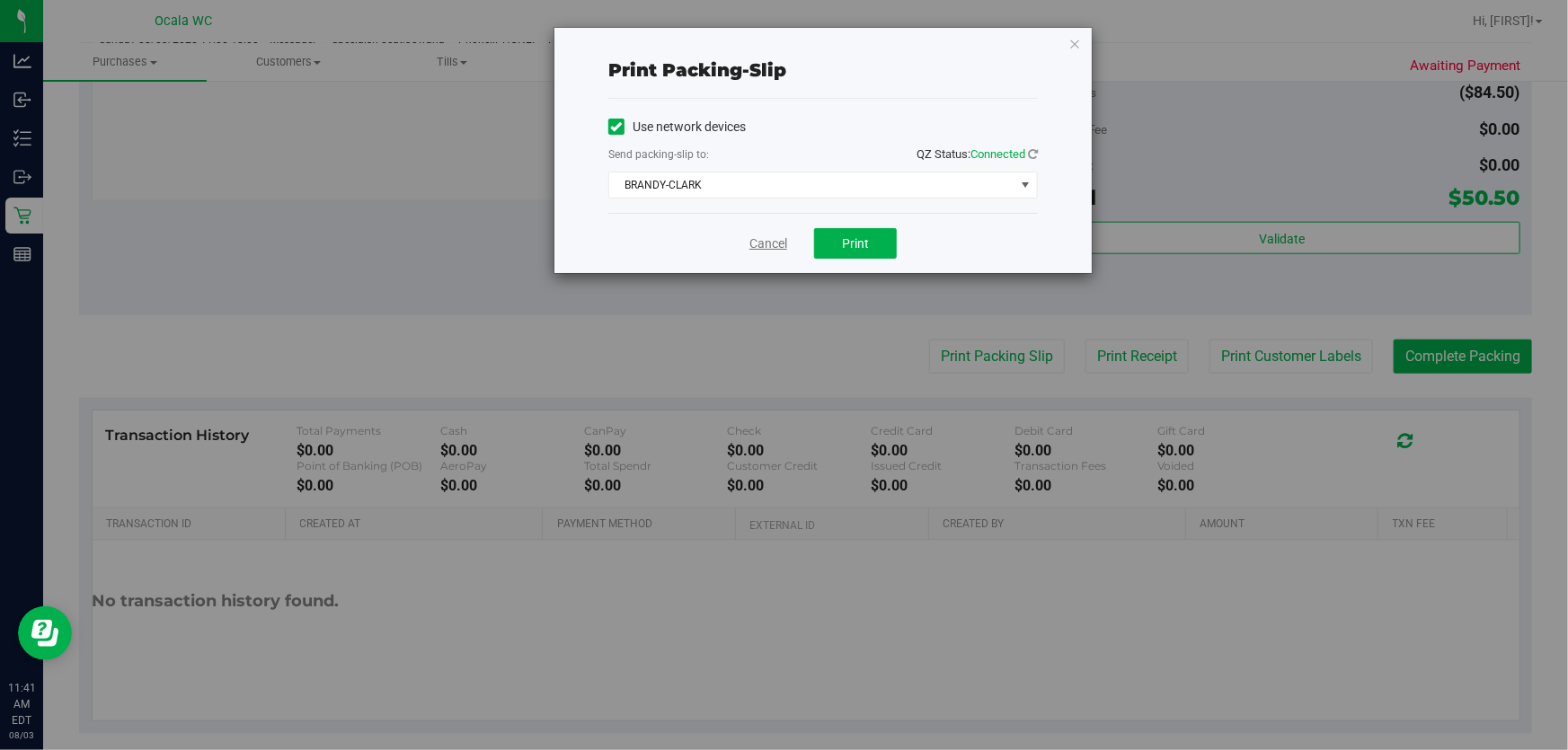 click on "Cancel" at bounding box center [768, 243] 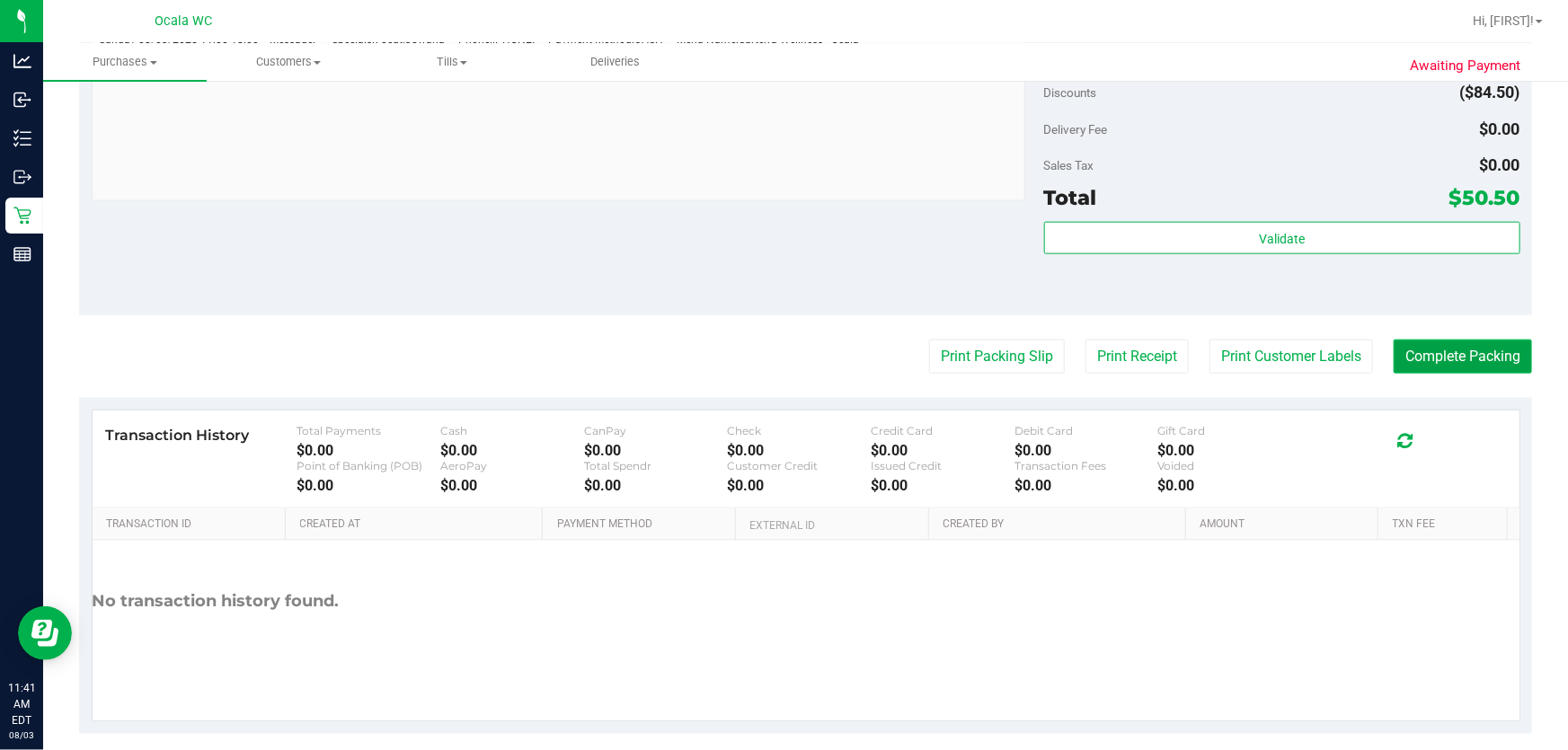 click on "Complete Packing" at bounding box center [1463, 357] 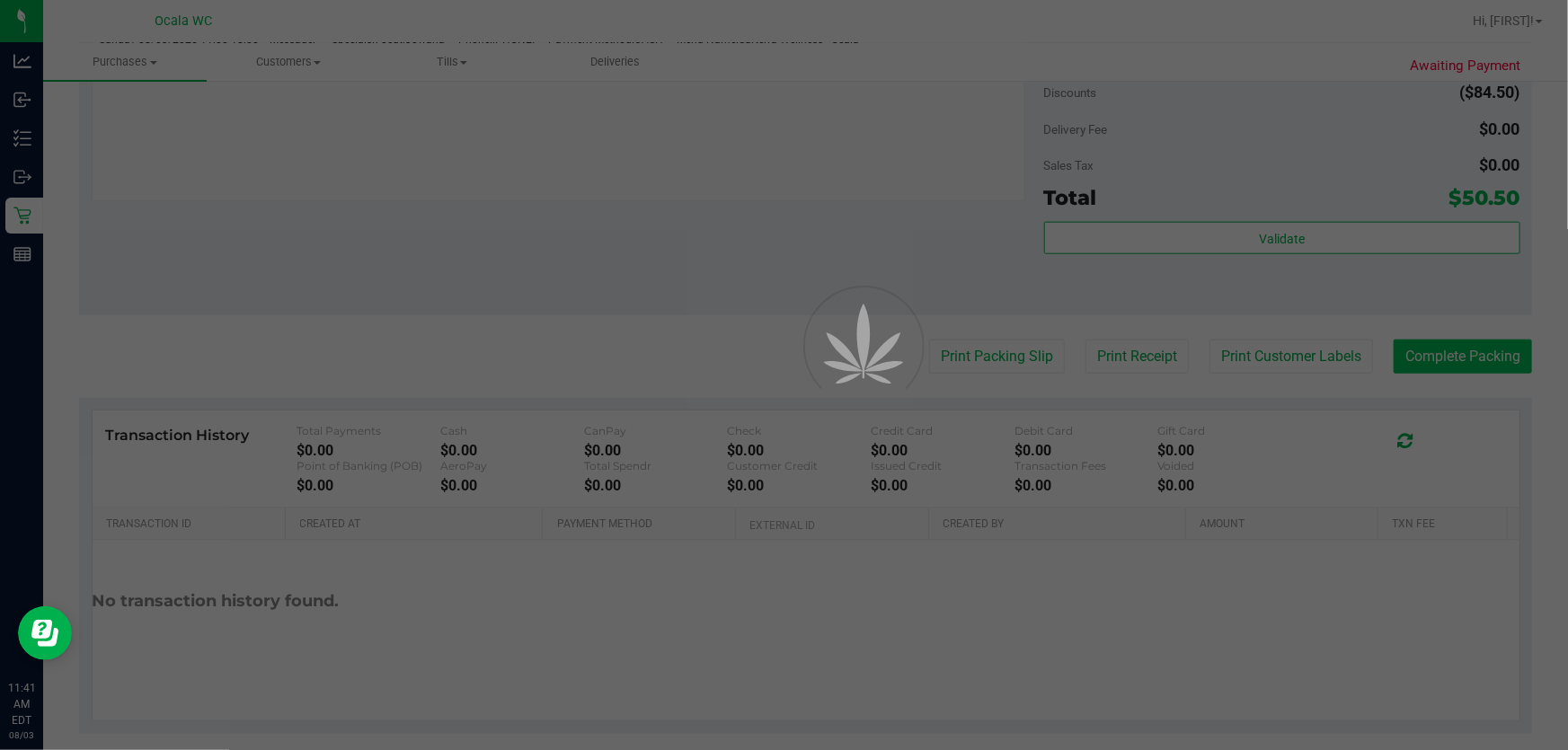 scroll, scrollTop: 0, scrollLeft: 0, axis: both 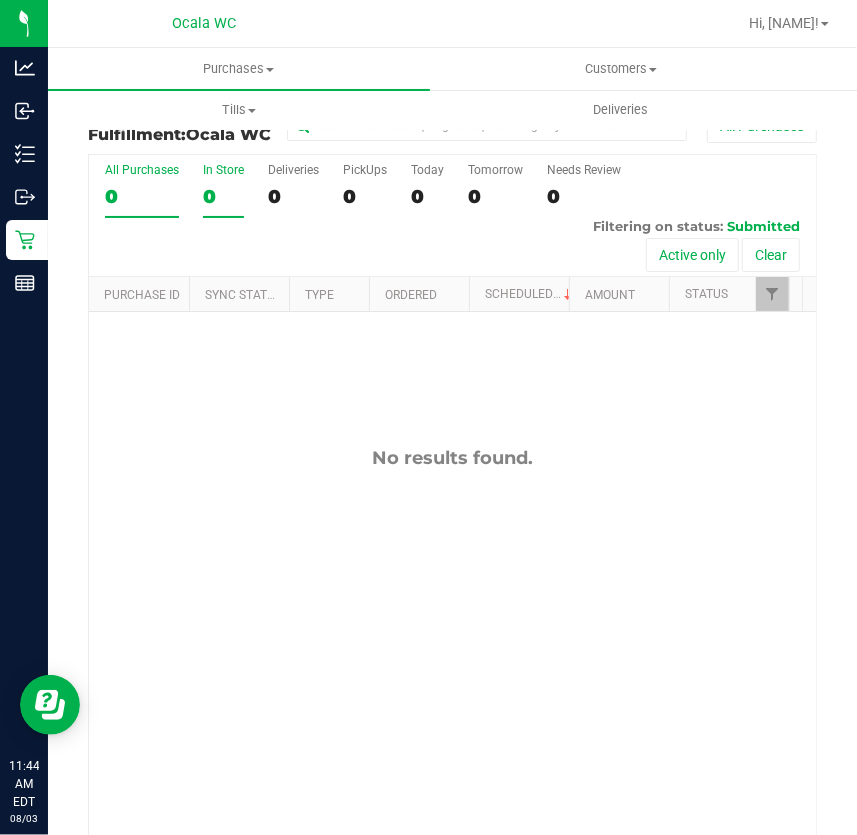 click on "0" at bounding box center (223, 196) 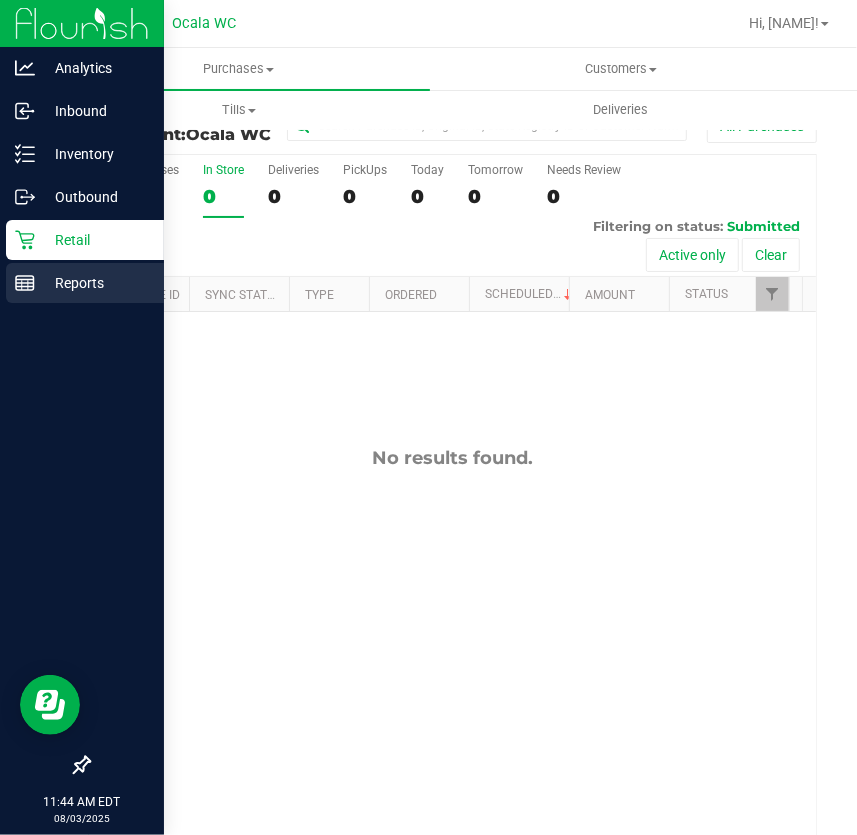 click 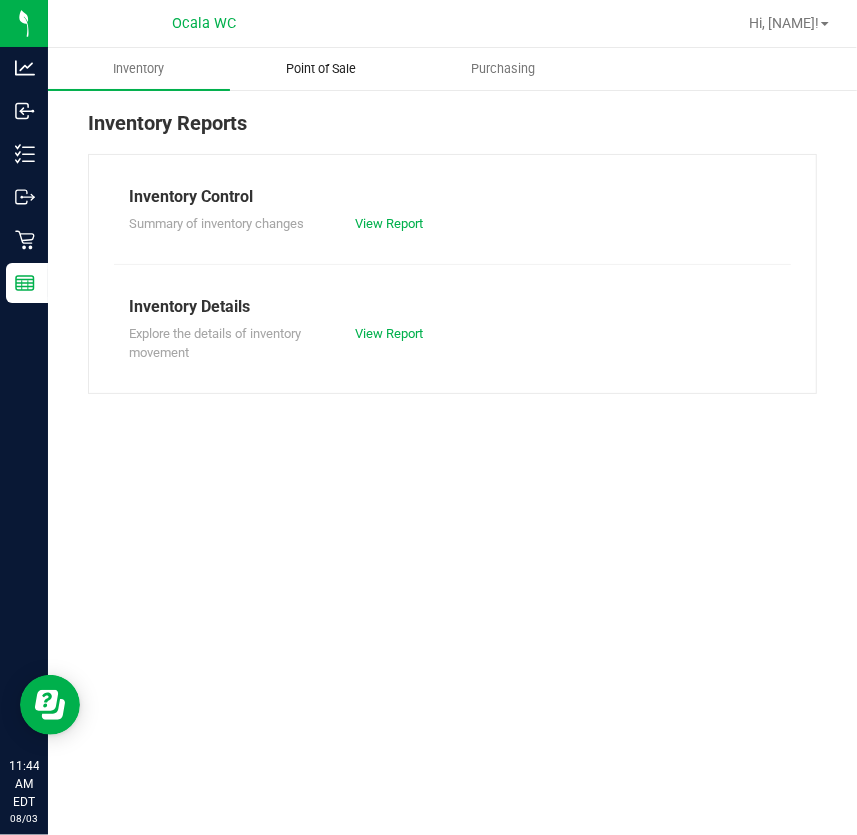 click on "Point of Sale" at bounding box center (321, 69) 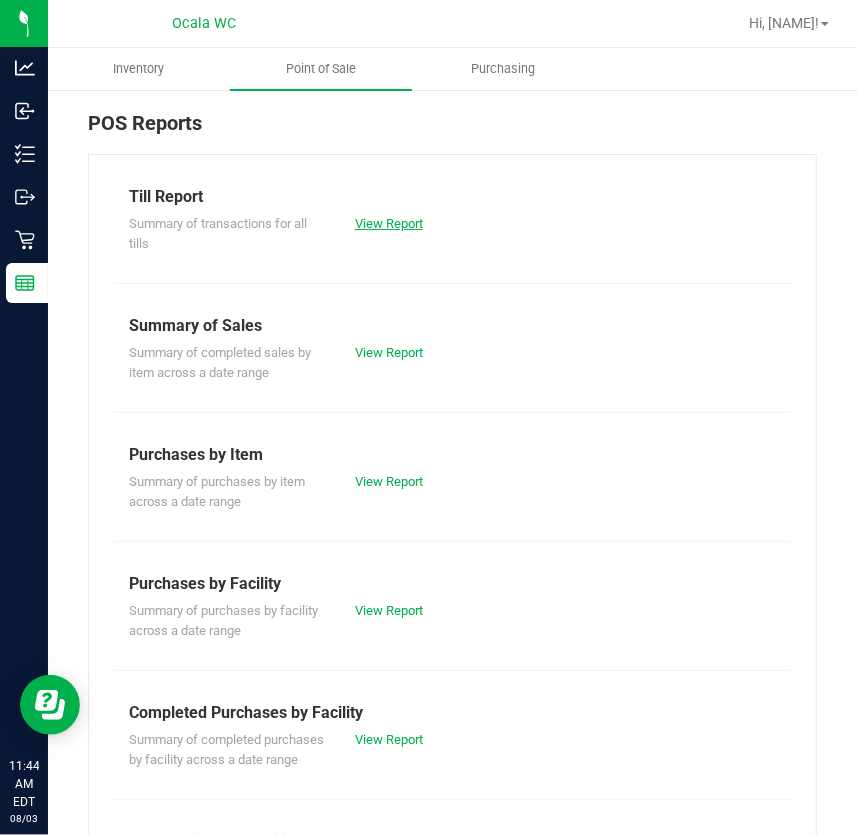 click on "View Report" at bounding box center (389, 223) 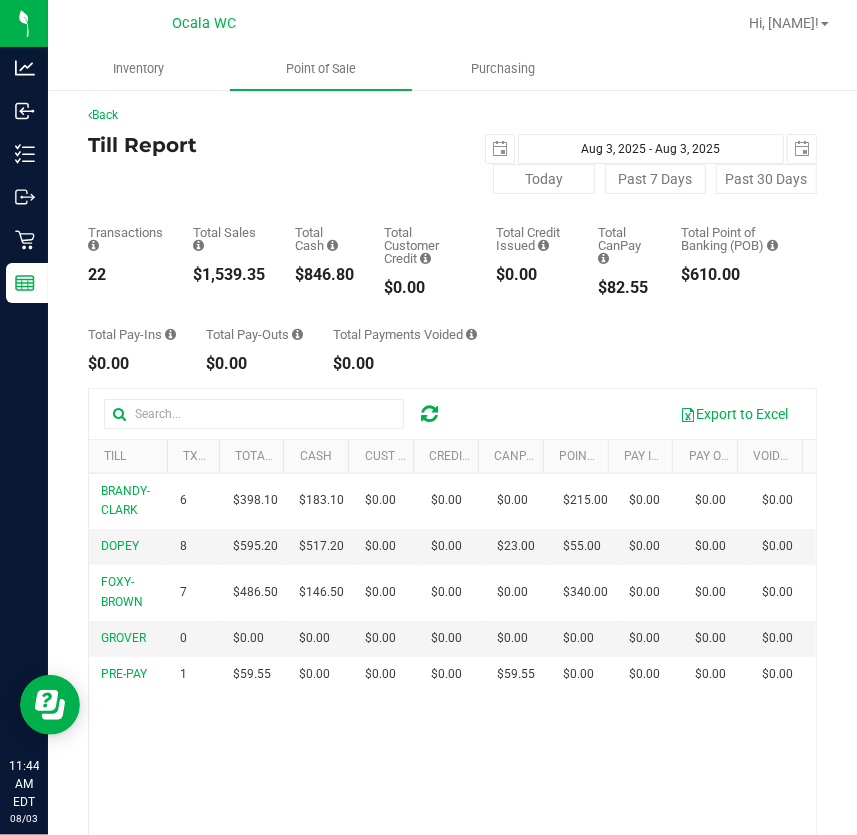 scroll, scrollTop: 0, scrollLeft: 0, axis: both 